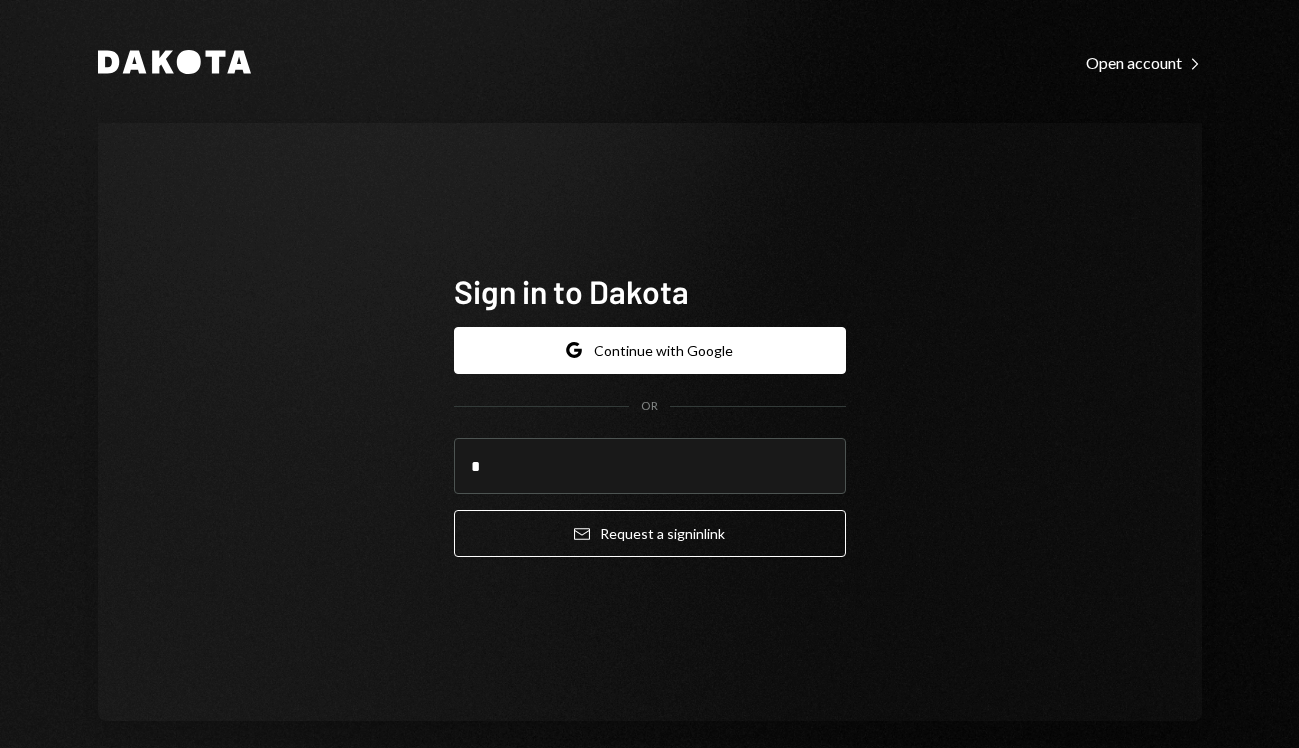scroll, scrollTop: 0, scrollLeft: 0, axis: both 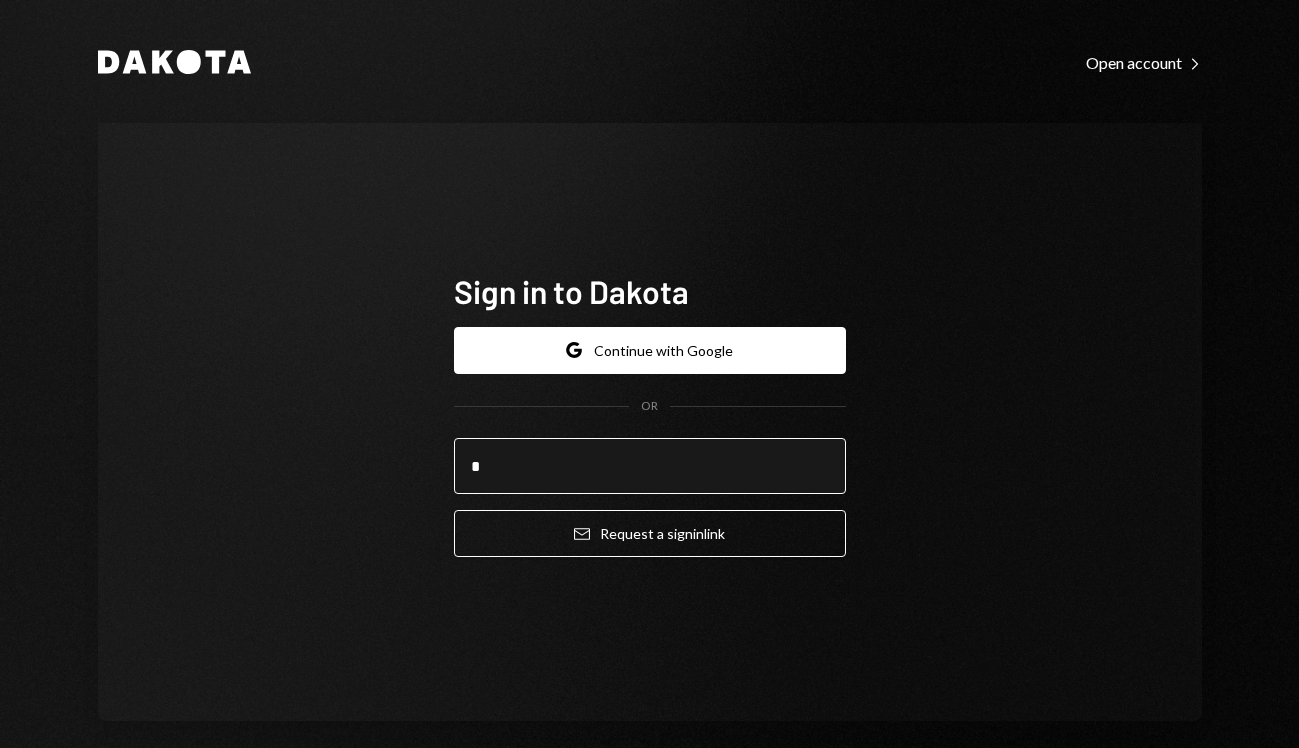 type on "**********" 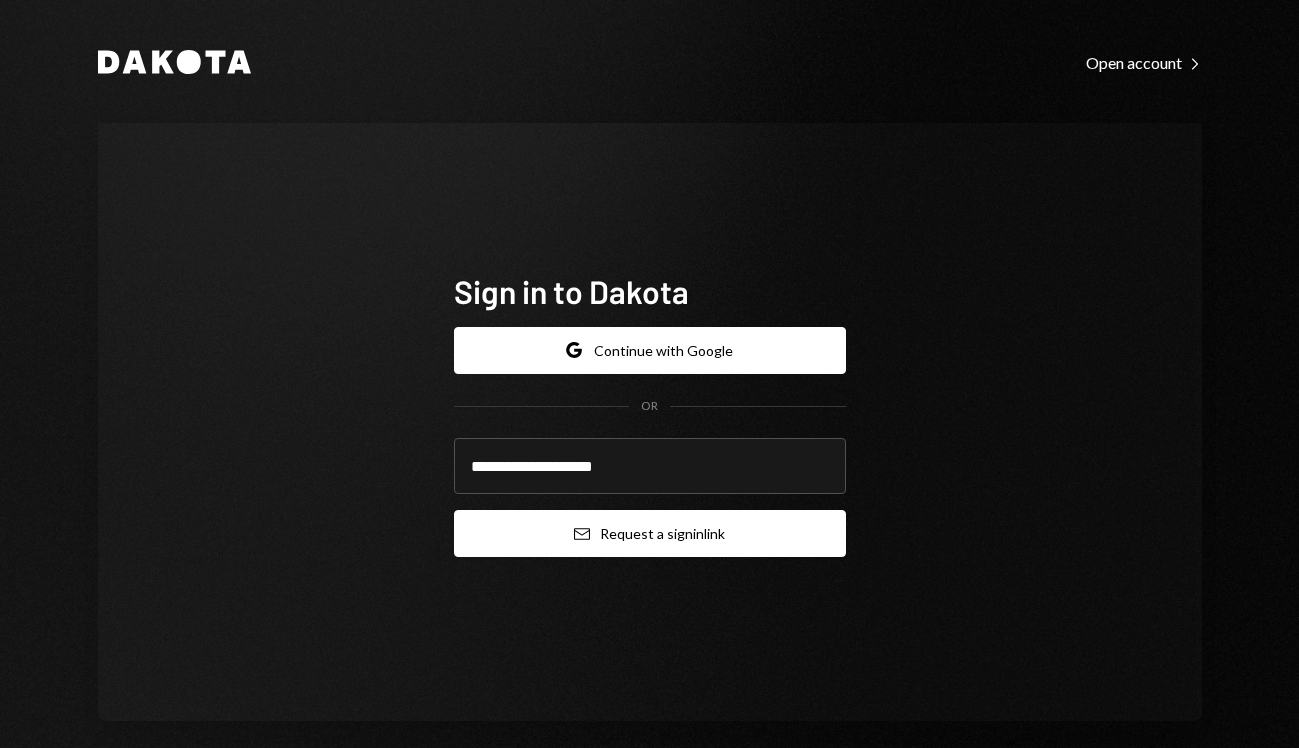click on "Email Request a sign  in  link" at bounding box center (650, 533) 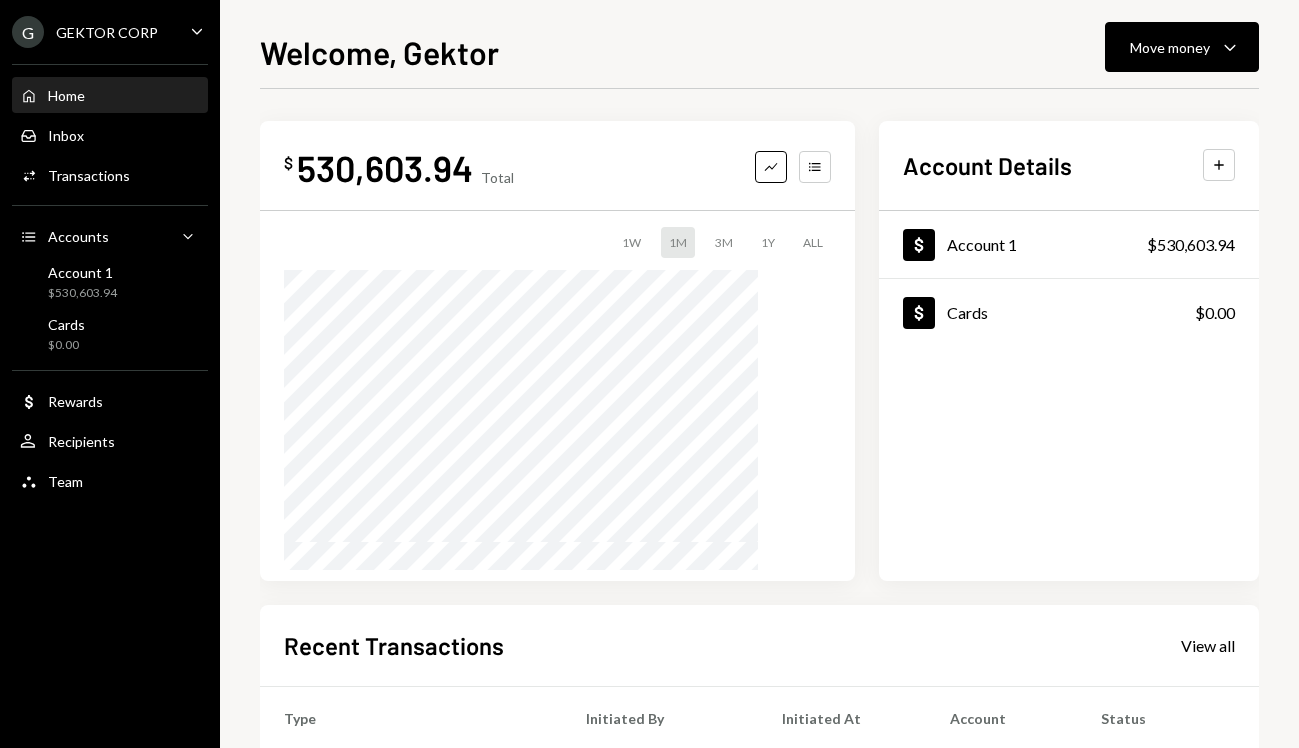 scroll, scrollTop: 0, scrollLeft: 0, axis: both 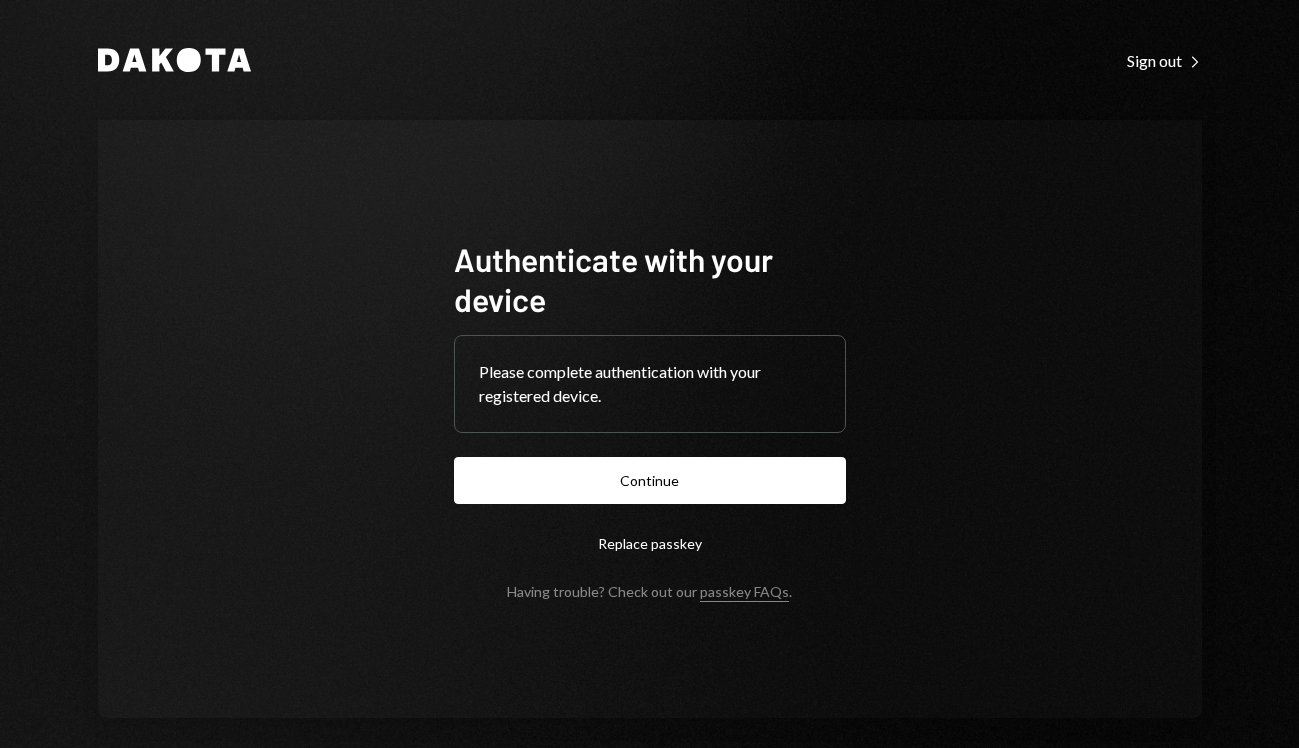 click on "Continue" at bounding box center [650, 480] 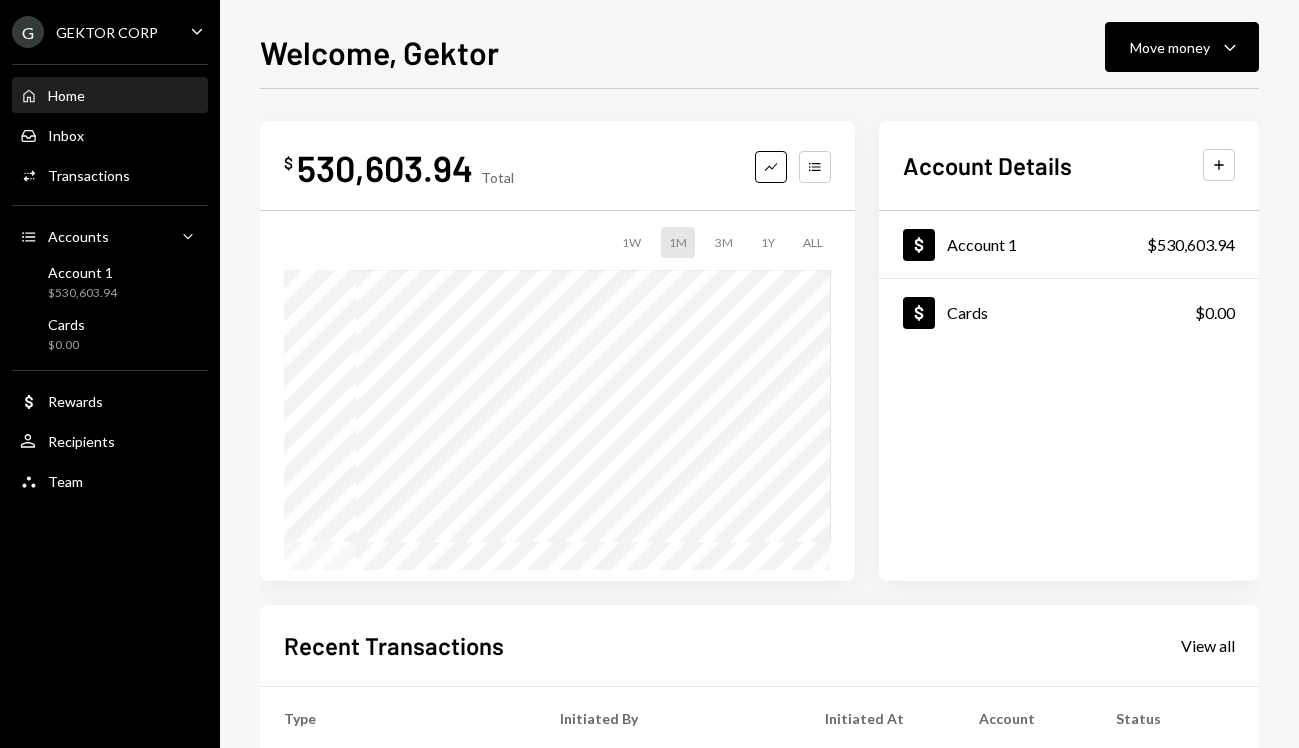 click on "Home Home Inbox Inbox Activities Transactions Accounts Accounts Caret Down Account 1 $530,603.94 Cards $0.00 Dollar Rewards User Recipients Team Team" at bounding box center [110, 277] 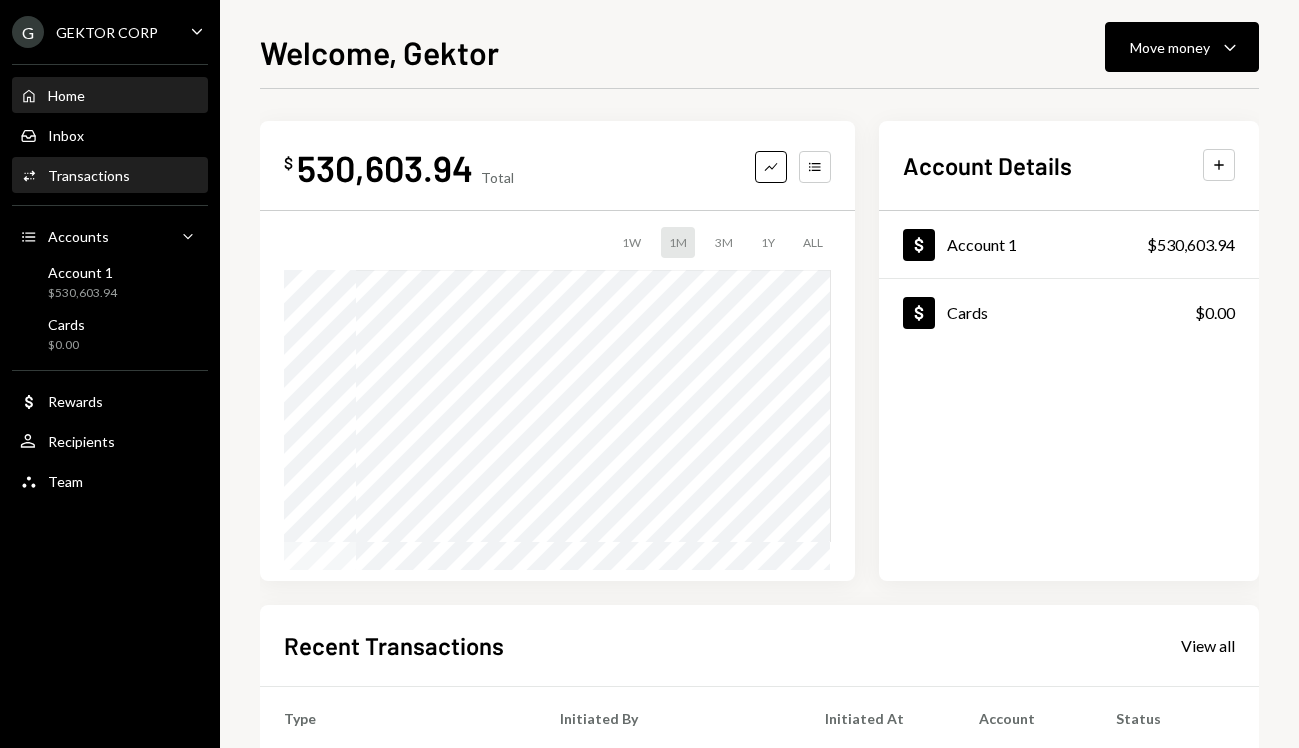 click on "Activities Transactions" at bounding box center (110, 176) 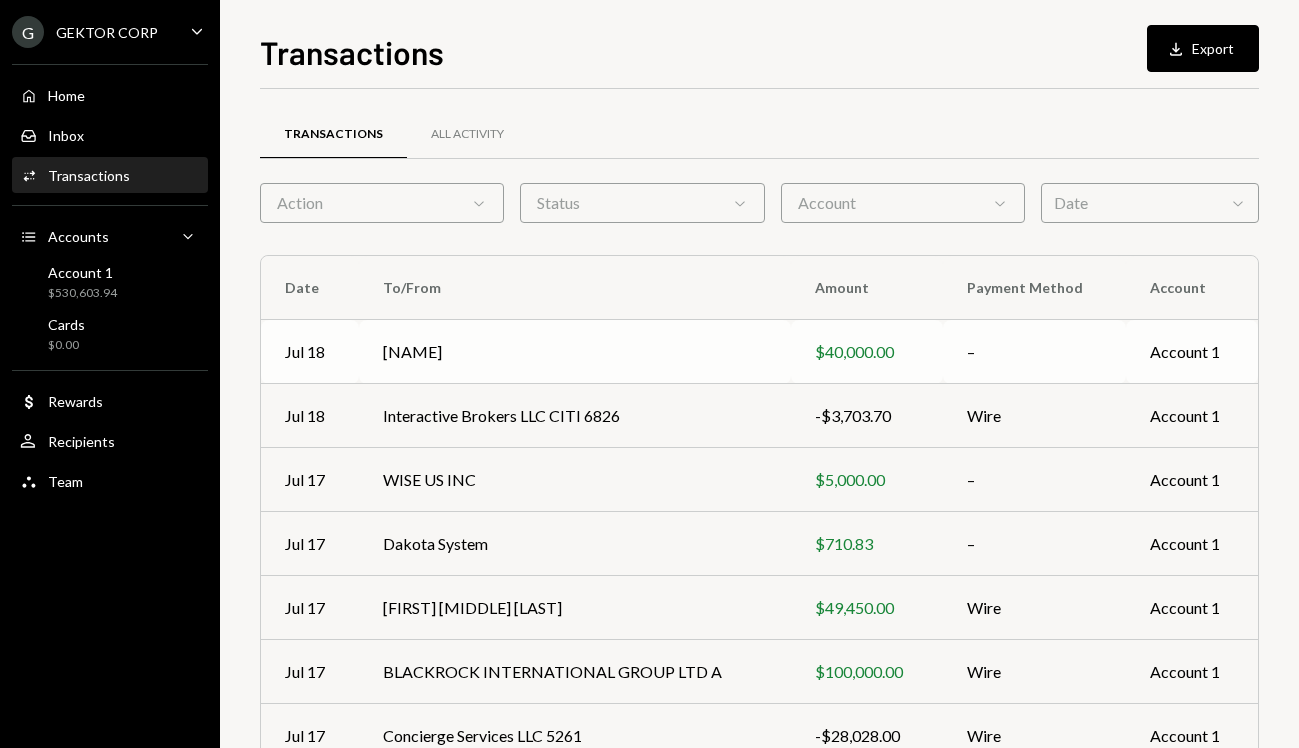 click on "[NAME]" at bounding box center [575, 352] 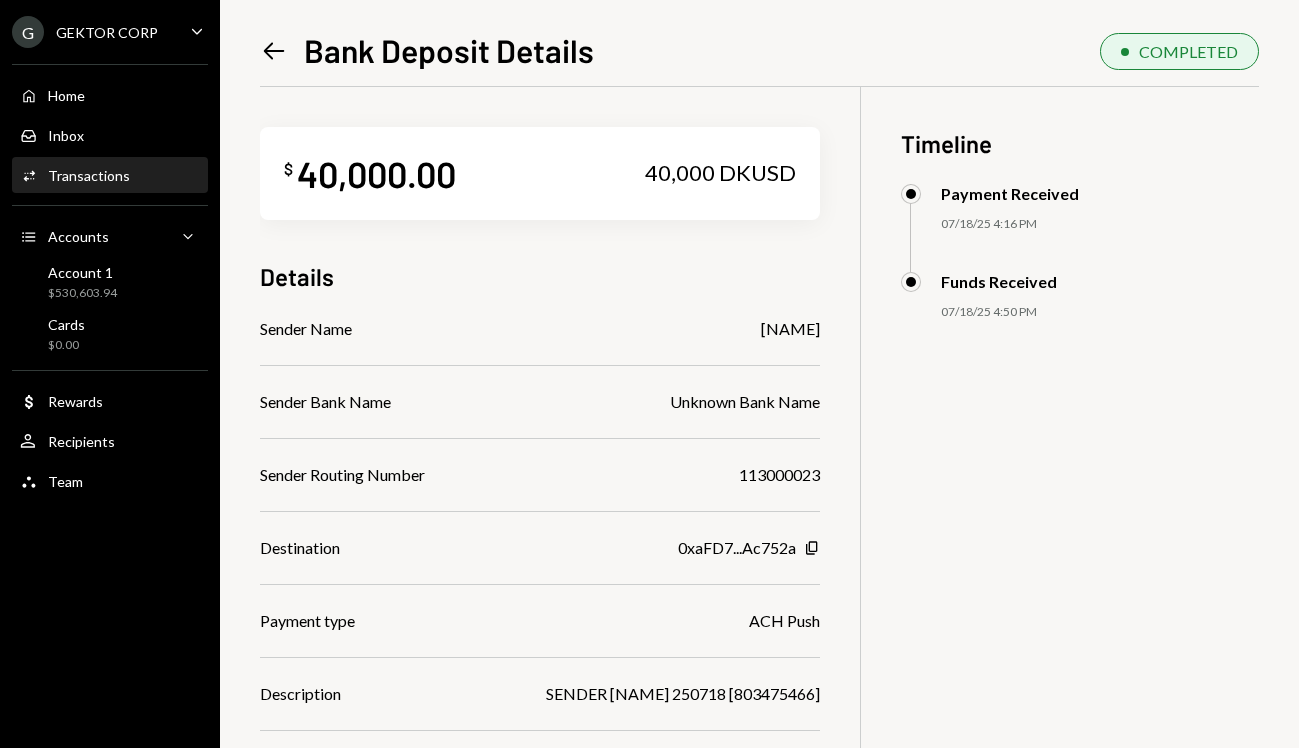 drag, startPoint x: 779, startPoint y: 331, endPoint x: 925, endPoint y: 331, distance: 146 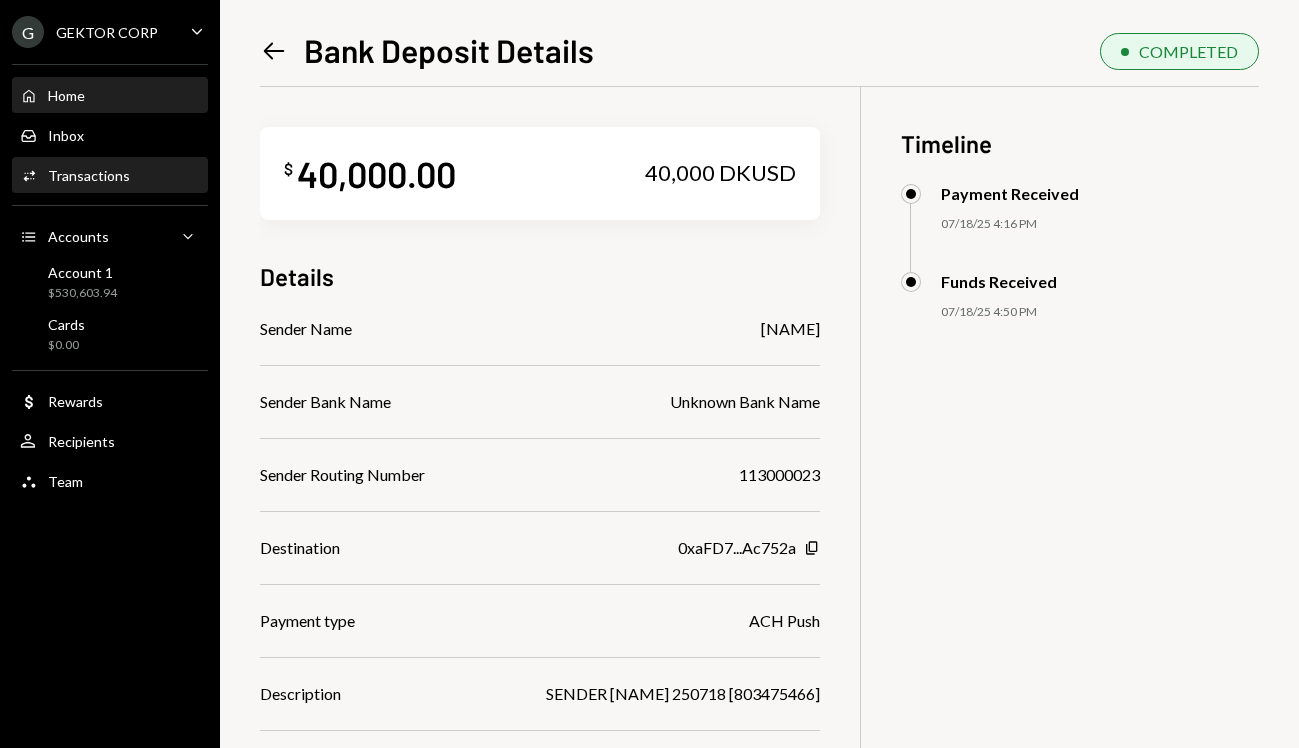 click on "Home Home" at bounding box center (110, 96) 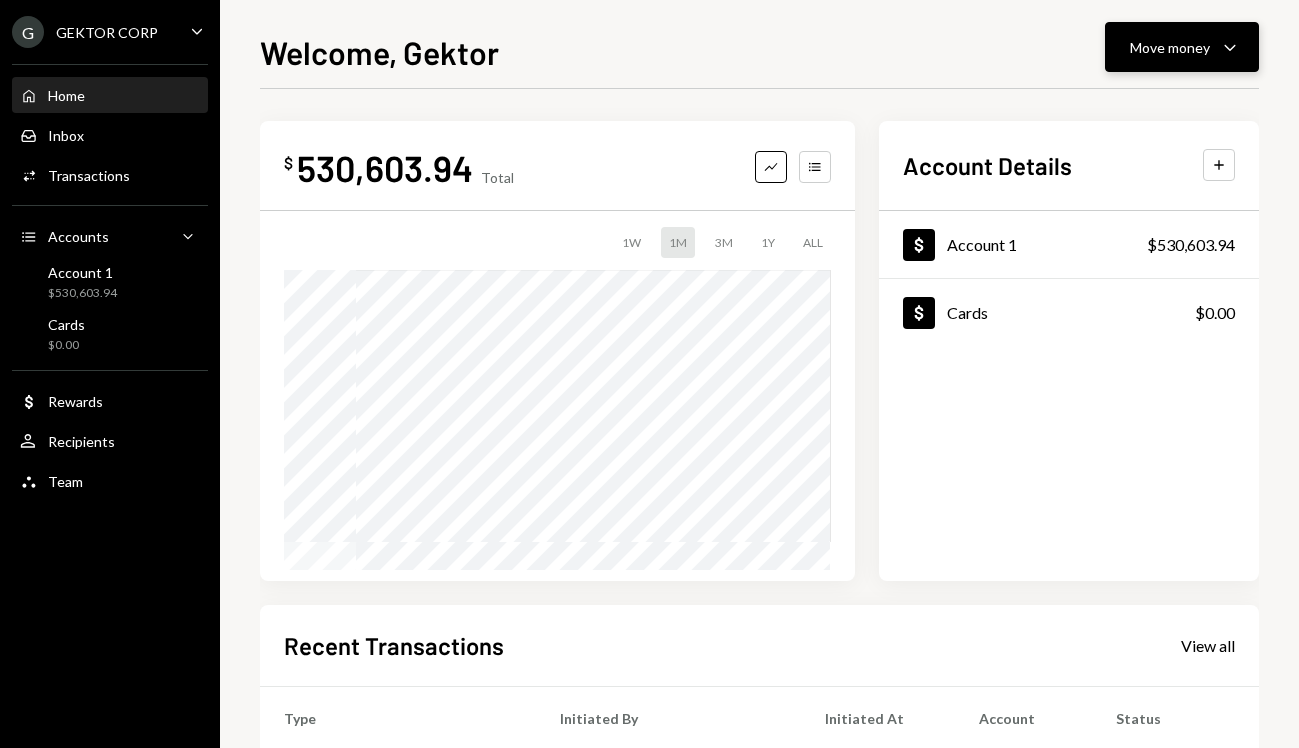click on "Move money Caret Down" at bounding box center [1182, 47] 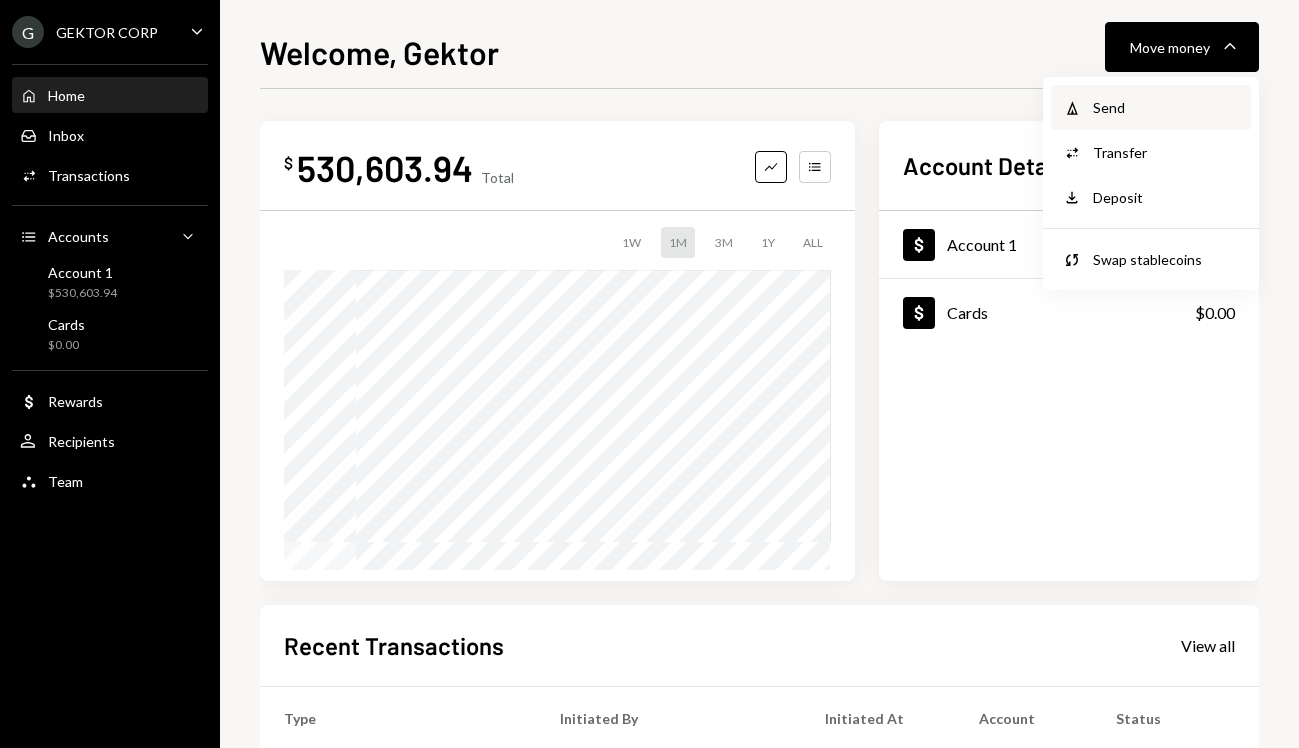 click on "Send" at bounding box center (1166, 107) 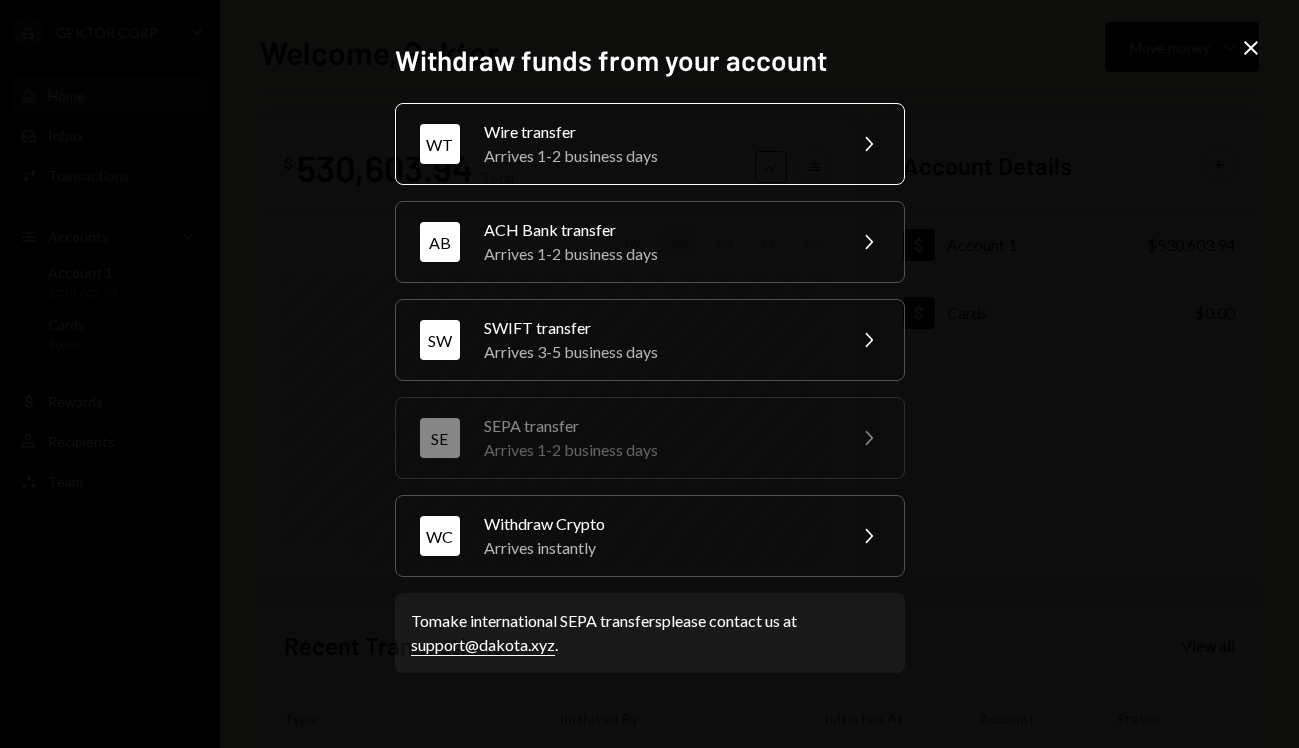 click on "Wire transfer" at bounding box center [658, 132] 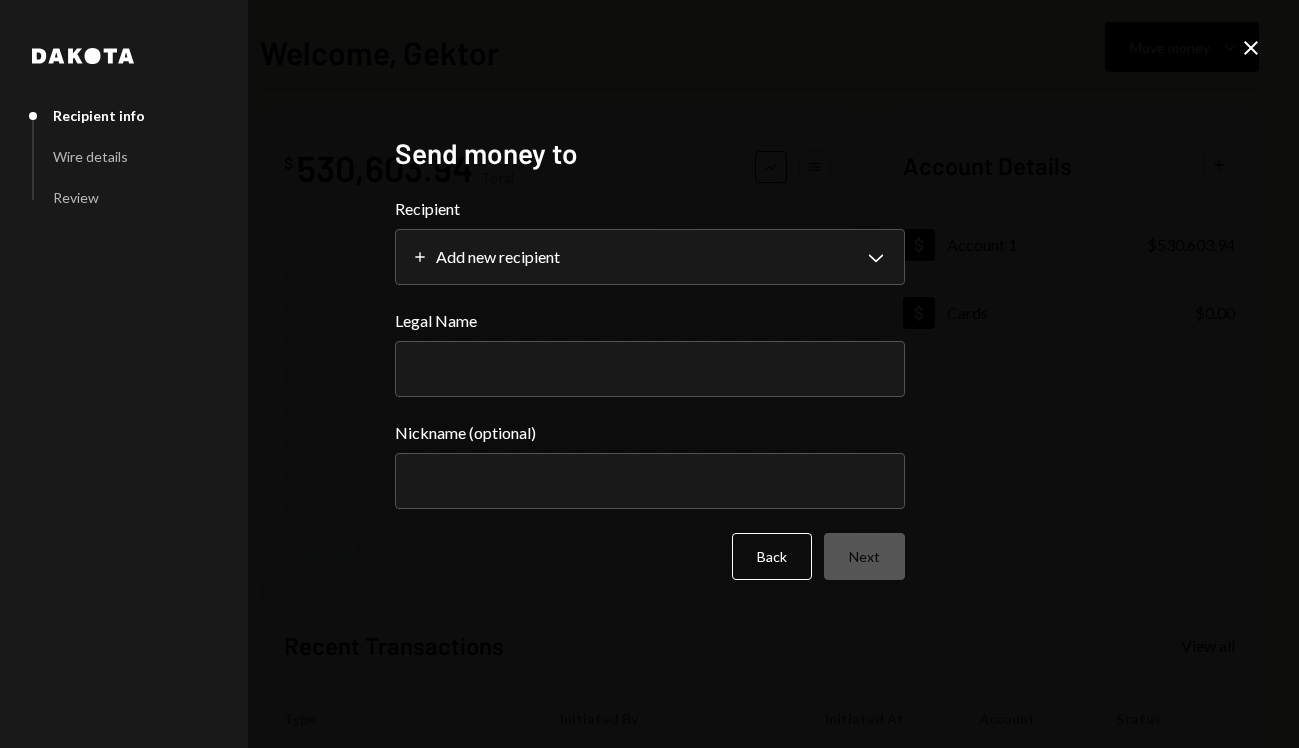 select 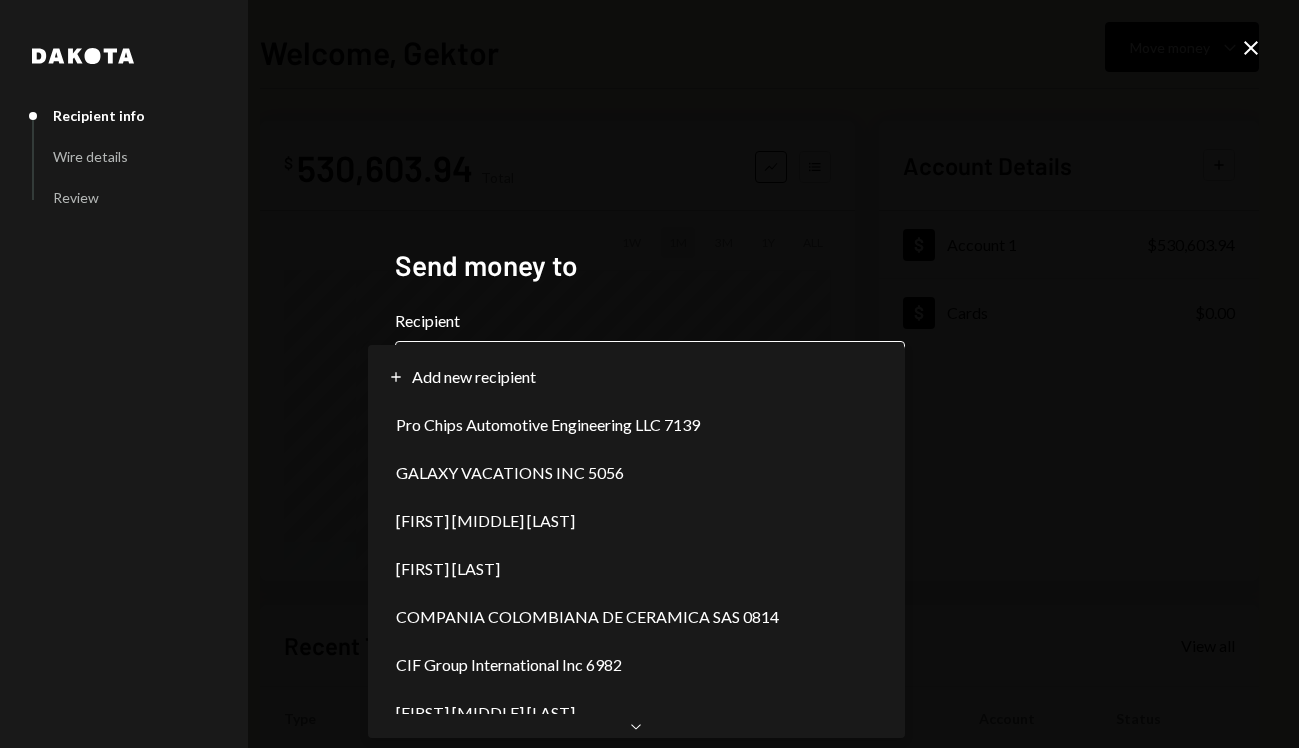 click on "**********" at bounding box center (649, 374) 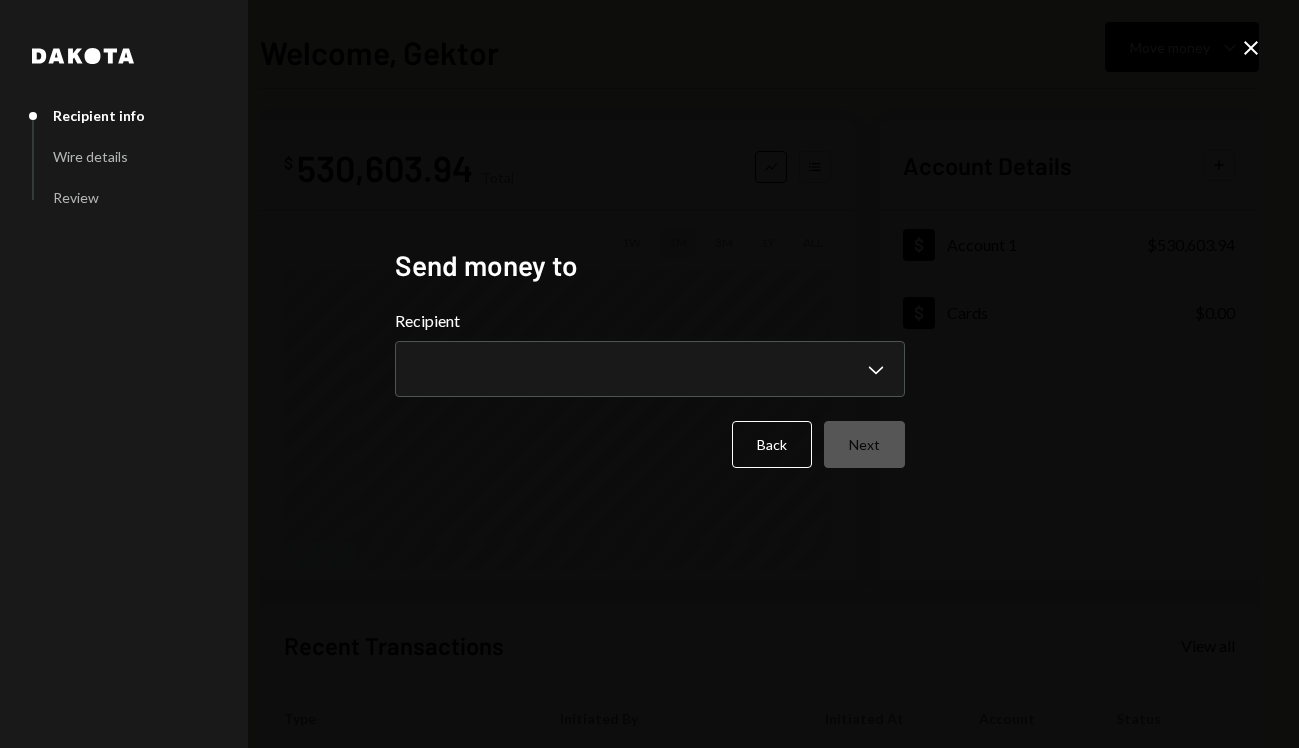 click on "**********" at bounding box center (649, 374) 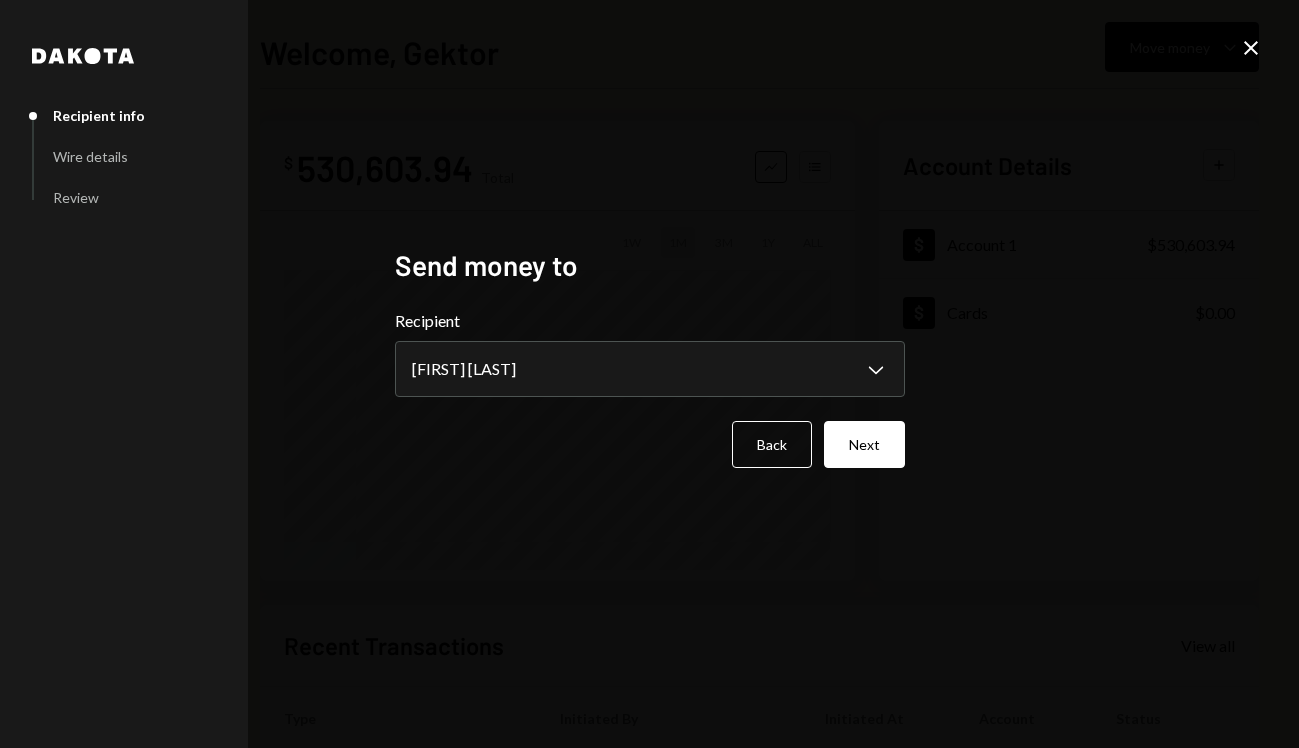 select on "**********" 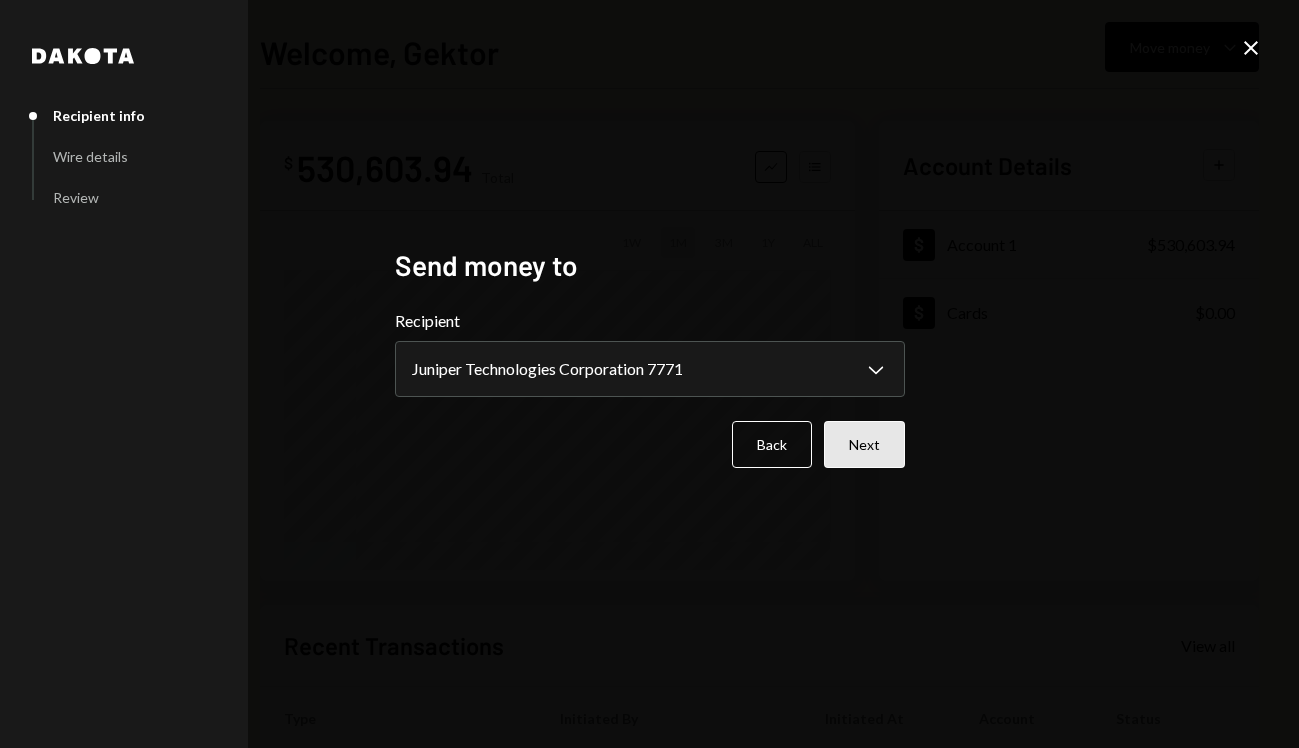 click on "Next" at bounding box center [864, 444] 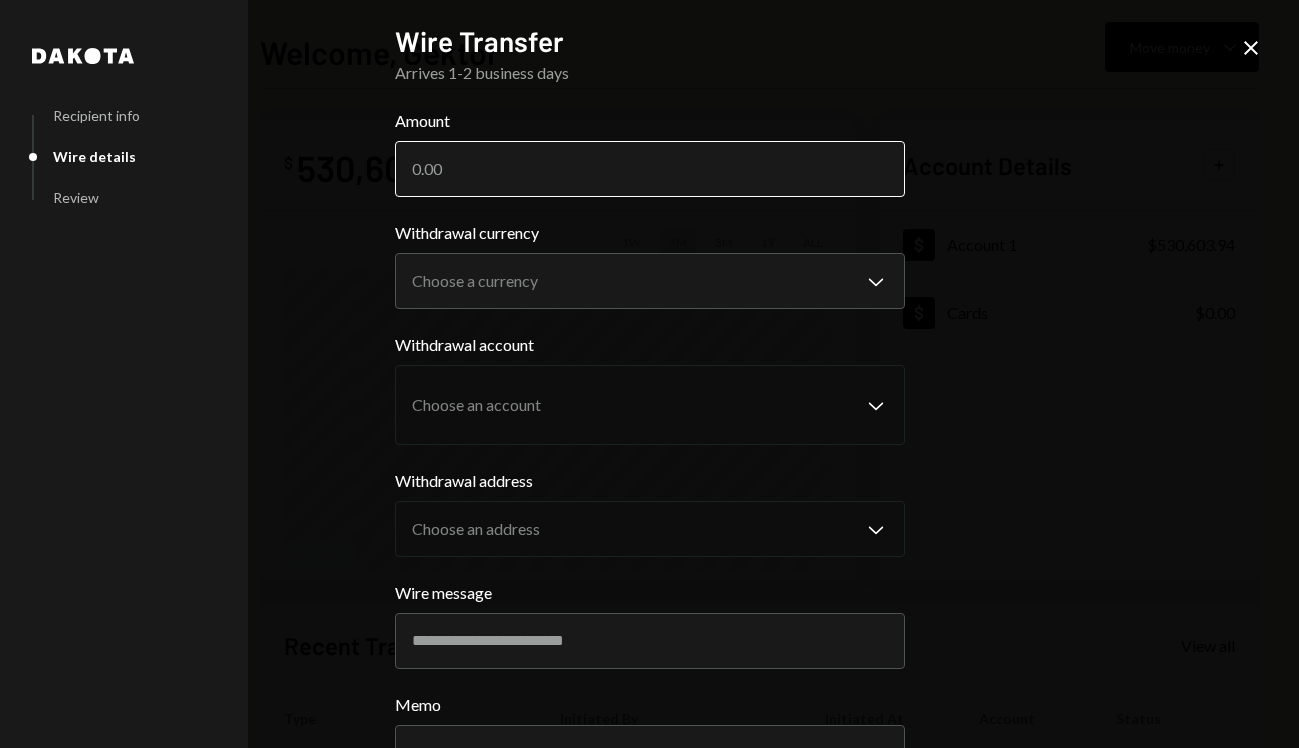 click on "Amount" at bounding box center (650, 169) 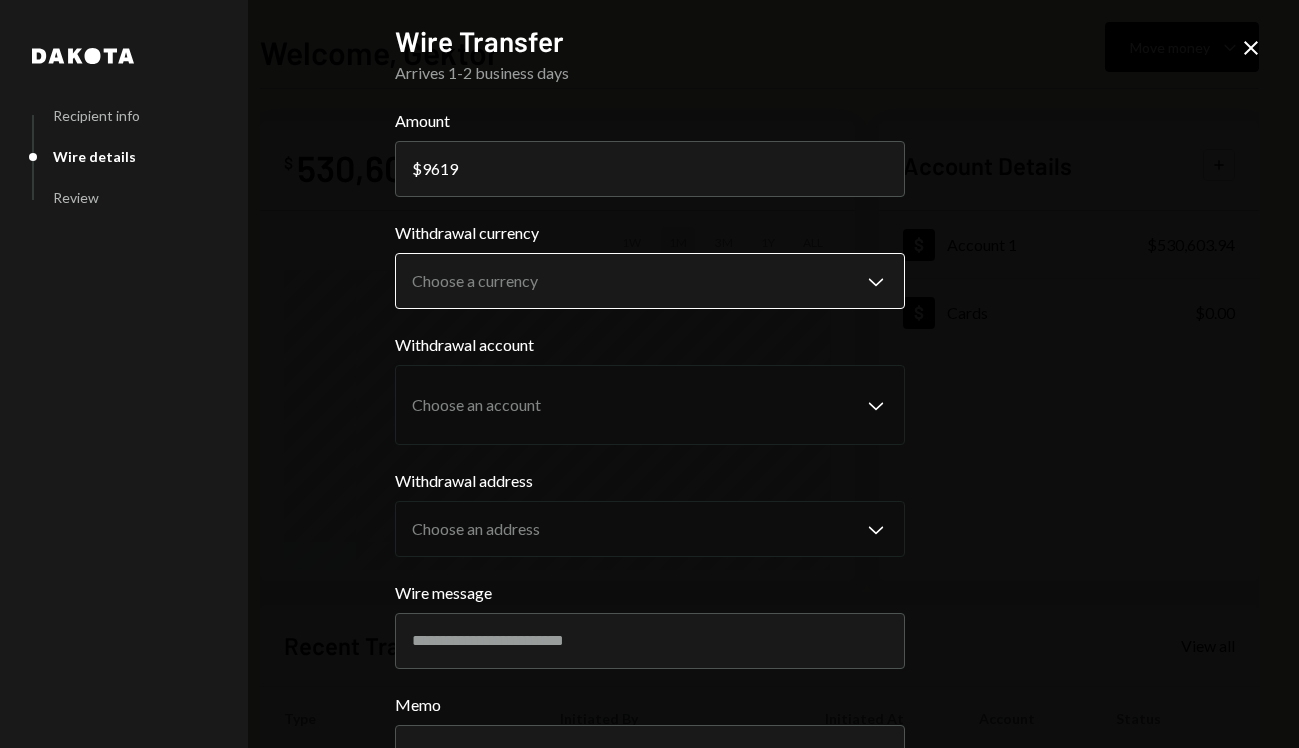 type on "9619" 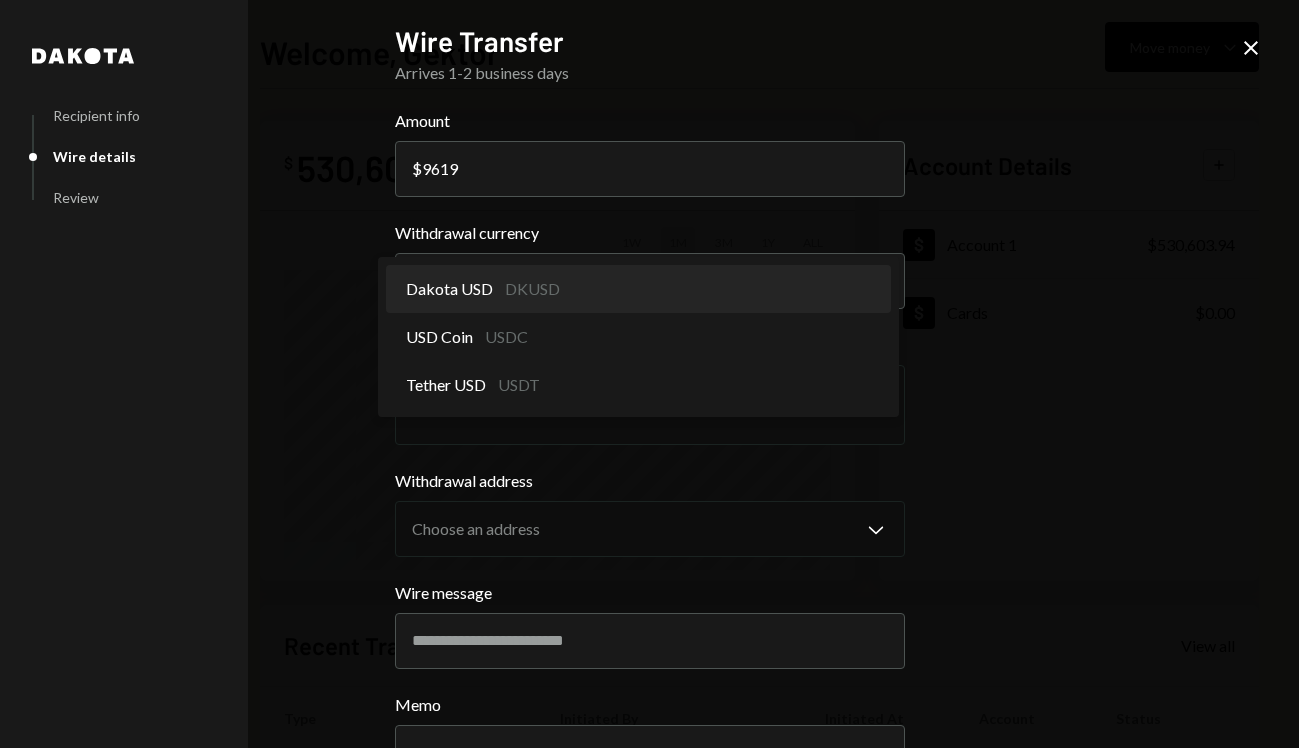 select on "*****" 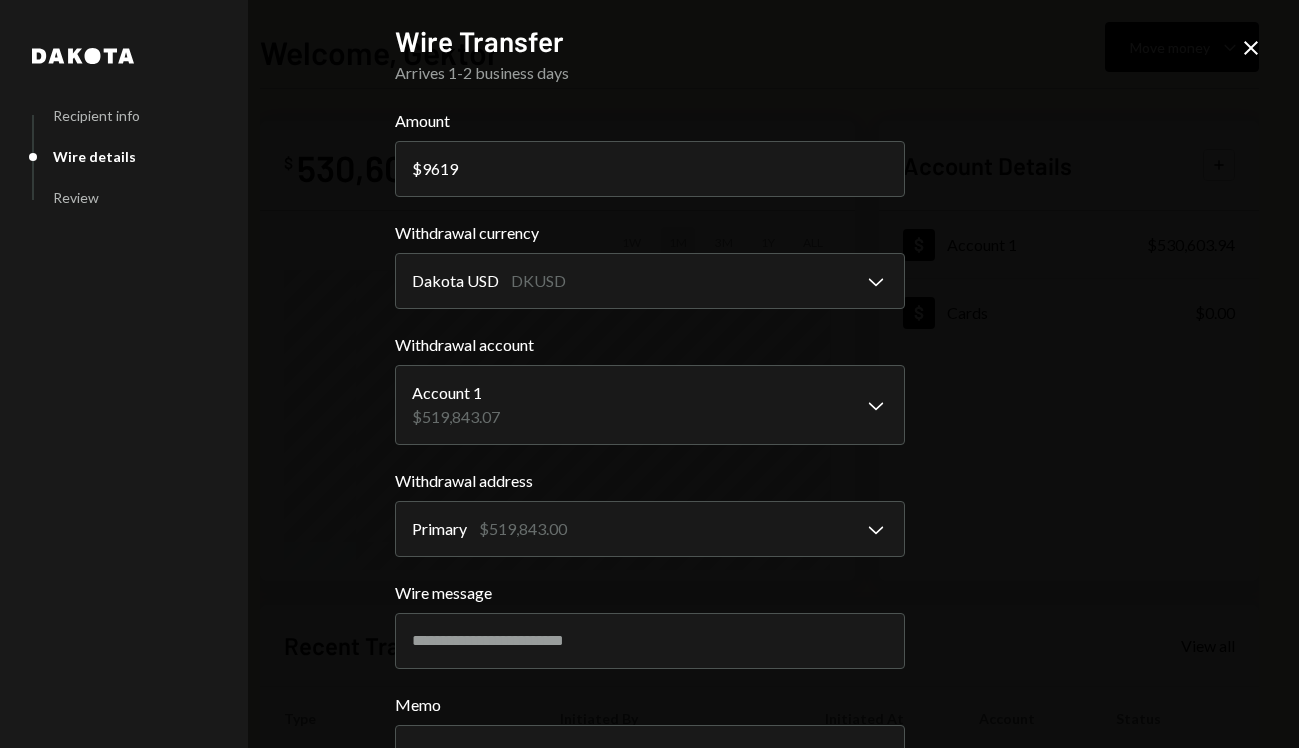 scroll, scrollTop: 159, scrollLeft: 0, axis: vertical 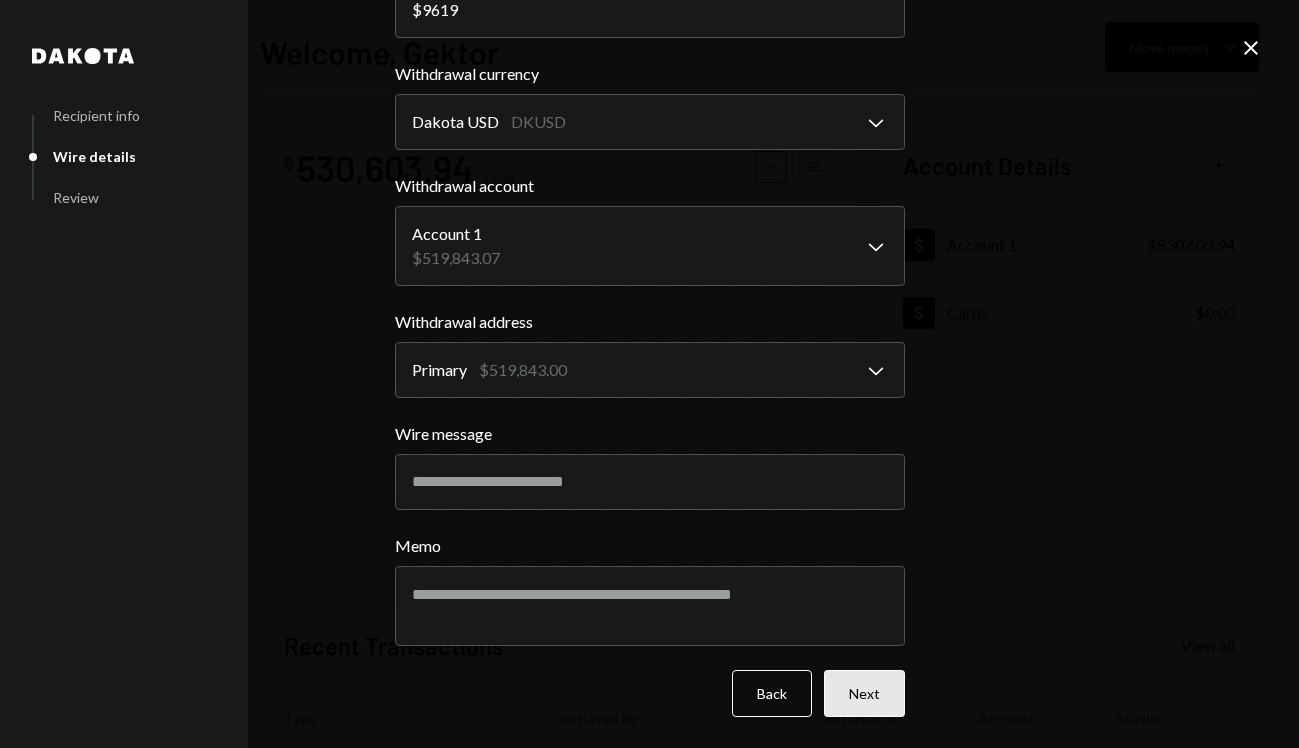 click on "Next" at bounding box center [864, 693] 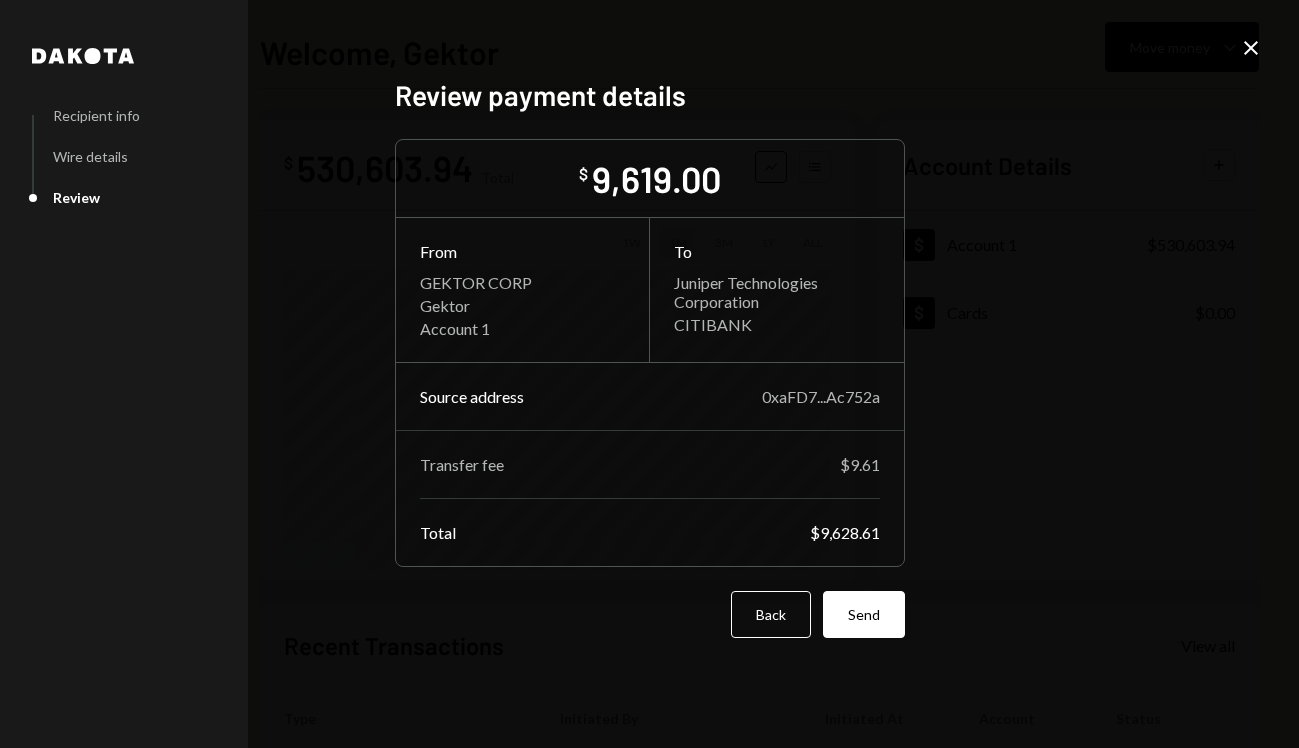 scroll, scrollTop: 0, scrollLeft: 0, axis: both 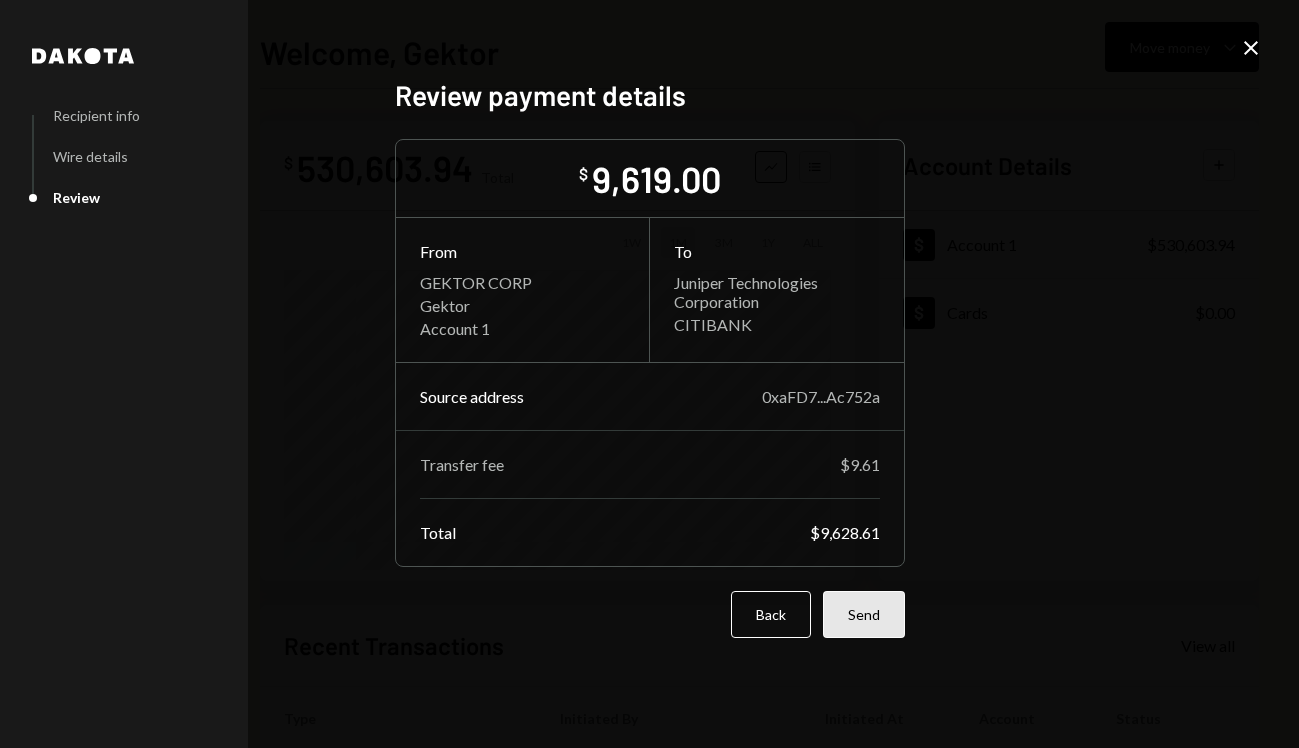 click on "Send" at bounding box center (864, 614) 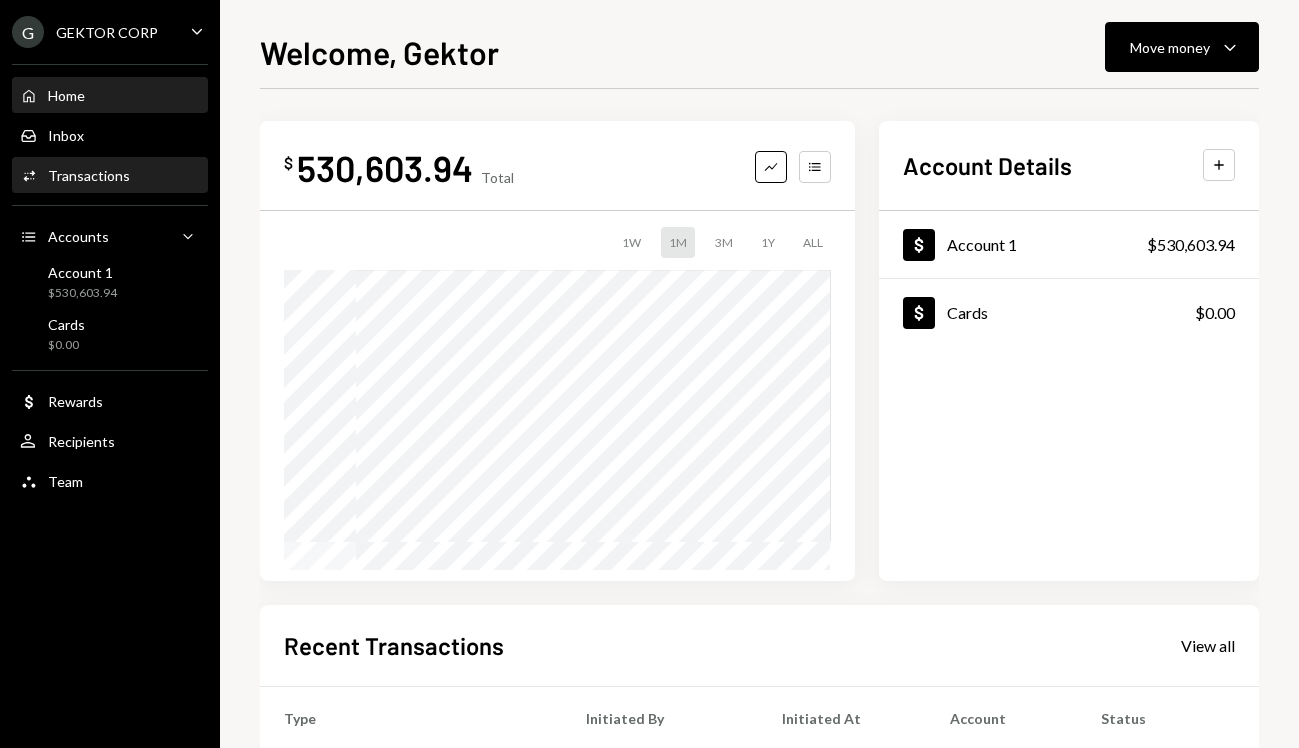 click on "Activities Transactions" at bounding box center [110, 176] 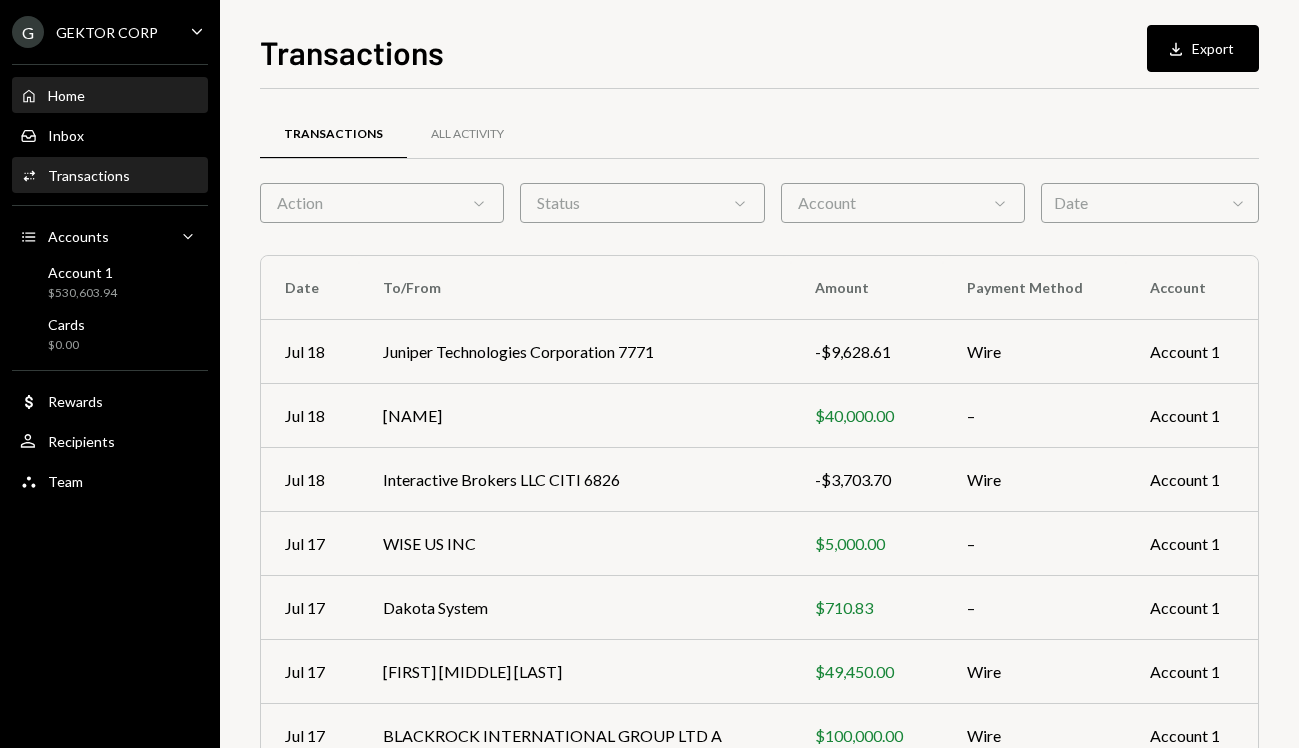 click on "Home Home" at bounding box center (110, 96) 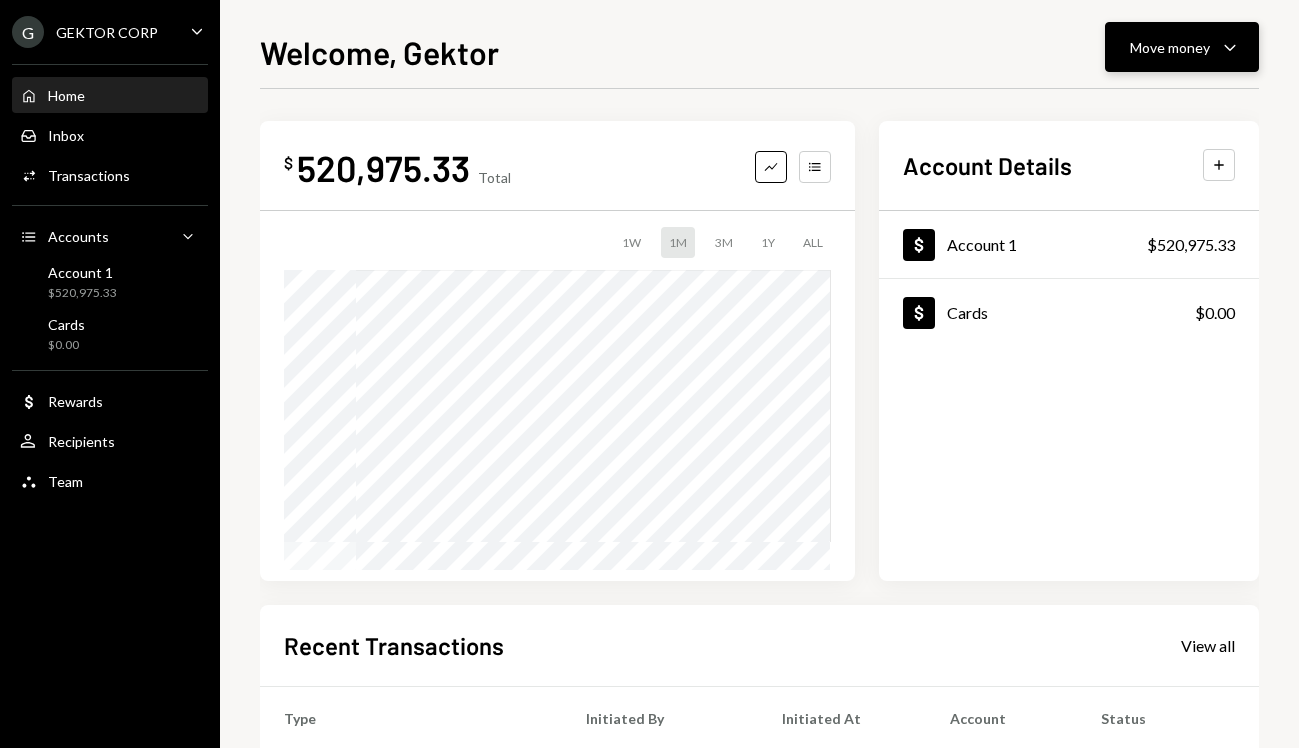 click on "Move money Caret Down" at bounding box center [1182, 47] 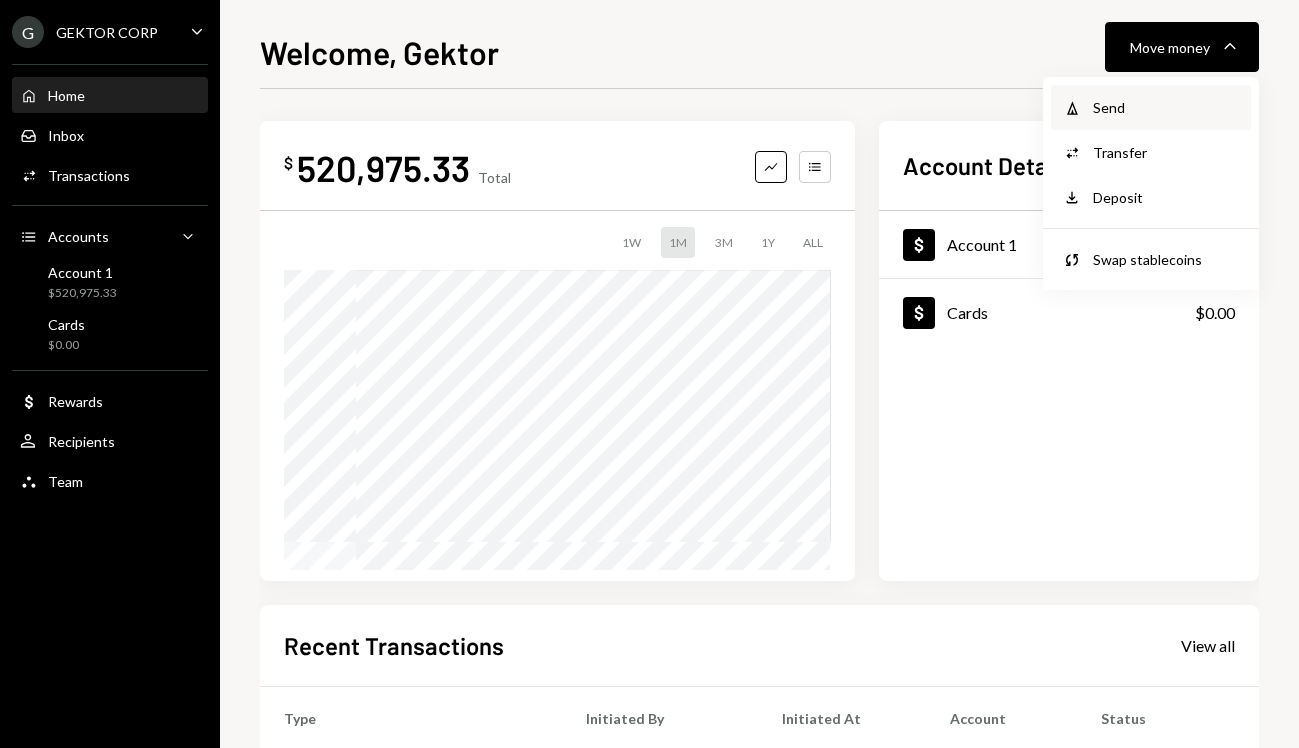 click on "Send" at bounding box center [1166, 107] 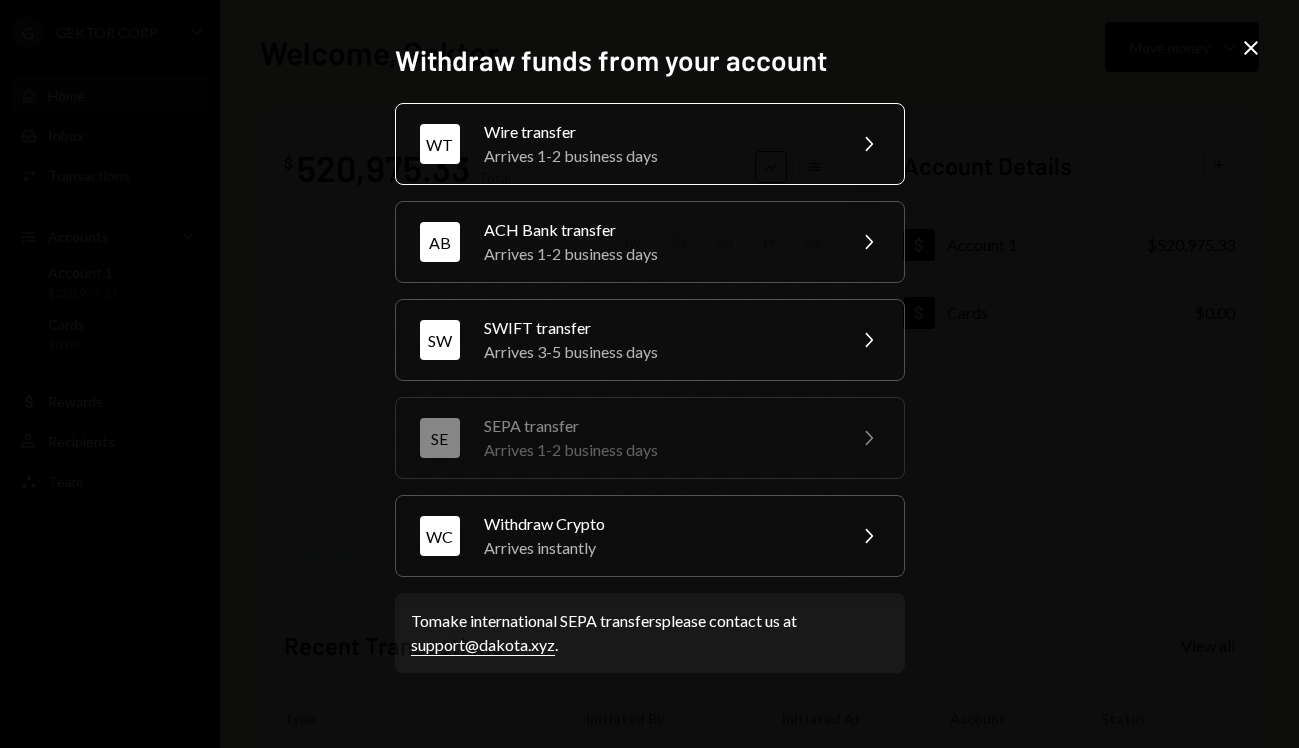 click on "Arrives 1-2 business days" at bounding box center (658, 156) 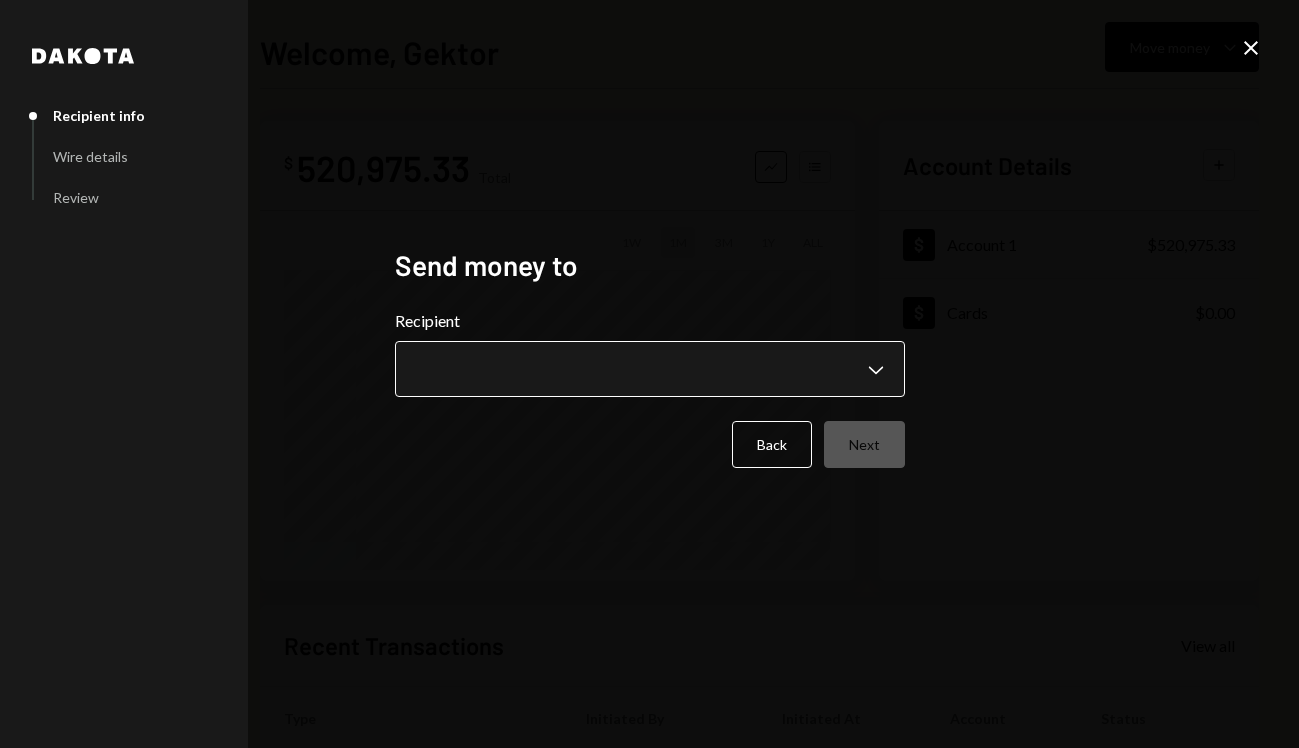 click on "**********" at bounding box center (649, 374) 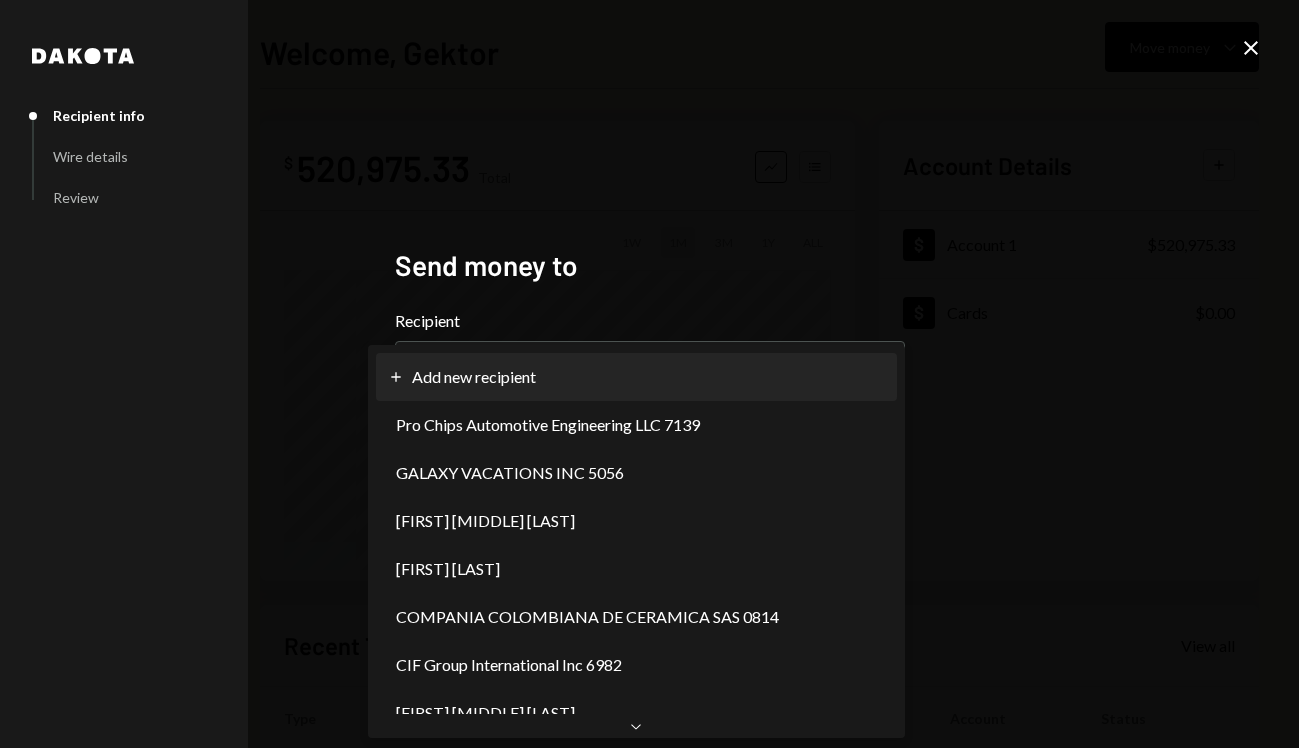 select on "**********" 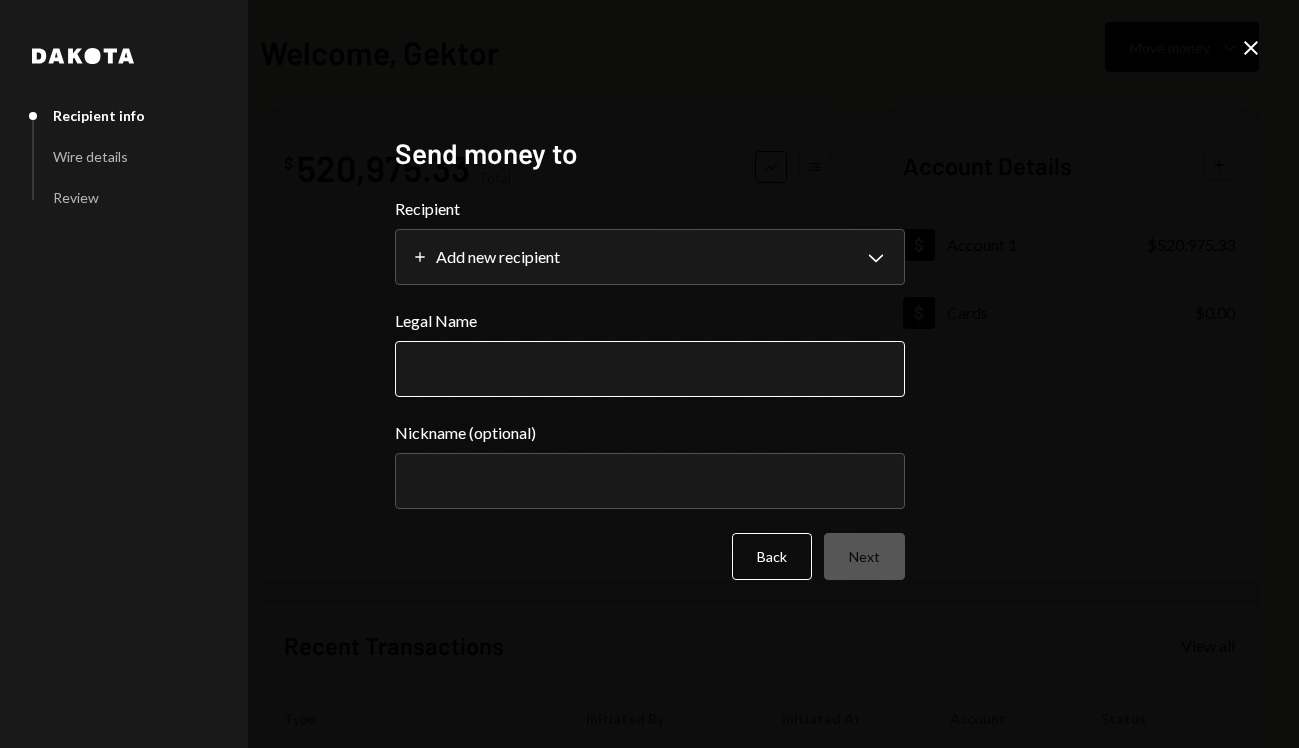 click on "Legal Name" at bounding box center (650, 369) 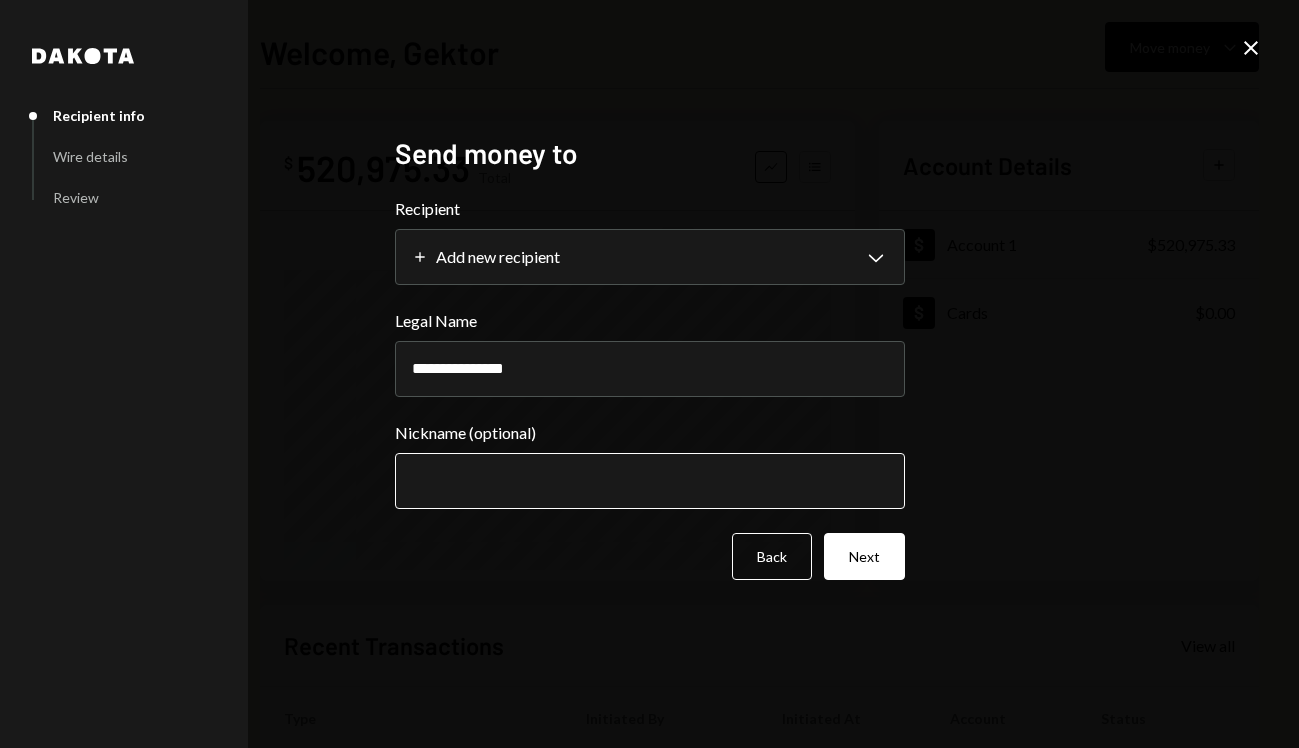 type on "**********" 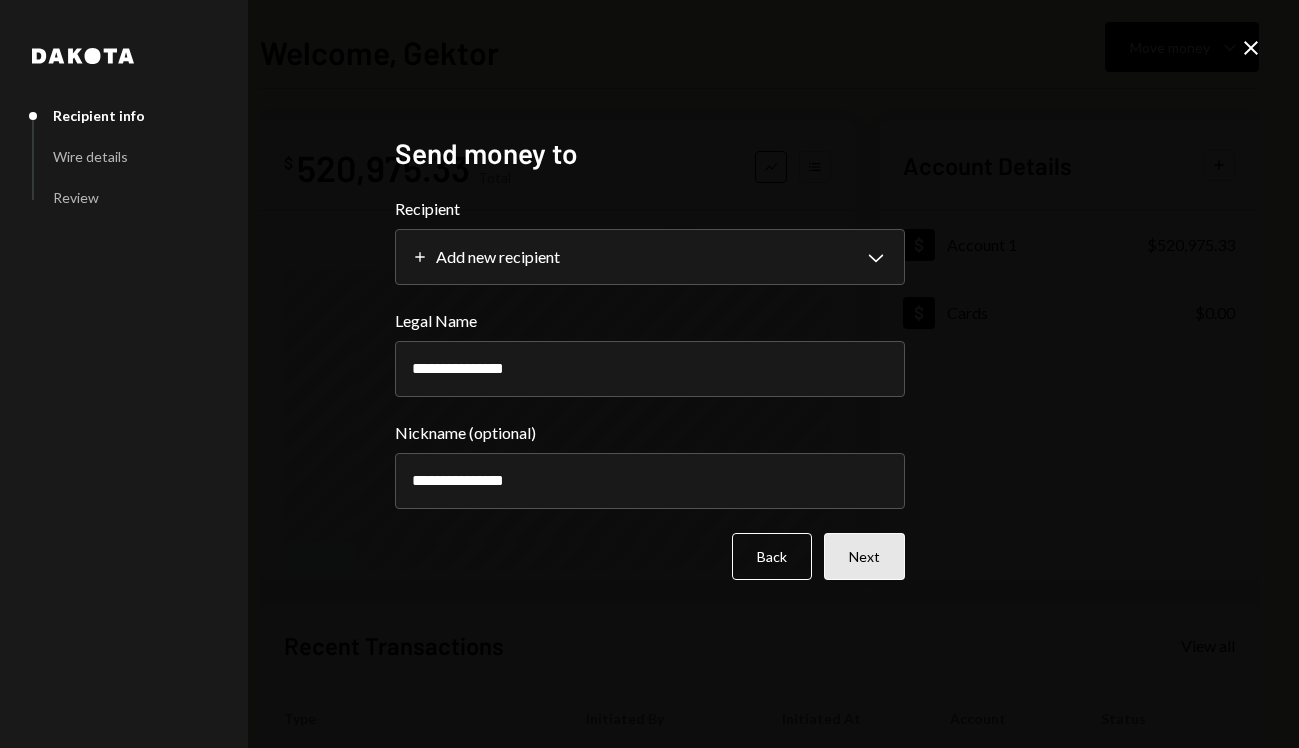 type on "**********" 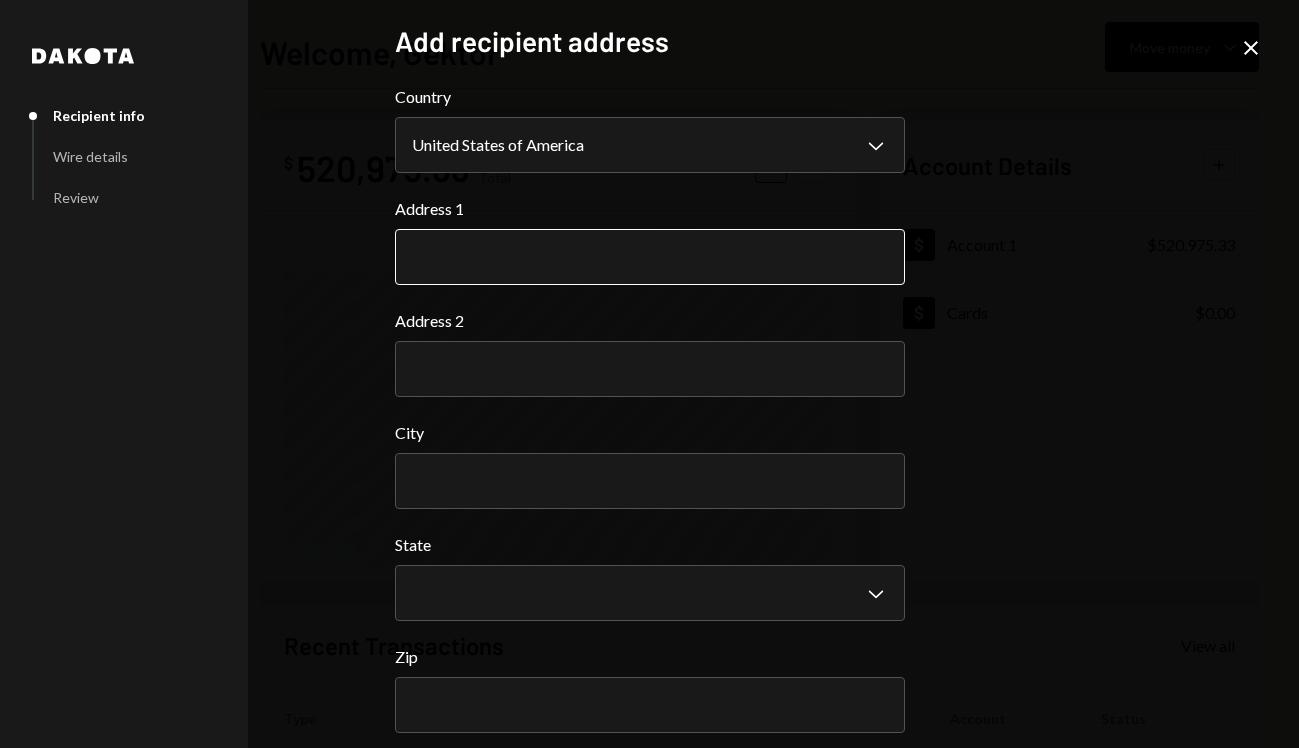 click on "Address 1" at bounding box center (650, 257) 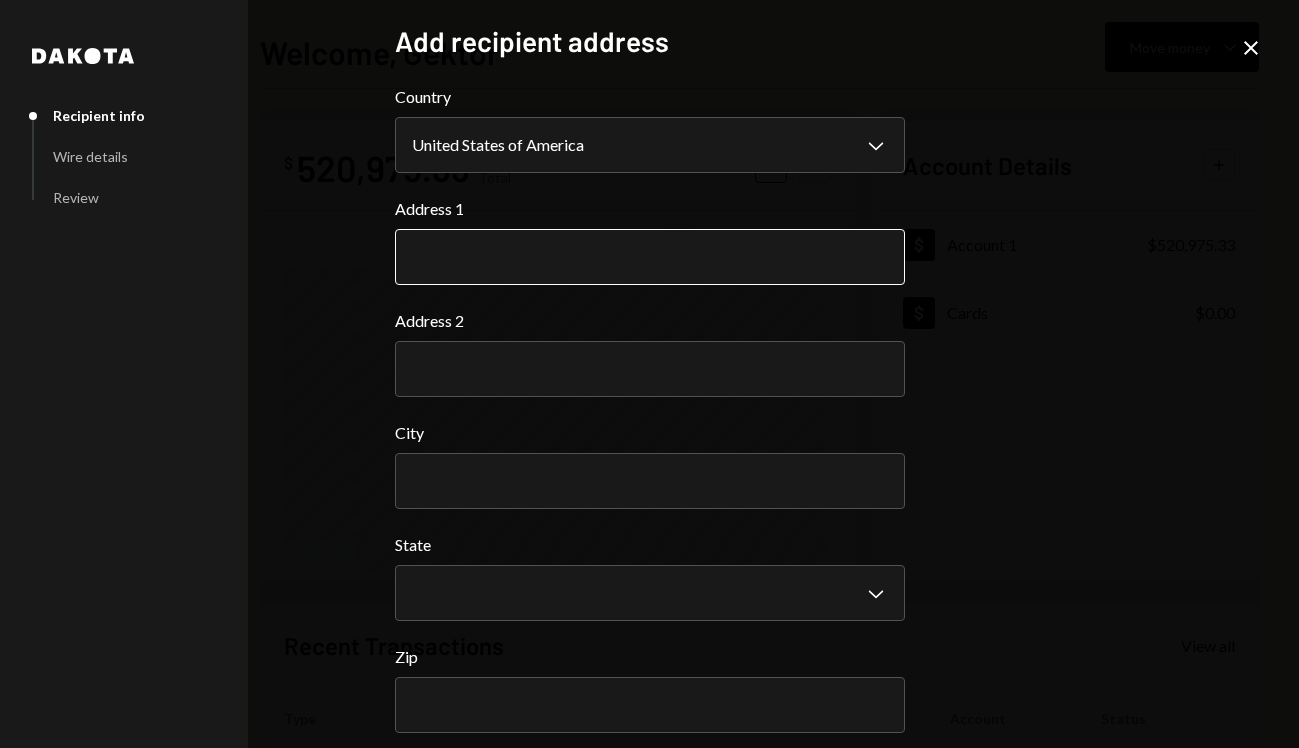 paste on "**********" 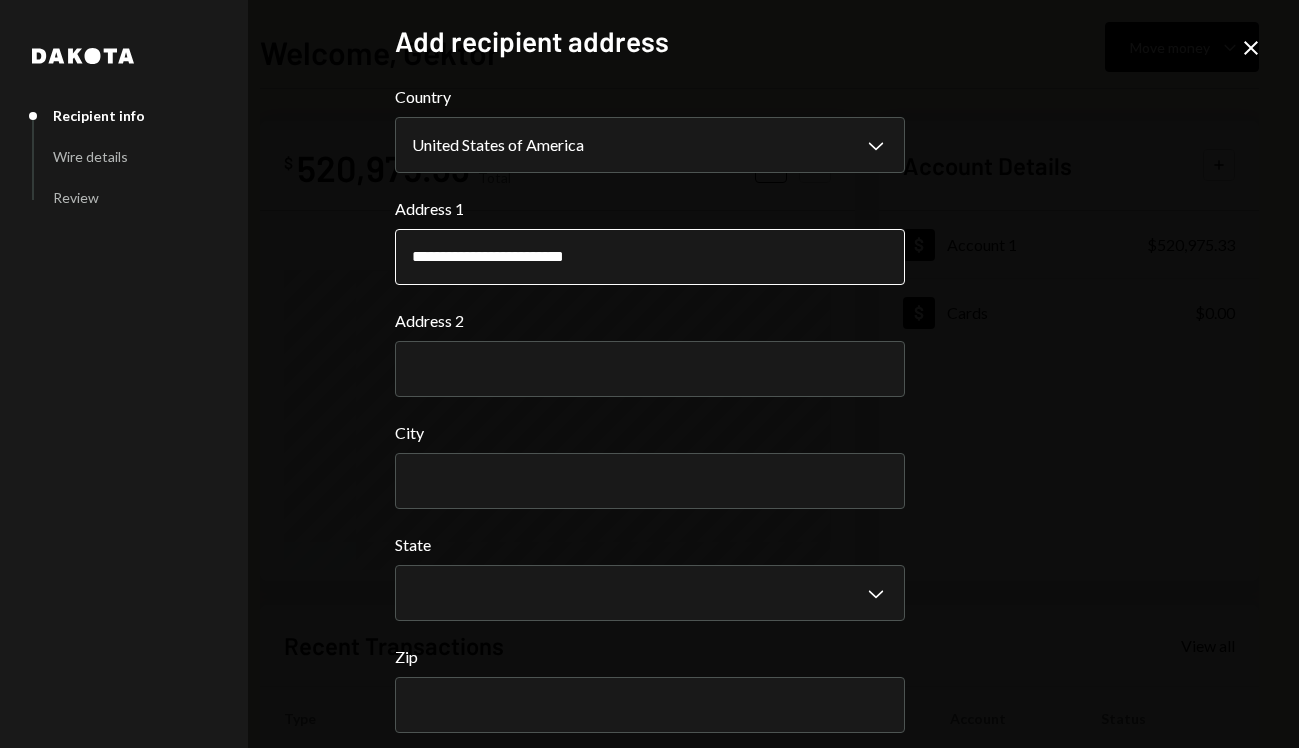 click on "**********" at bounding box center [650, 257] 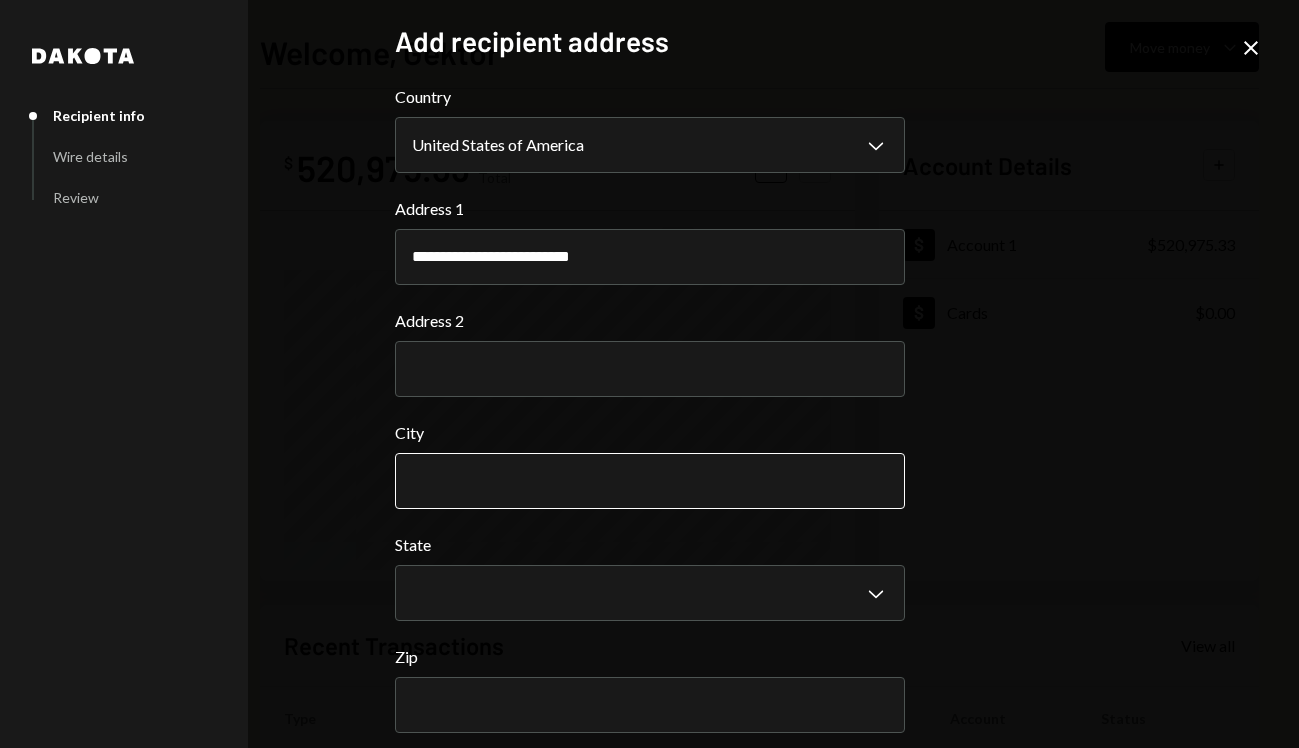 type on "**********" 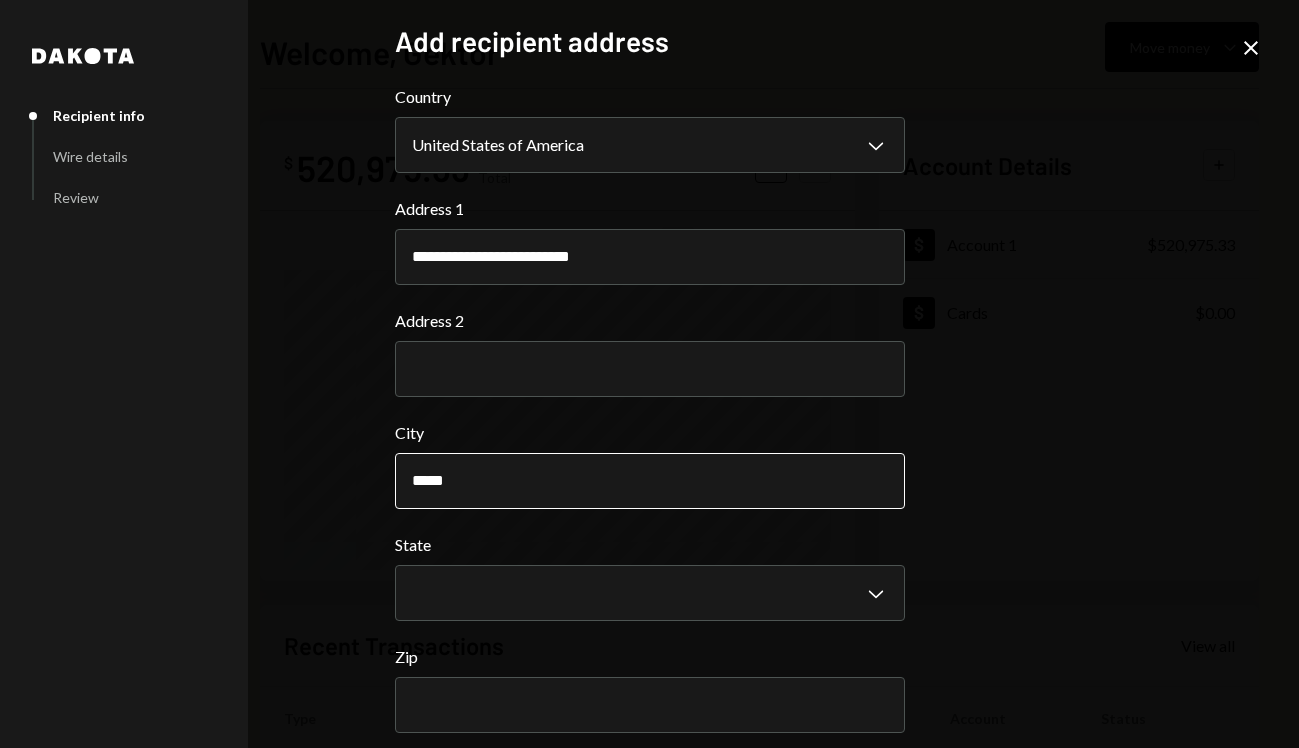 type on "*****" 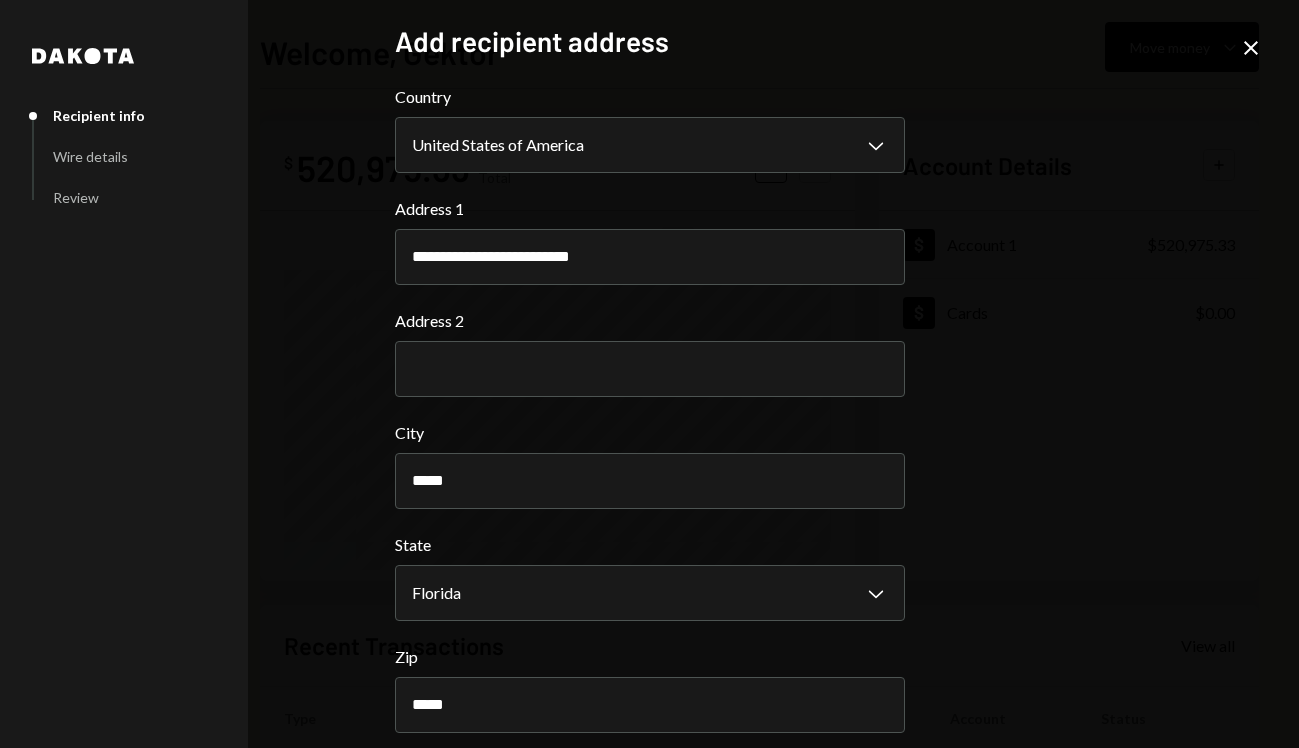 scroll, scrollTop: 87, scrollLeft: 0, axis: vertical 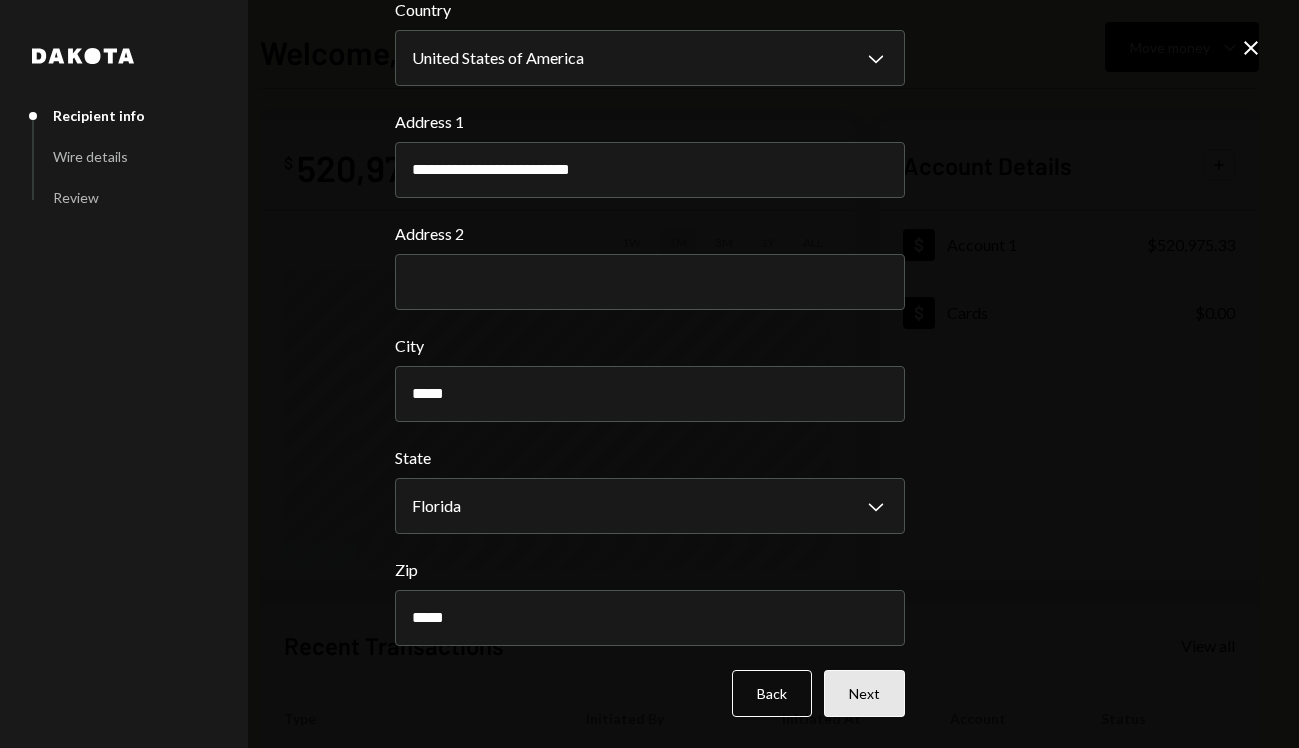 type on "*****" 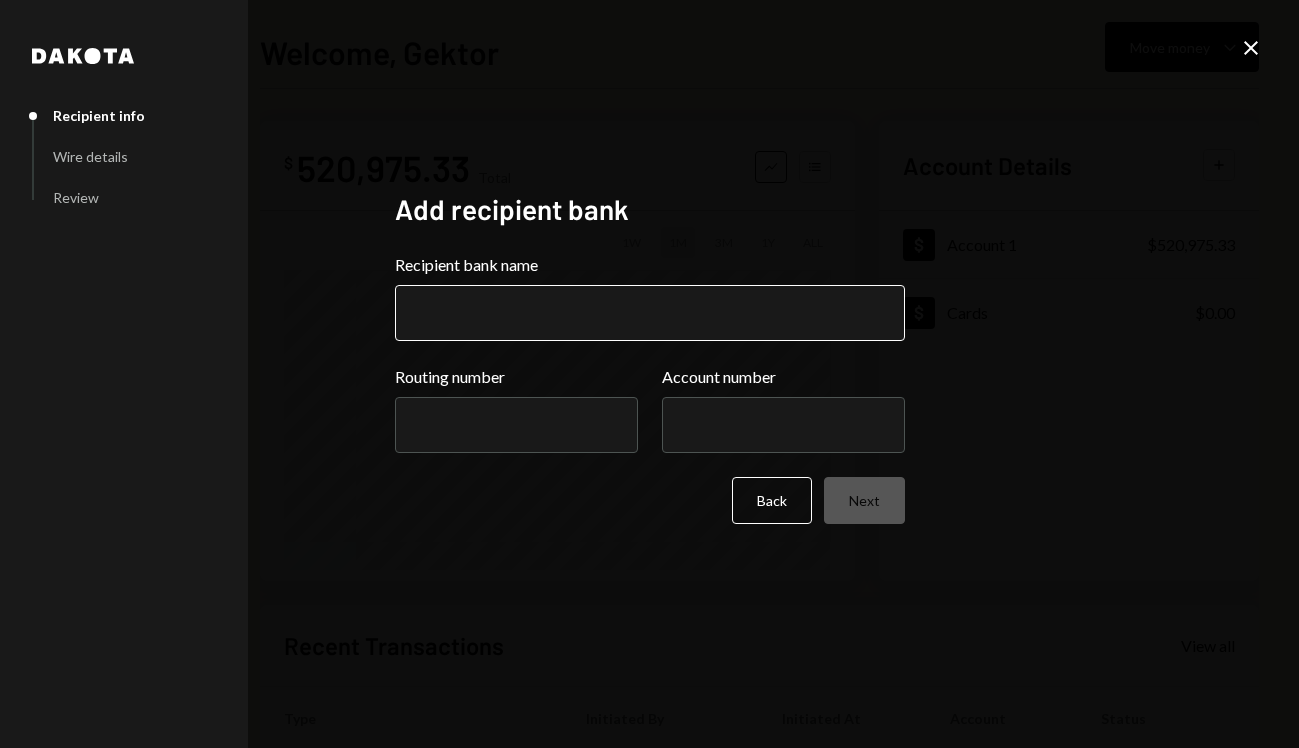 click on "Recipient bank name" at bounding box center [650, 313] 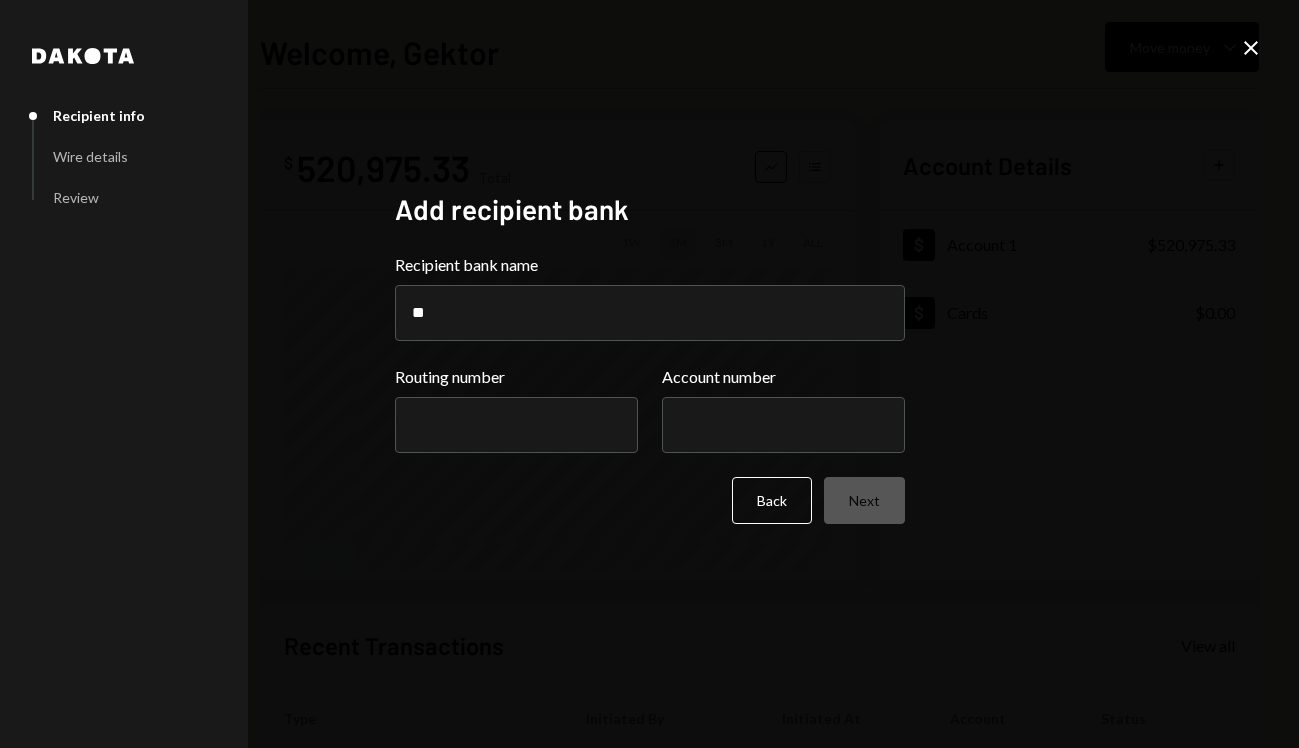 type on "**********" 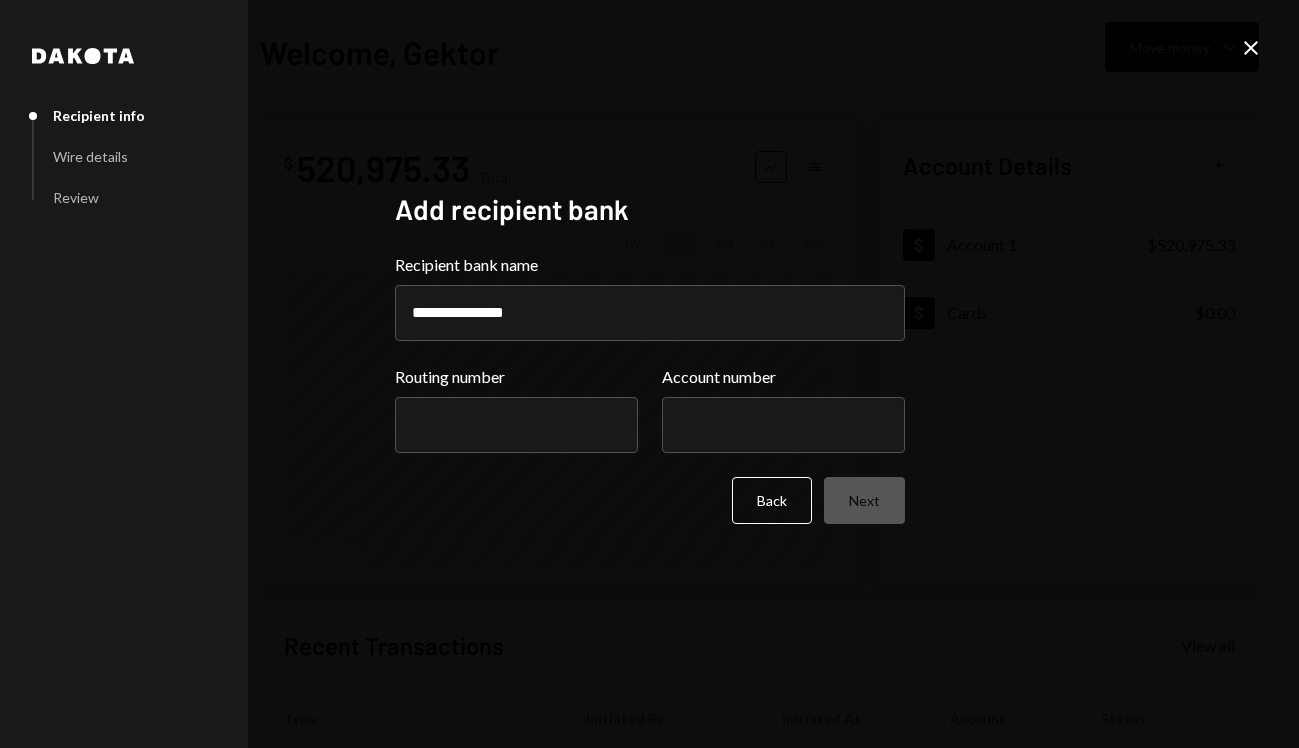 click on "Account number" at bounding box center [783, 425] 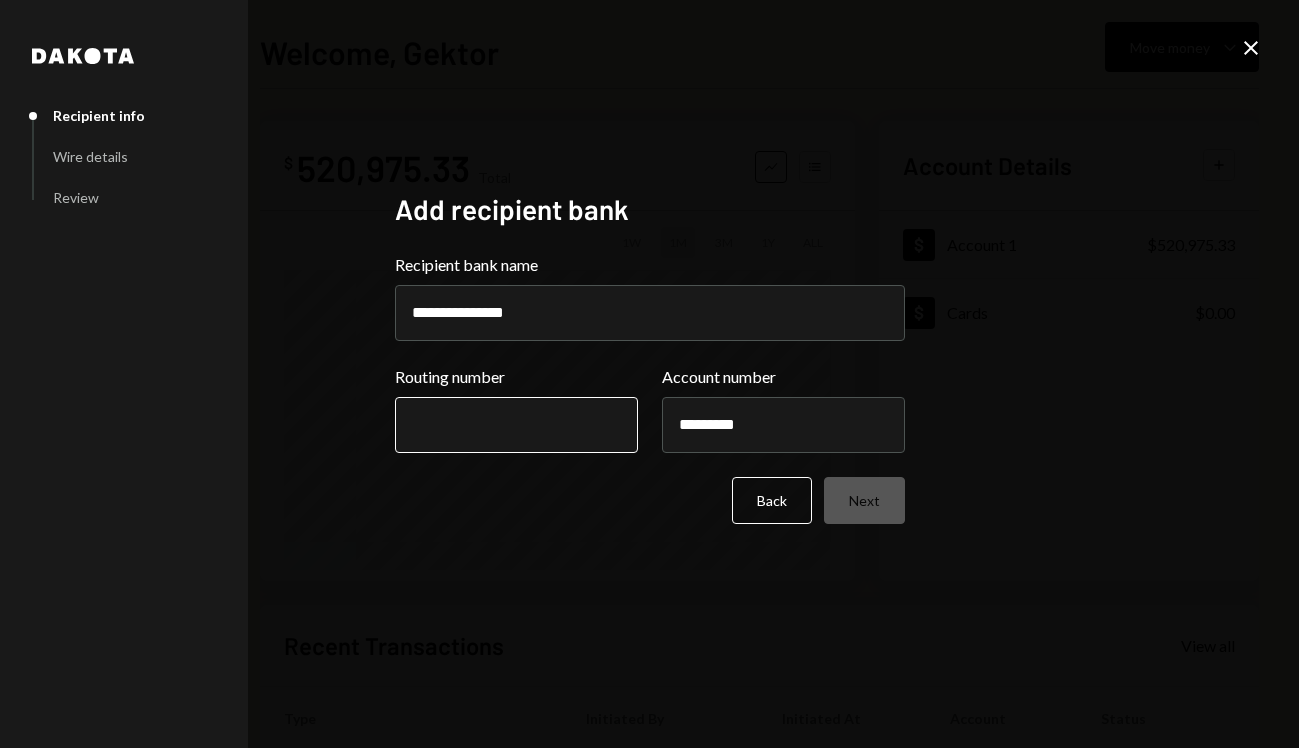 type on "*********" 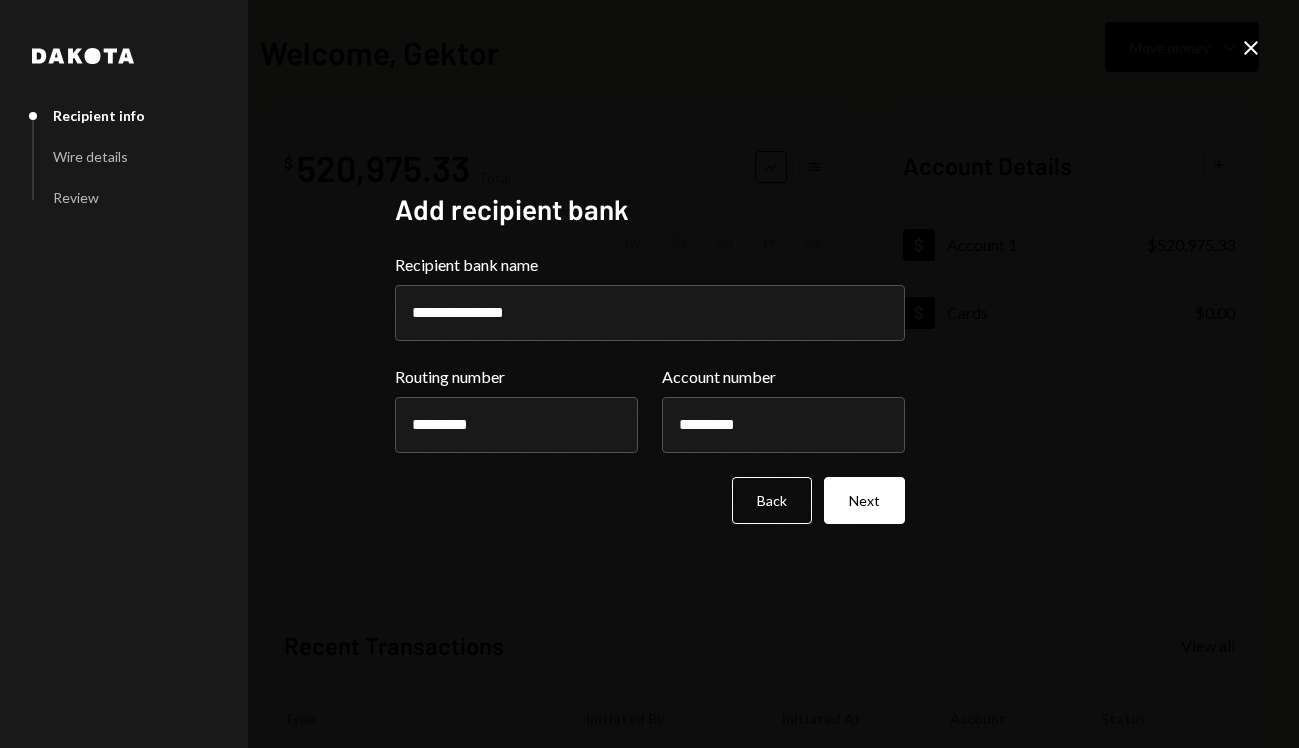 drag, startPoint x: 543, startPoint y: 424, endPoint x: 369, endPoint y: 427, distance: 174.02586 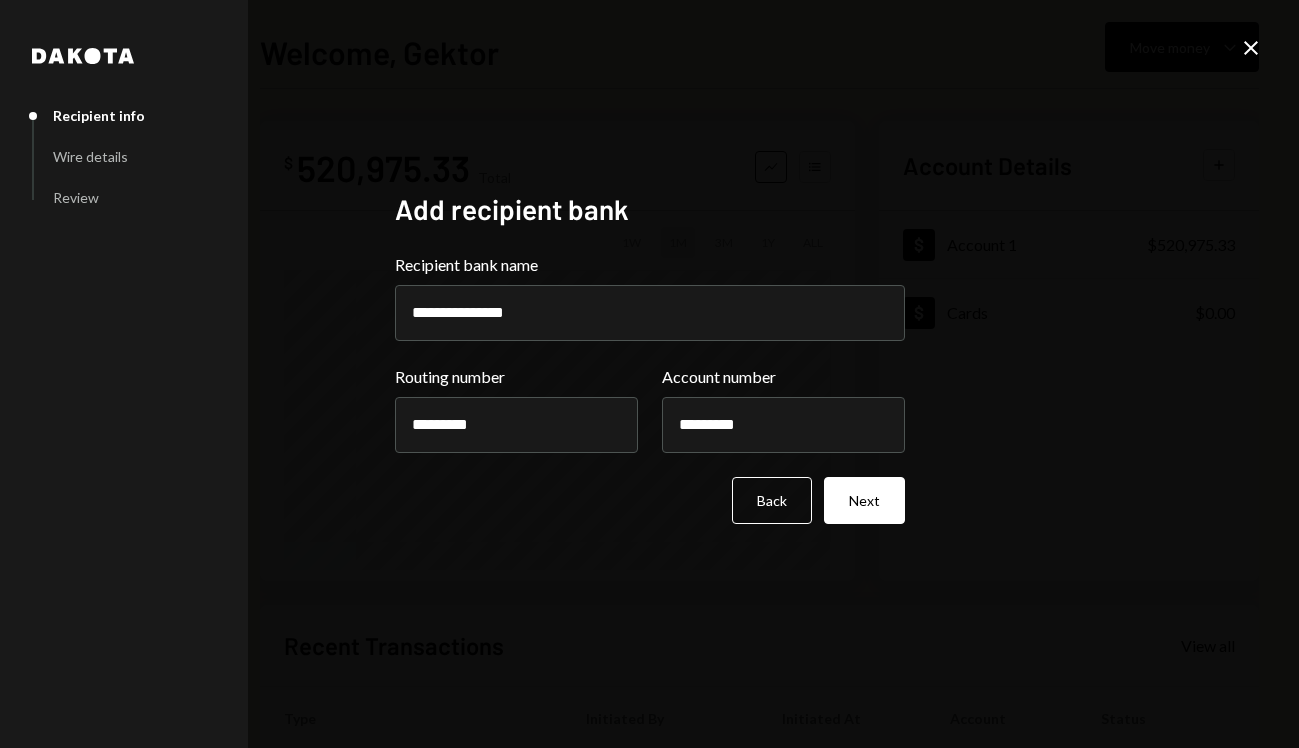 paste 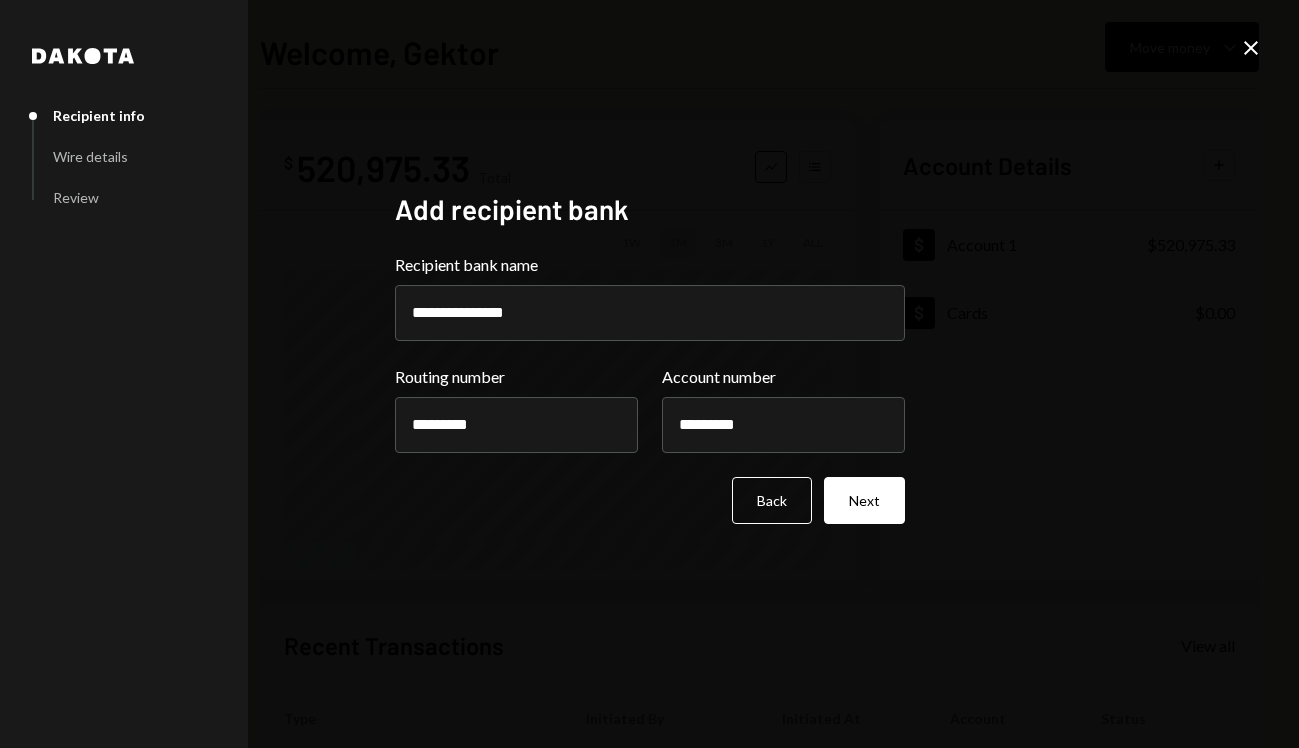drag, startPoint x: 512, startPoint y: 423, endPoint x: 241, endPoint y: 411, distance: 271.26556 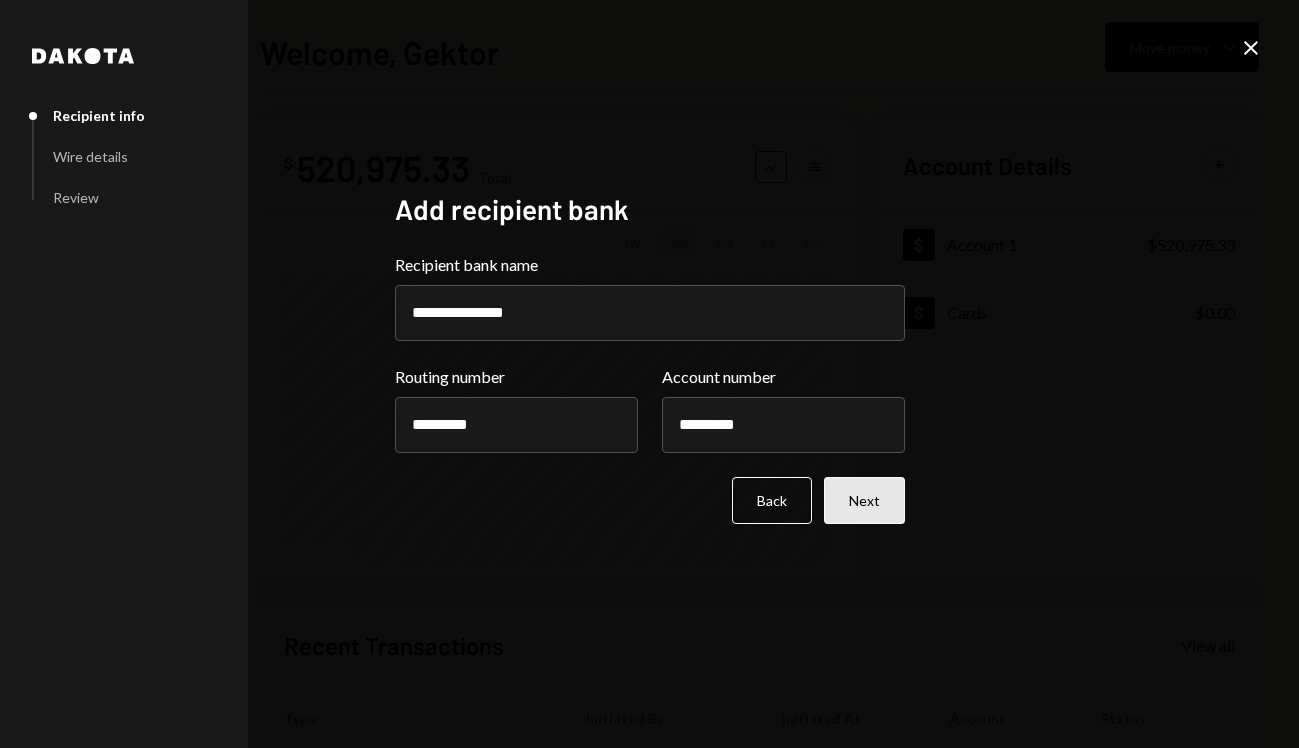type on "*********" 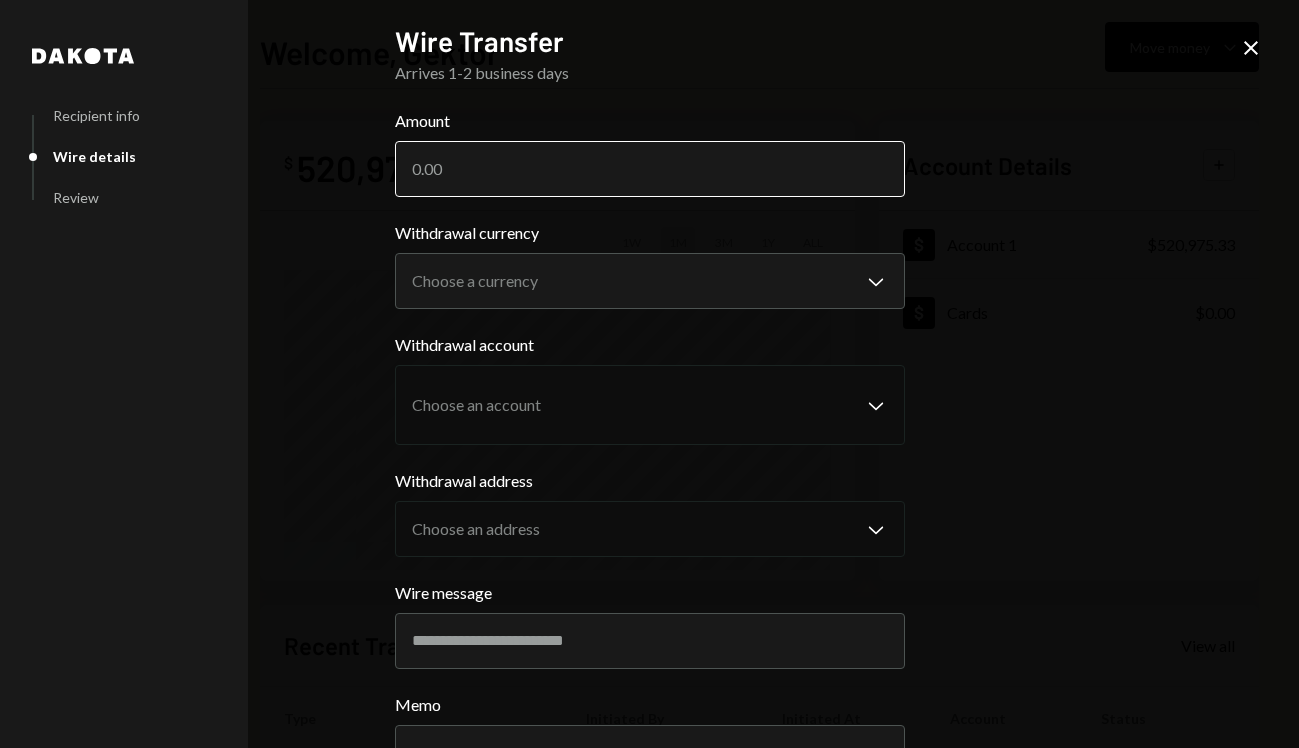 click on "Amount" at bounding box center [650, 169] 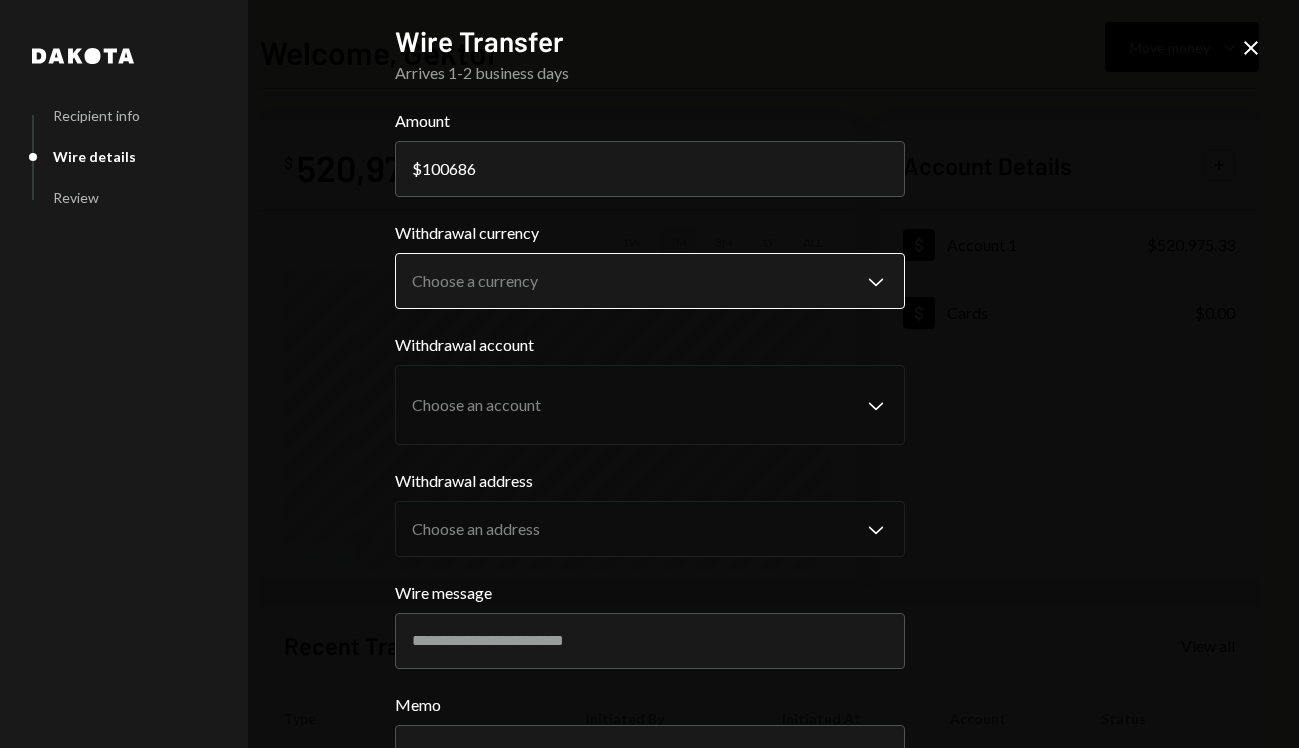type on "100686" 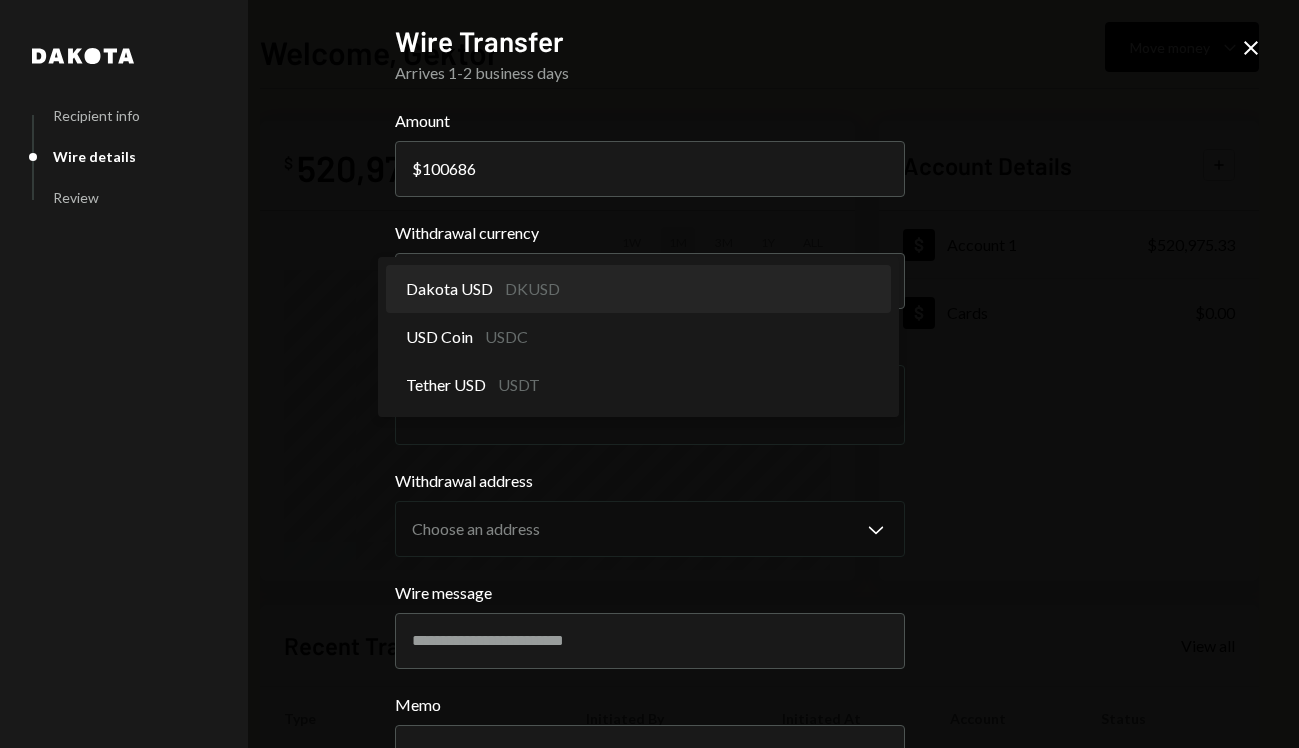 select on "*****" 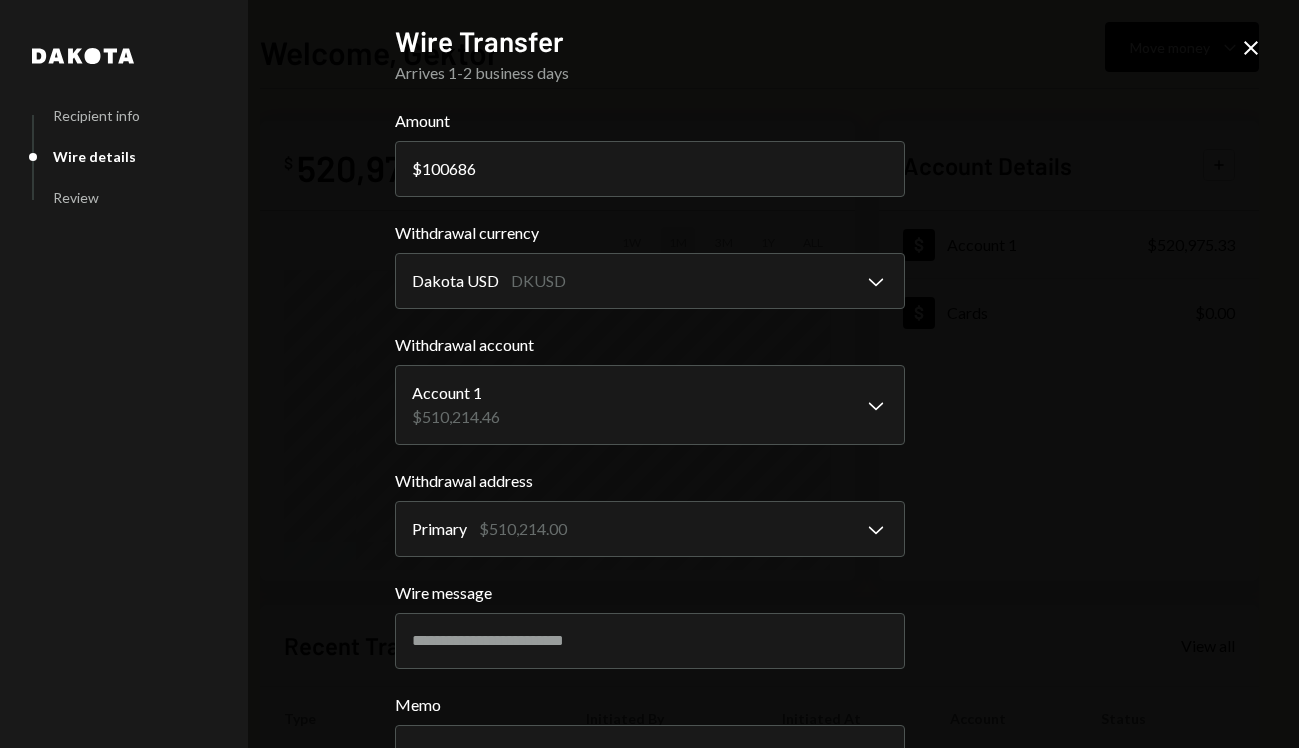 scroll, scrollTop: 159, scrollLeft: 0, axis: vertical 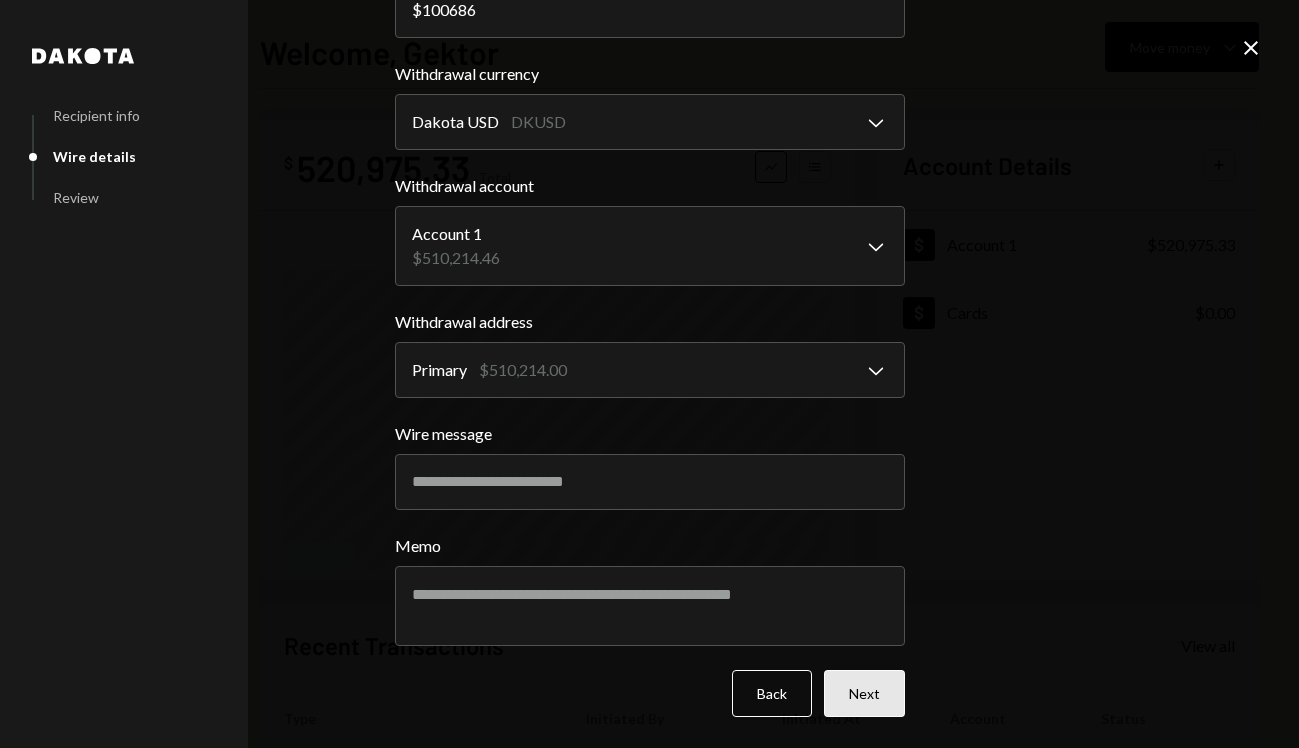 click on "Next" at bounding box center [864, 693] 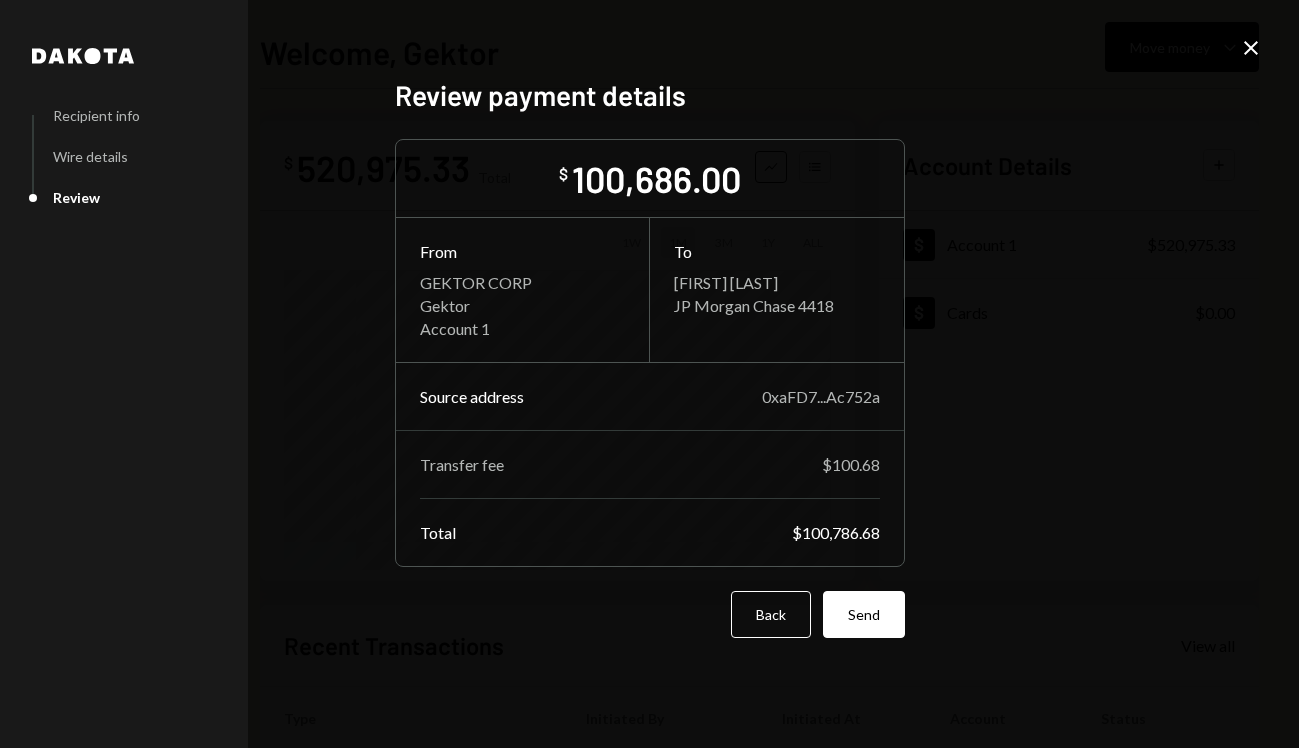 scroll, scrollTop: 0, scrollLeft: 0, axis: both 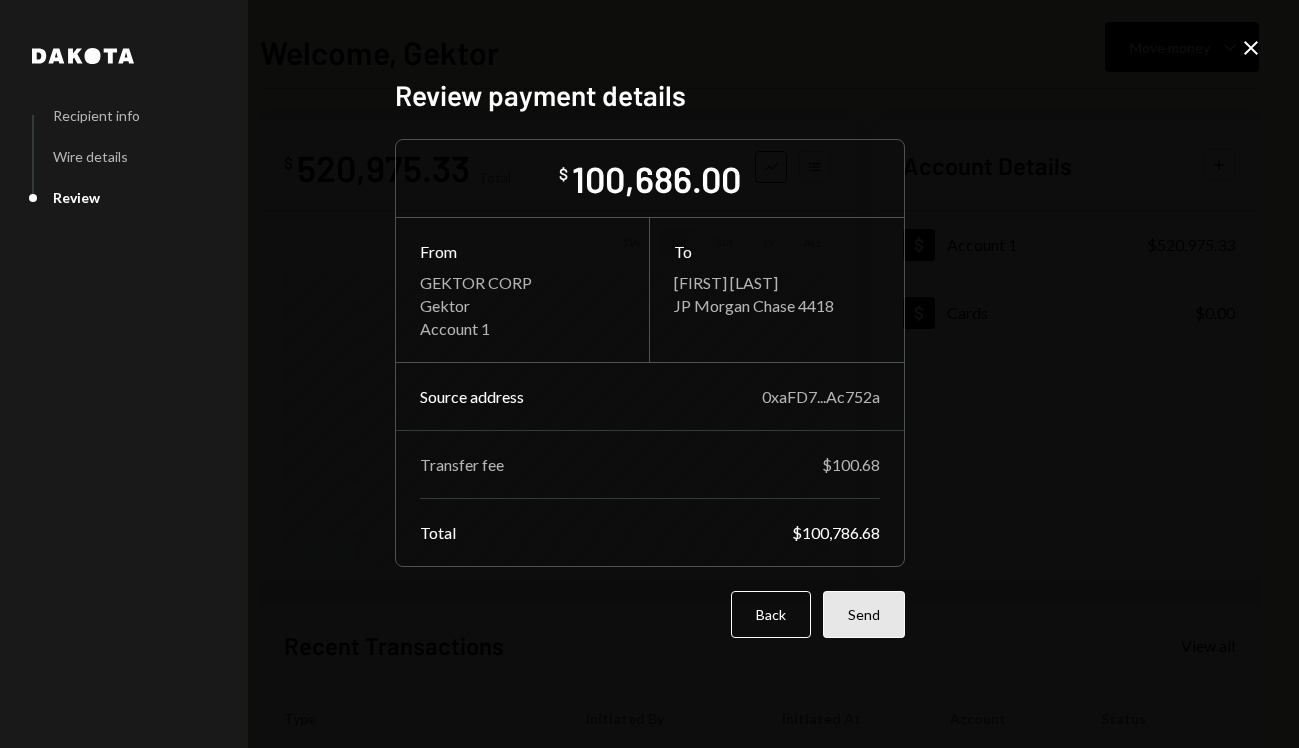 click on "Send" at bounding box center (864, 614) 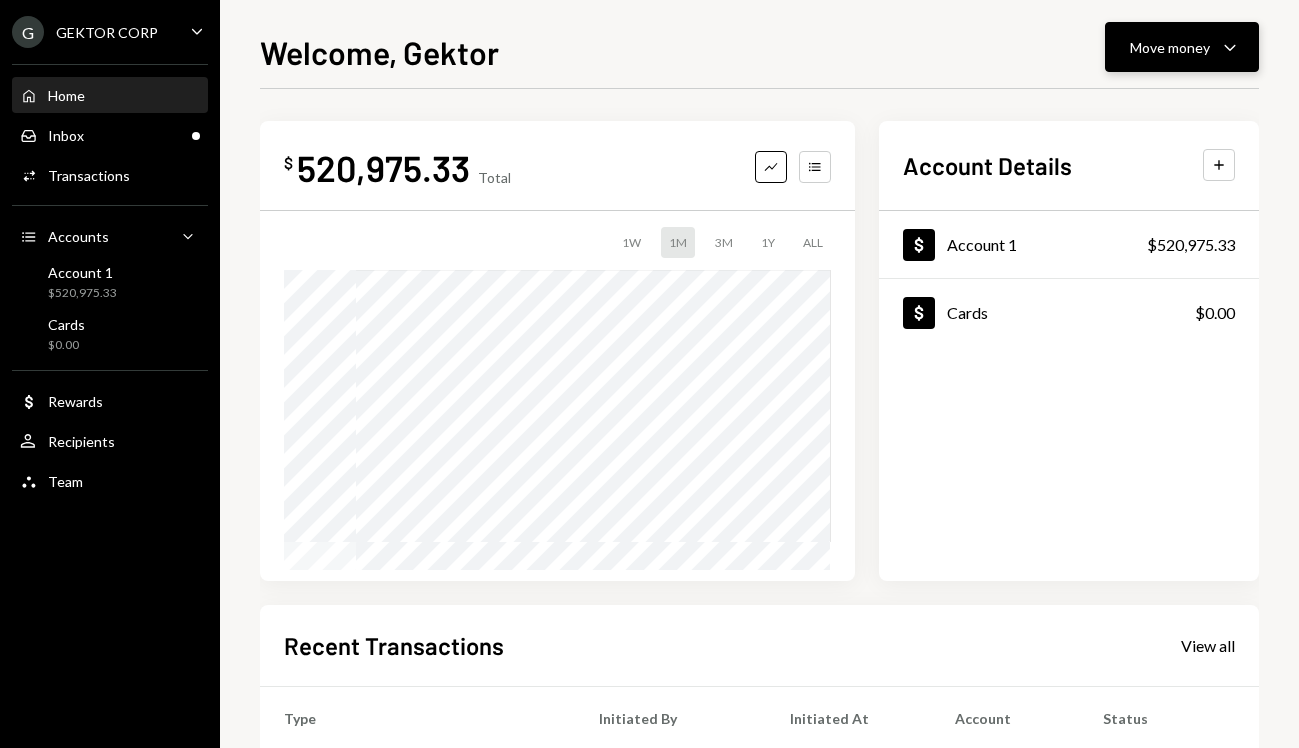 click on "Move money Caret Down" at bounding box center (1182, 47) 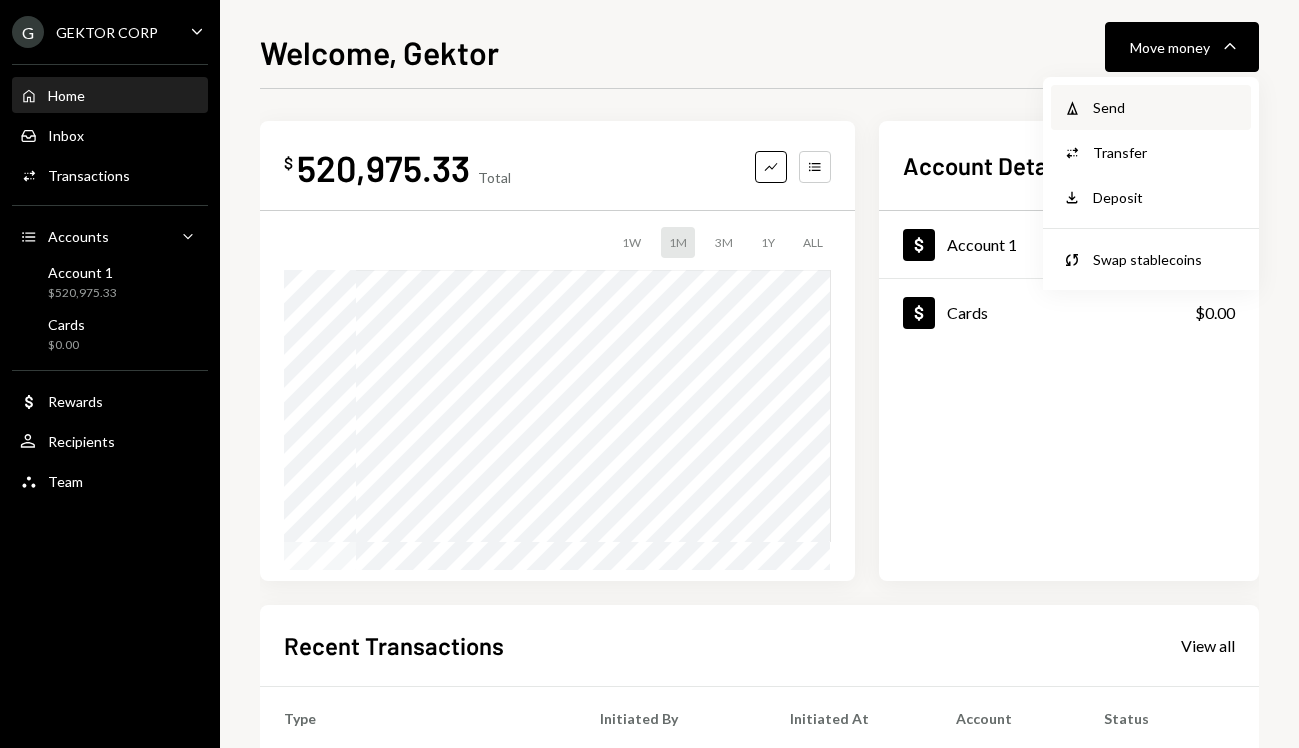 click on "Withdraw Send" at bounding box center [1151, 107] 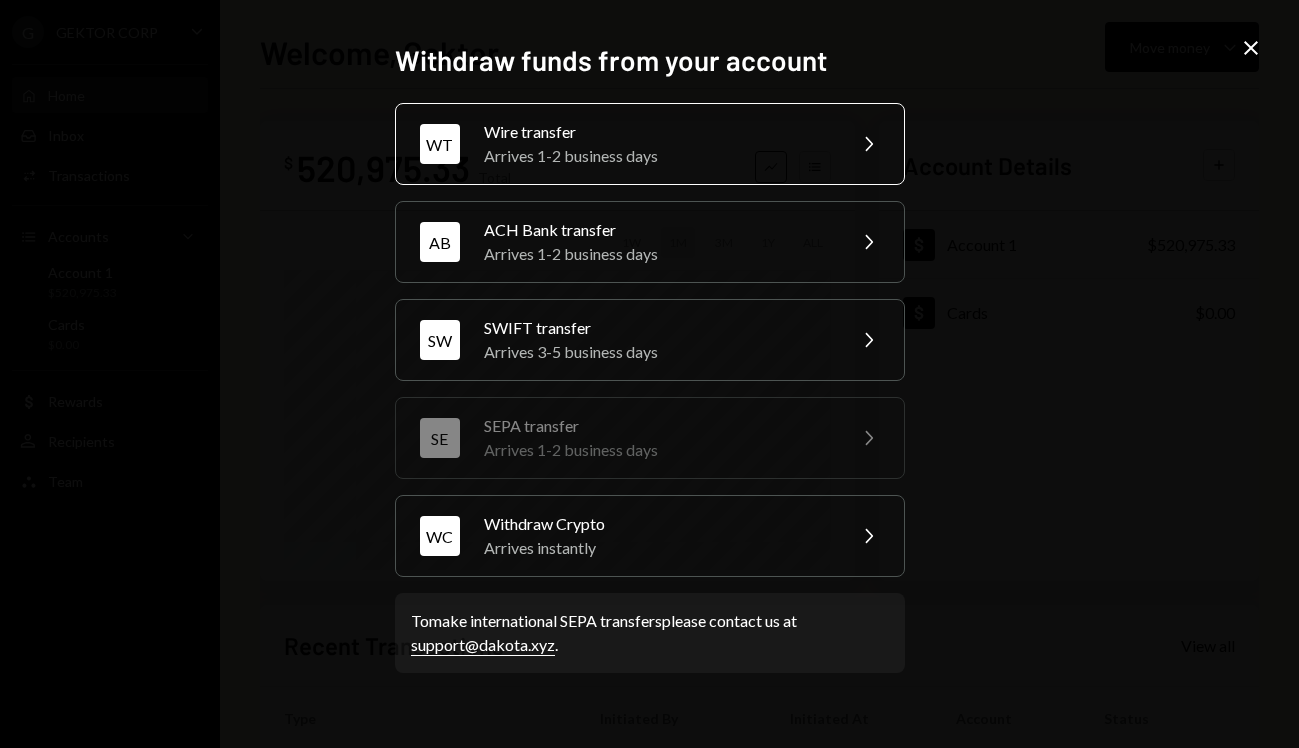 click on "Wire transfer" at bounding box center (658, 132) 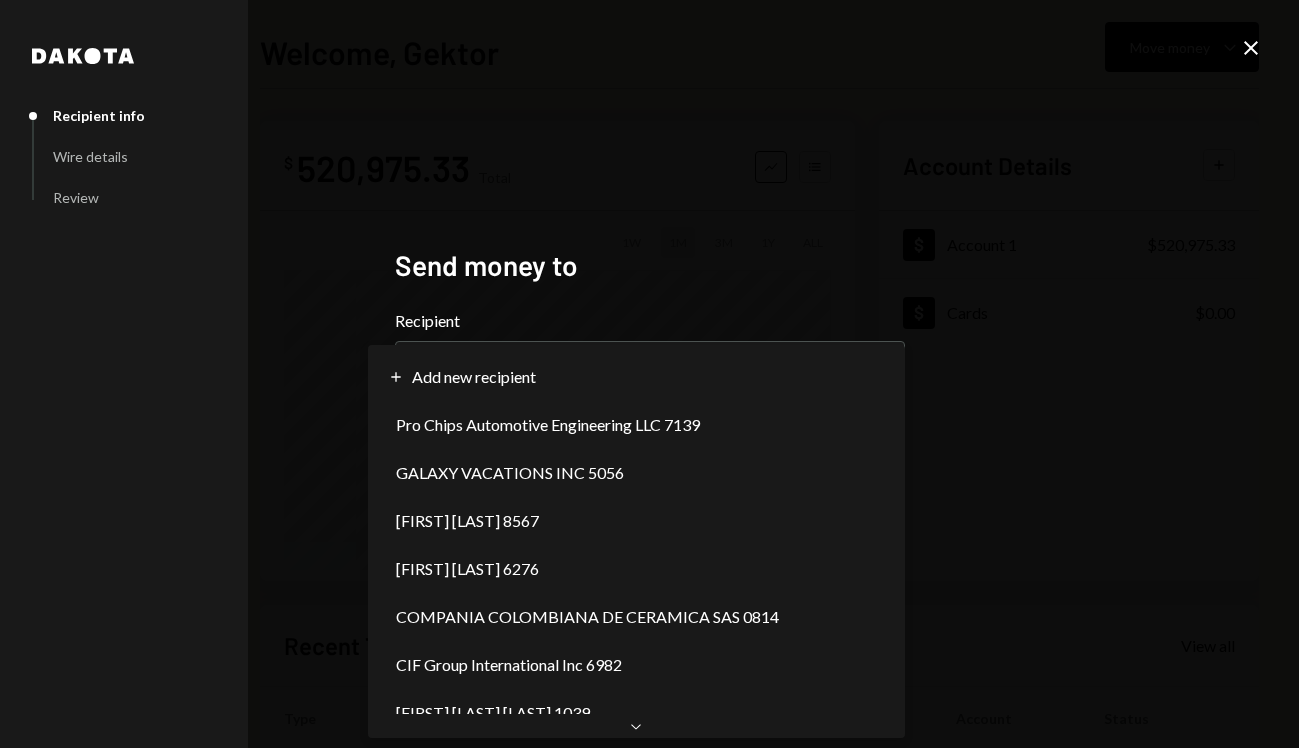 click on "**********" at bounding box center (649, 374) 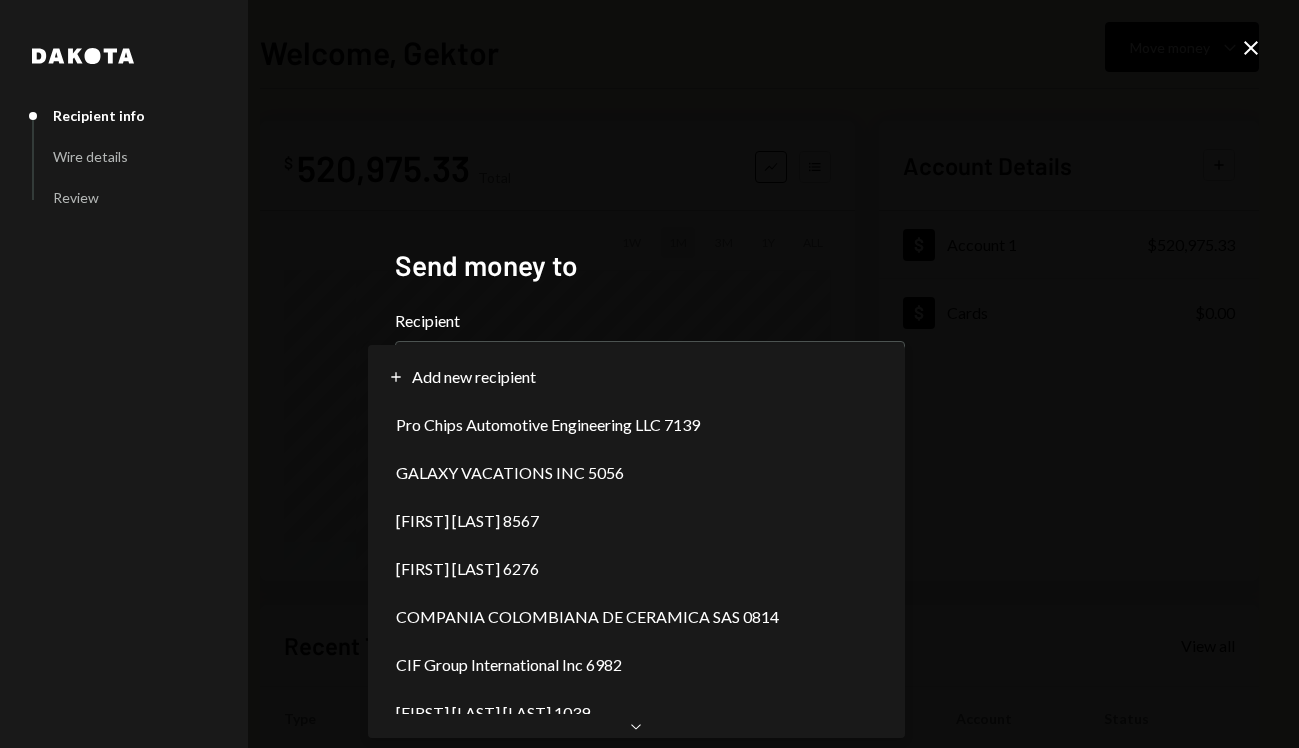 click on "**********" at bounding box center (649, 374) 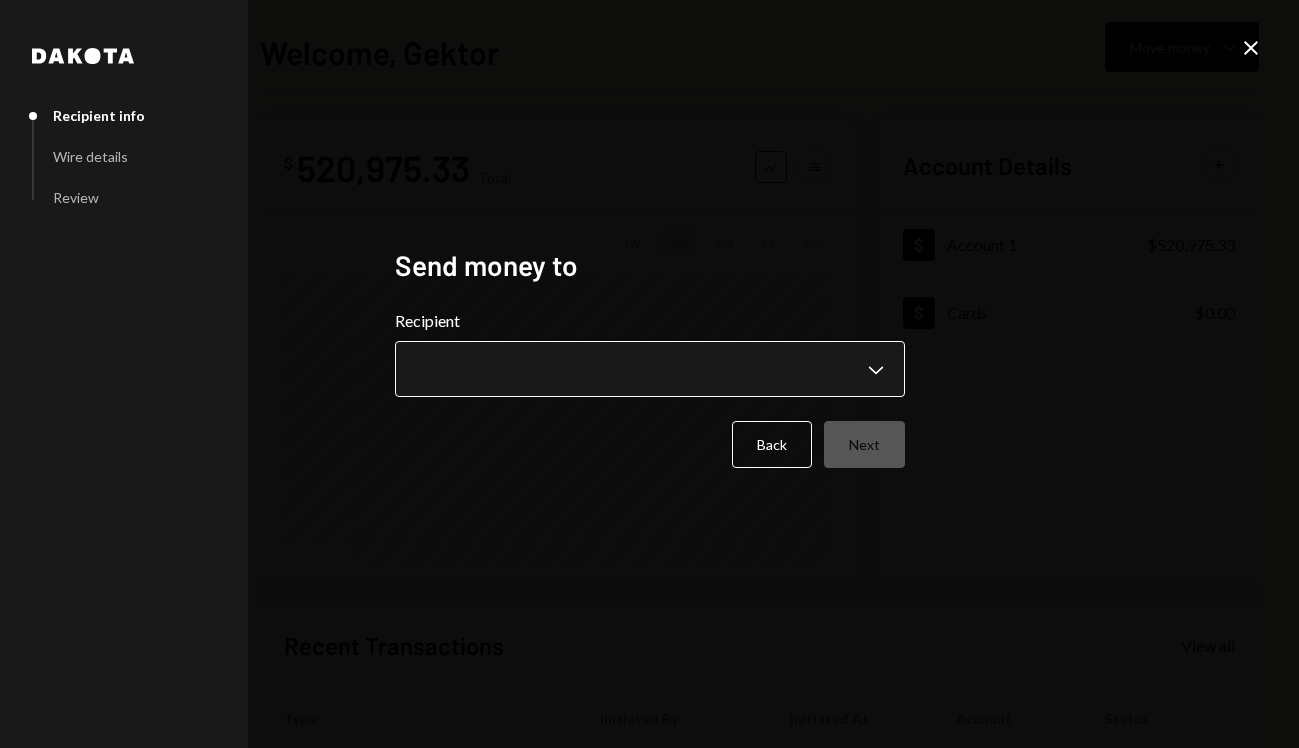click on "**********" at bounding box center [649, 374] 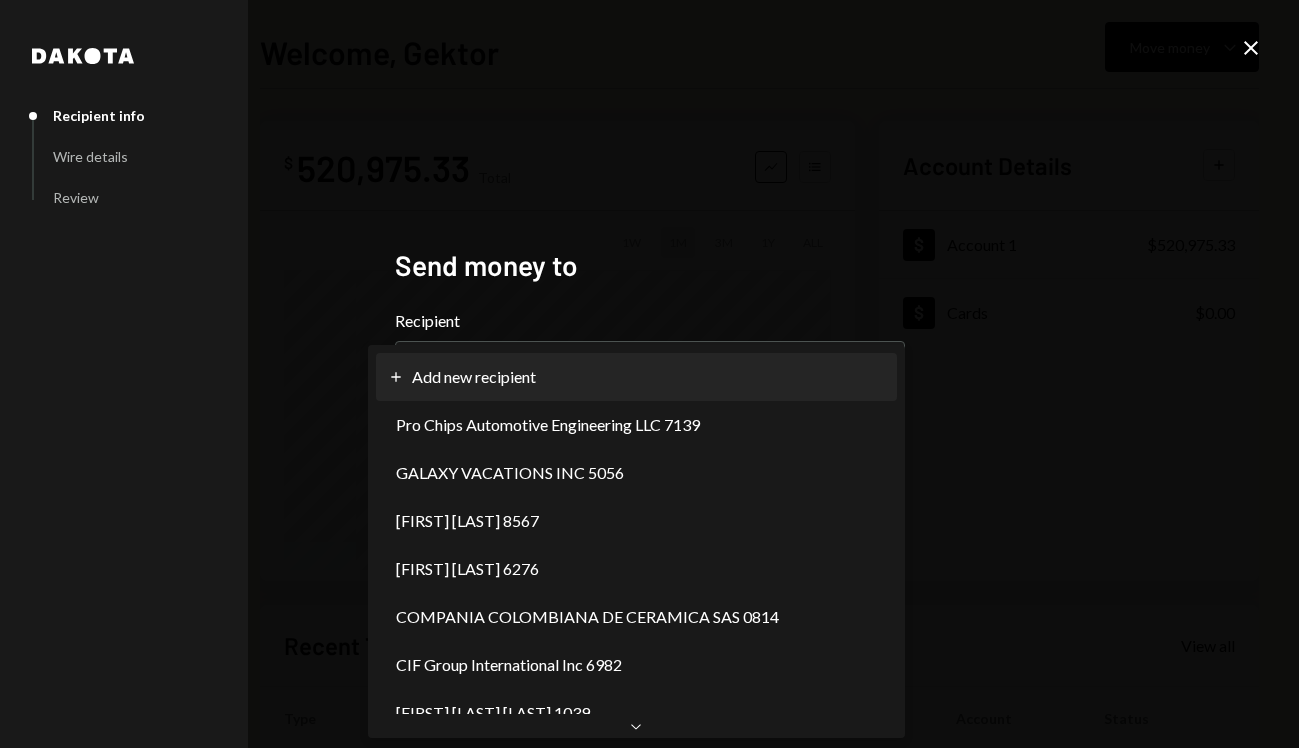 select on "**********" 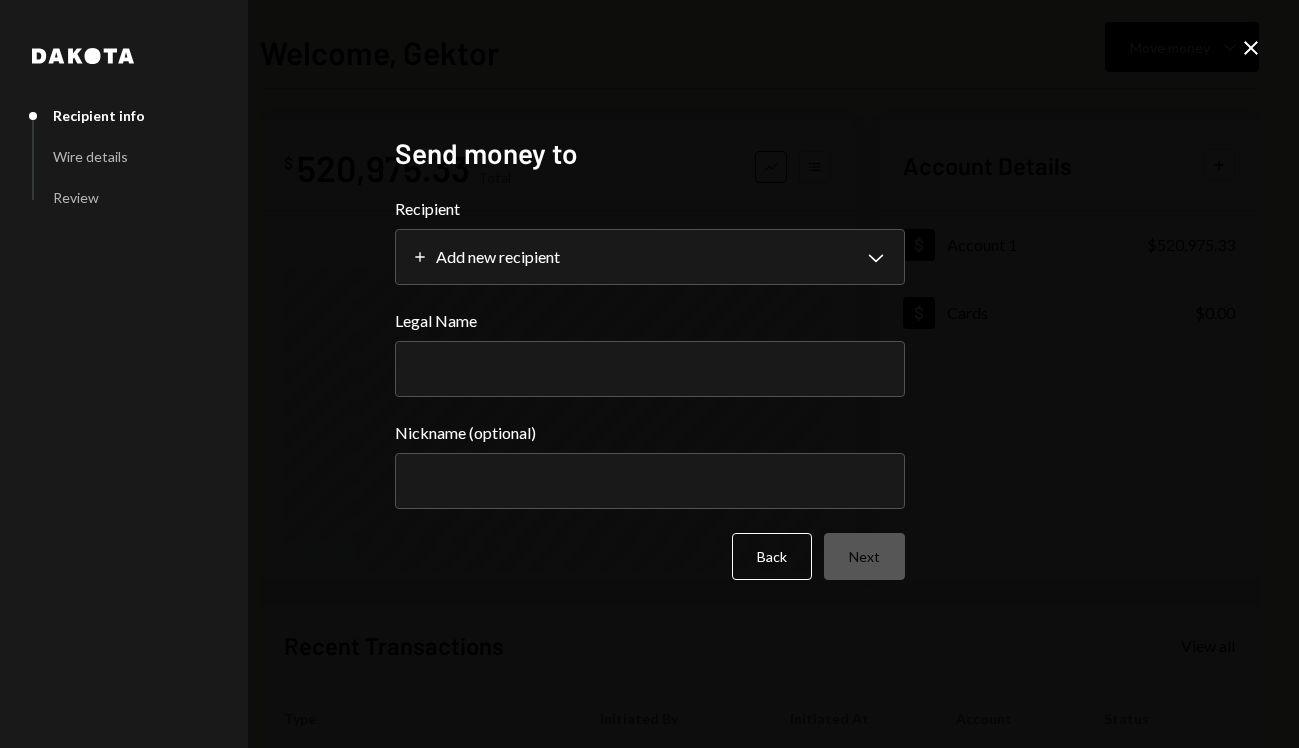 click on "Legal Name" at bounding box center (650, 369) 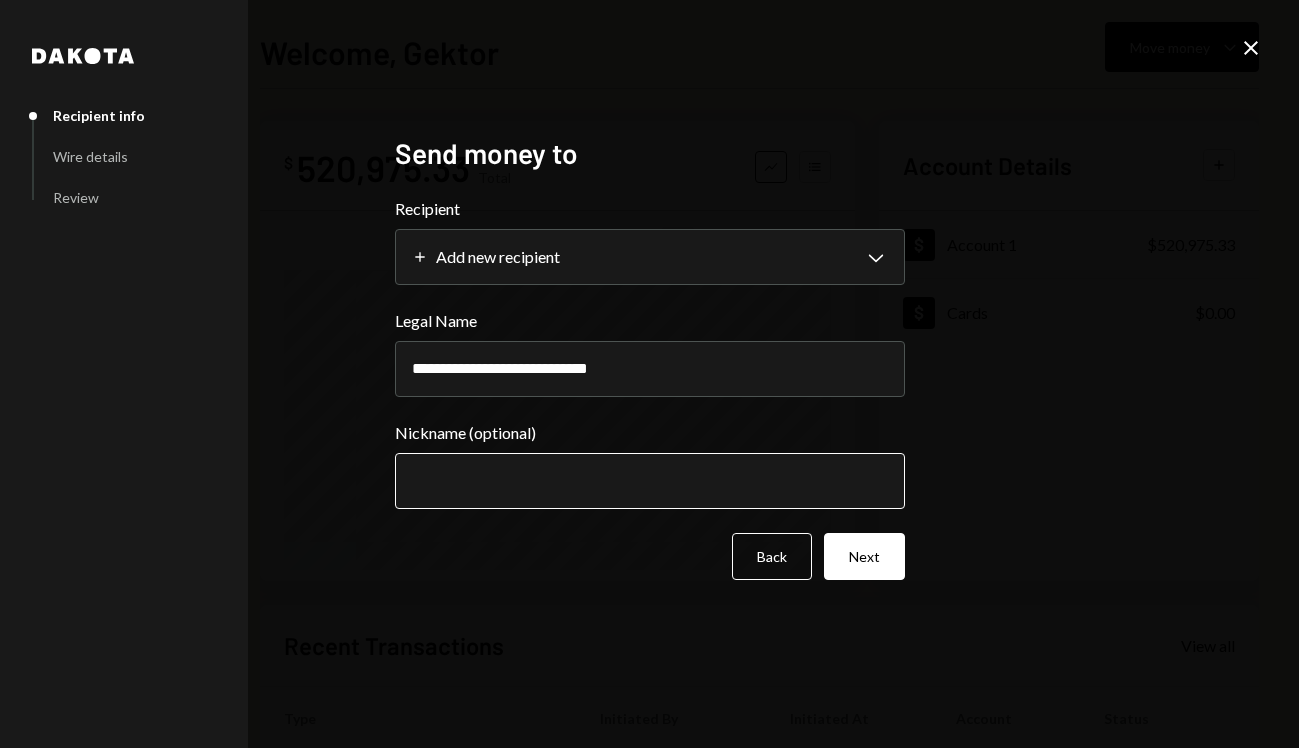 type on "**********" 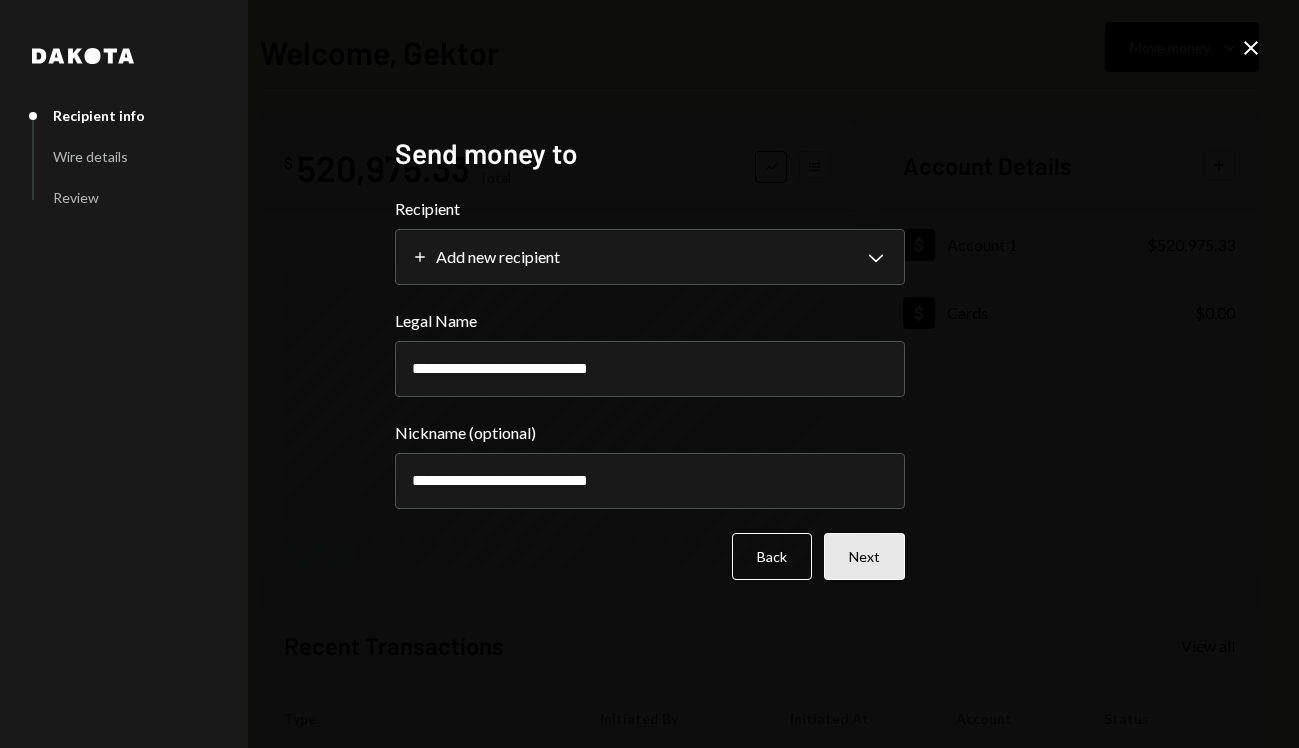 type on "**********" 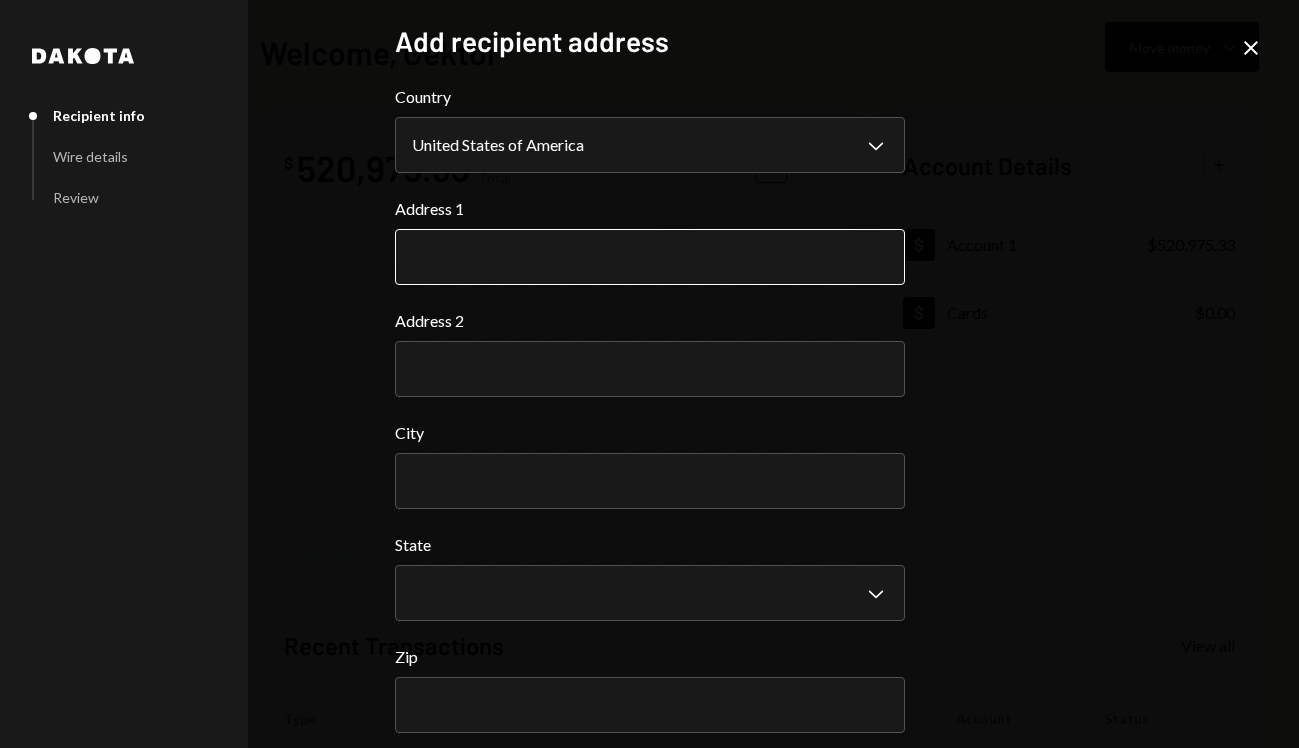 click on "Address 1" at bounding box center [650, 257] 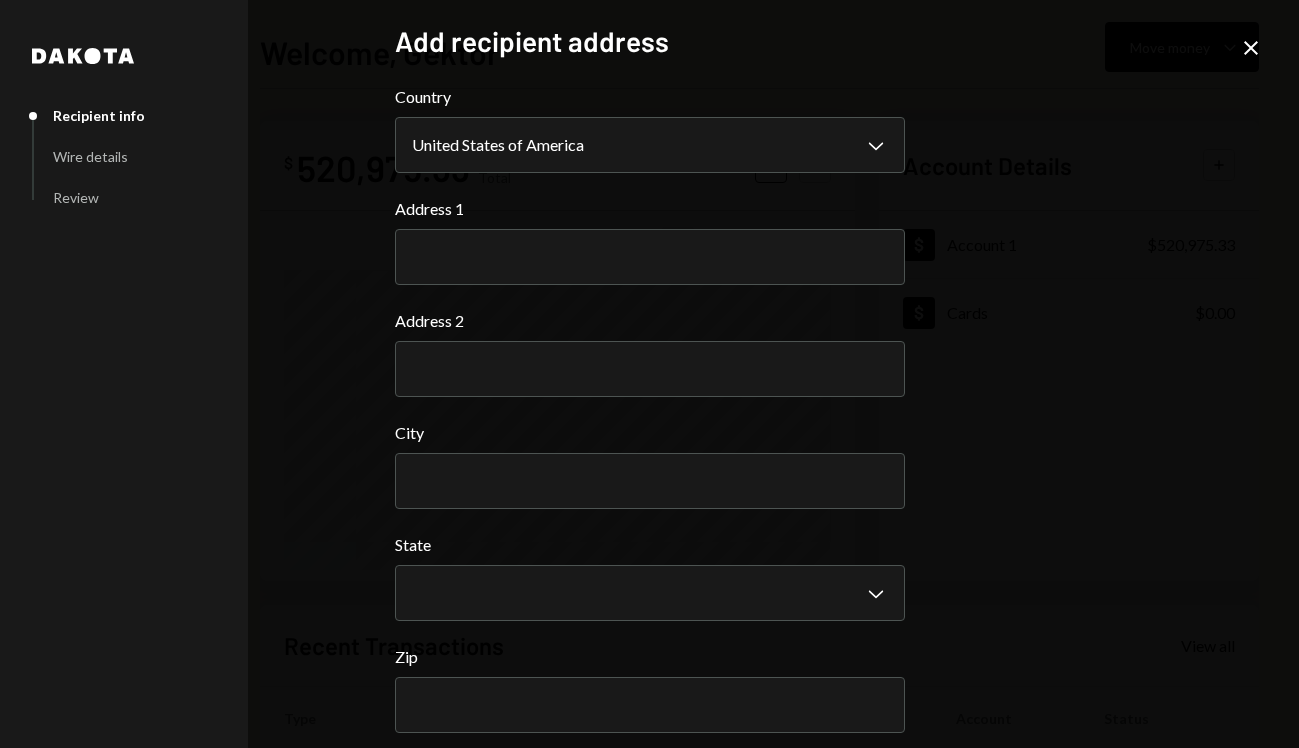 paste on "**********" 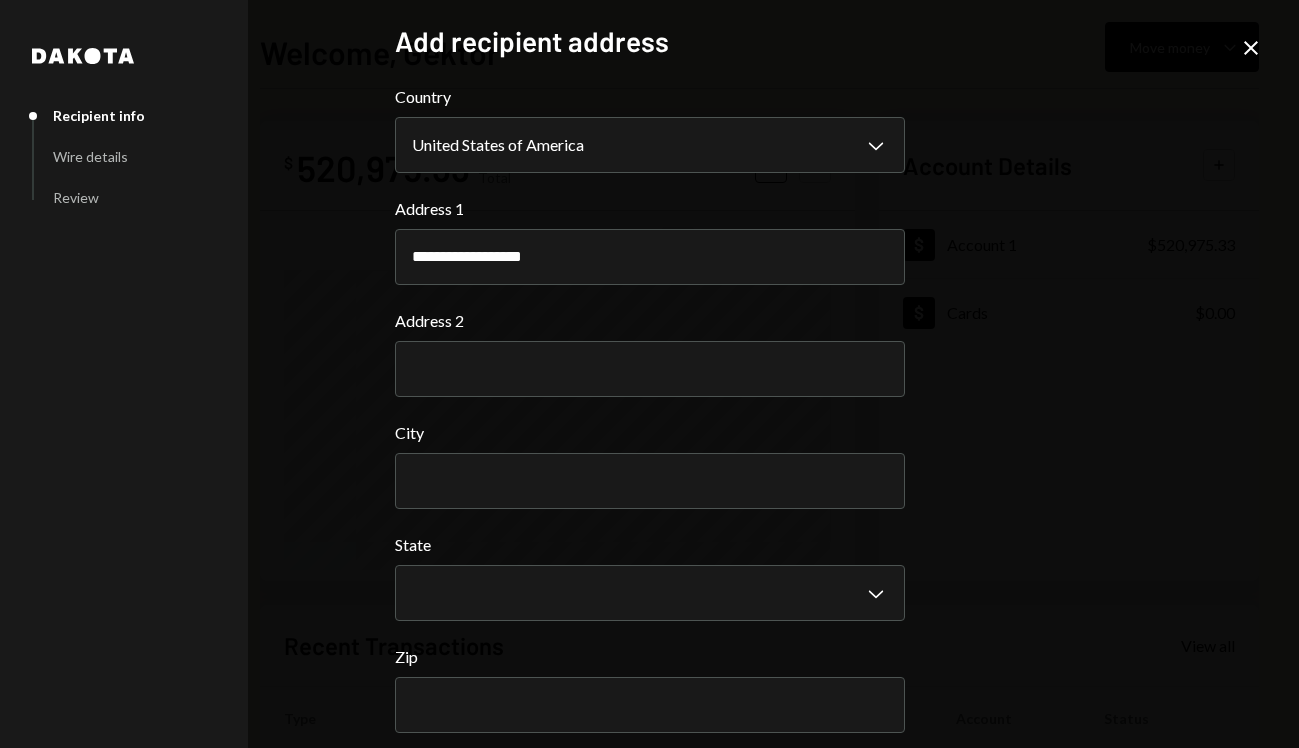 type on "**********" 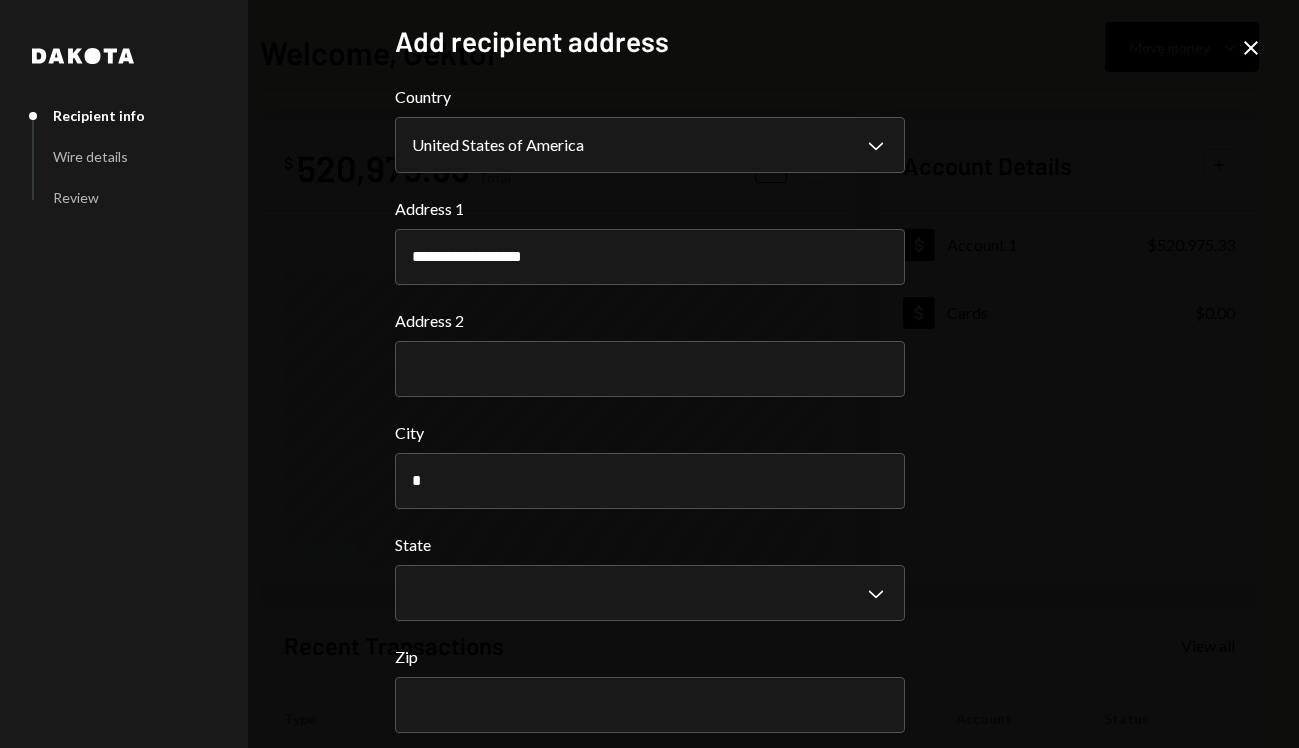 type on "*" 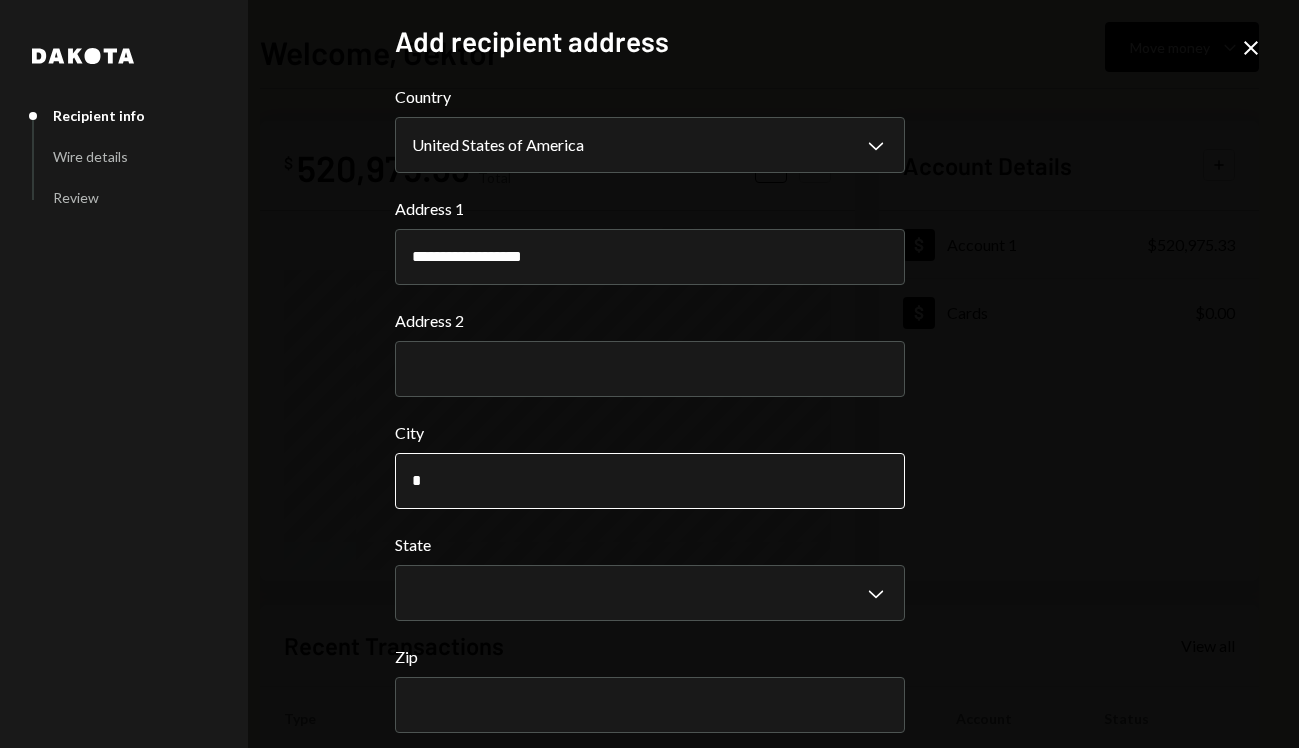 click on "*" at bounding box center [650, 481] 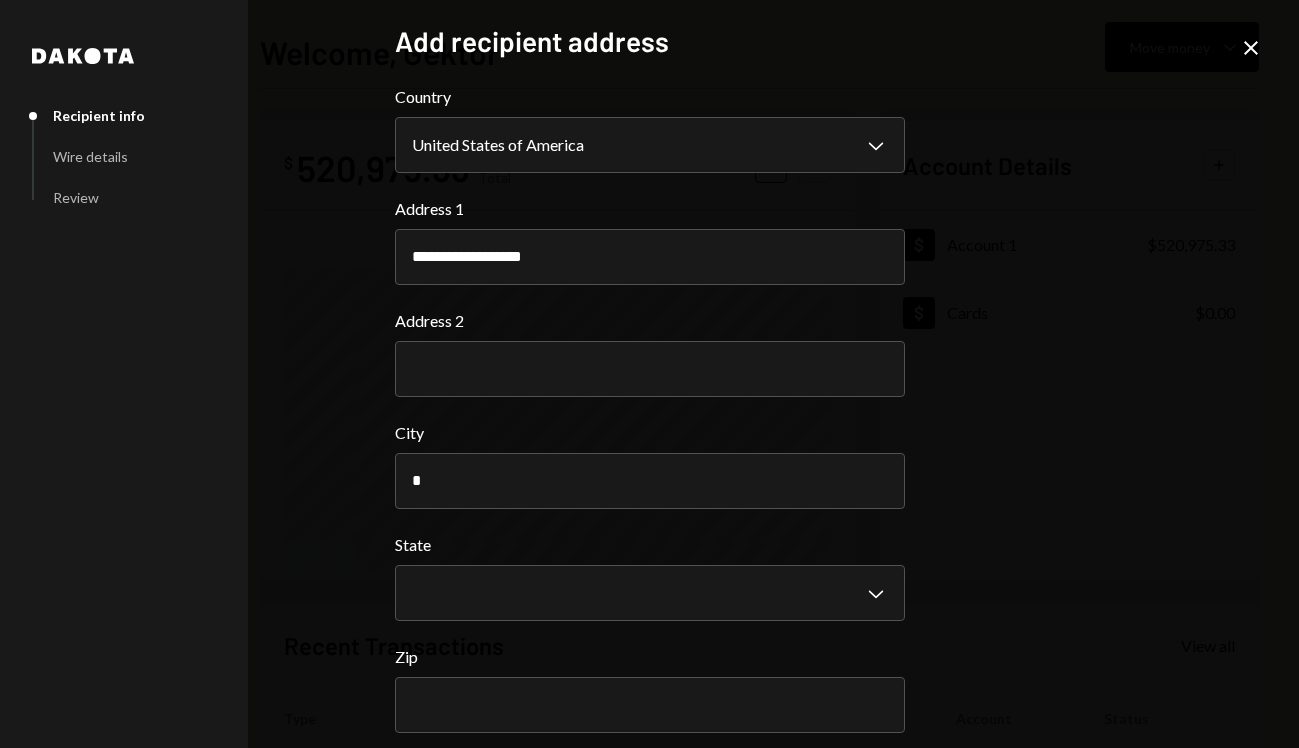 type on "*****" 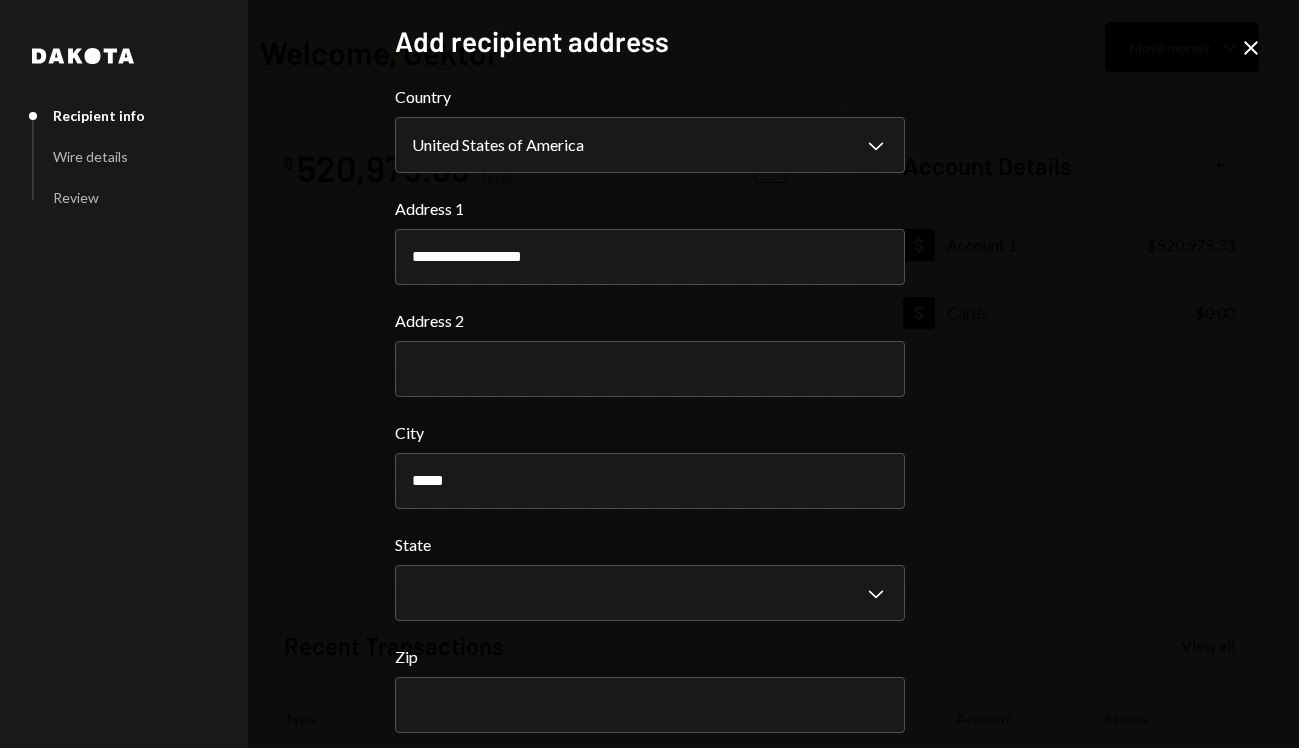 select on "**" 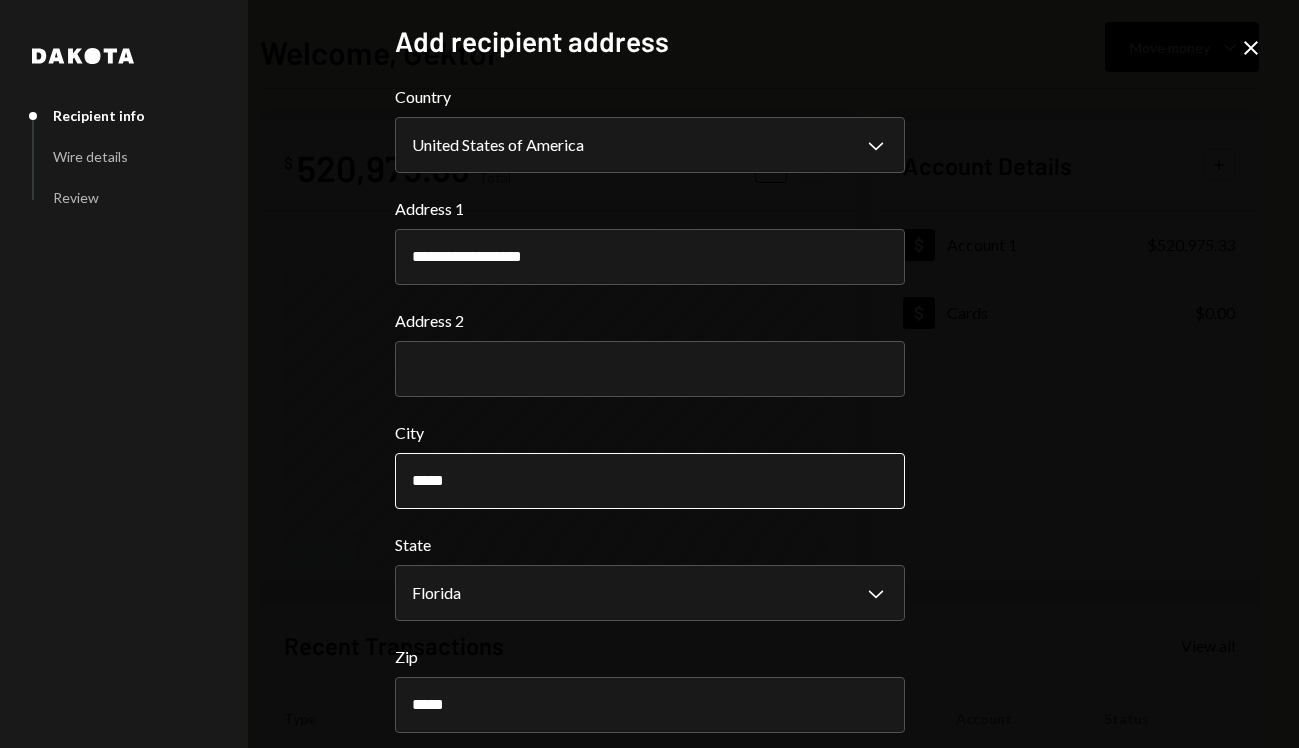 scroll, scrollTop: 87, scrollLeft: 0, axis: vertical 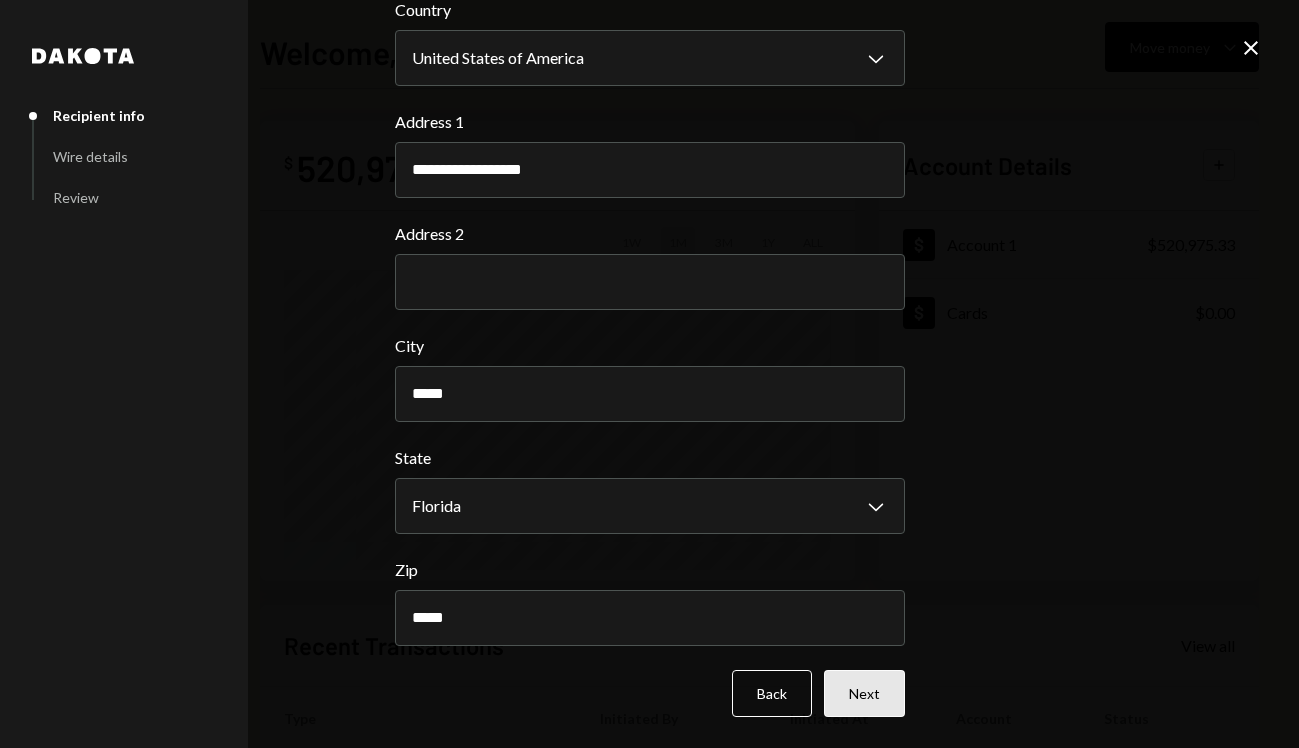 type on "*****" 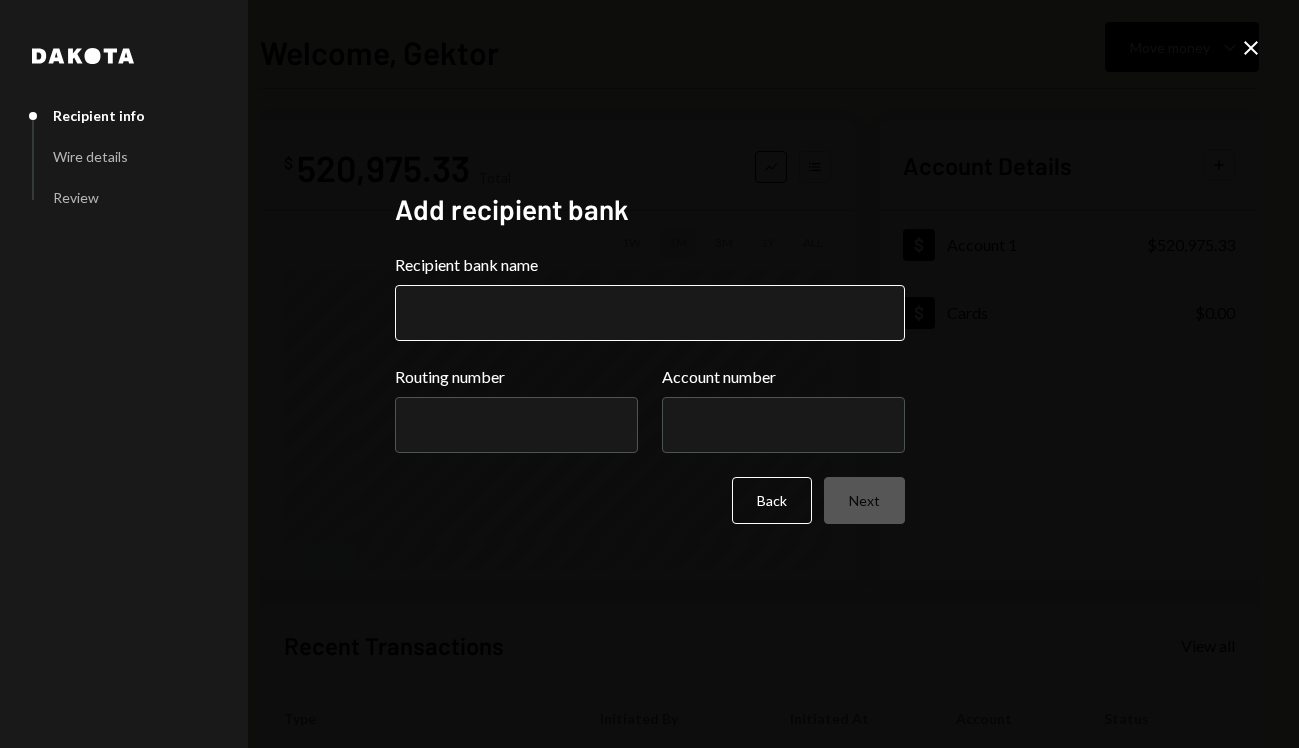 click on "Recipient bank name" at bounding box center [650, 313] 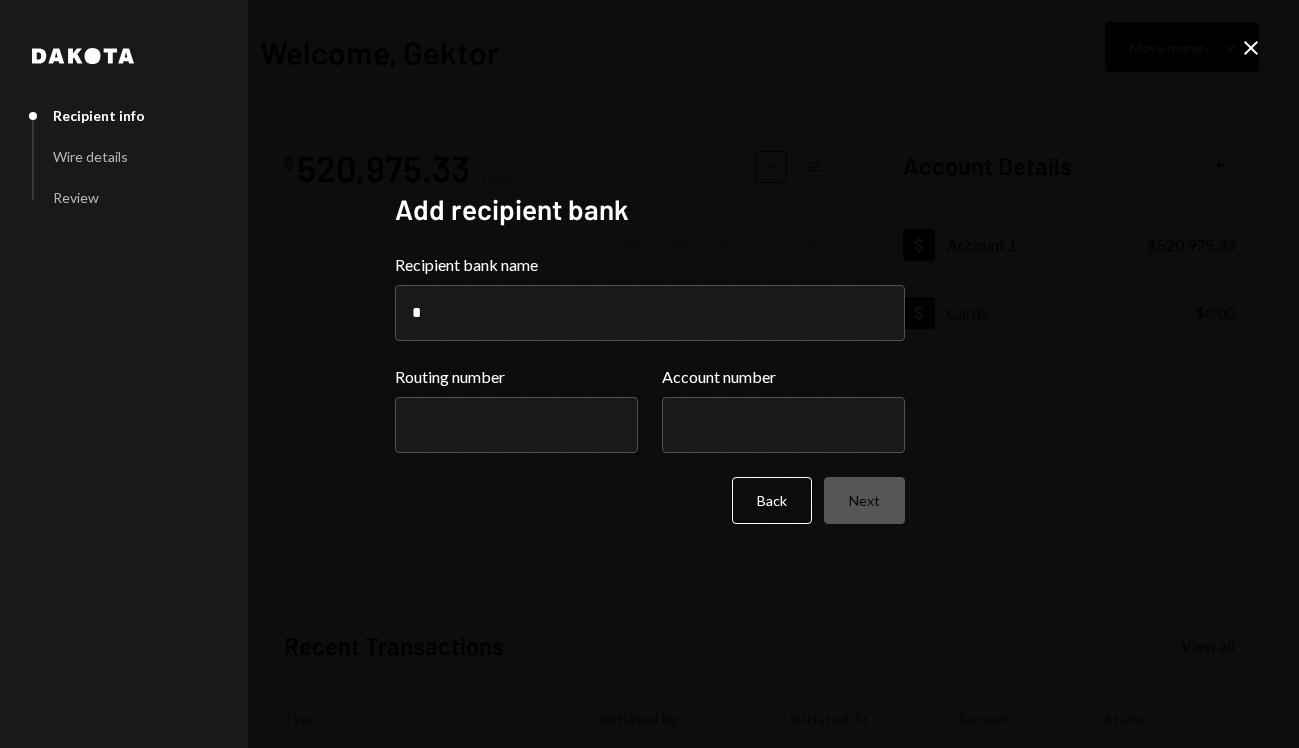 type on "**********" 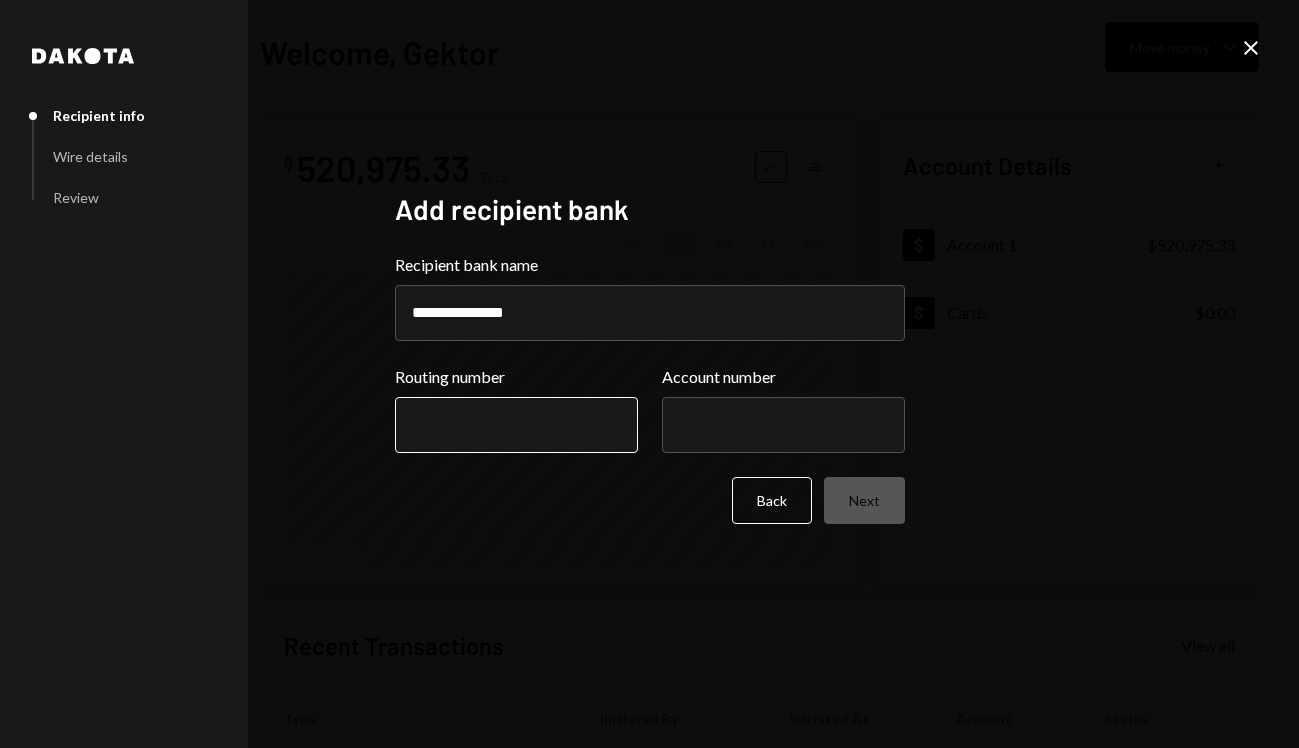 click on "Routing number" at bounding box center [516, 425] 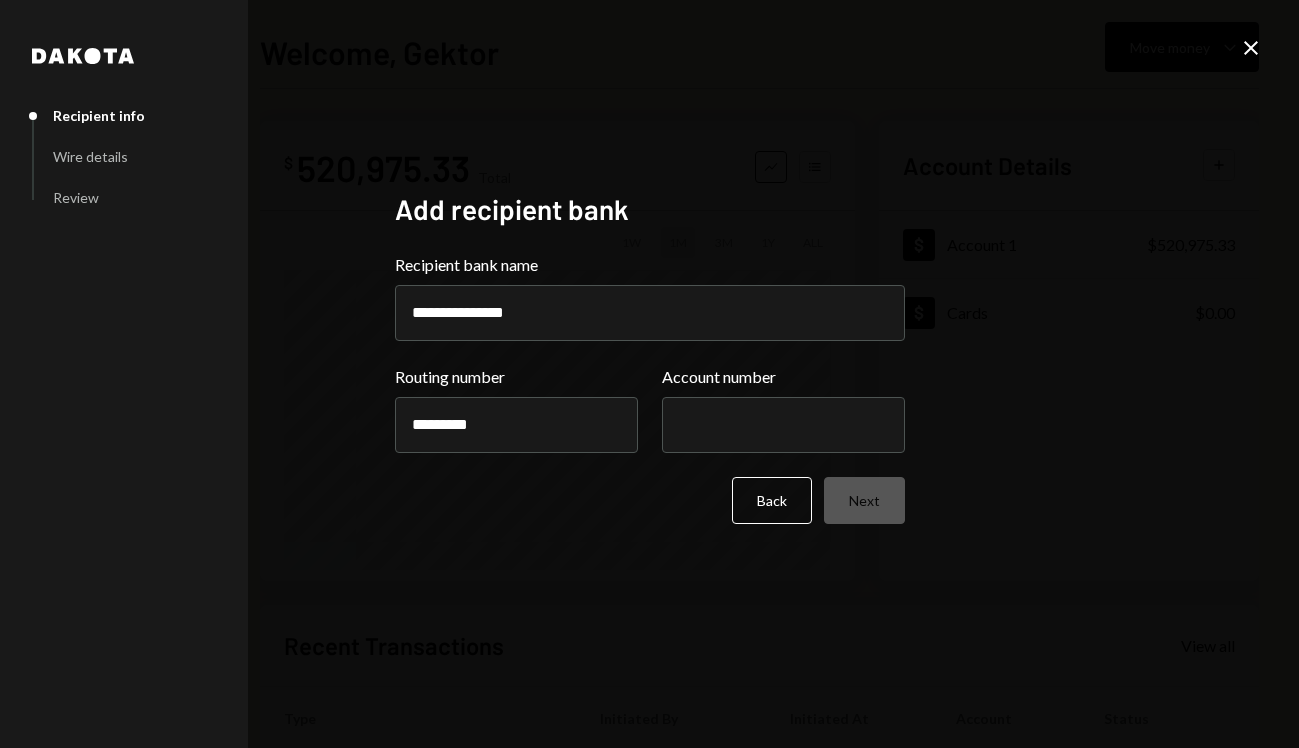 type on "*********" 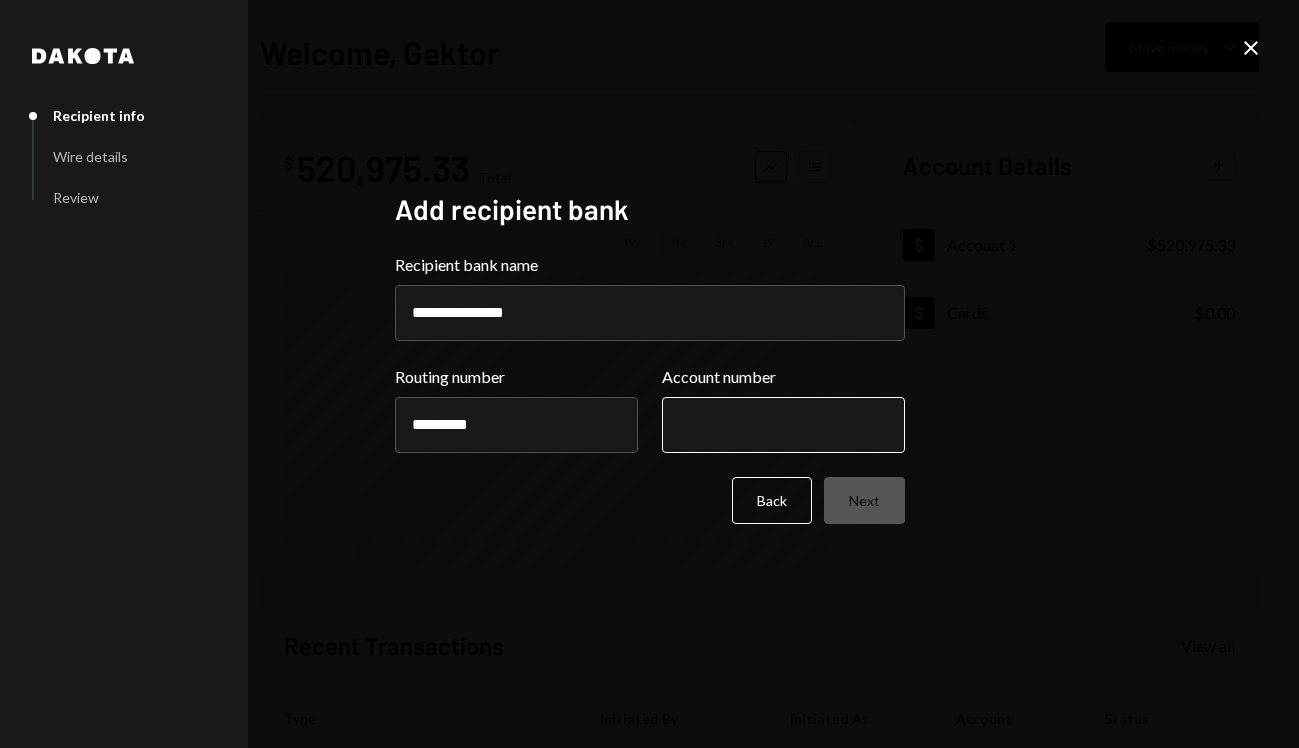 click on "Account number" at bounding box center (783, 425) 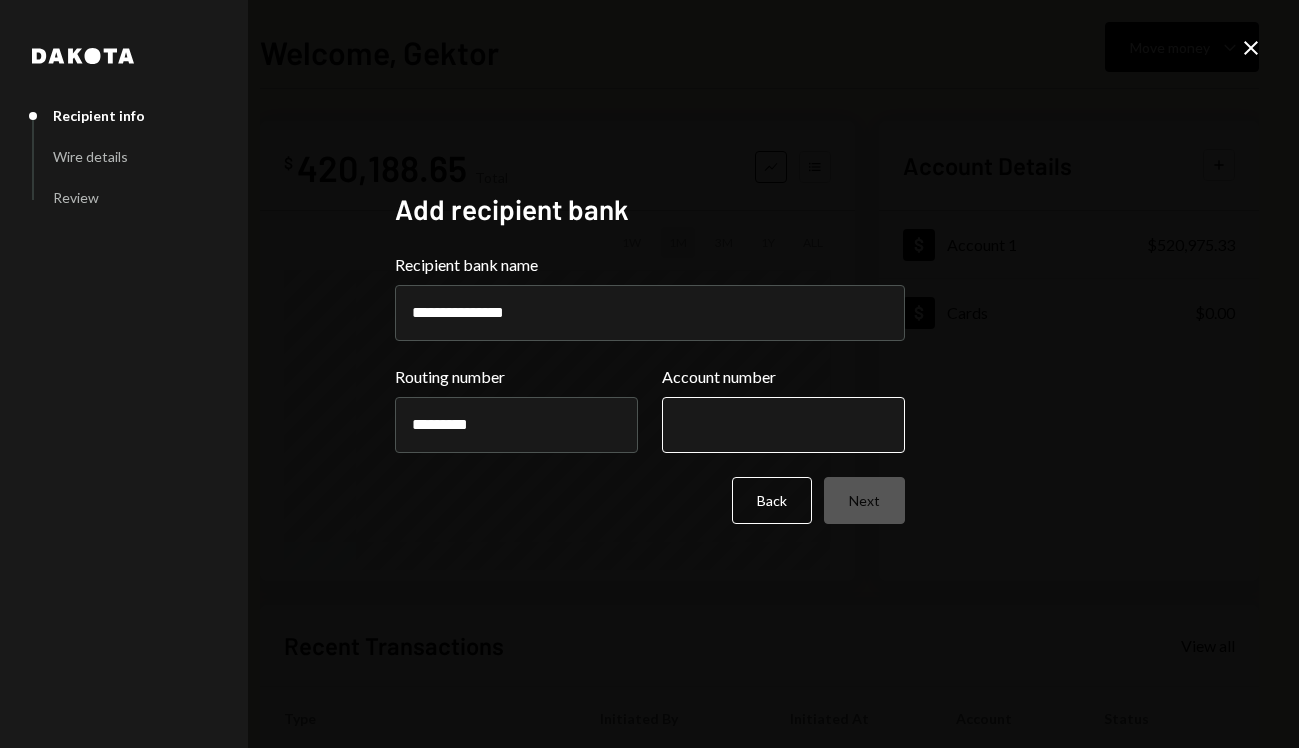 paste on "*********" 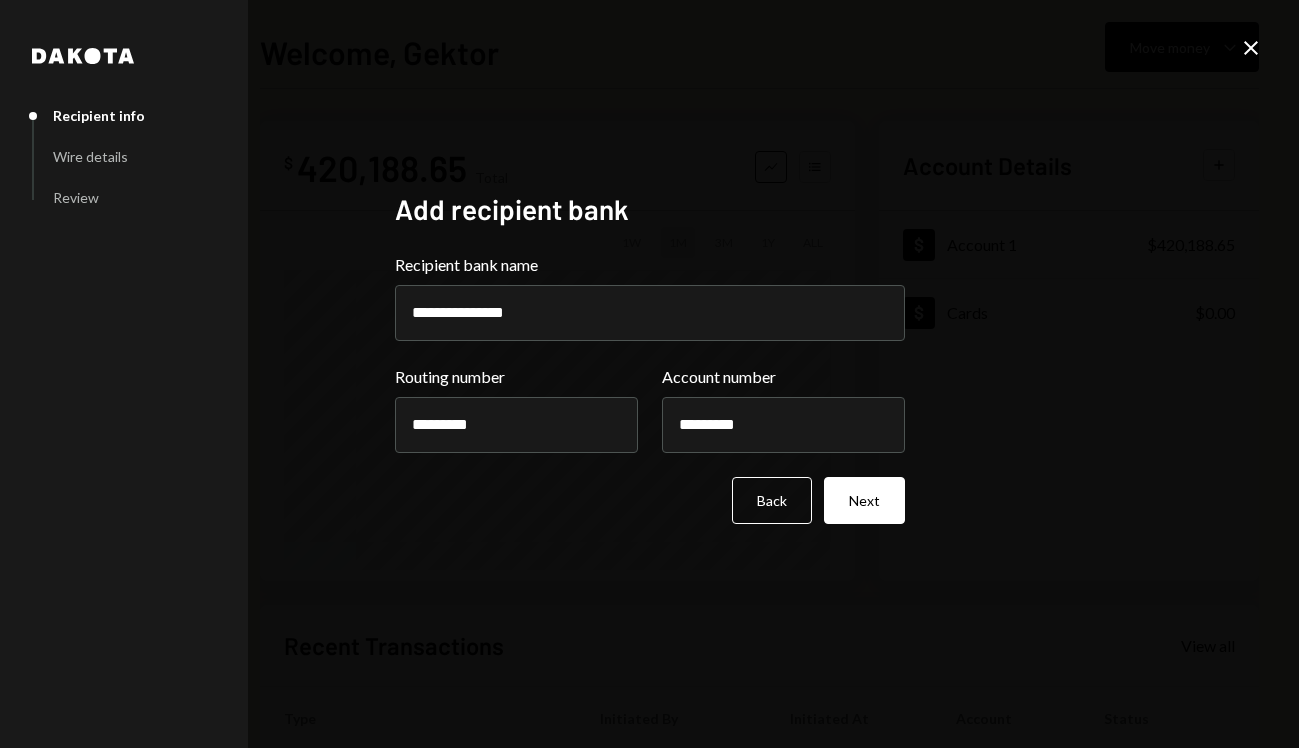 type on "*********" 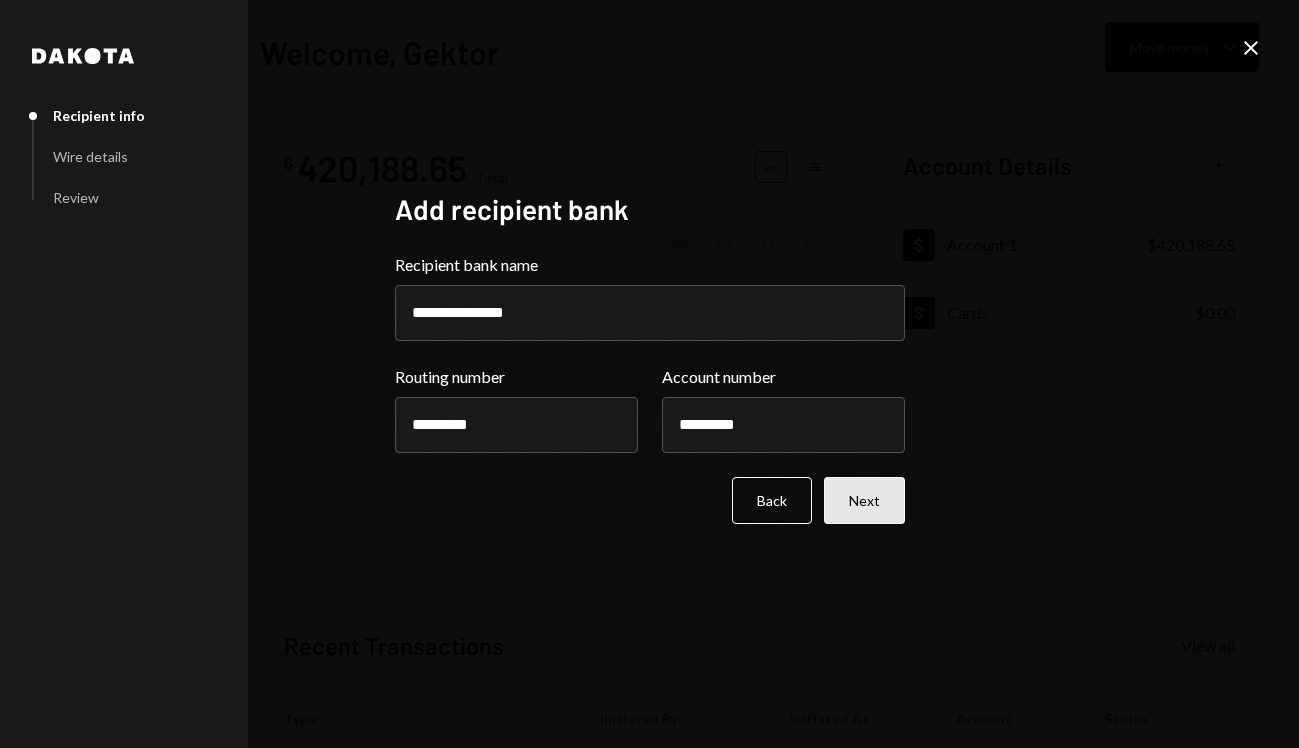 click on "Next" at bounding box center (864, 500) 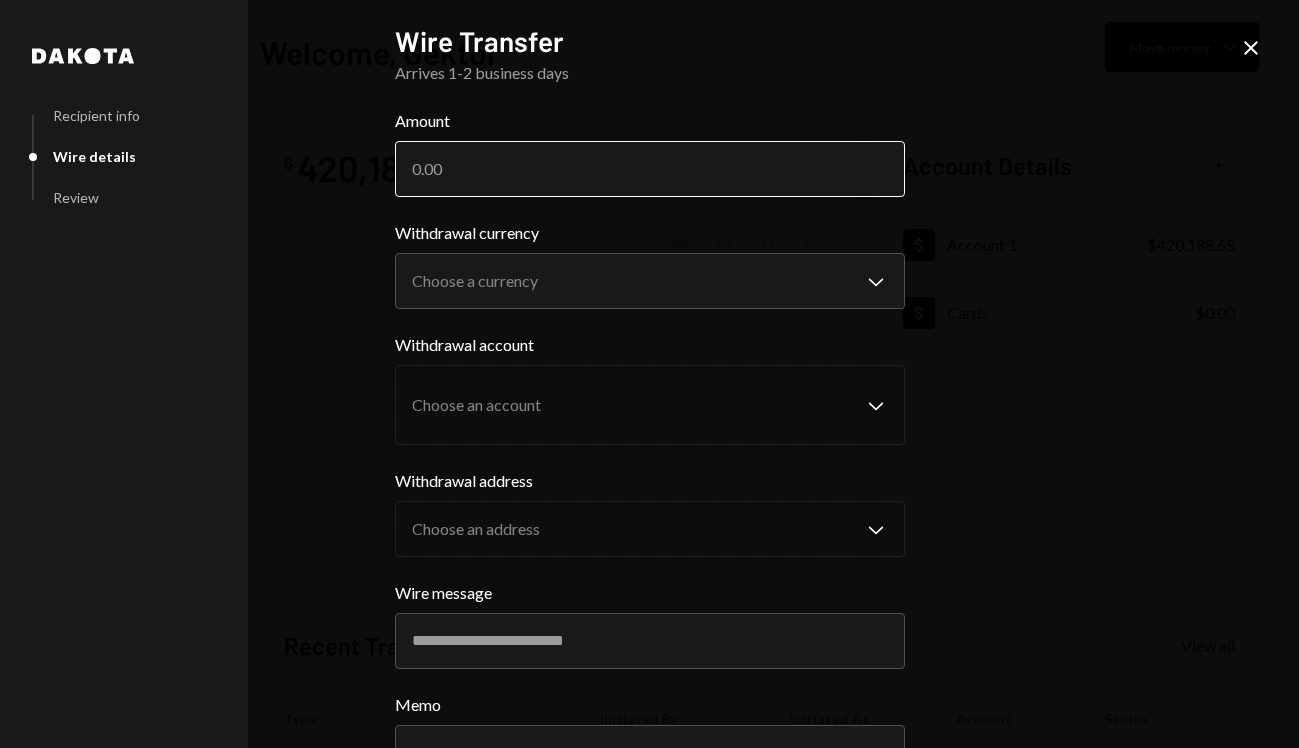 click on "Amount" at bounding box center [650, 169] 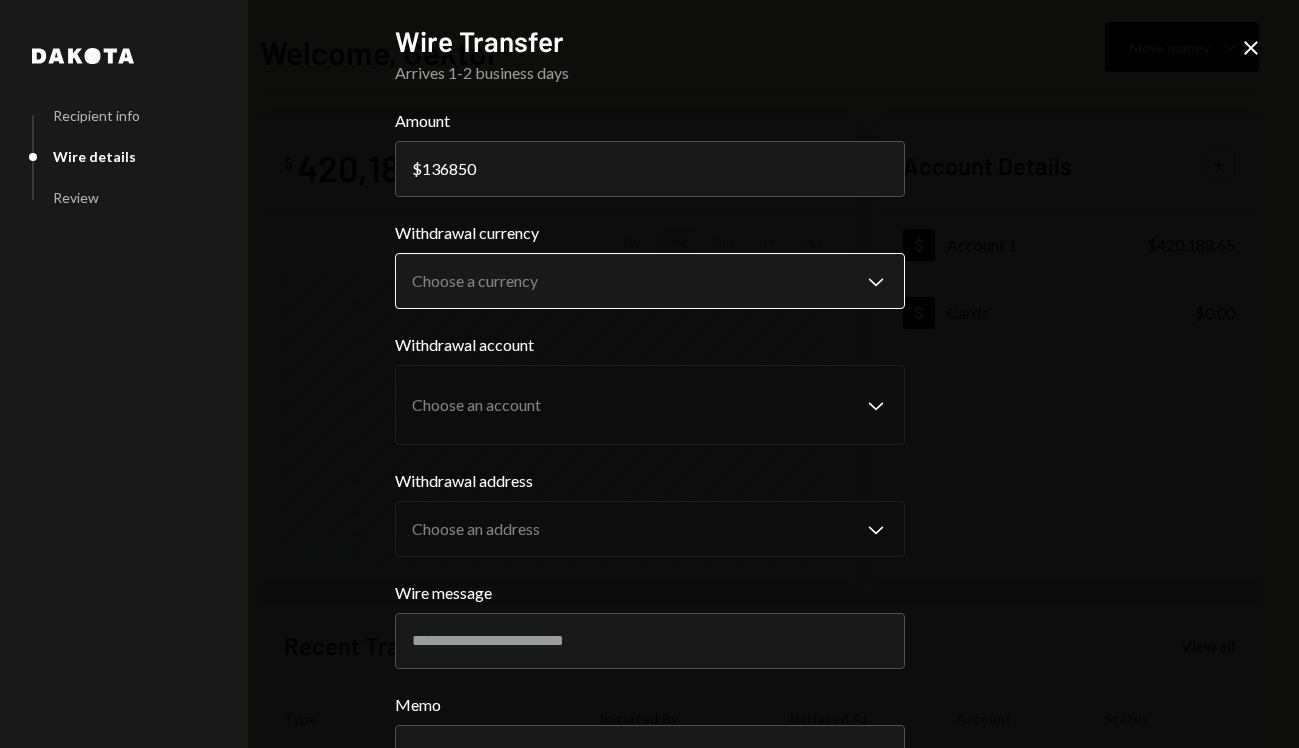 type on "136850" 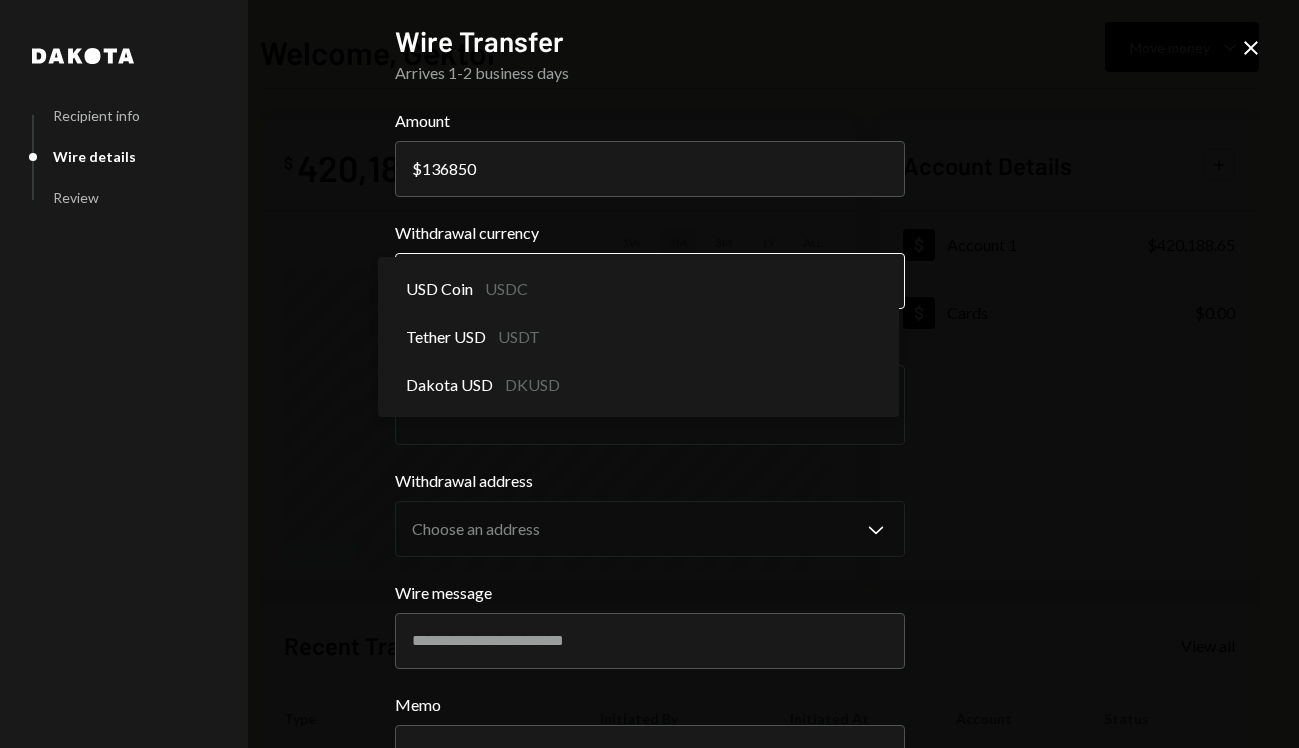 click on "**********" at bounding box center (649, 374) 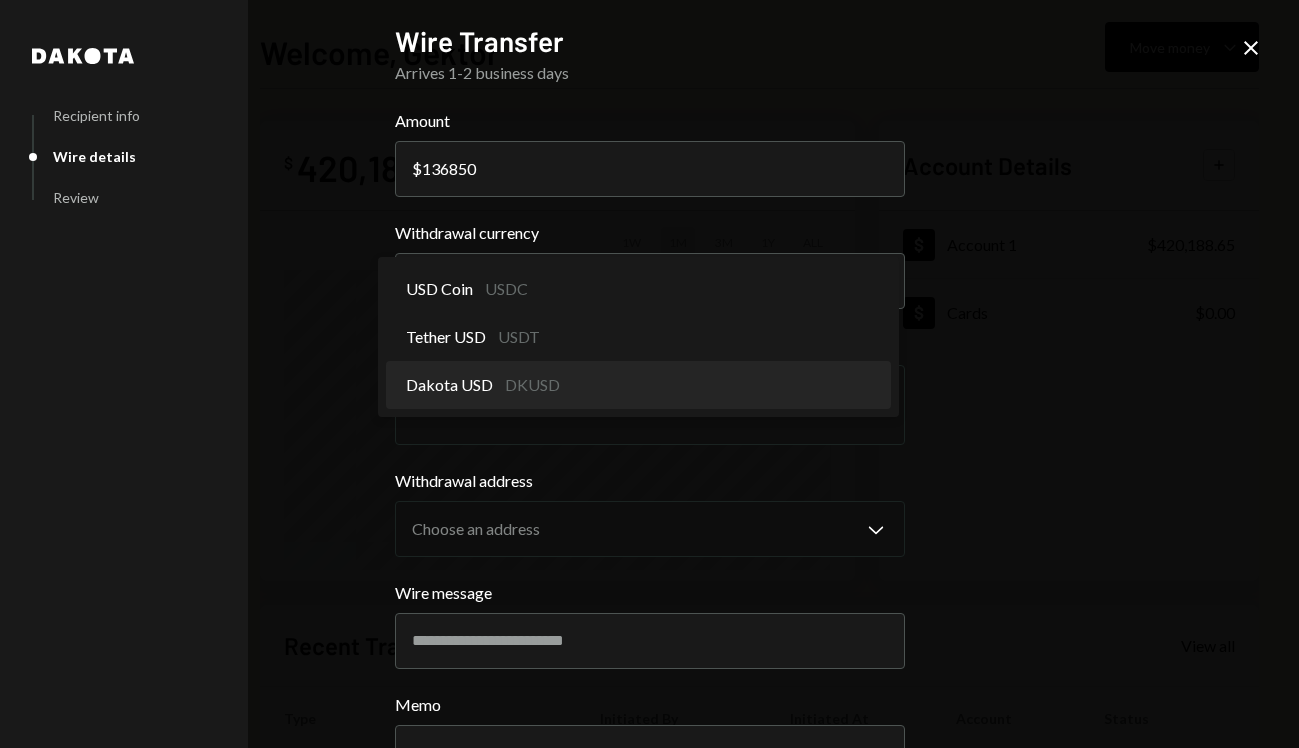 select on "*****" 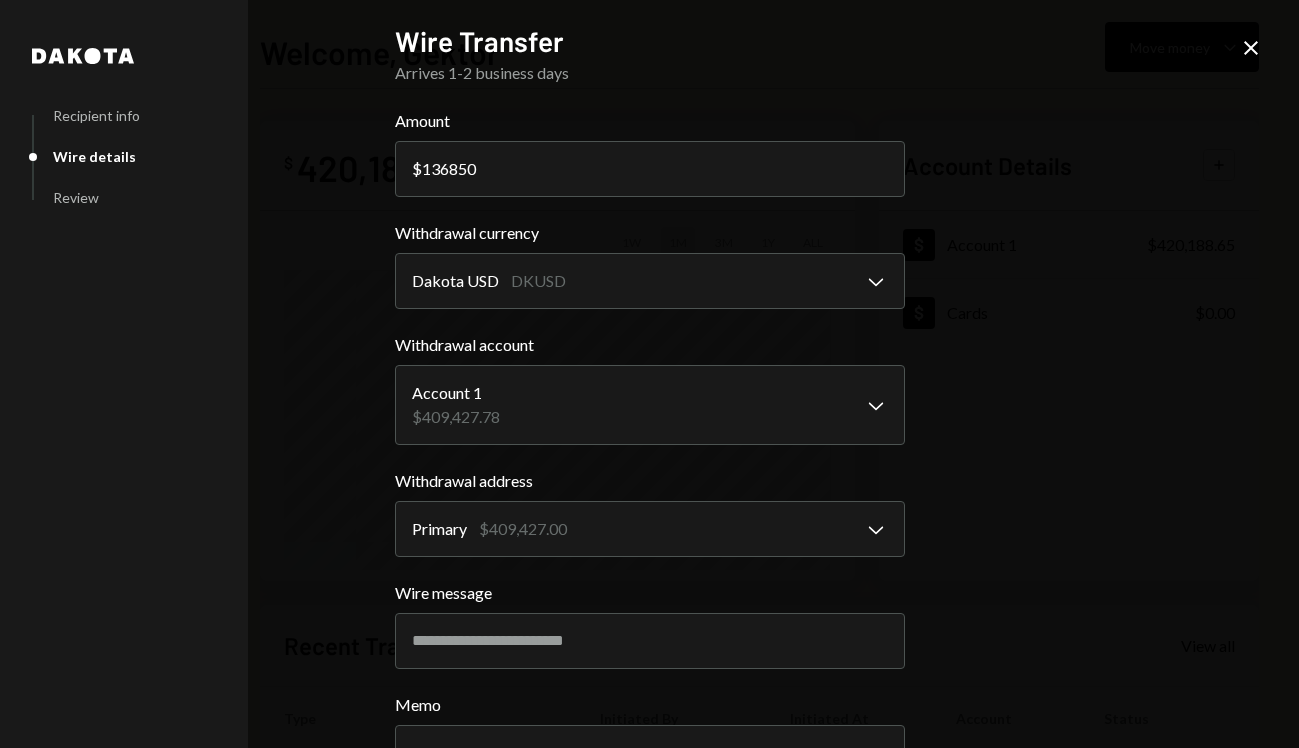 scroll, scrollTop: 159, scrollLeft: 0, axis: vertical 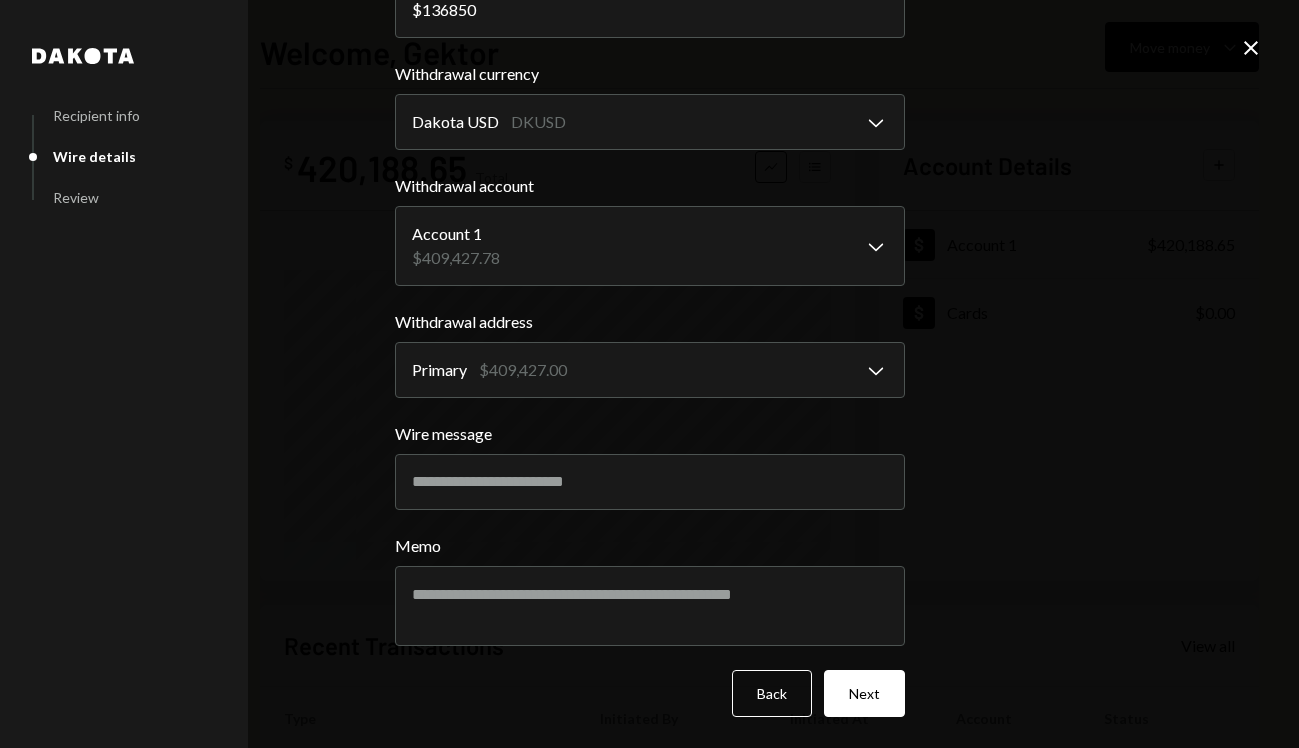 click on "Back Next" at bounding box center [650, 693] 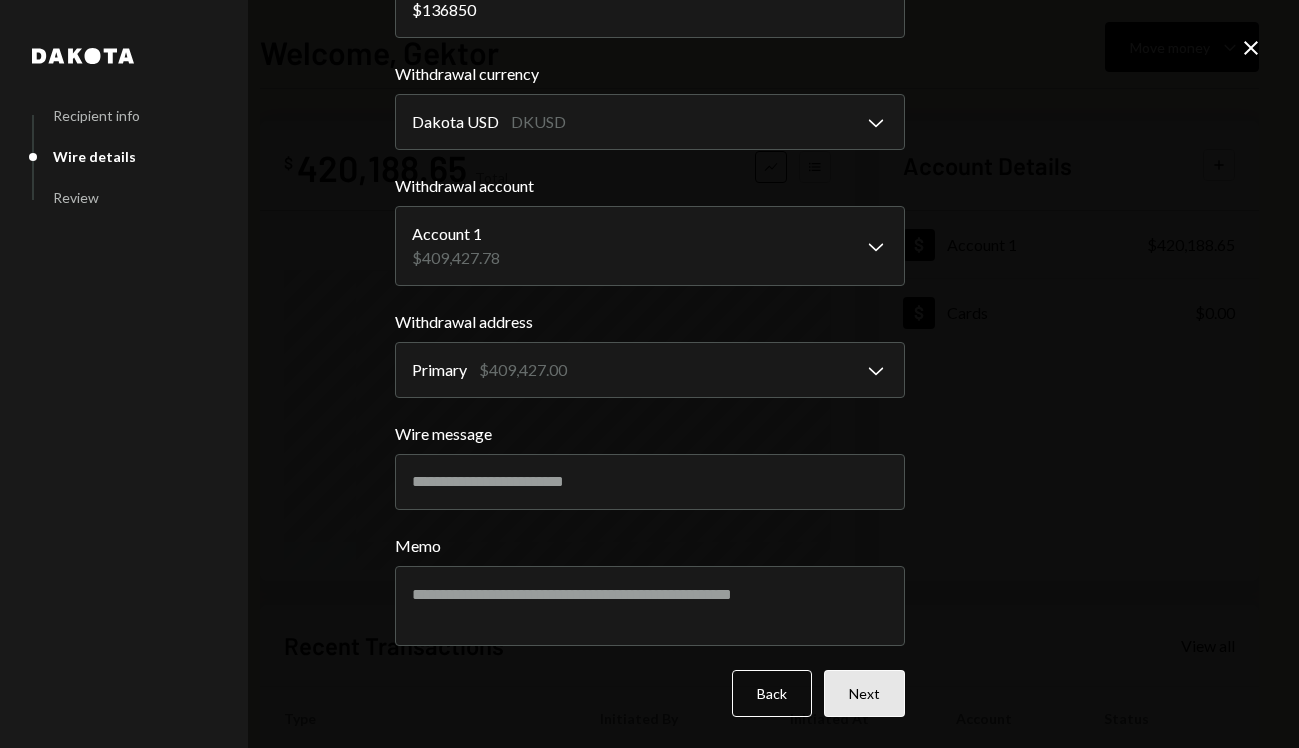 click on "Next" at bounding box center (864, 693) 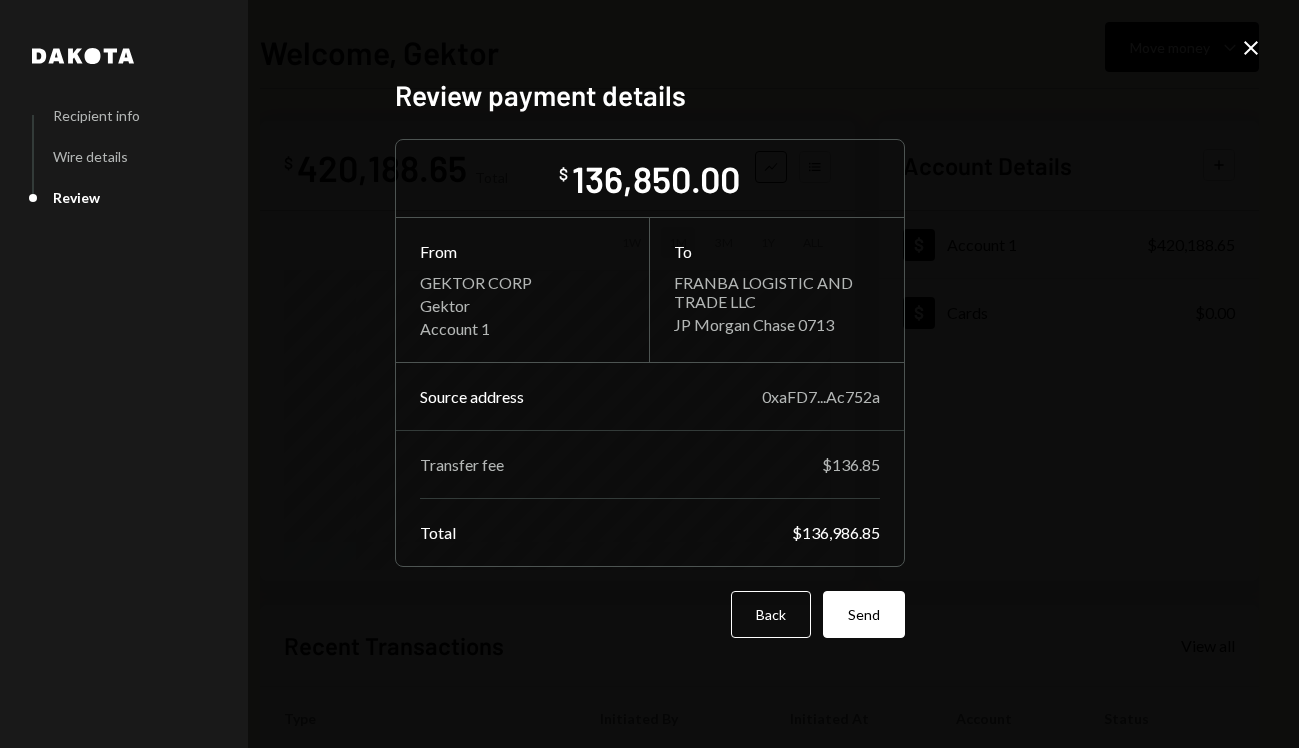 scroll, scrollTop: 0, scrollLeft: 0, axis: both 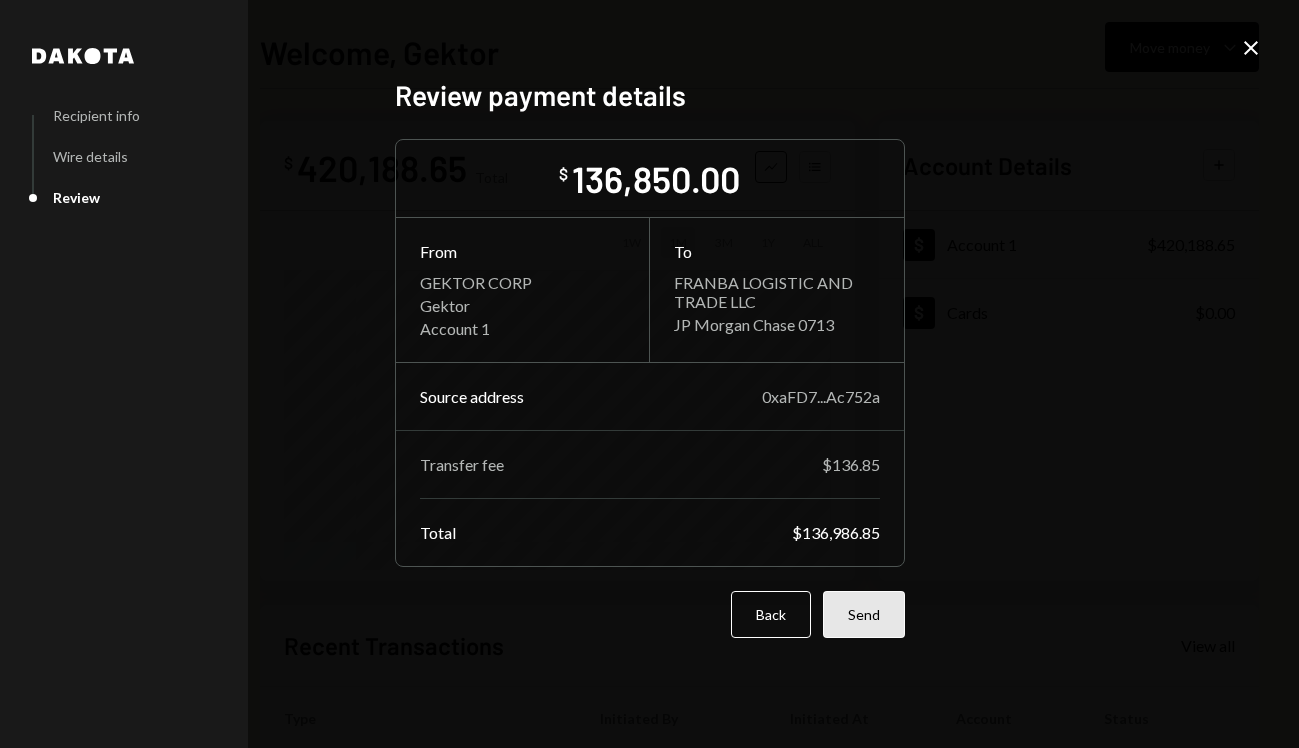click on "Send" at bounding box center [864, 614] 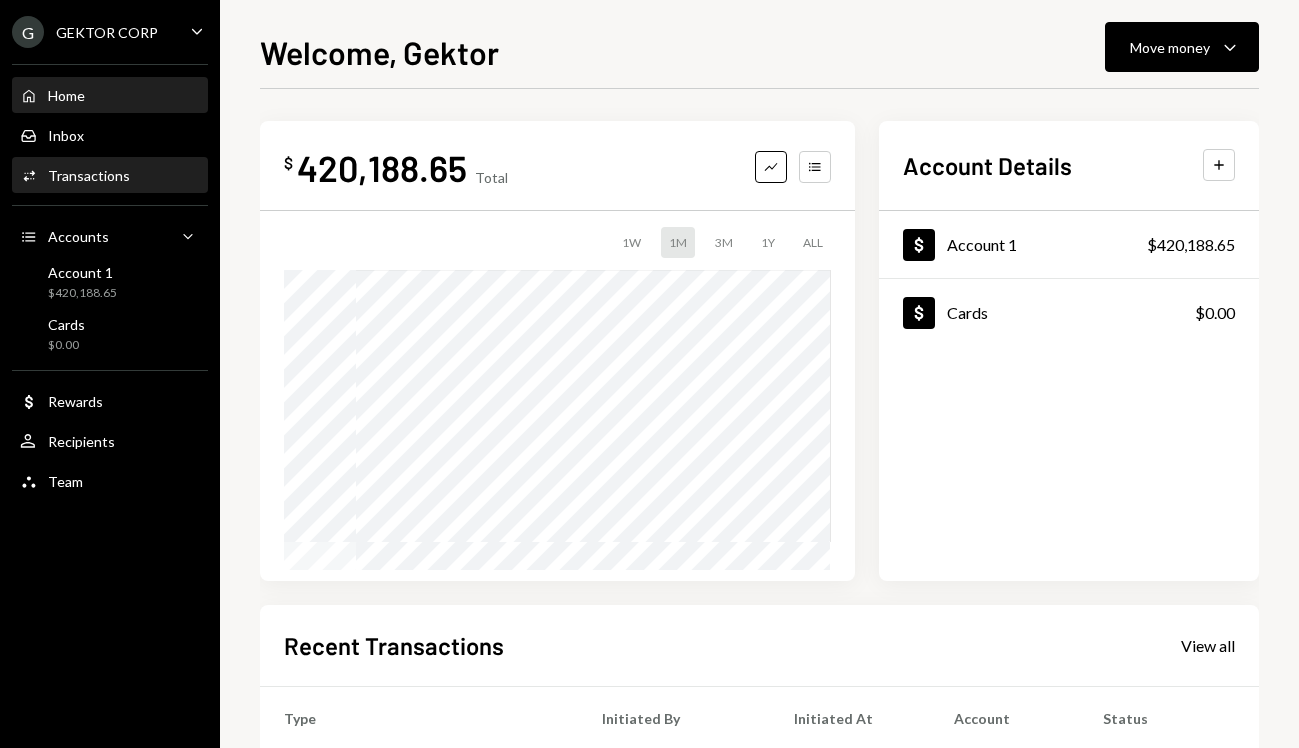 click on "Transactions" at bounding box center [89, 175] 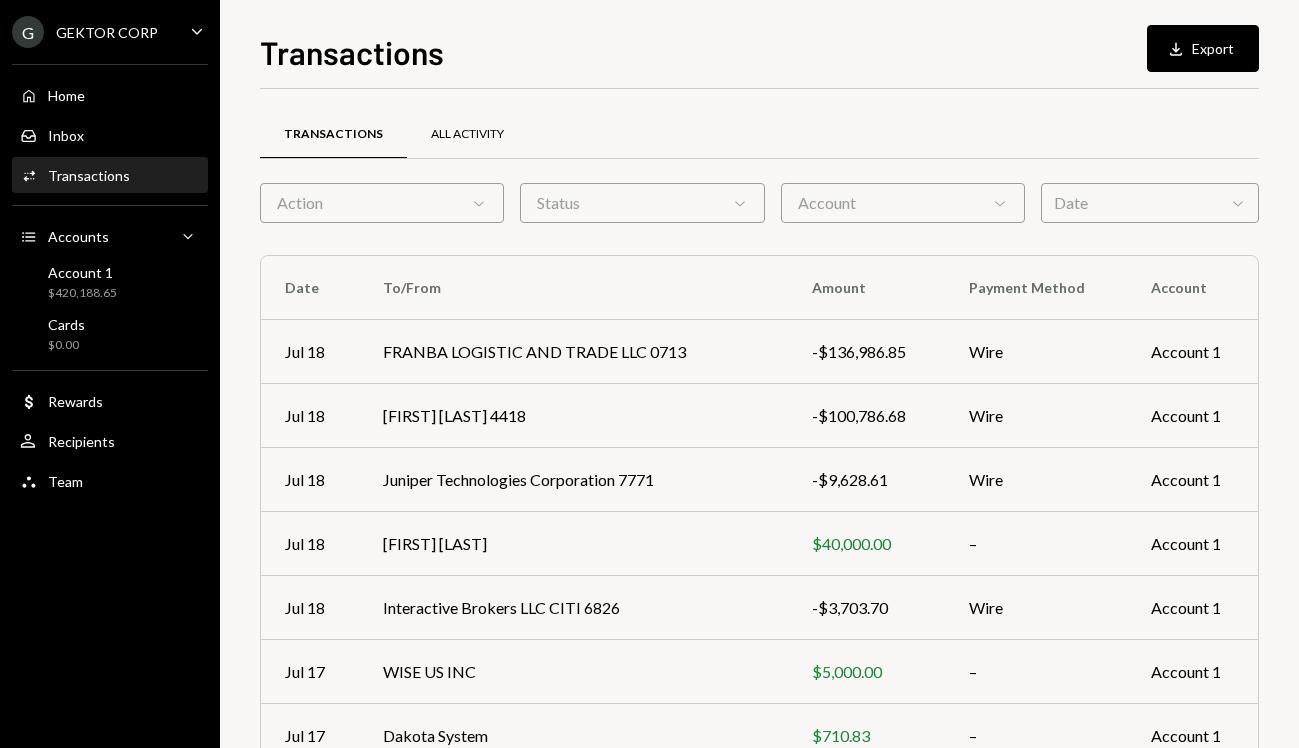 click on "All Activity" at bounding box center (467, 135) 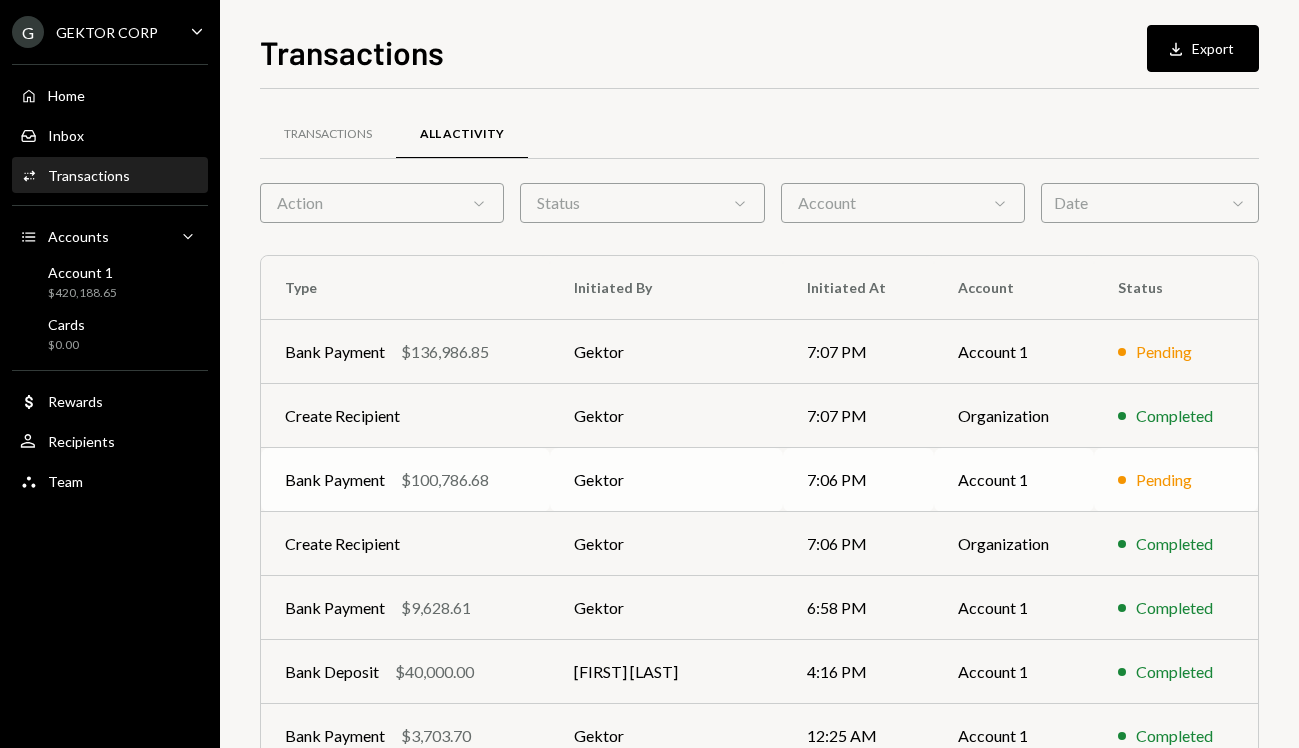 click on "Gektor" at bounding box center [666, 480] 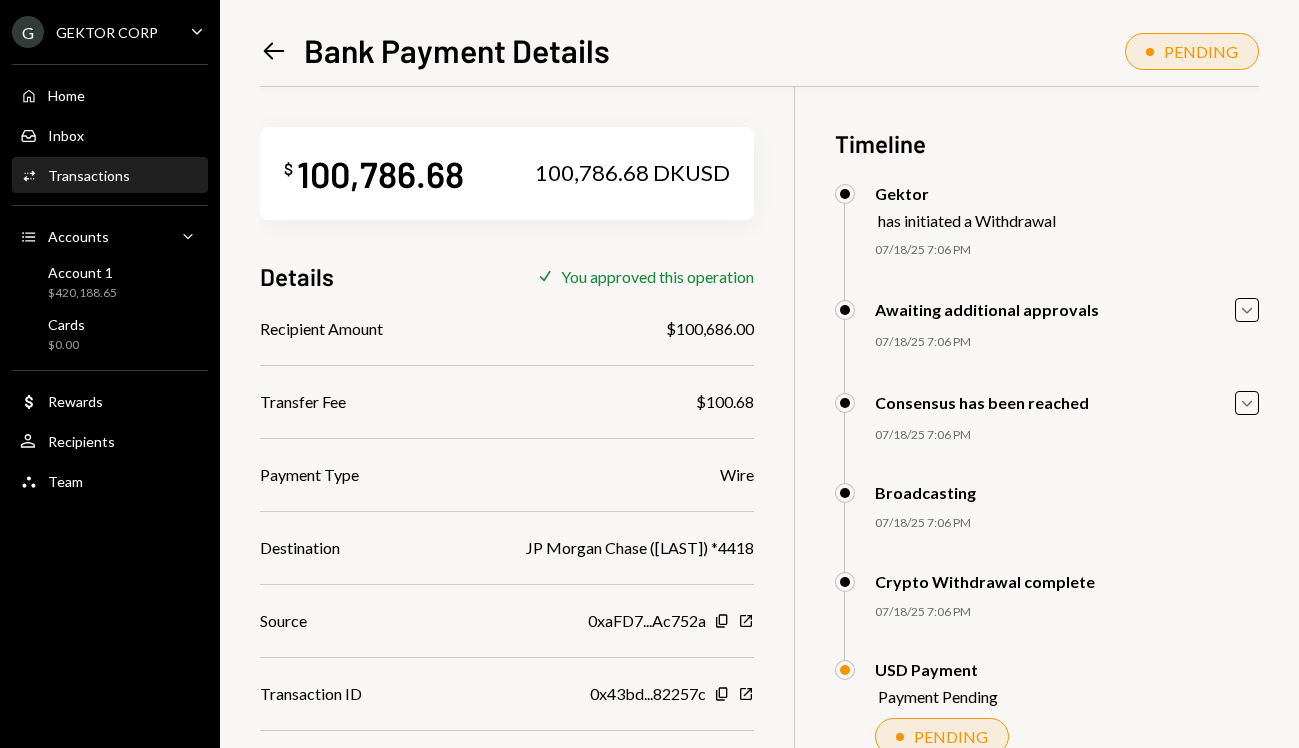 scroll, scrollTop: 86, scrollLeft: 0, axis: vertical 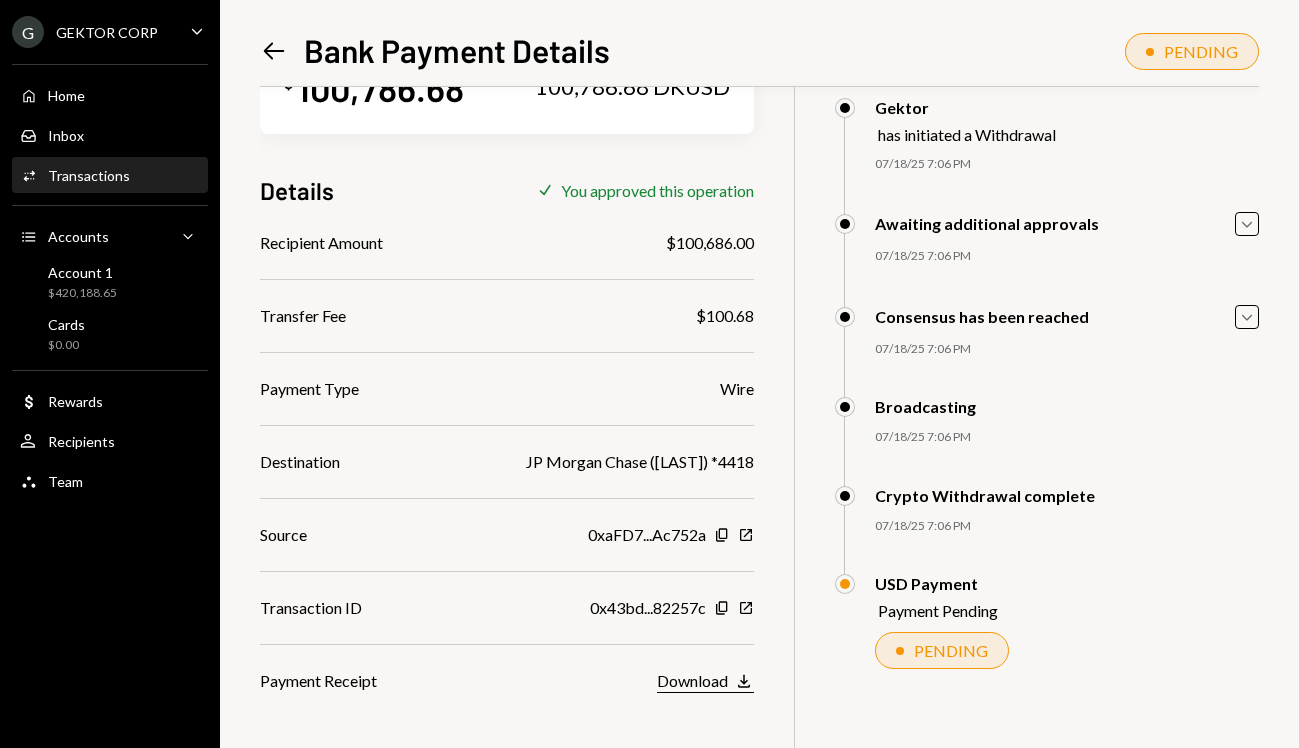 click 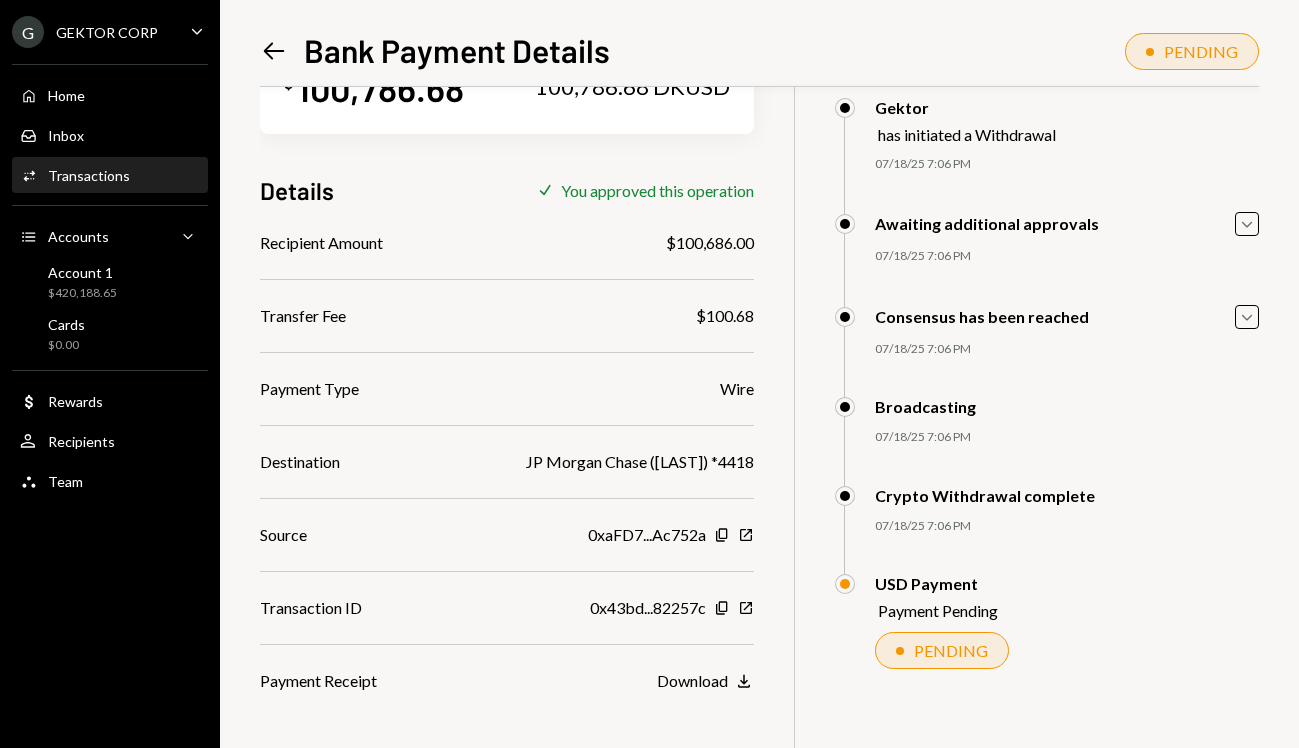click on "Left Arrow Bank Payment Details PENDING $ 100,786.68 100,786.68  DKUSD Details Check You   approved   this operation Recipient Amount $100,686.00 Transfer Fee $100.68 Payment Type Wire Destination JP Morgan Chase (Luis Cesar Faya) *4418 Source 0xaFD7...Ac752a Copy New Window Transaction ID 0x43bd...82257c Copy New Window Payment Receipt Download   Download Timeline Gektor has initiated a Withdrawal 07/18/25 7:06 PM Gektor Approved Gektor Approved Awaiting additional approvals Caret Down 07/18/25 7:06 PM Gektor Approved Gektor Approved Consensus has been reached Caret Down 07/18/25 7:06 PM Gektor Approved Gektor Approved Broadcasting 07/18/25 7:06 PM Gektor Approved Gektor Approved Crypto Withdrawal complete 07/18/25 7:06 PM Gektor Approved Gektor Approved USD Payment Payment Pending PENDING Gektor Approved onick532@gmail.com Awaiting Review Gektor Approved" at bounding box center (759, 374) 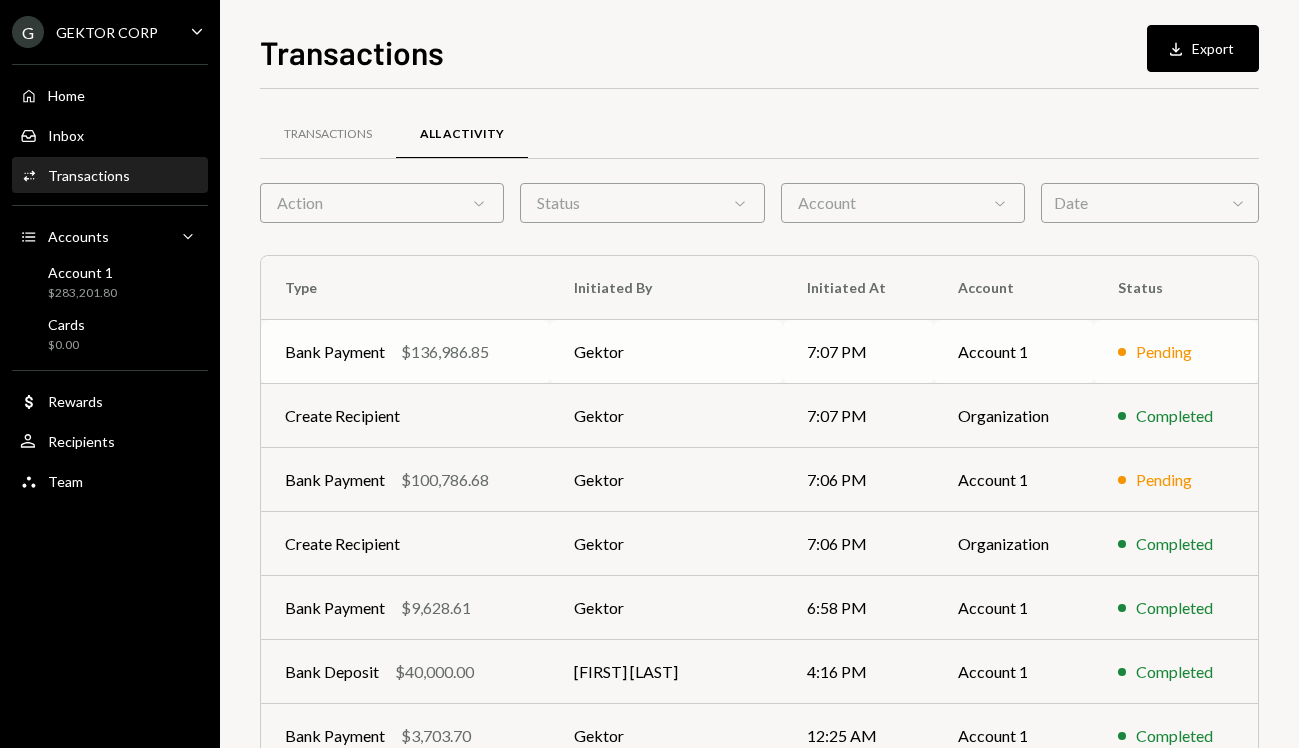 click on "Gektor" at bounding box center [666, 352] 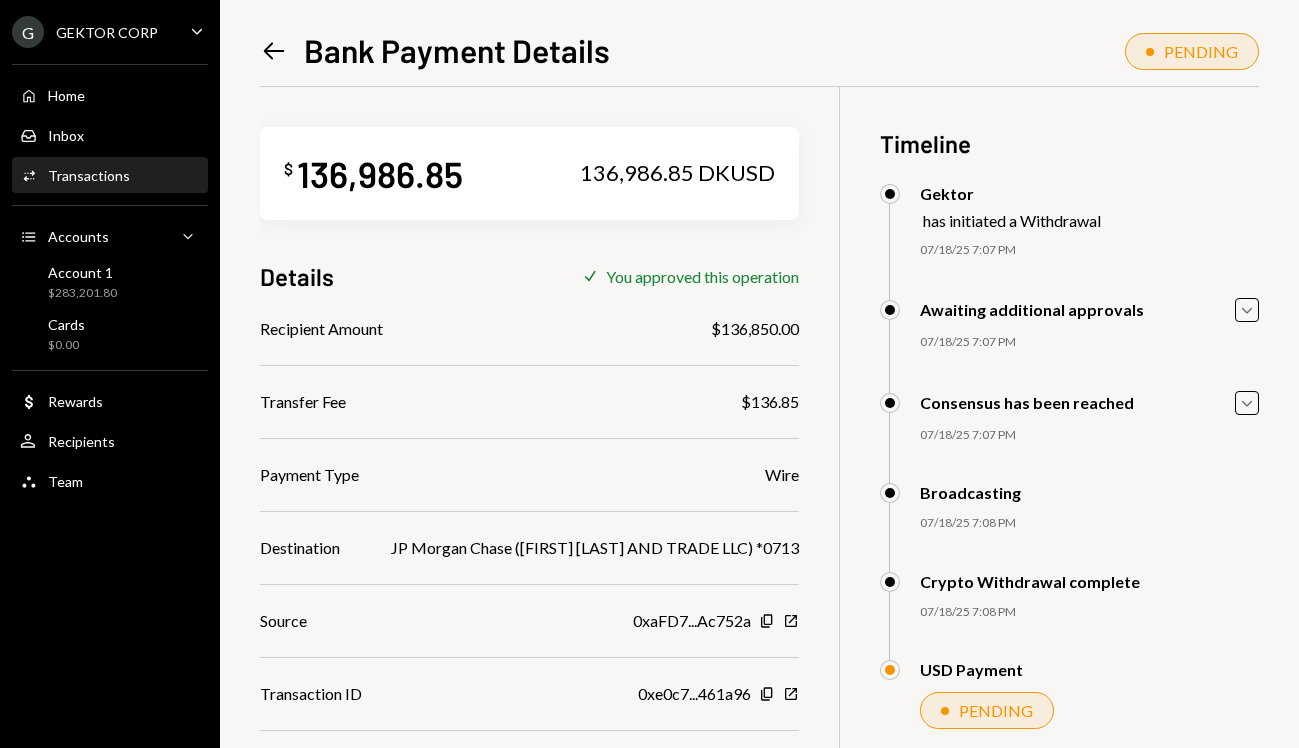 scroll, scrollTop: 86, scrollLeft: 0, axis: vertical 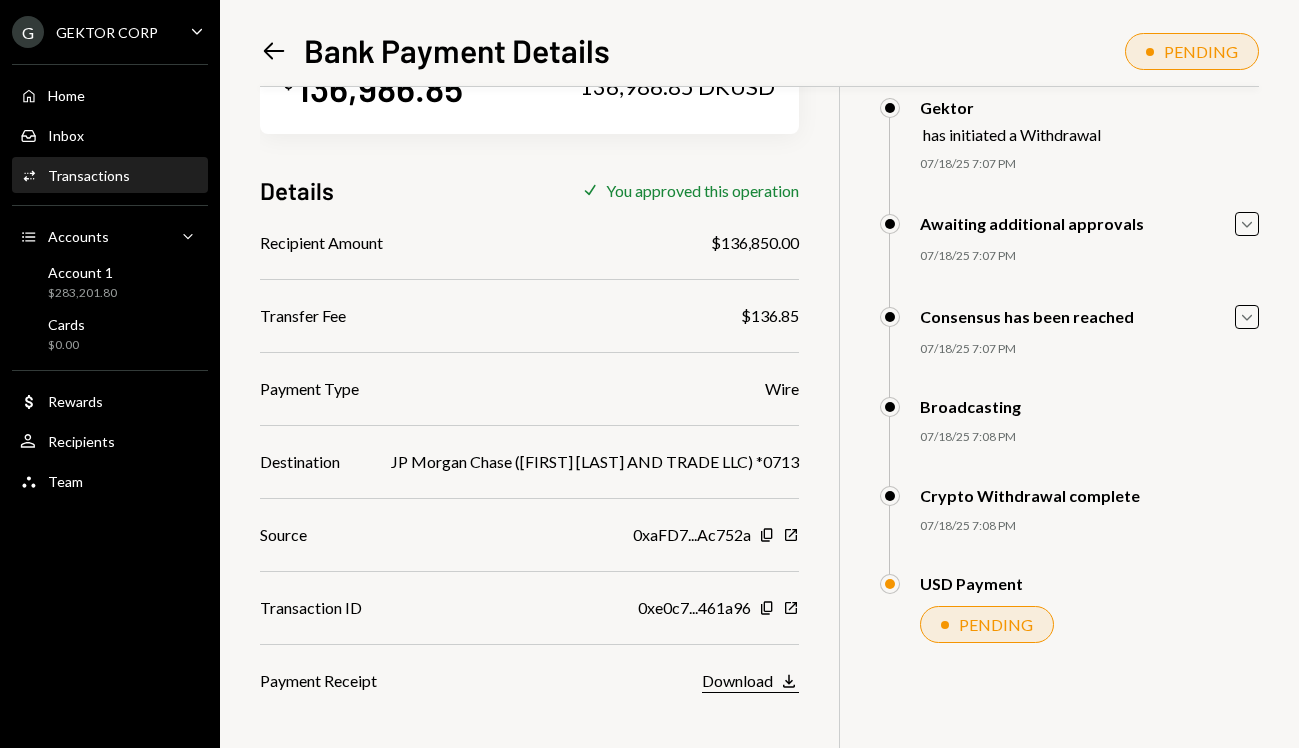 click on "Download" 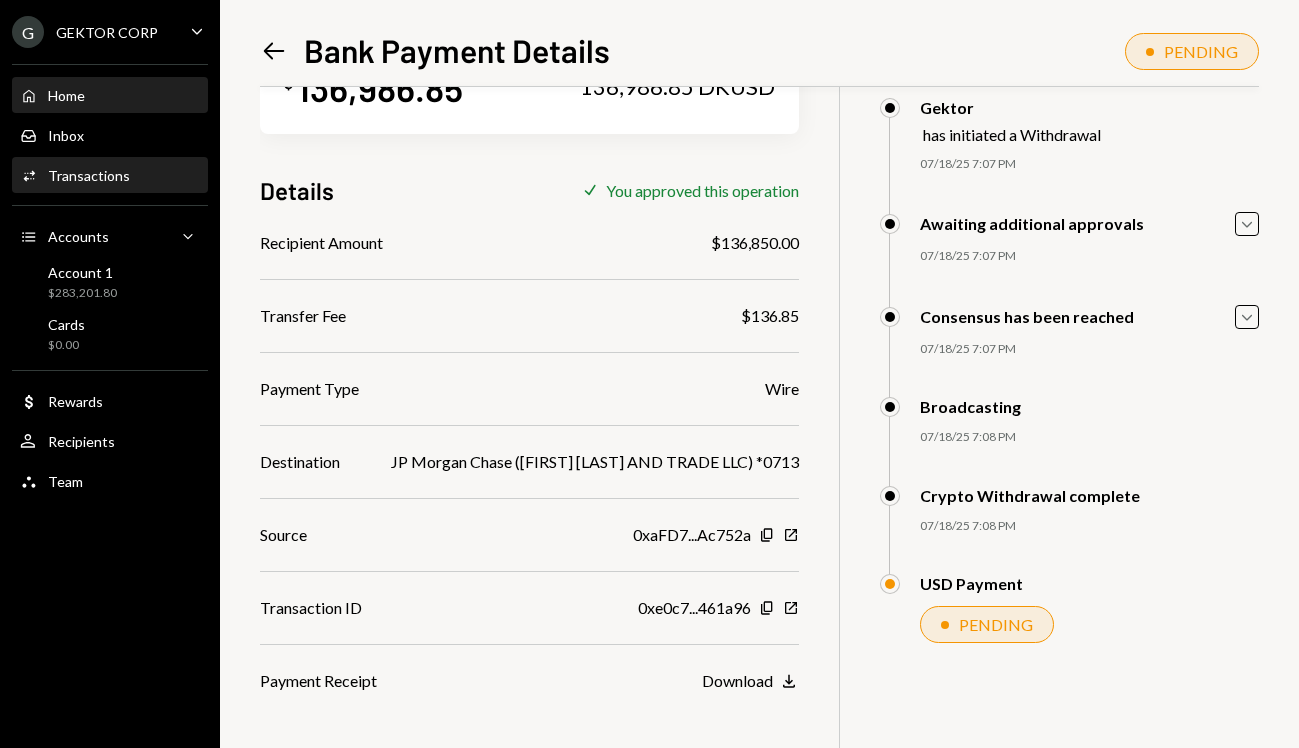 click on "Home Home" at bounding box center [110, 96] 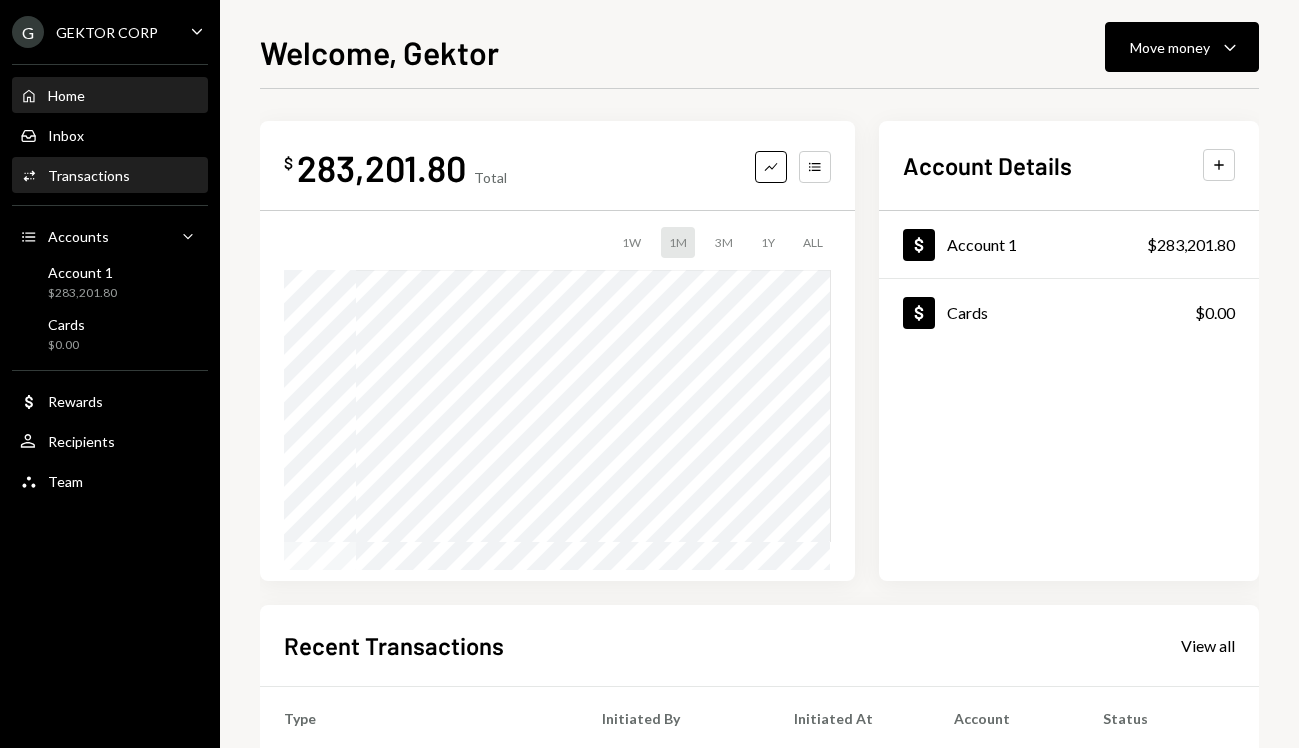 click on "Activities Transactions" at bounding box center [110, 176] 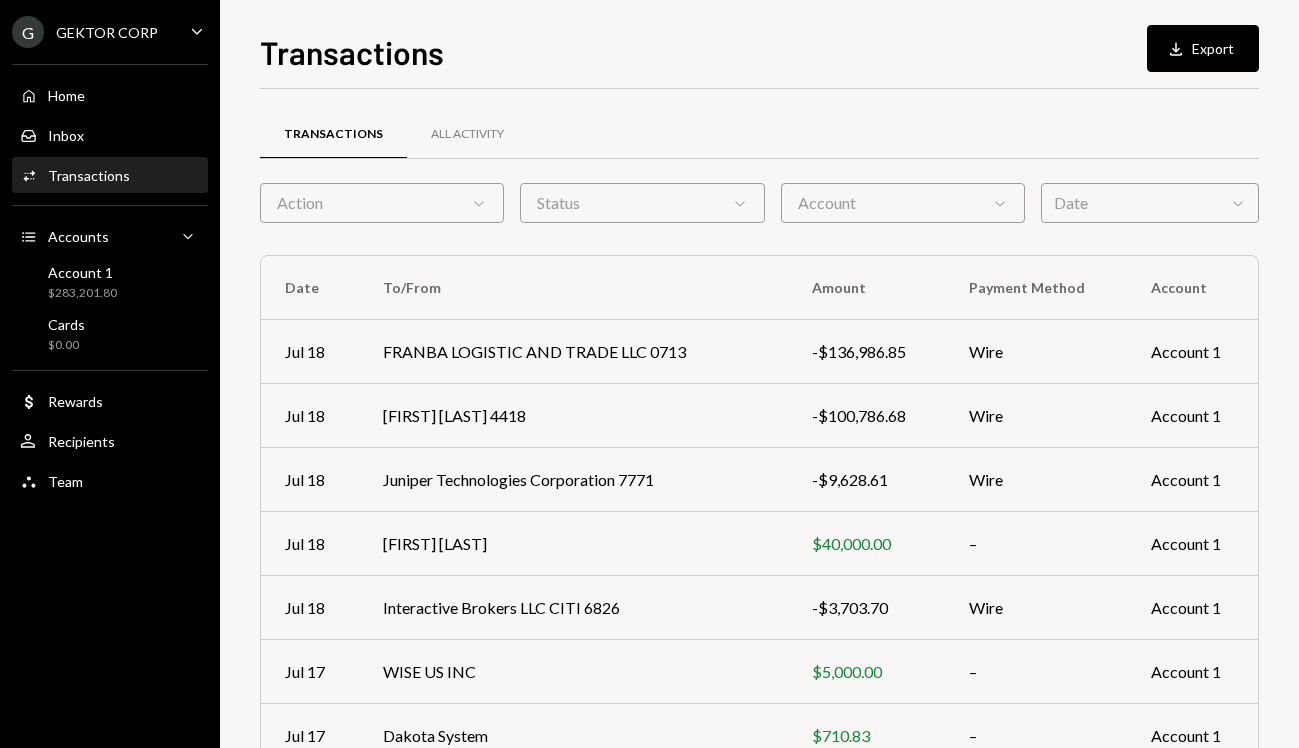 click on "Home Home Inbox Inbox Activities Transactions Accounts Accounts Caret Down Account 1 $283,201.80 Cards $0.00 Dollar Rewards User Recipients Team Team" at bounding box center [110, 277] 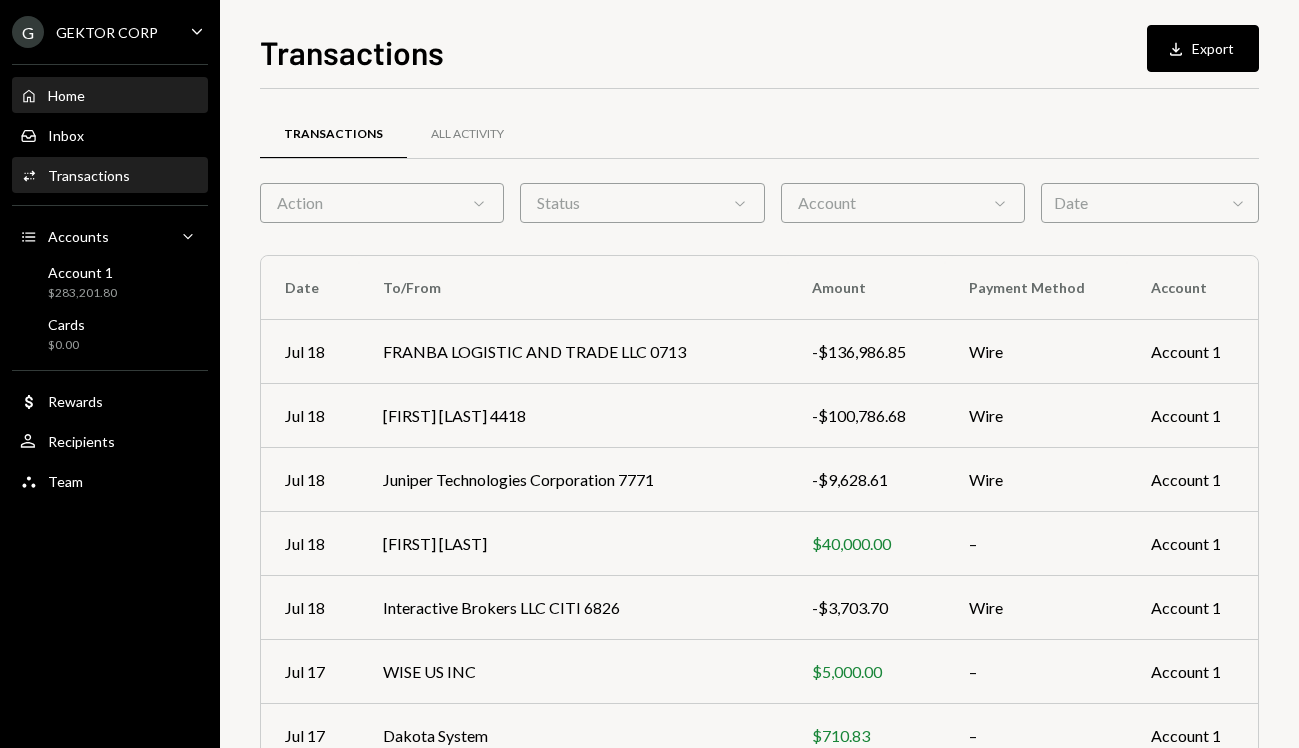 click on "Home Home" at bounding box center (110, 96) 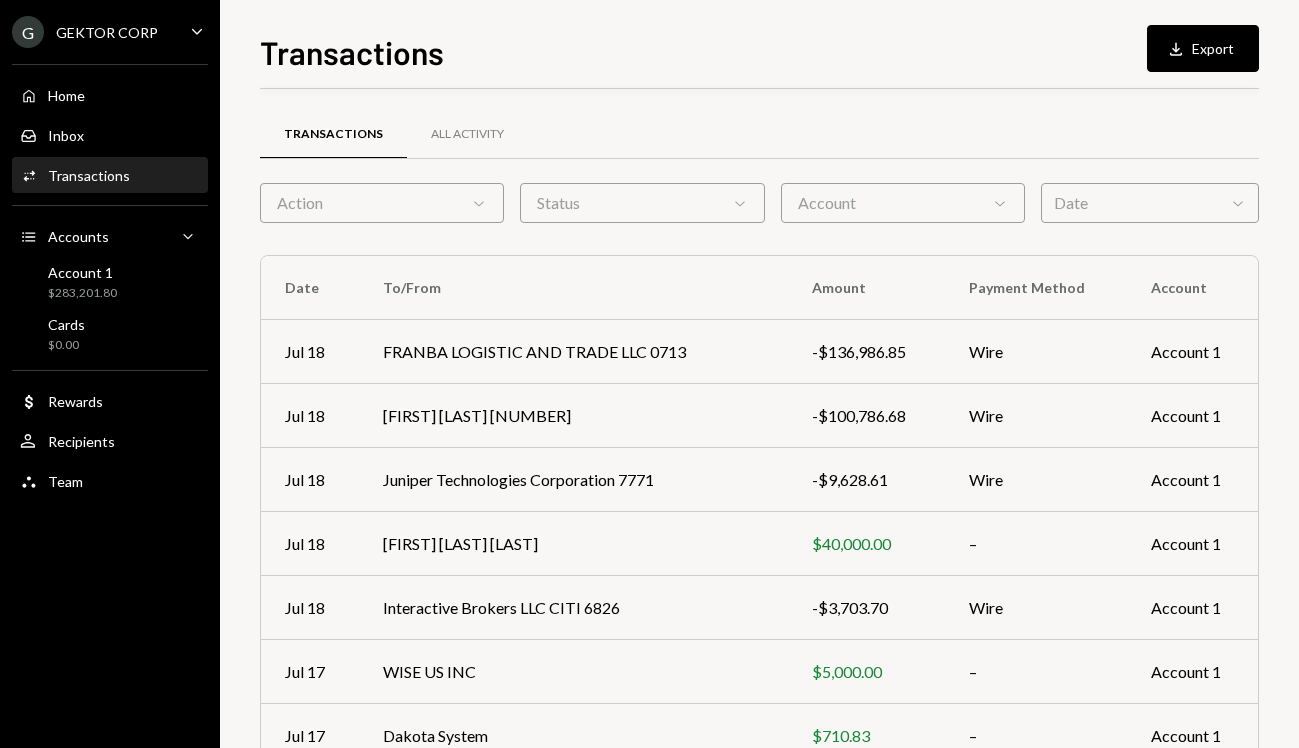 scroll, scrollTop: 0, scrollLeft: 0, axis: both 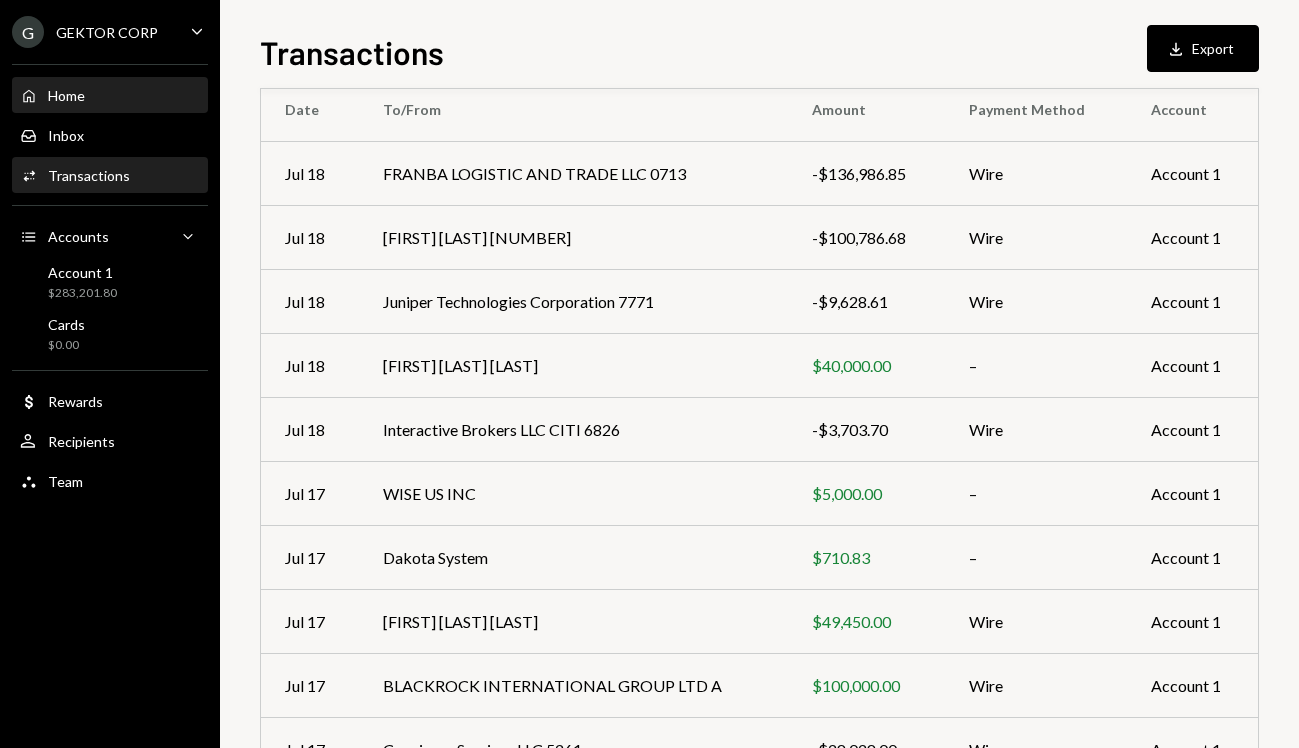 click on "Home Home" at bounding box center (110, 96) 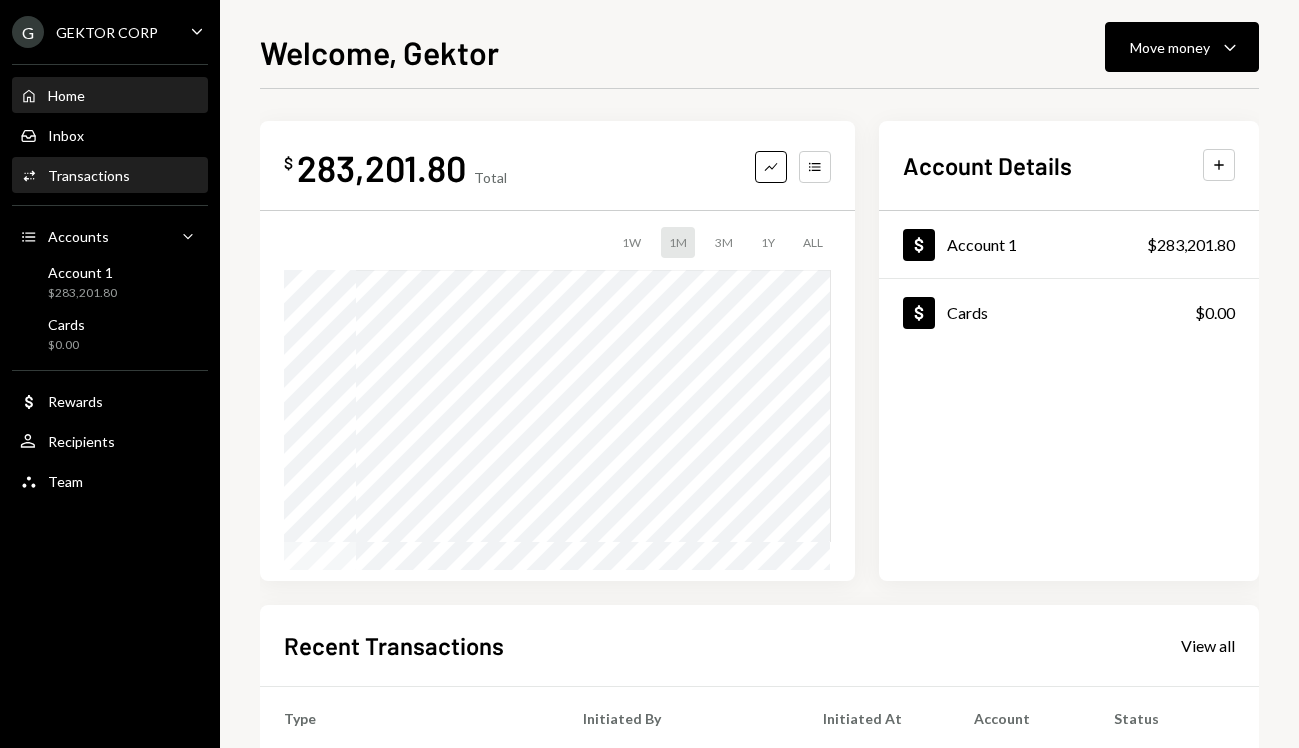 click on "Activities Transactions" at bounding box center [110, 176] 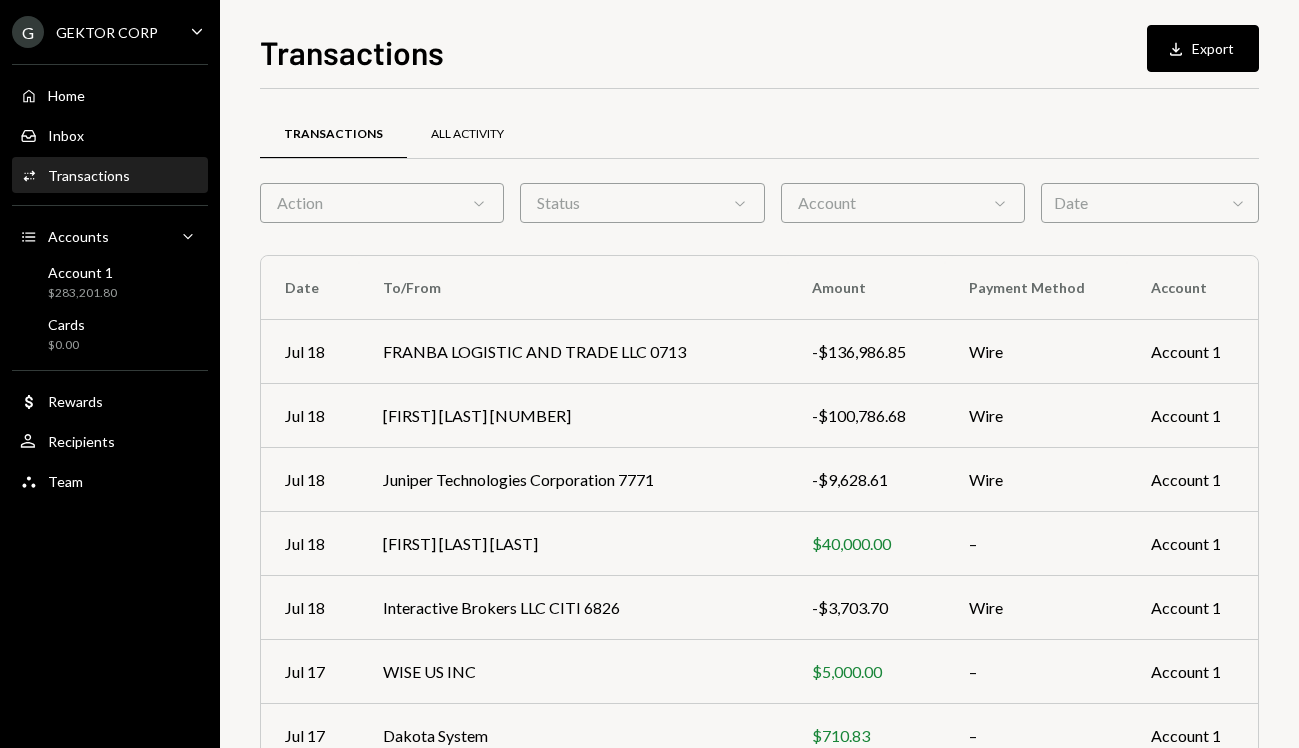 click on "All Activity" at bounding box center [467, 134] 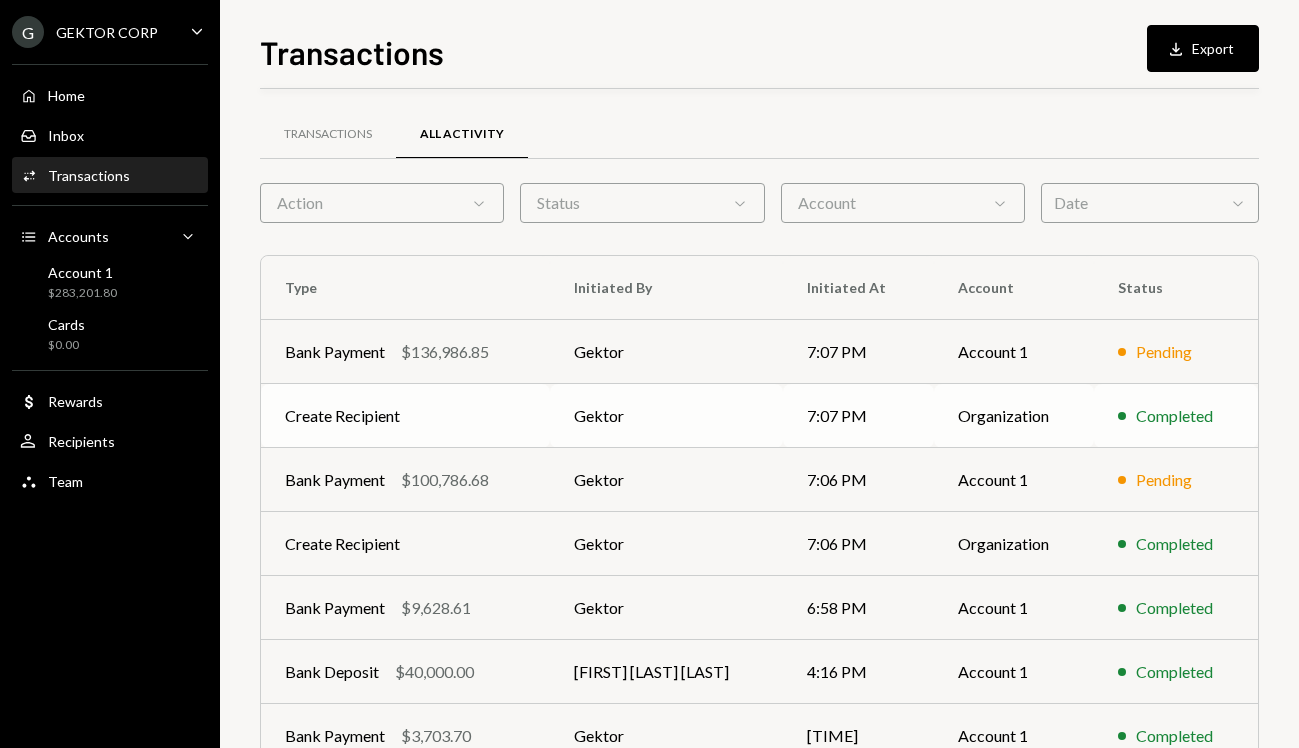scroll, scrollTop: 296, scrollLeft: 0, axis: vertical 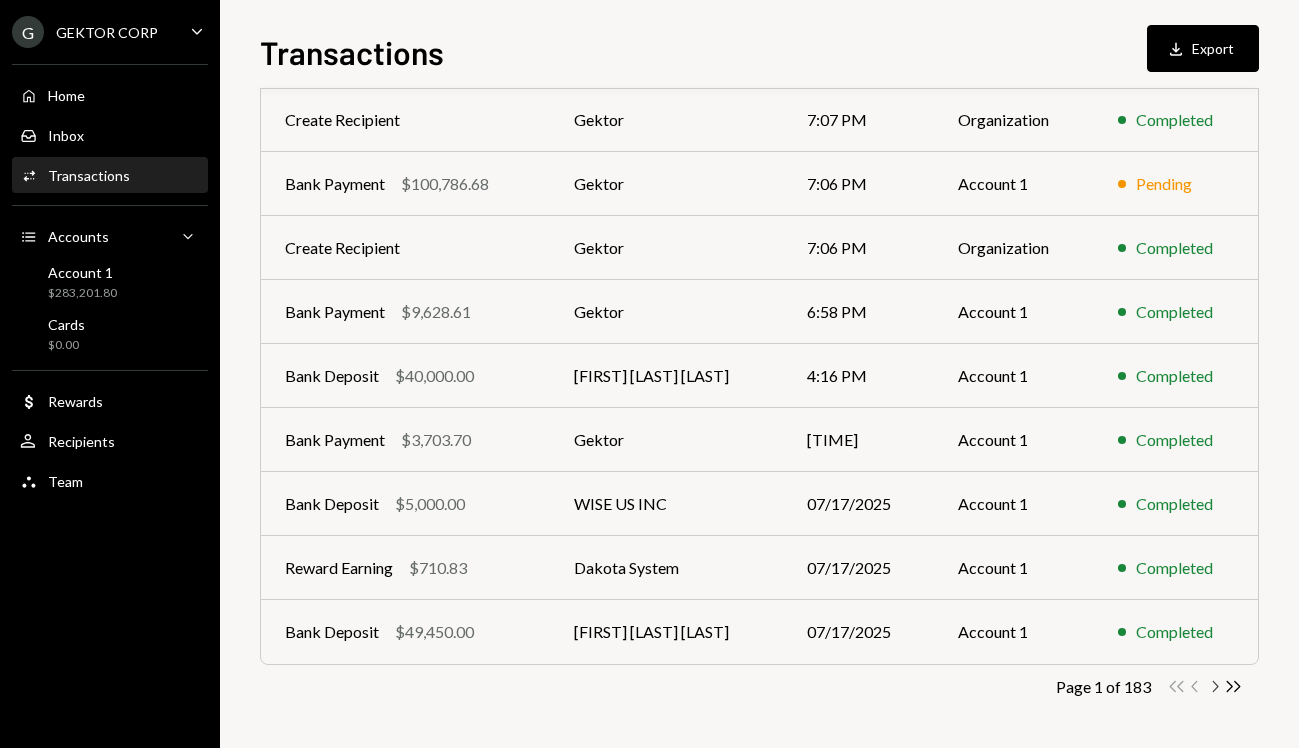 click on "Chevron Right" 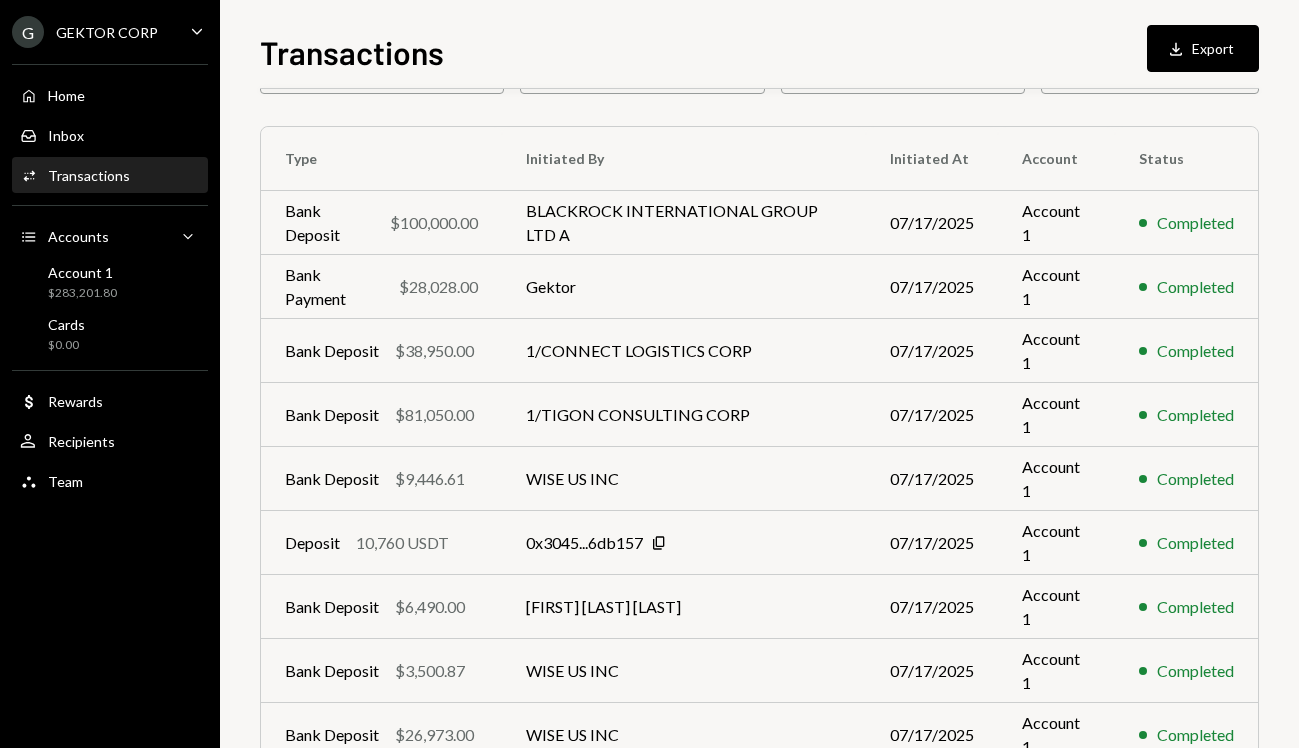 scroll, scrollTop: 296, scrollLeft: 0, axis: vertical 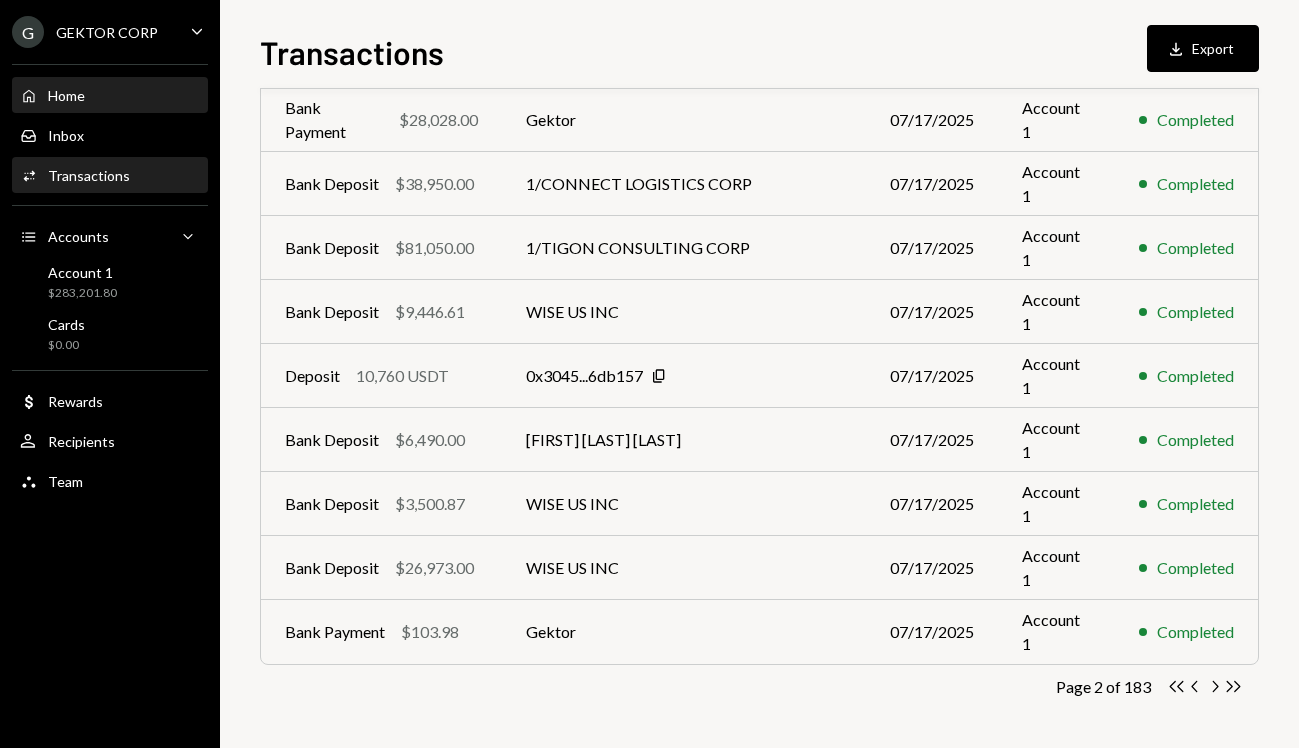 click on "Home Home" at bounding box center [110, 96] 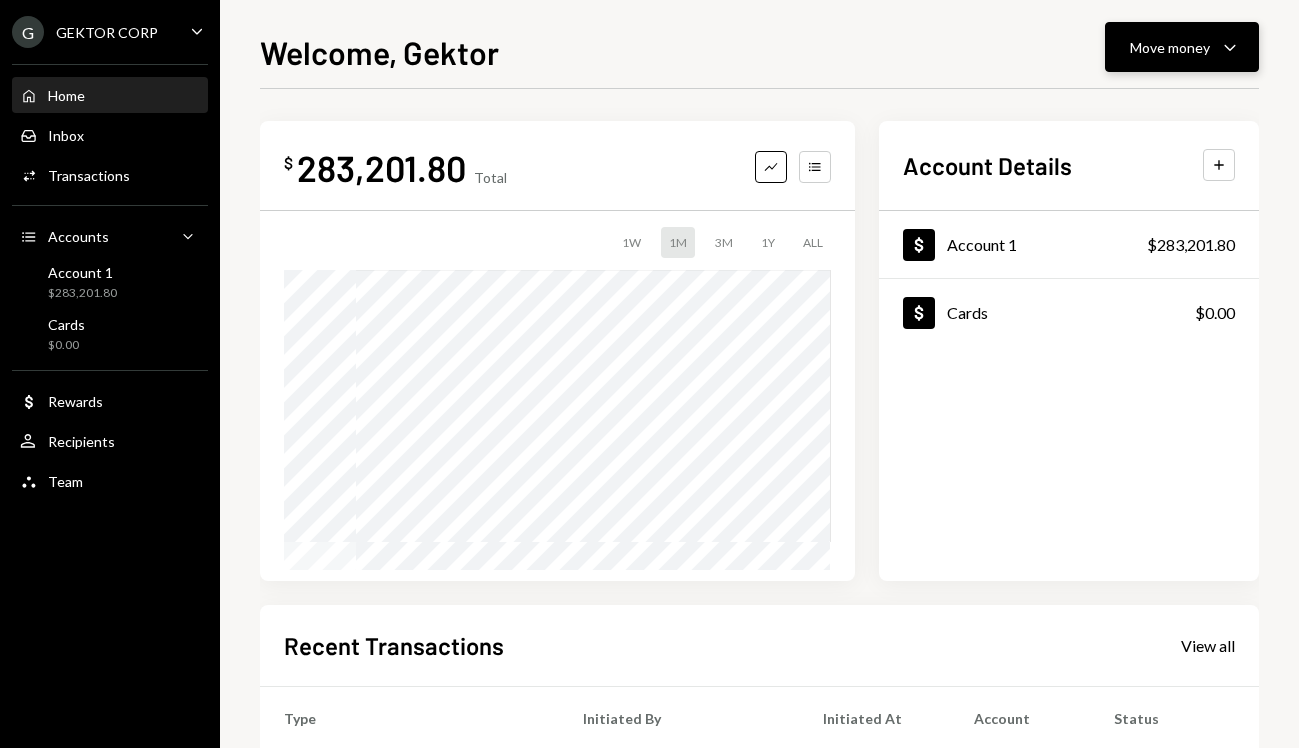 click on "Move money Caret Down" at bounding box center [1182, 47] 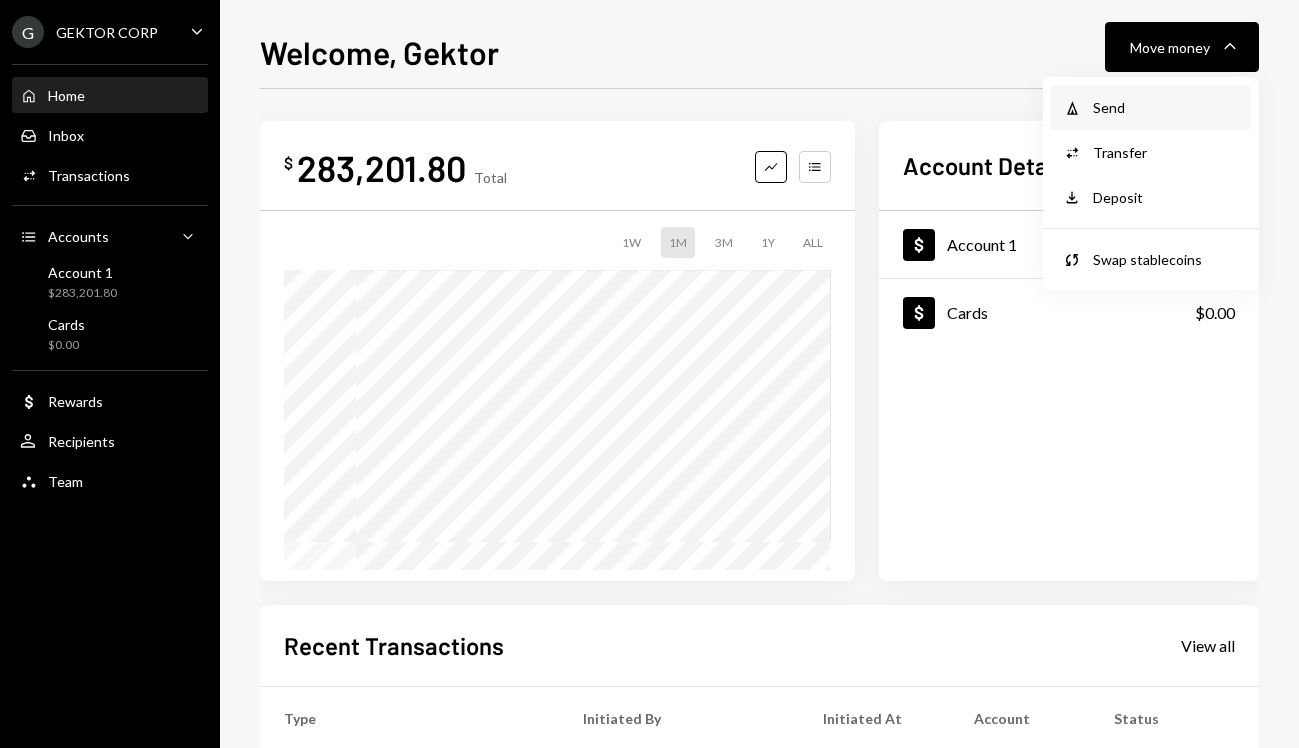 click on "Send" at bounding box center [1166, 107] 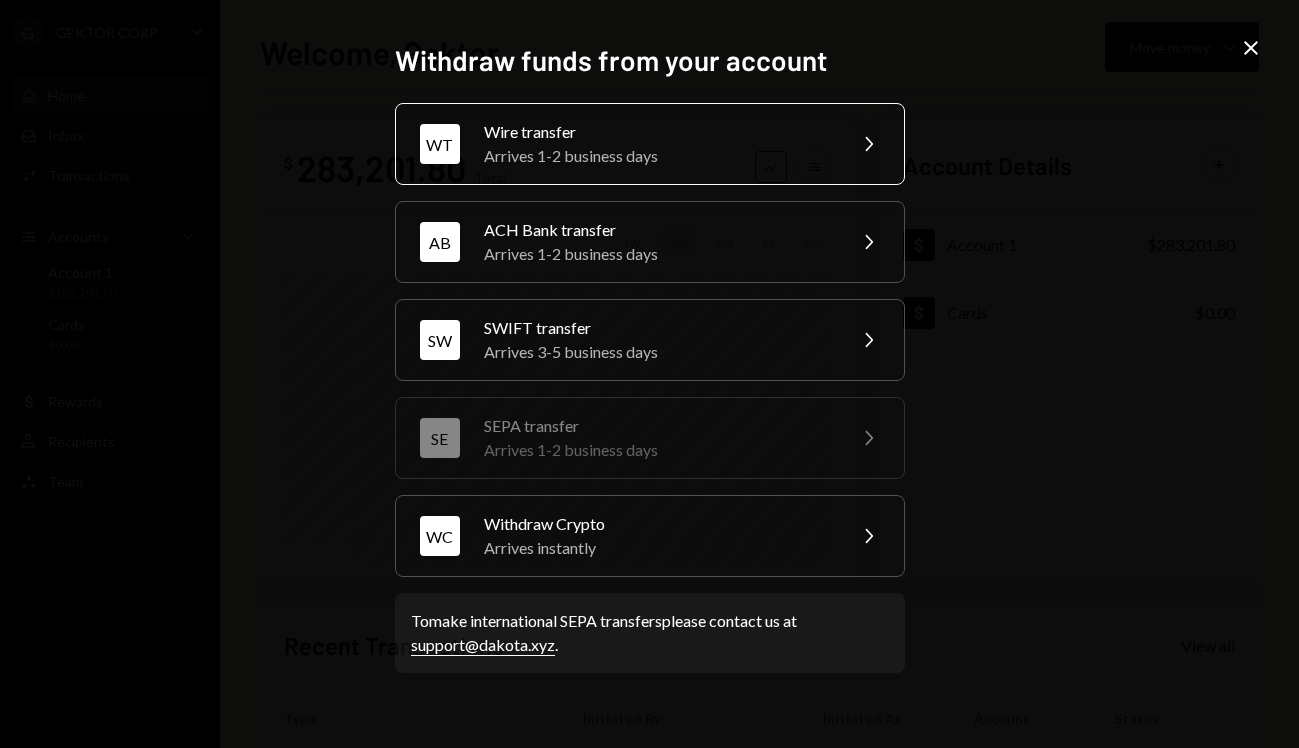 click on "Wire transfer" at bounding box center (658, 132) 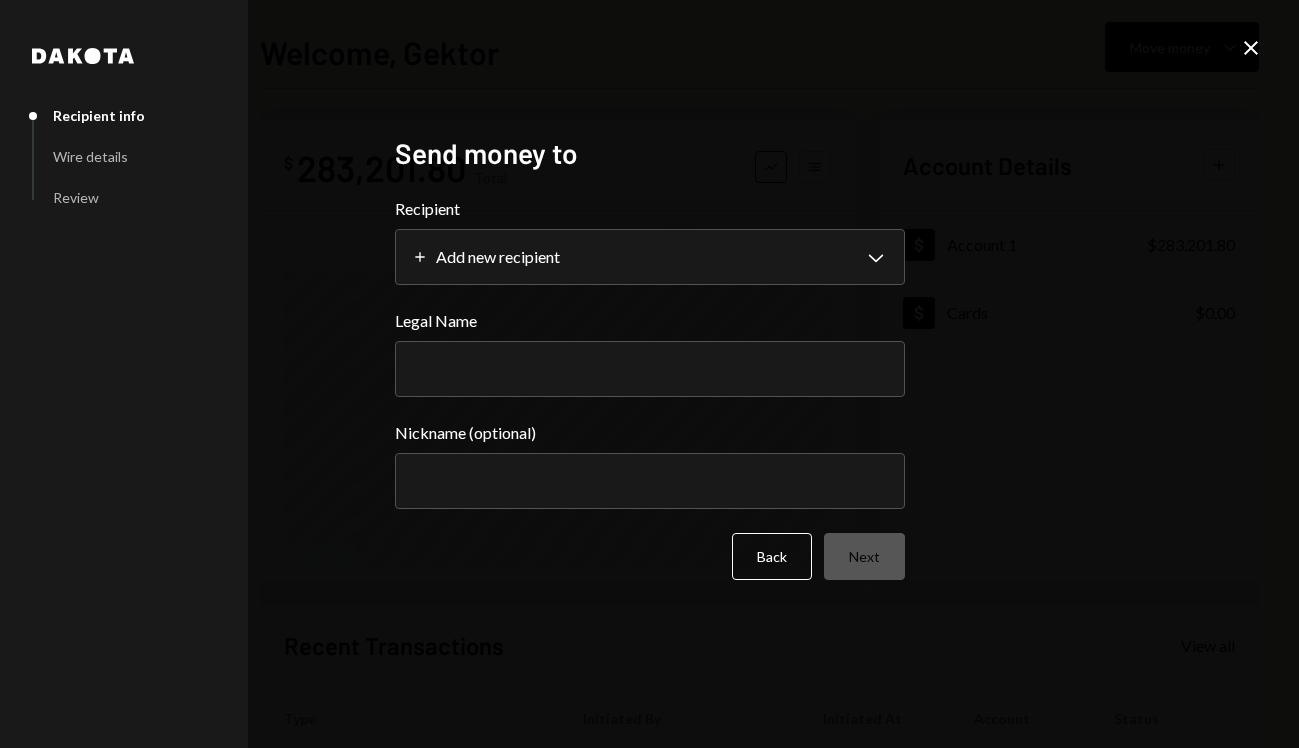 select 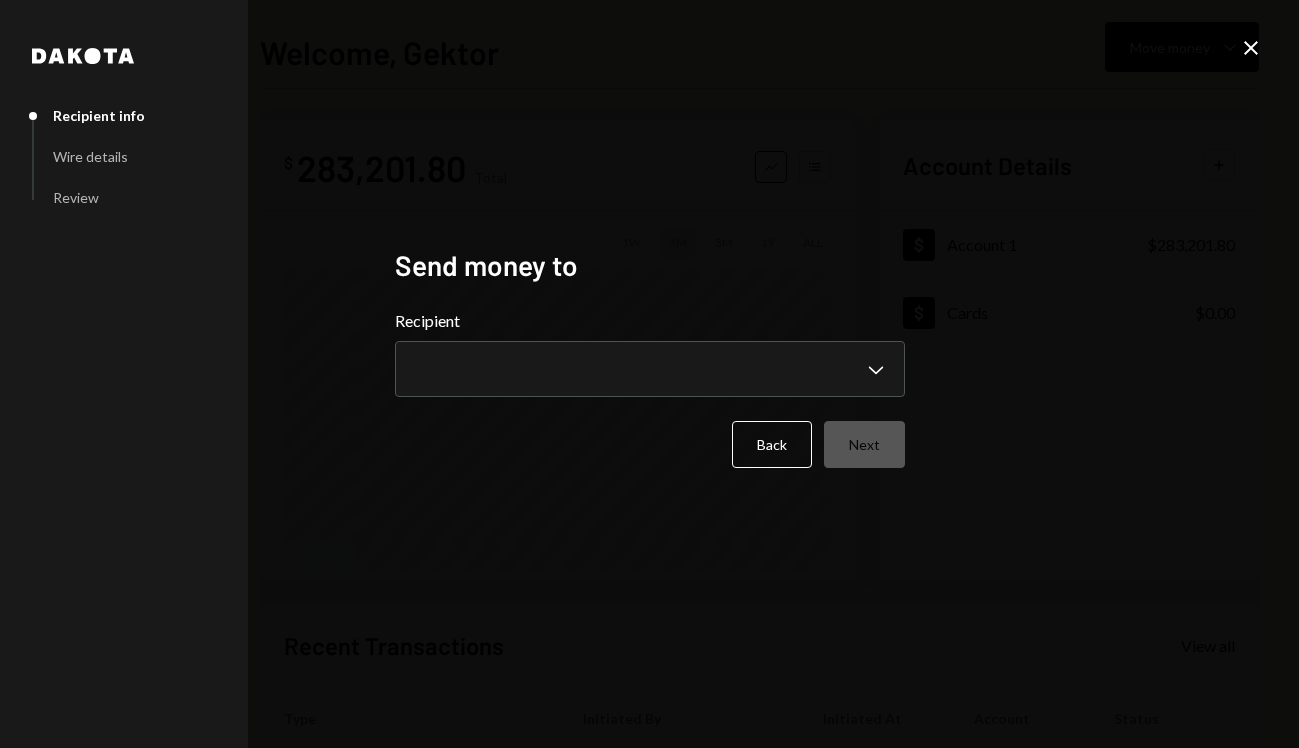 type 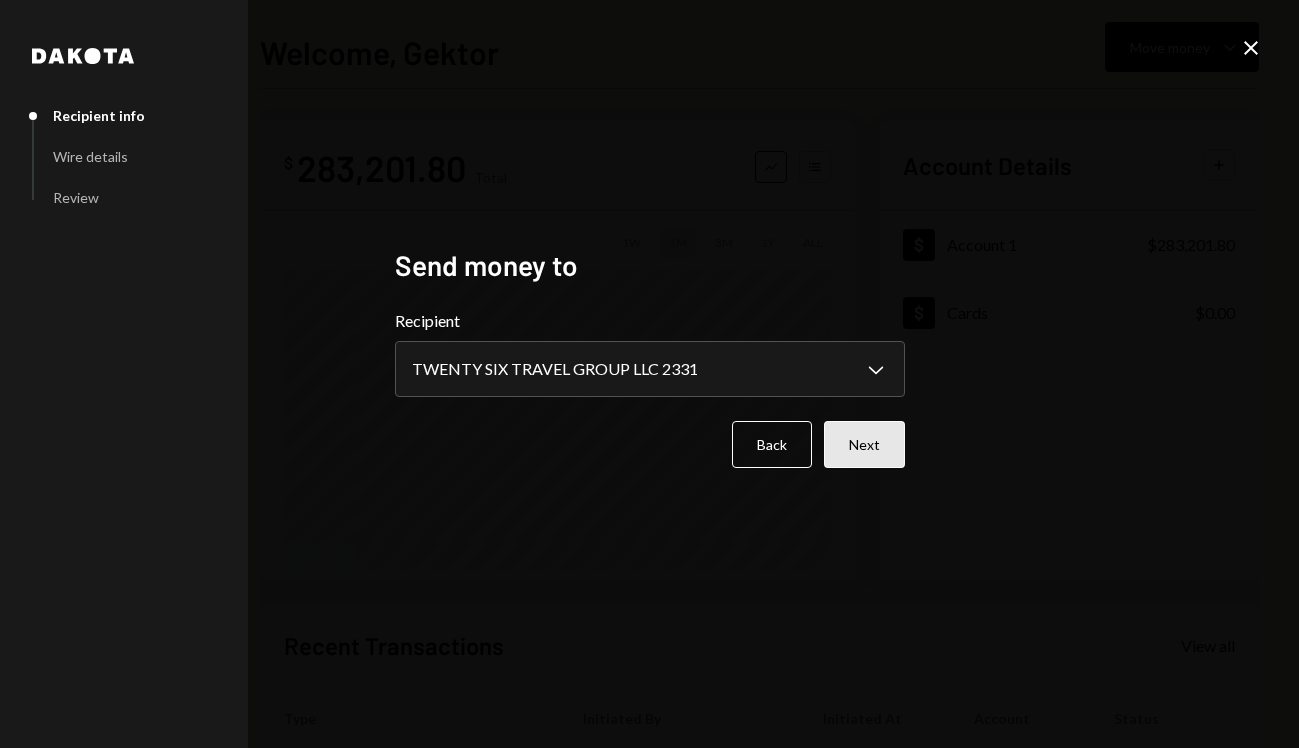 click on "Next" at bounding box center [864, 444] 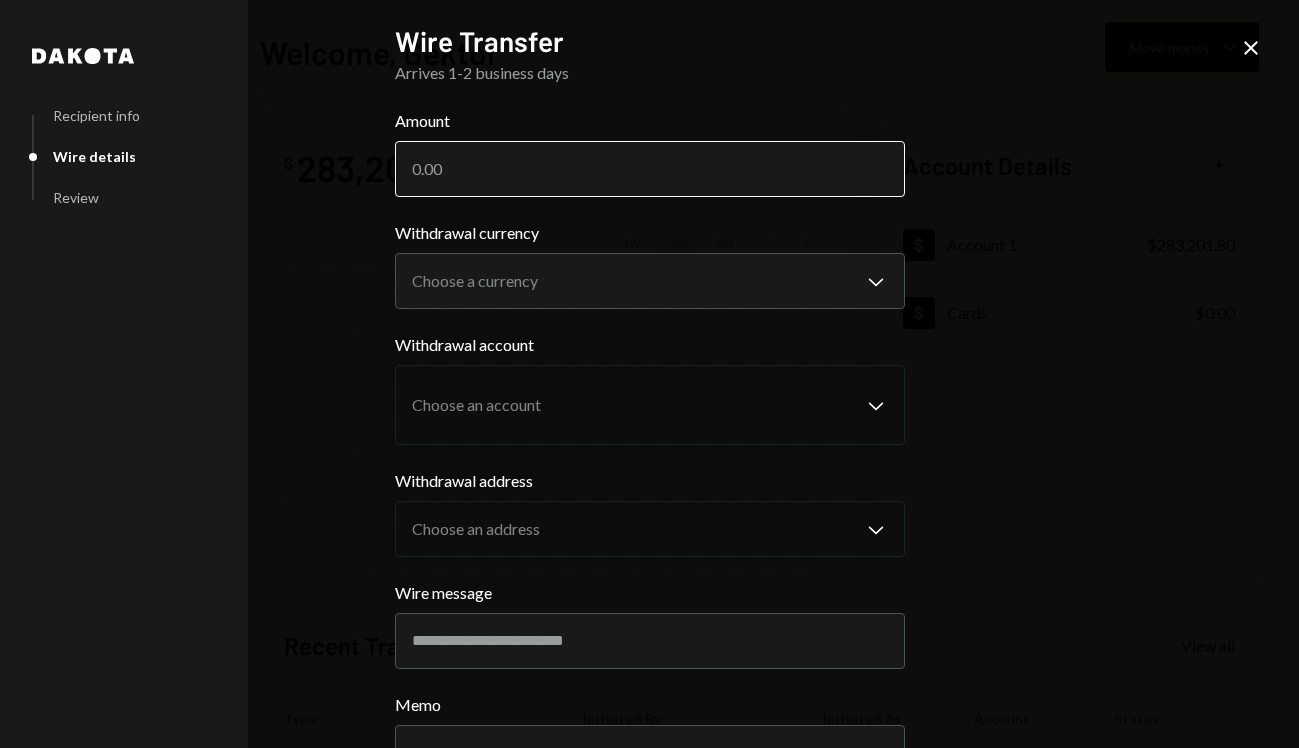 click on "Amount" at bounding box center (650, 169) 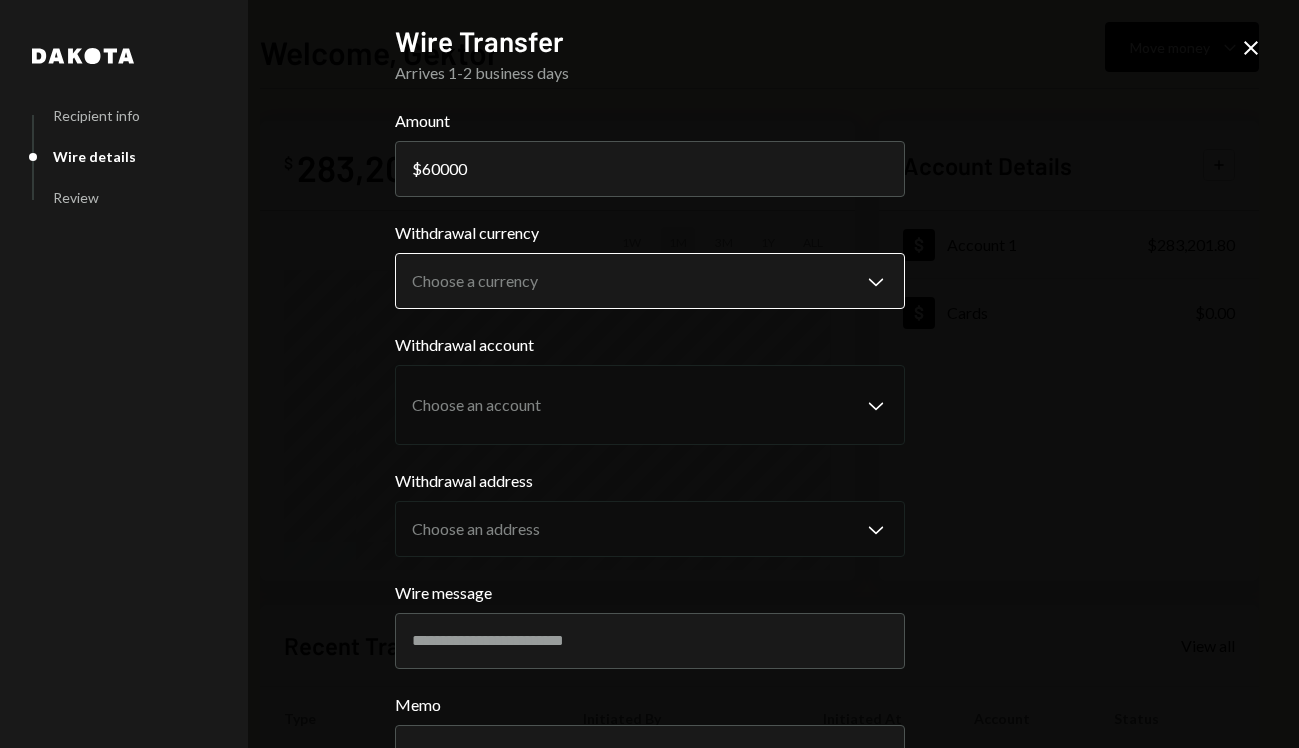 type on "60000" 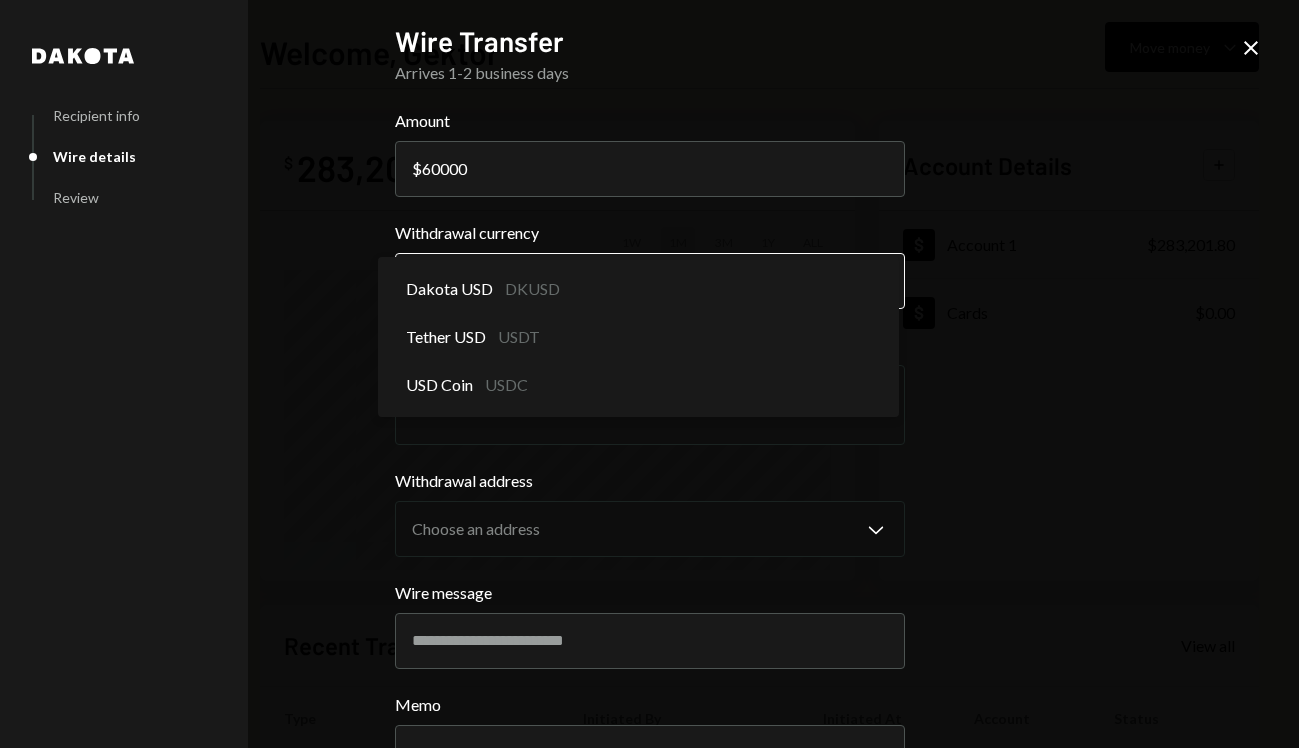 click on "**********" at bounding box center [649, 374] 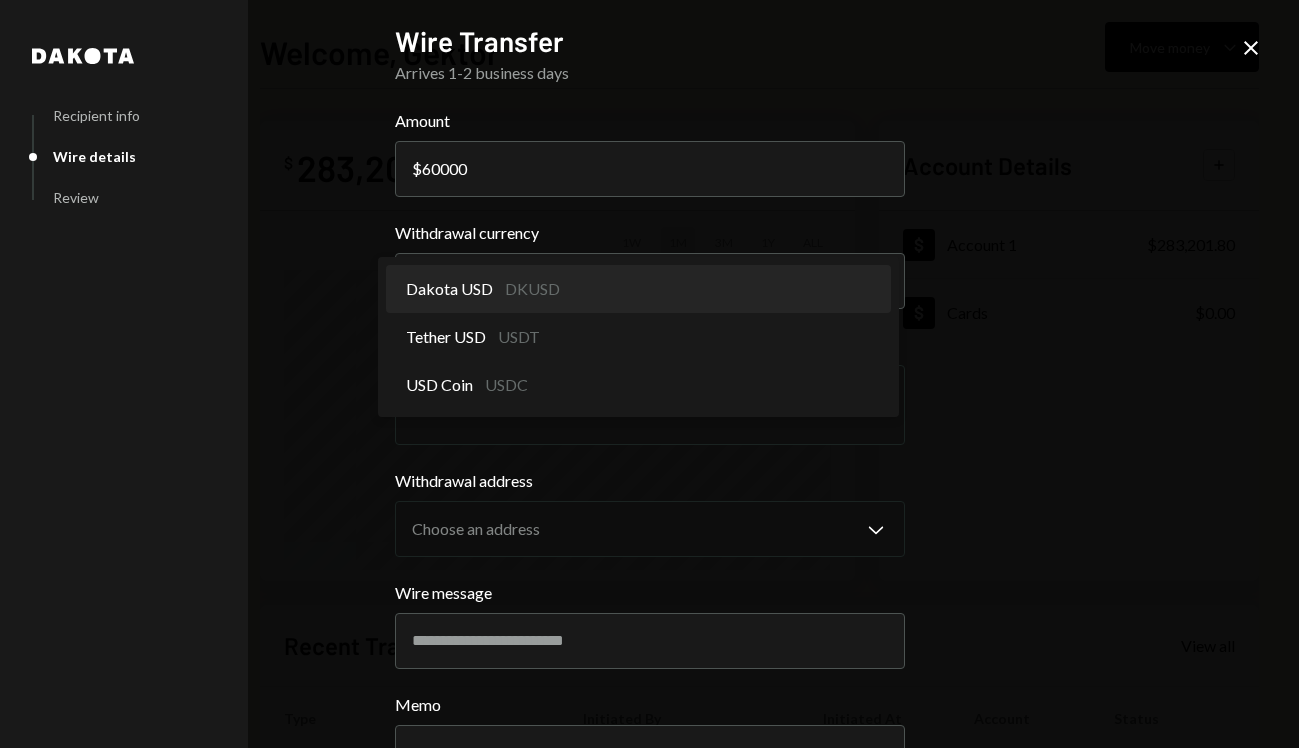select on "*****" 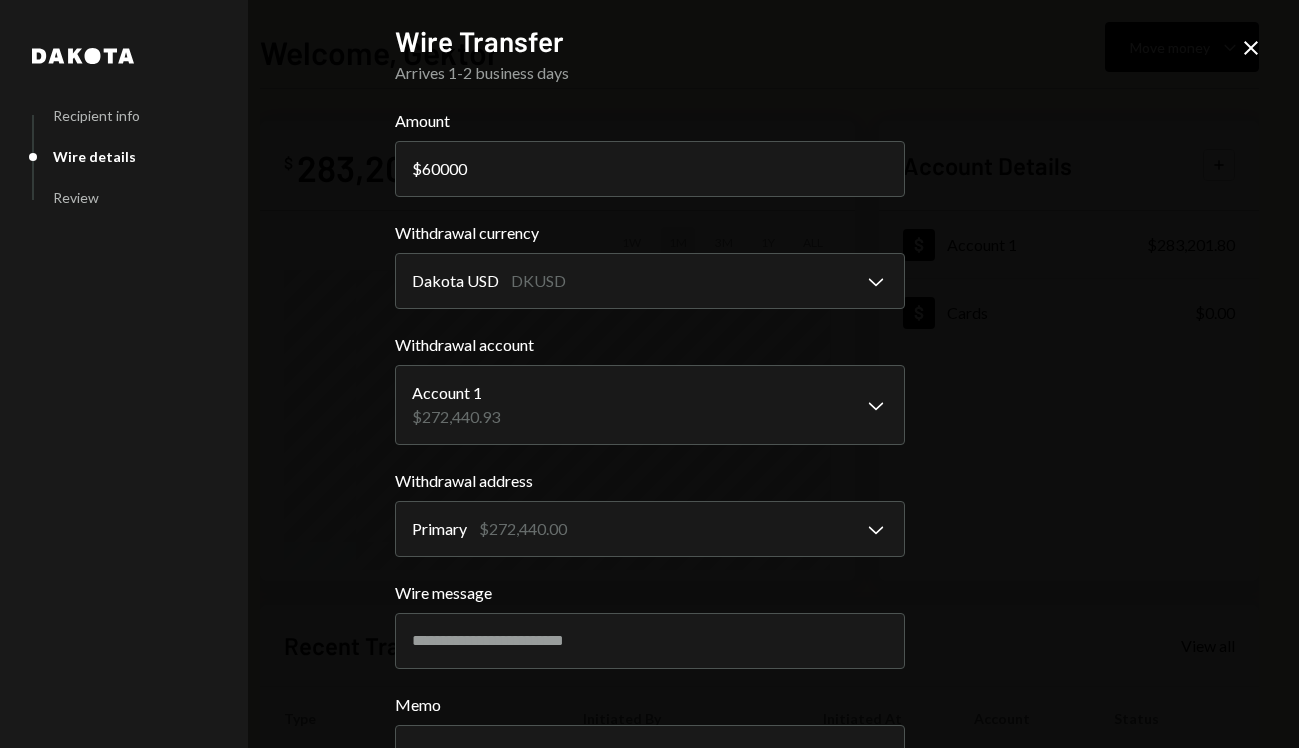 scroll, scrollTop: 159, scrollLeft: 0, axis: vertical 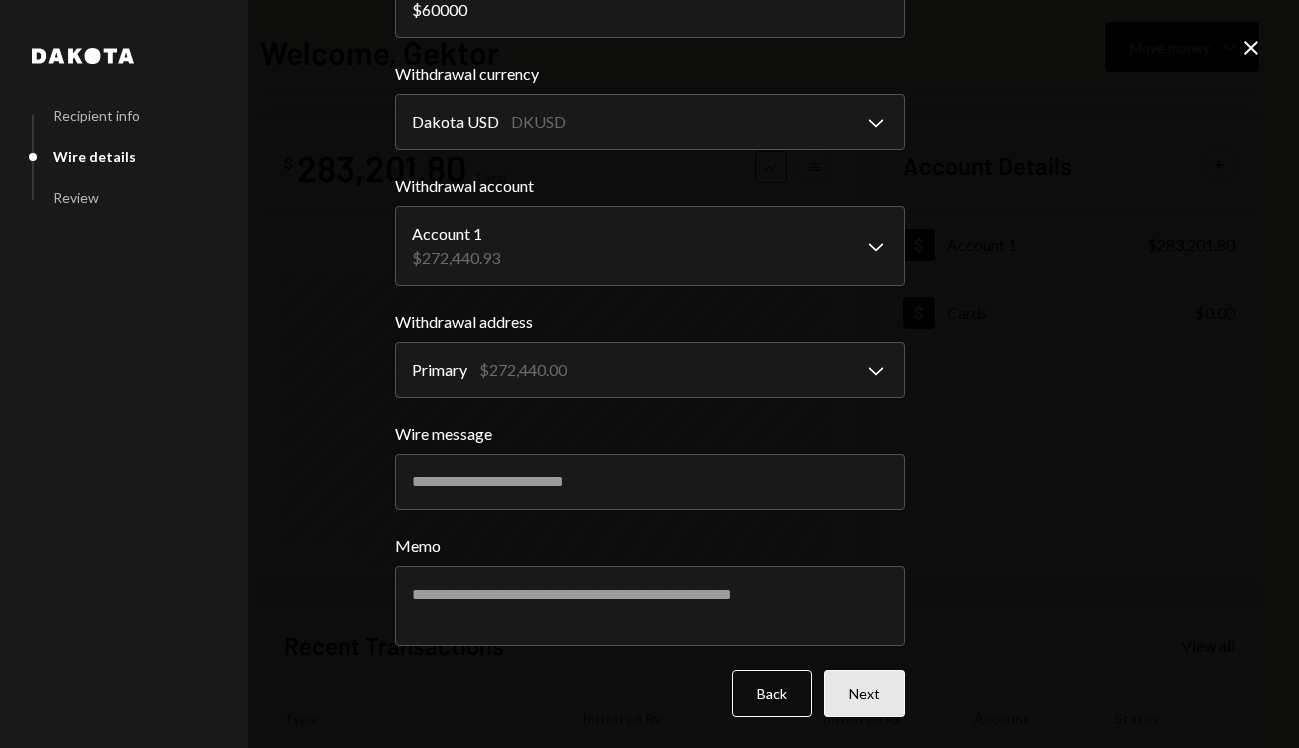 click on "Next" at bounding box center [864, 693] 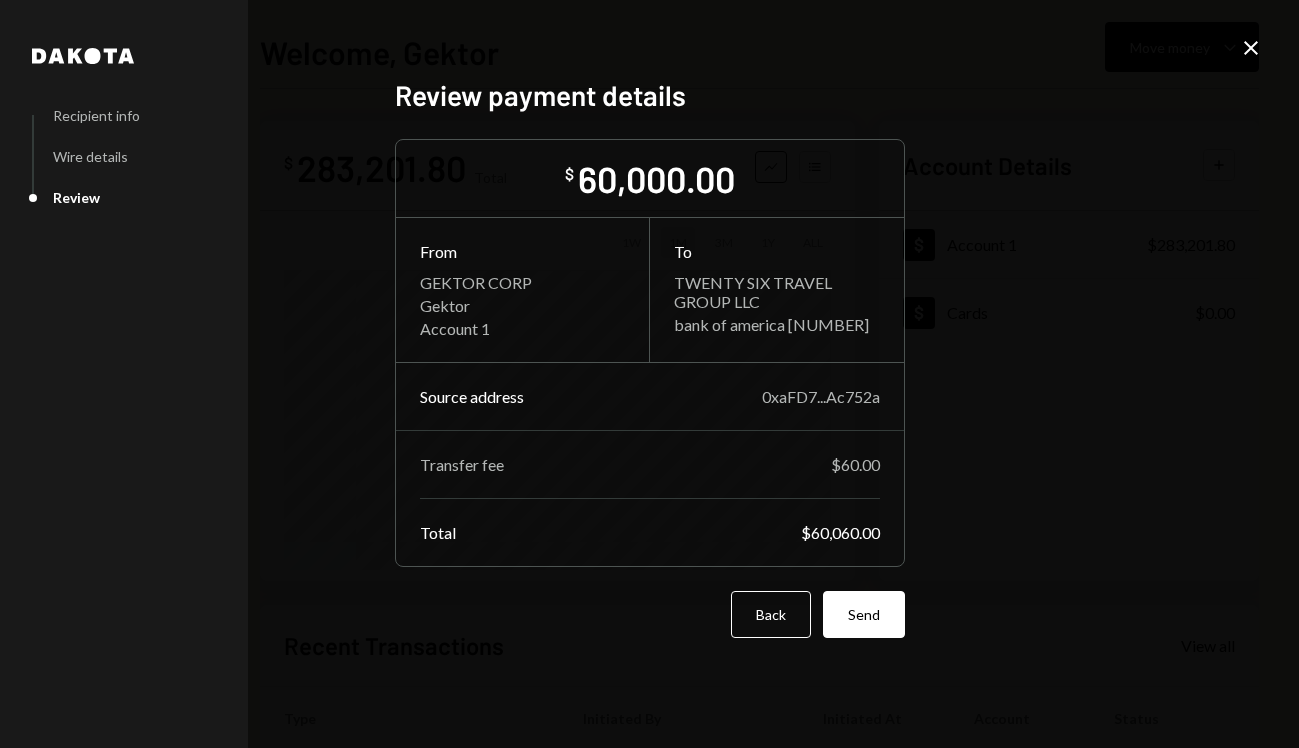 scroll, scrollTop: 0, scrollLeft: 0, axis: both 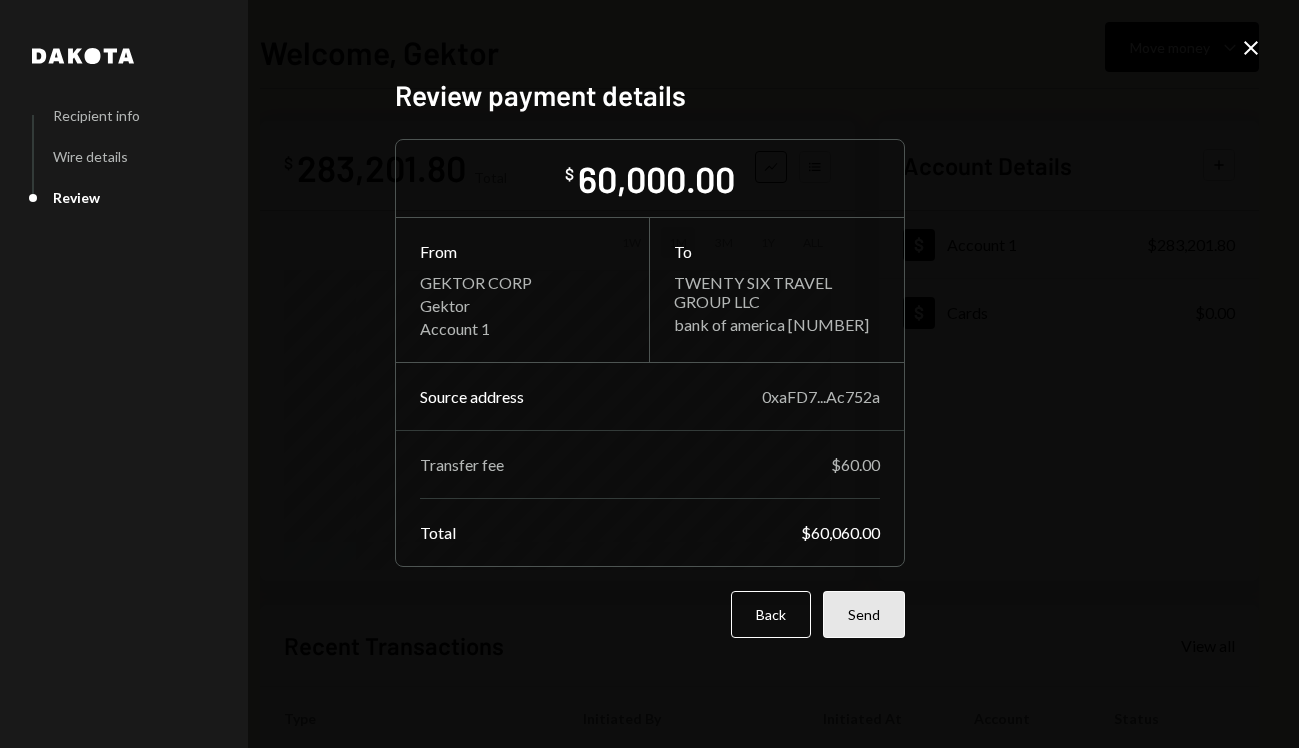 click on "Send" at bounding box center [864, 614] 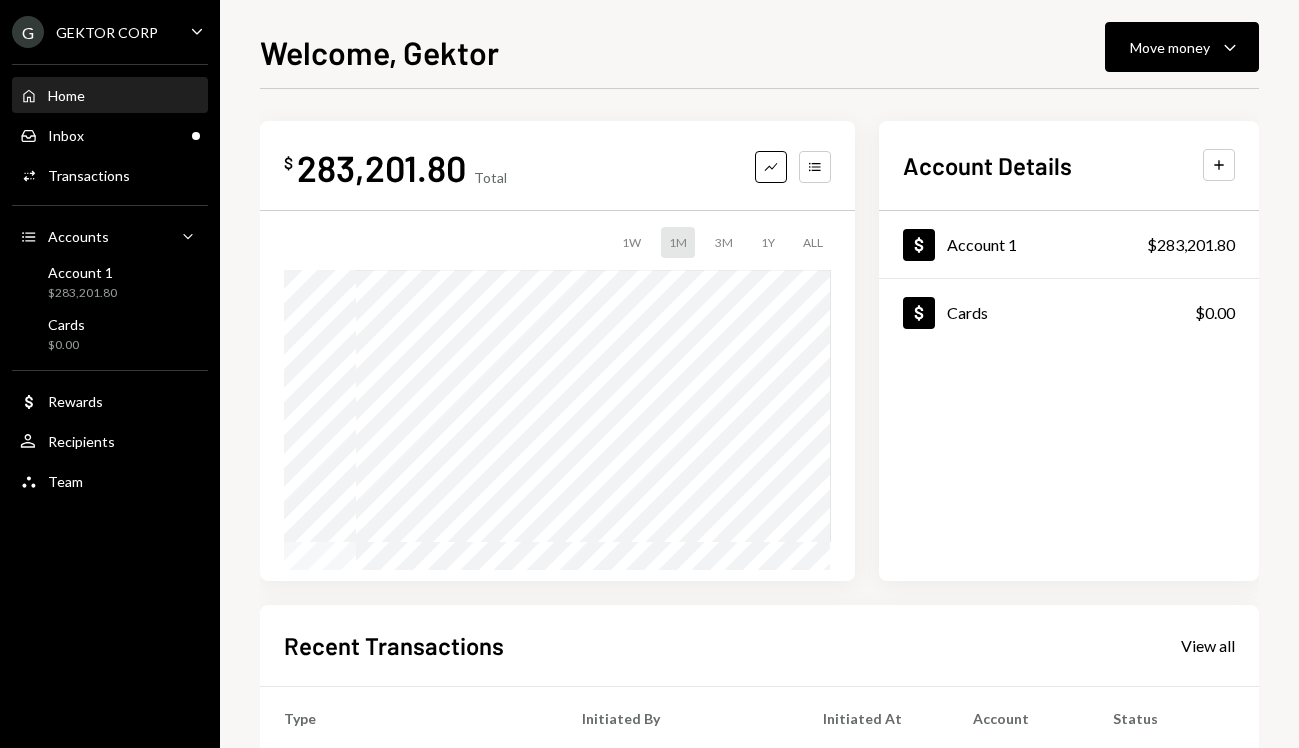 click on "Welcome, Gektor Move money Caret Down $ 283,201.80 Total Graph Accounts 1W 1M 3M 1Y ALL Account Details Plus Dollar Account 1 $283,201.80 Dollar Cards $0.00 Recent Transactions View all Type Initiated By Initiated At Account Status Bank Payment $60,060.00 Gektor 7:13 PM Account 1 Pending Bank Payment $136,986.85 Gektor 7:07 PM Account 1 Pending Bank Payment $100,786.68 Gektor 7:06 PM Account 1 Completed Bank Deposit $40,000.00 [FIRST] [LAST] [TIME] Account 1 Completed" at bounding box center [759, 388] 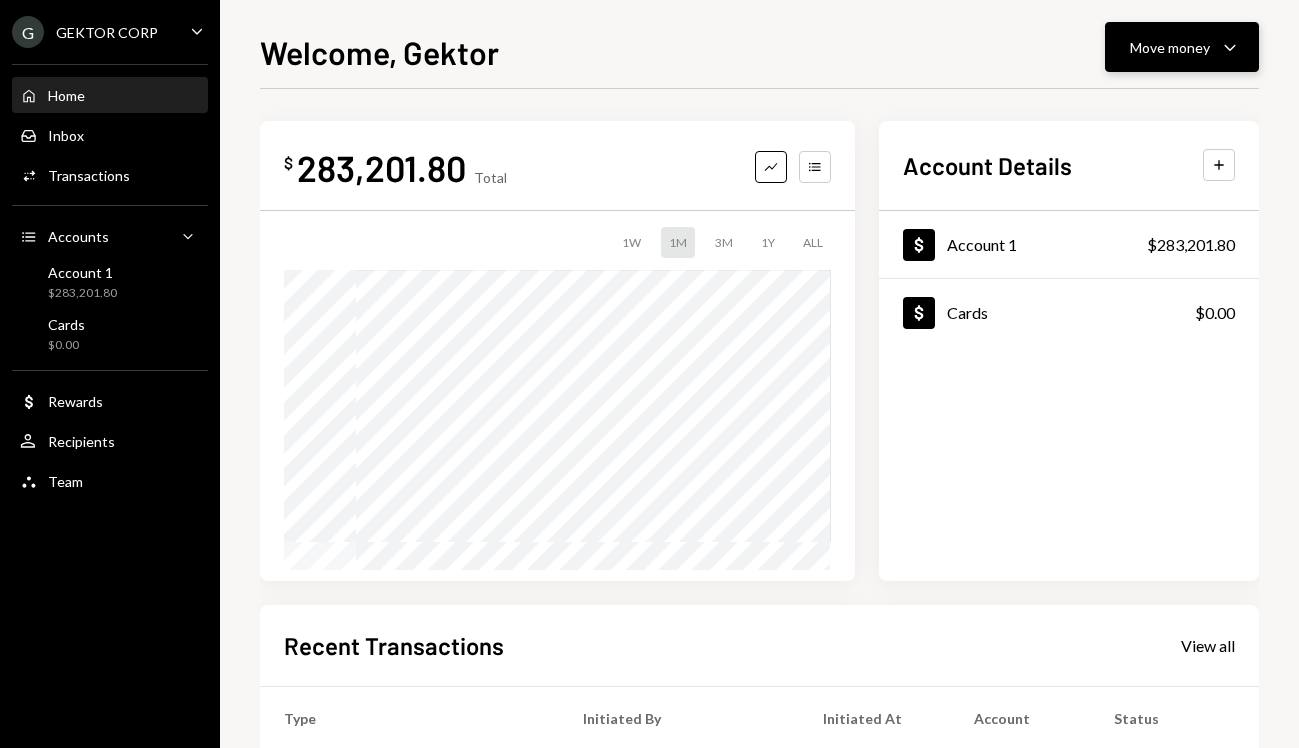 click on "Move money" at bounding box center [1170, 47] 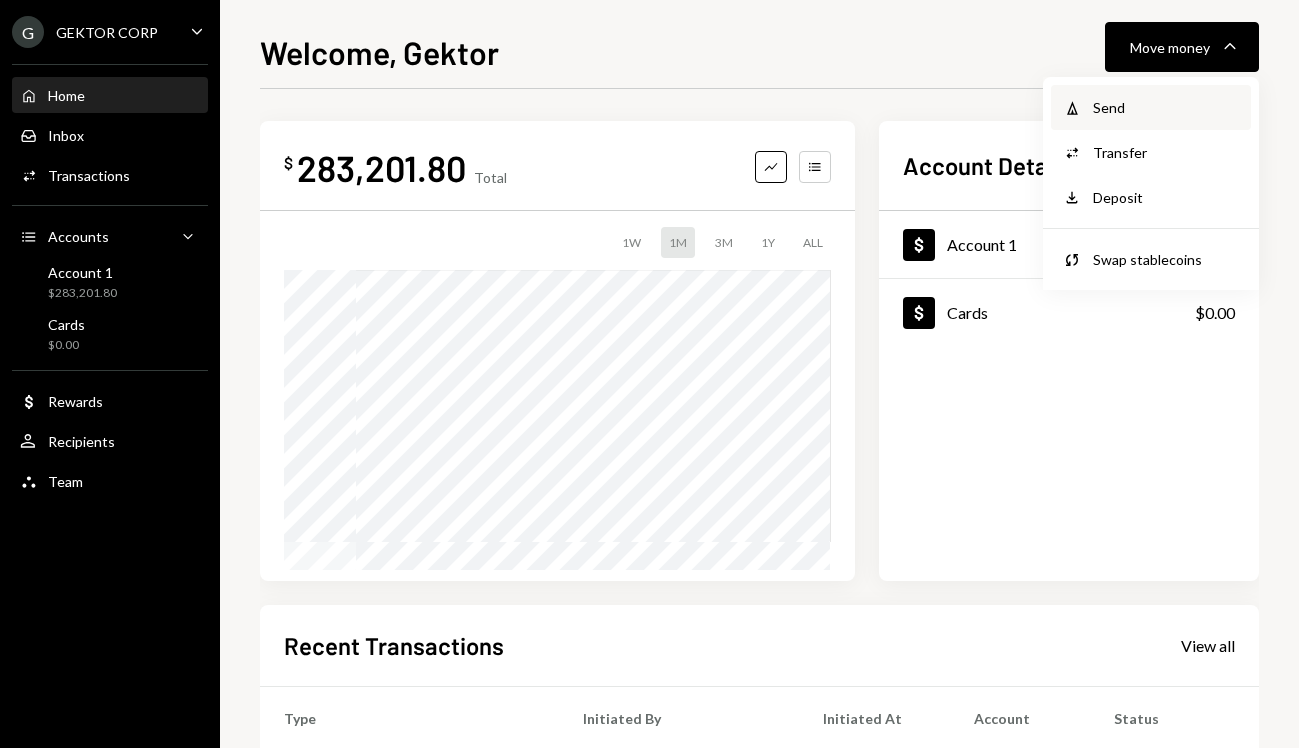 click on "Send" at bounding box center [1166, 107] 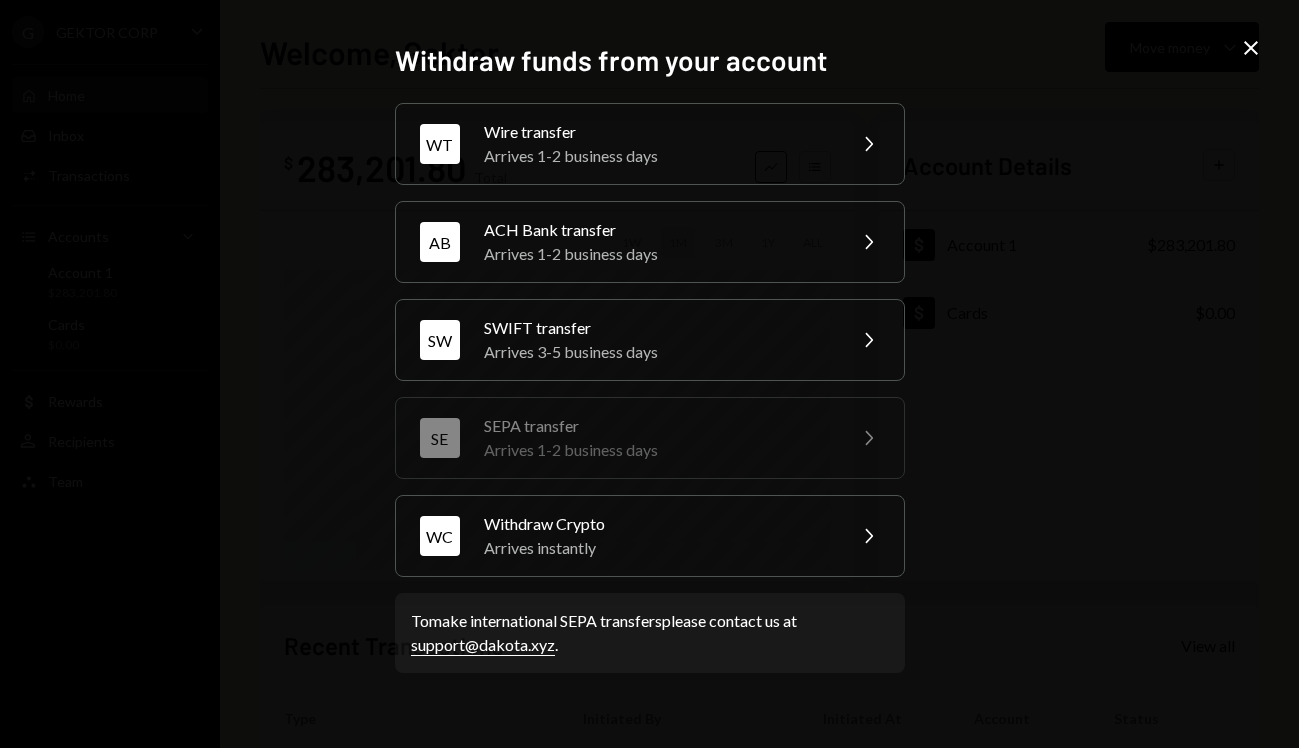 click on "Arrives 1-2 business days" at bounding box center (658, 156) 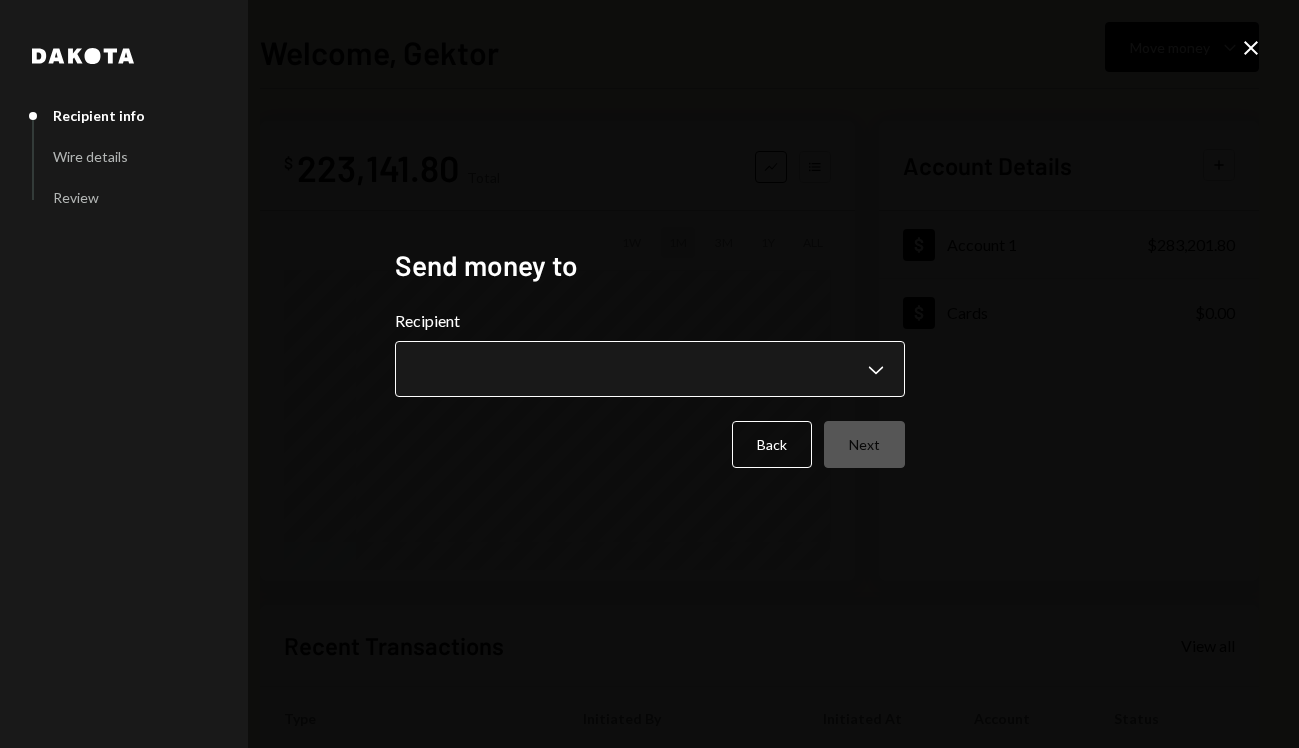 click on "**********" at bounding box center (649, 374) 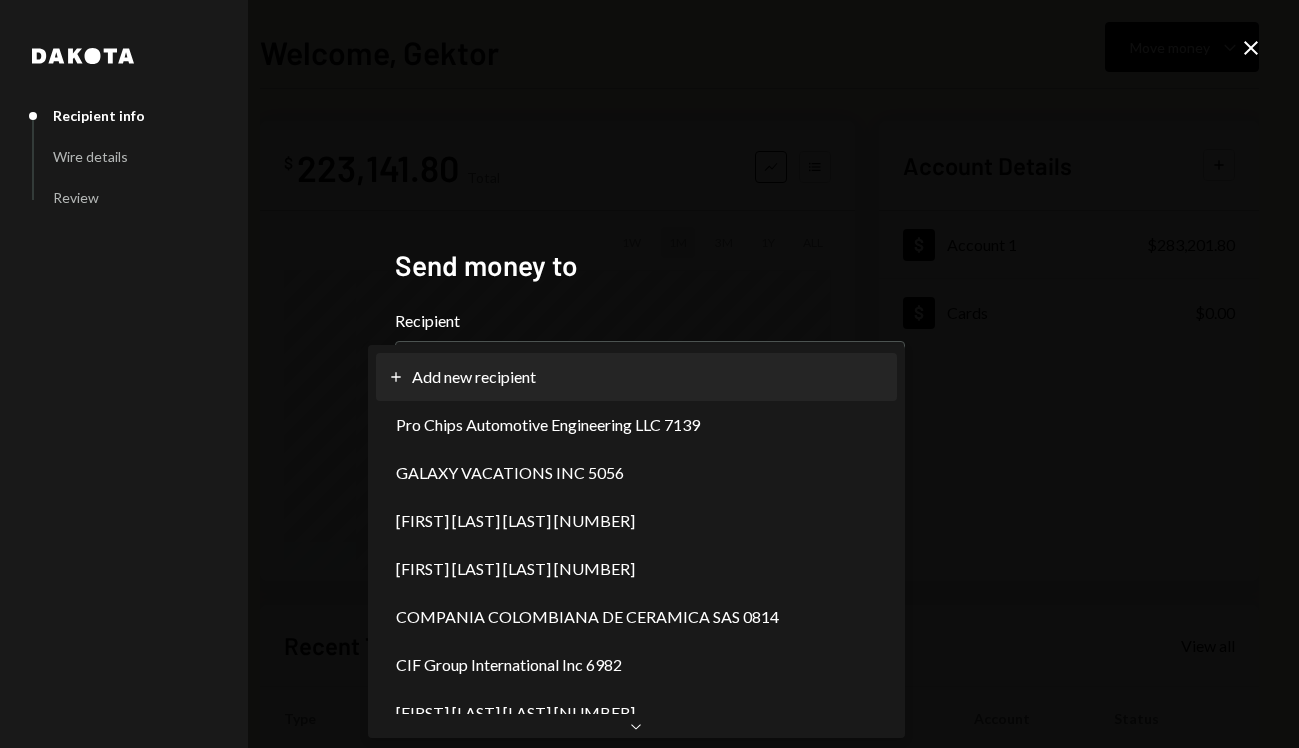 select on "**********" 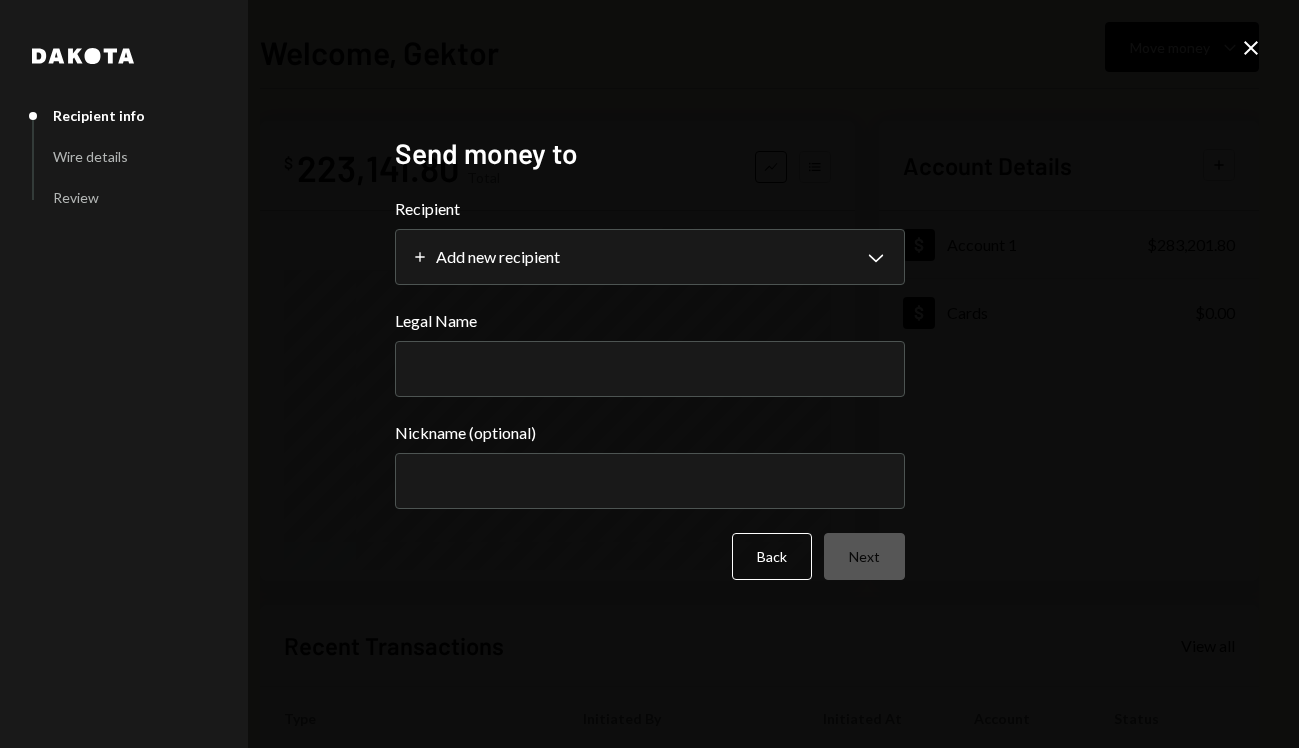 click on "Legal Name" at bounding box center (650, 369) 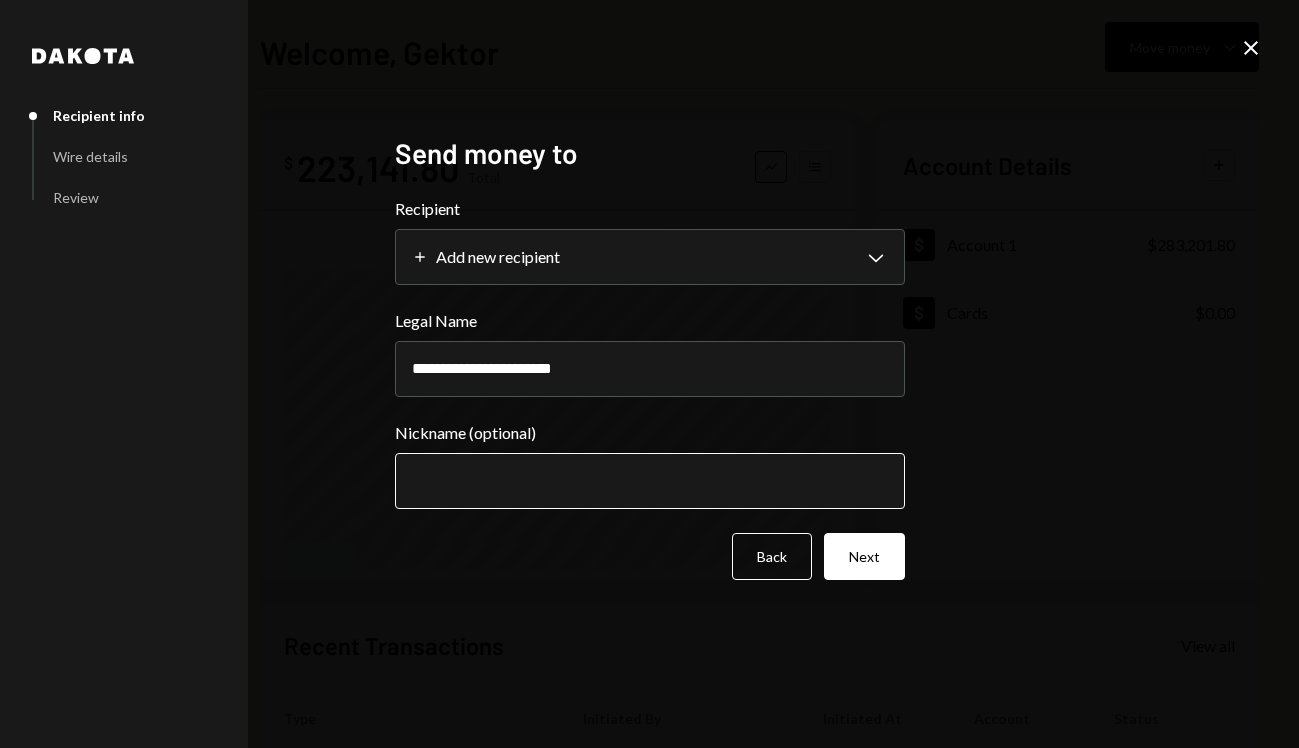 type on "**********" 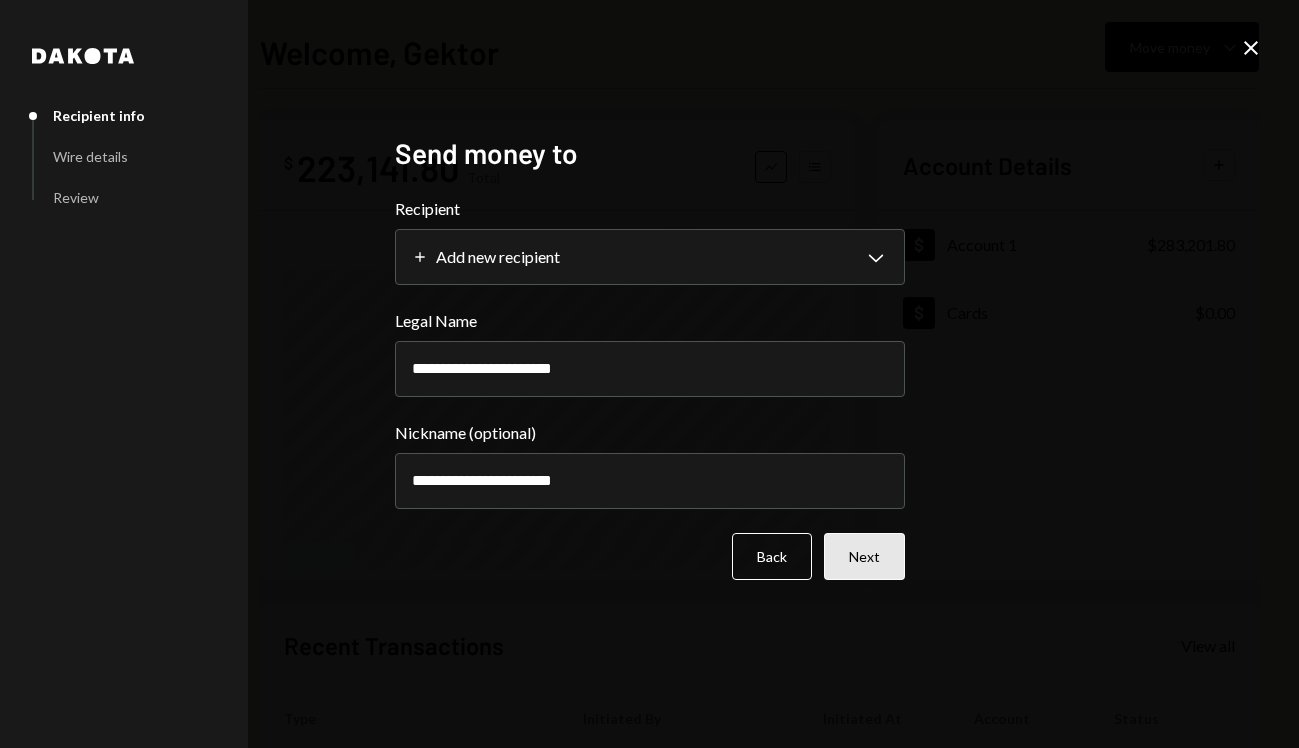 type on "**********" 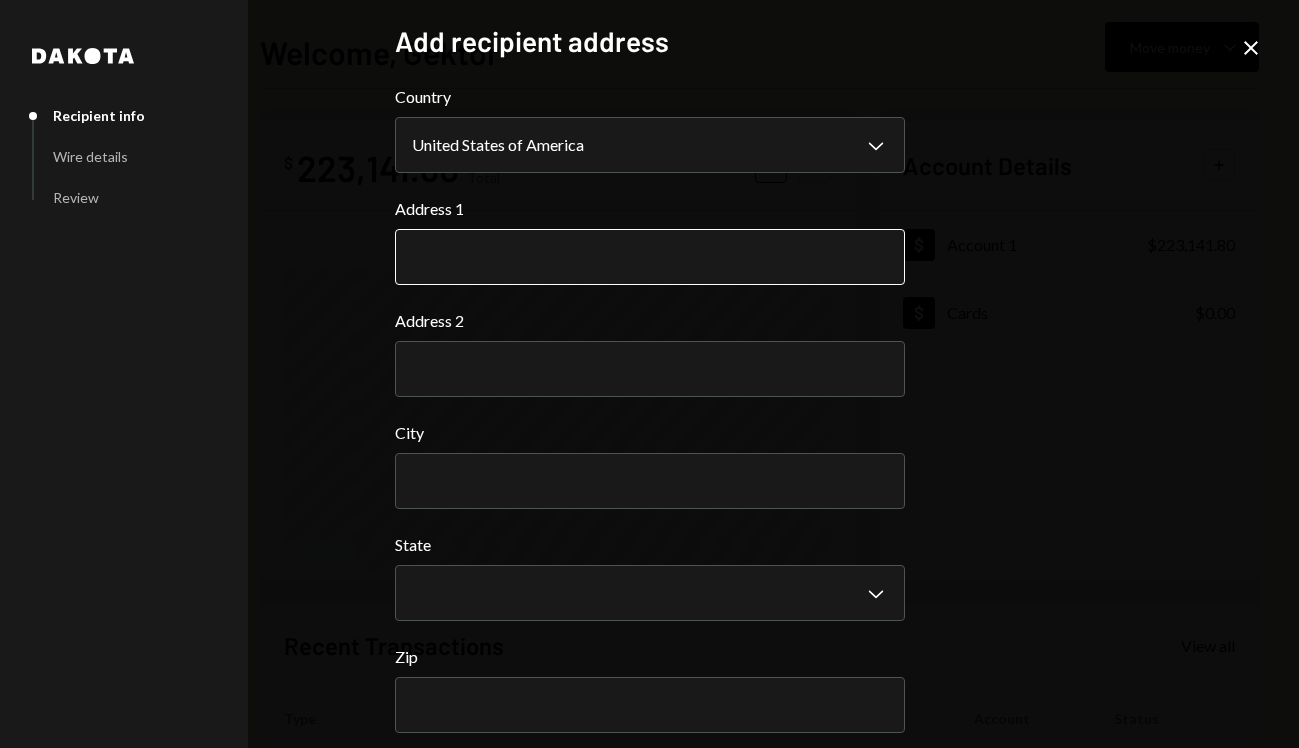 click on "Address 1" at bounding box center (650, 257) 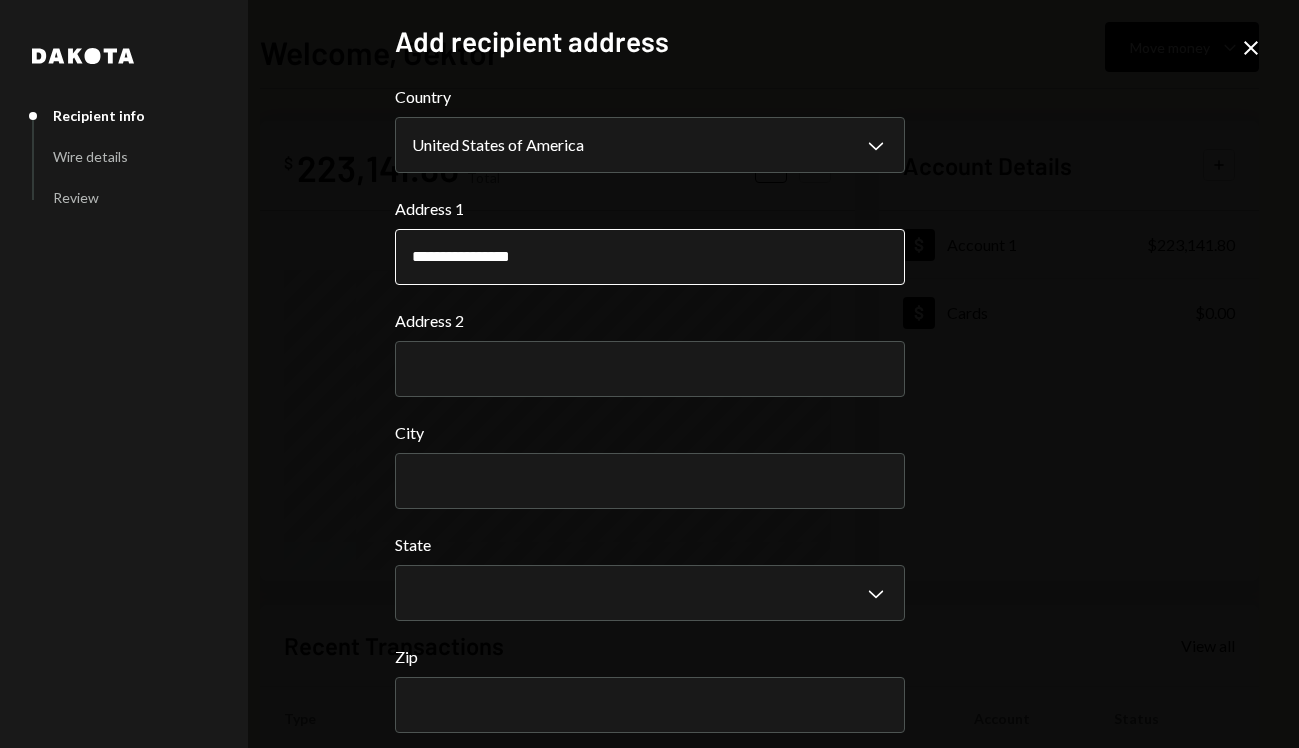 type on "**********" 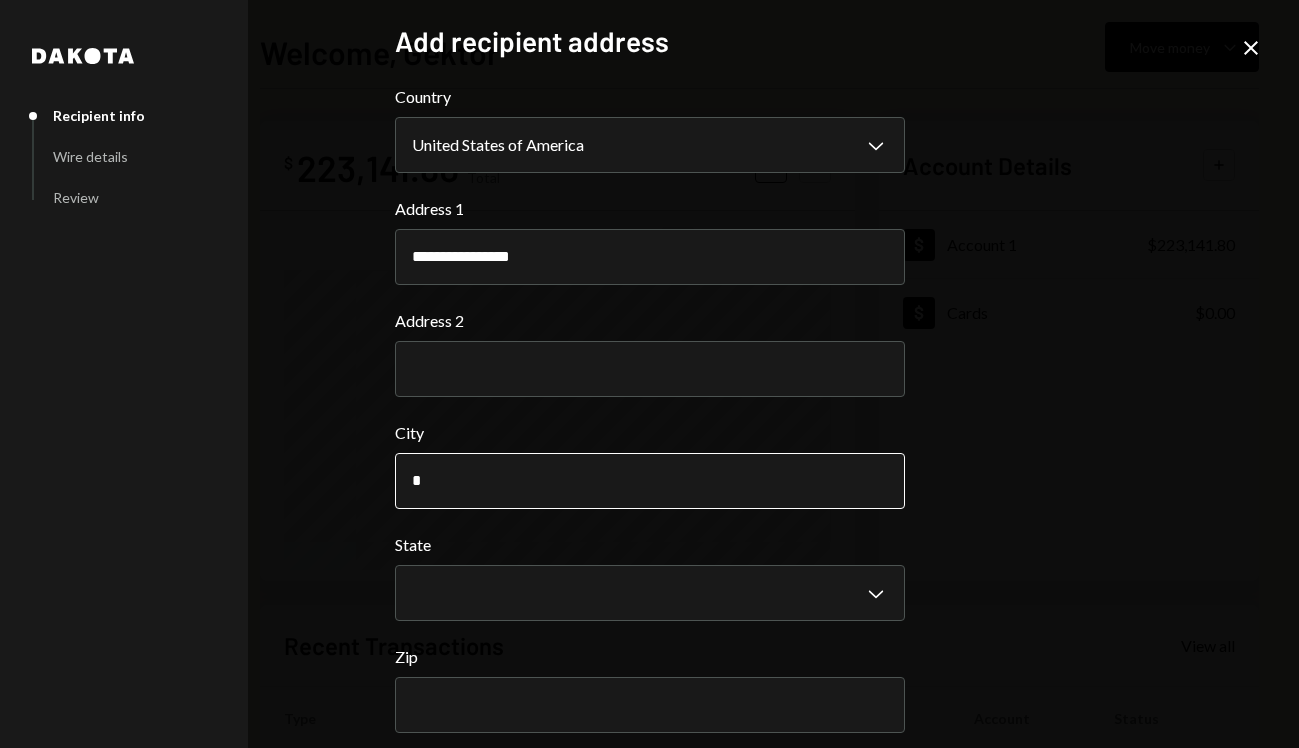 type on "********" 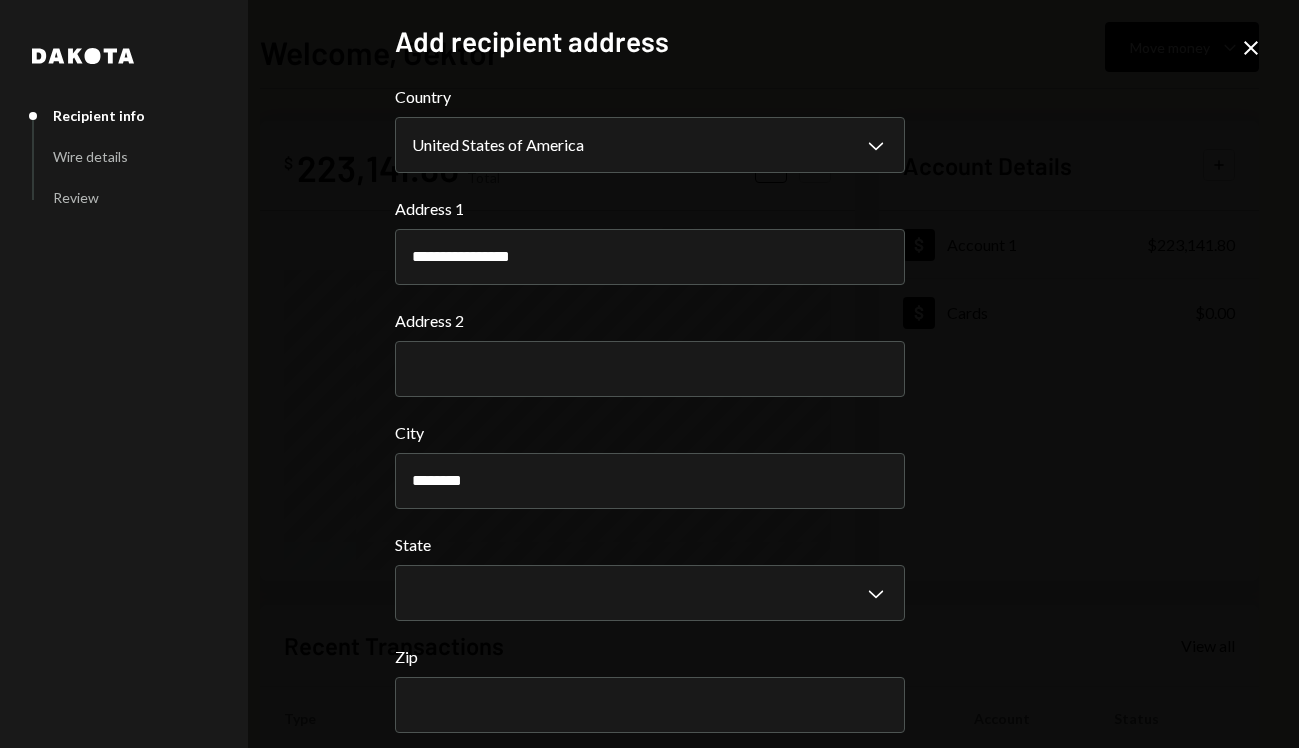 type 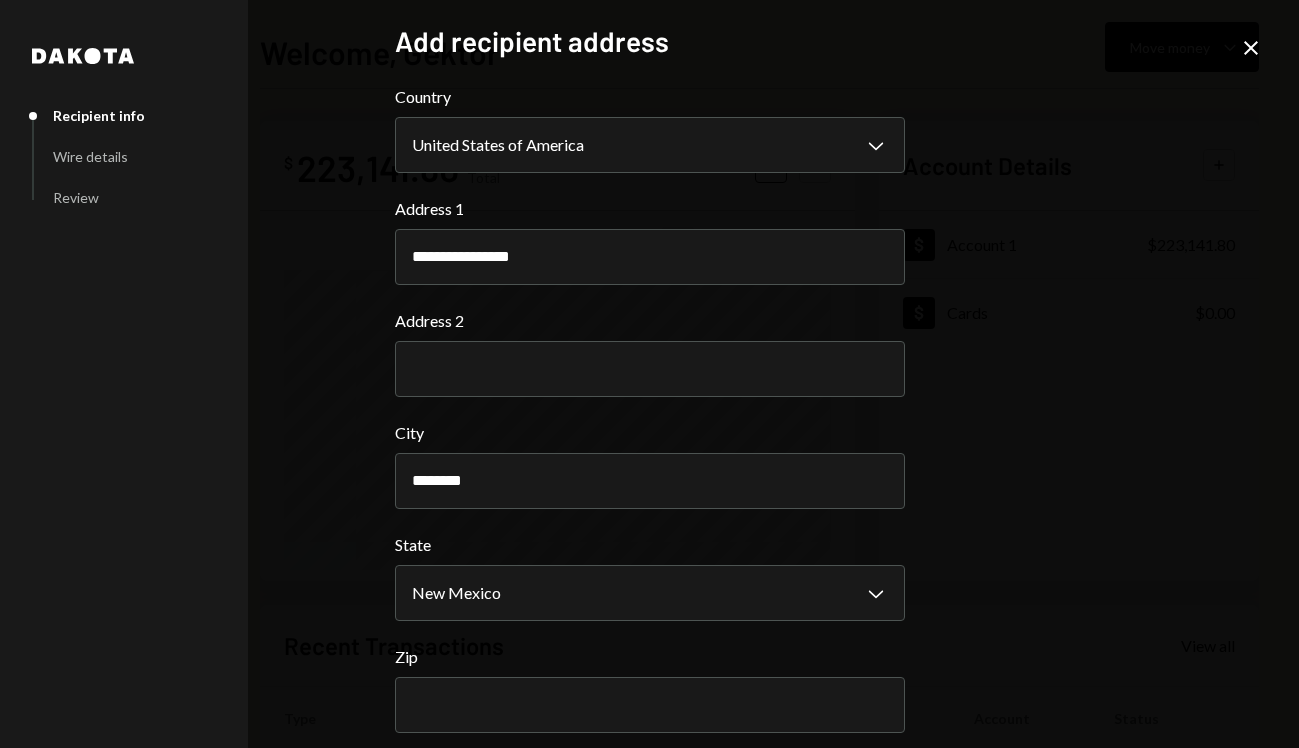 select on "**" 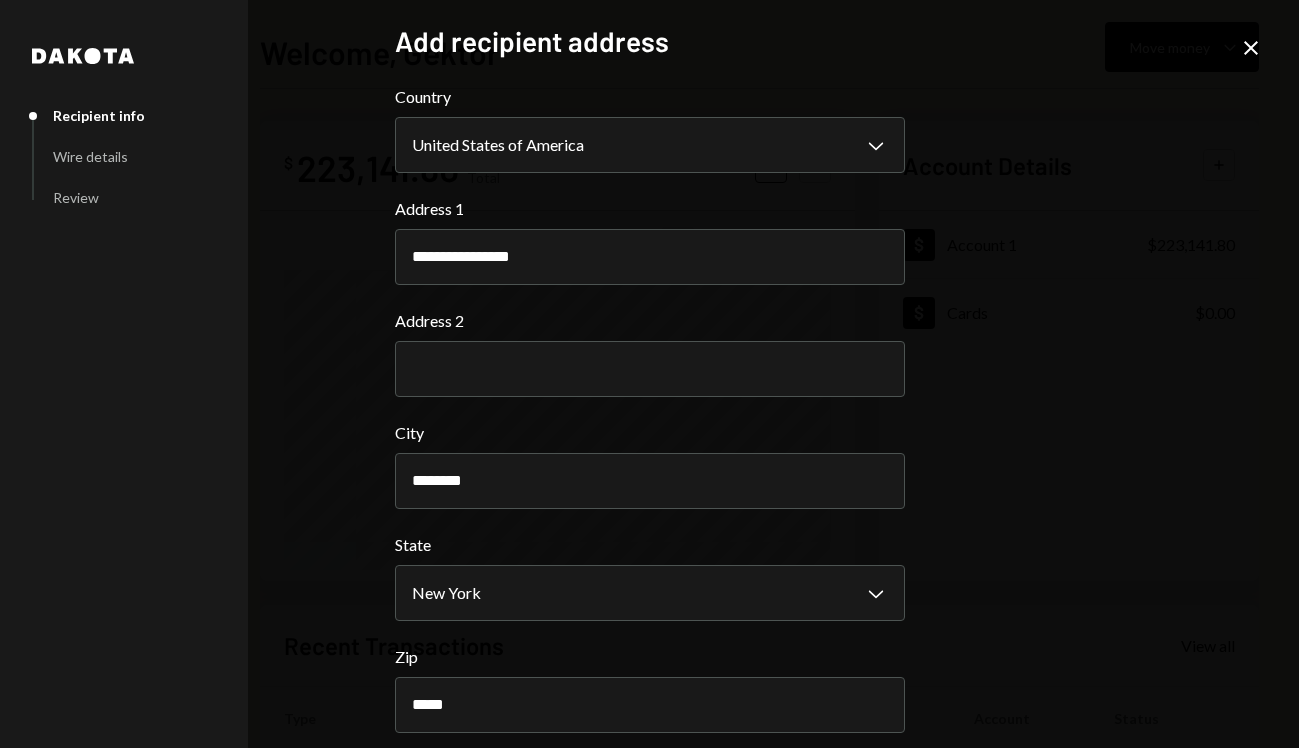 scroll, scrollTop: 87, scrollLeft: 0, axis: vertical 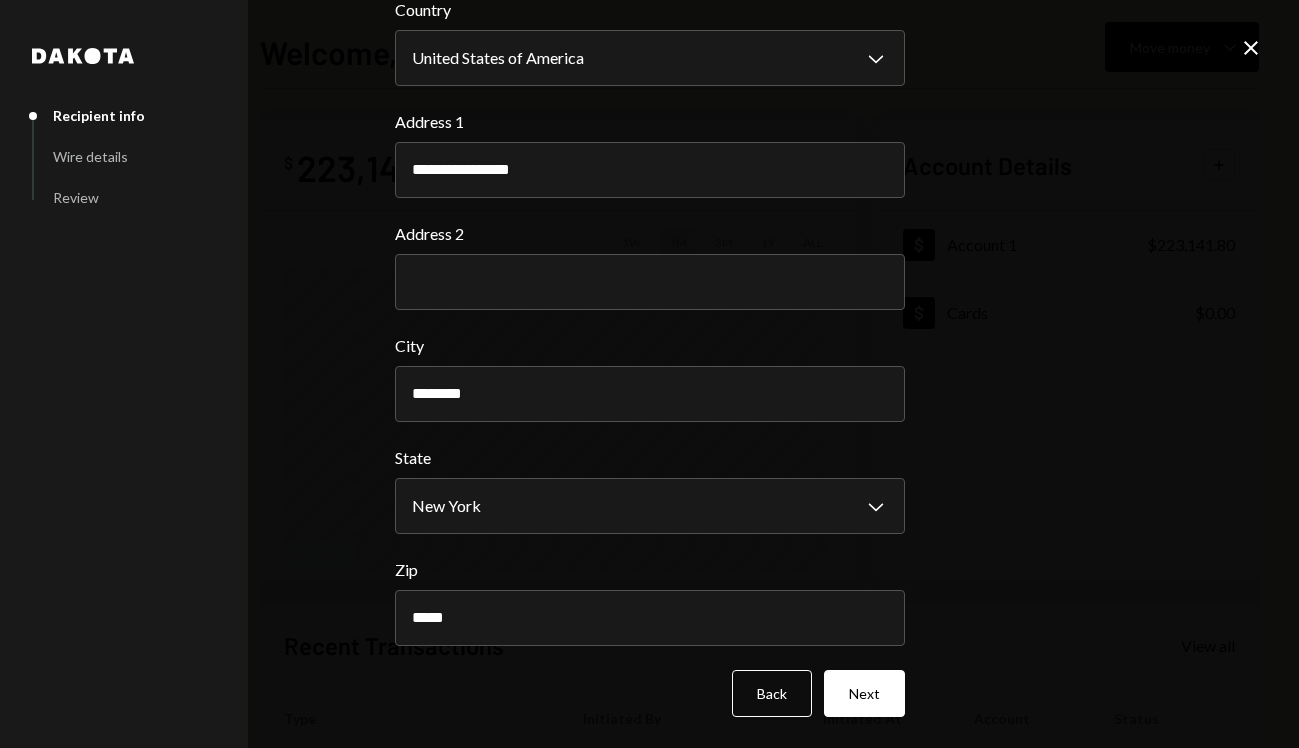type on "*****" 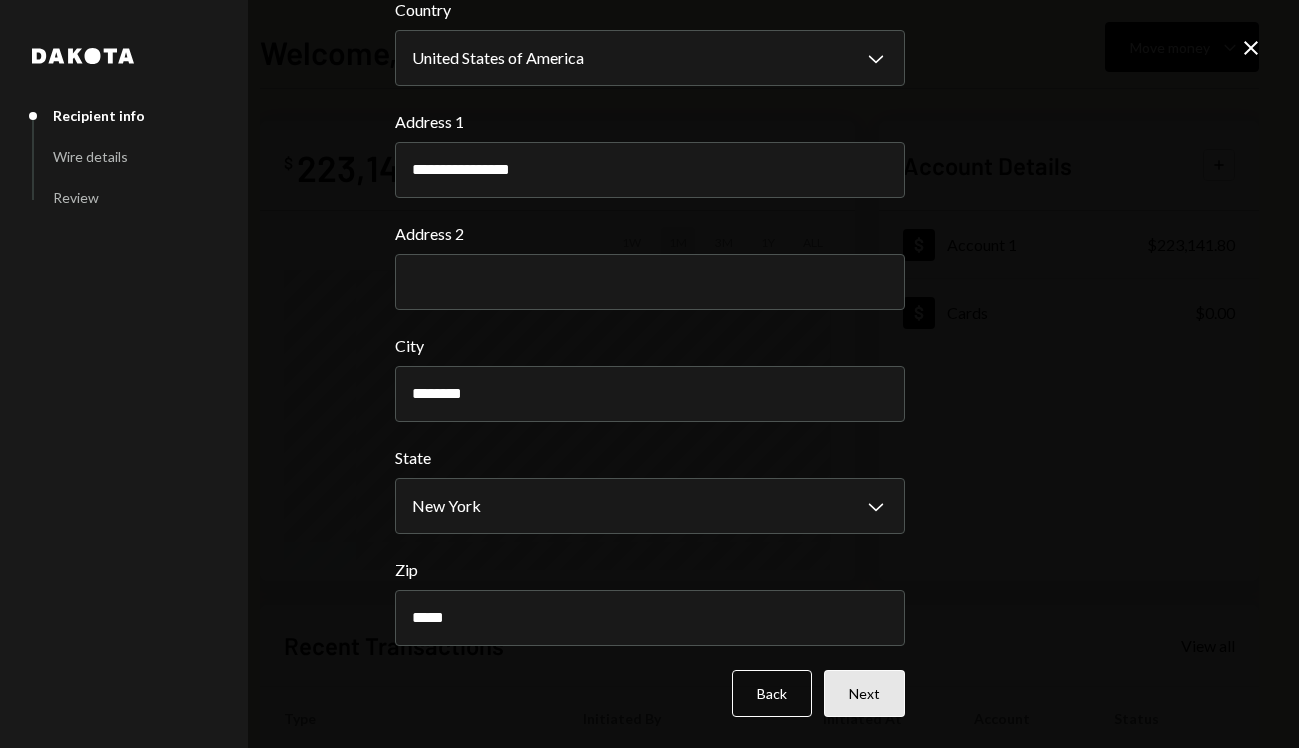 click on "Next" at bounding box center (864, 693) 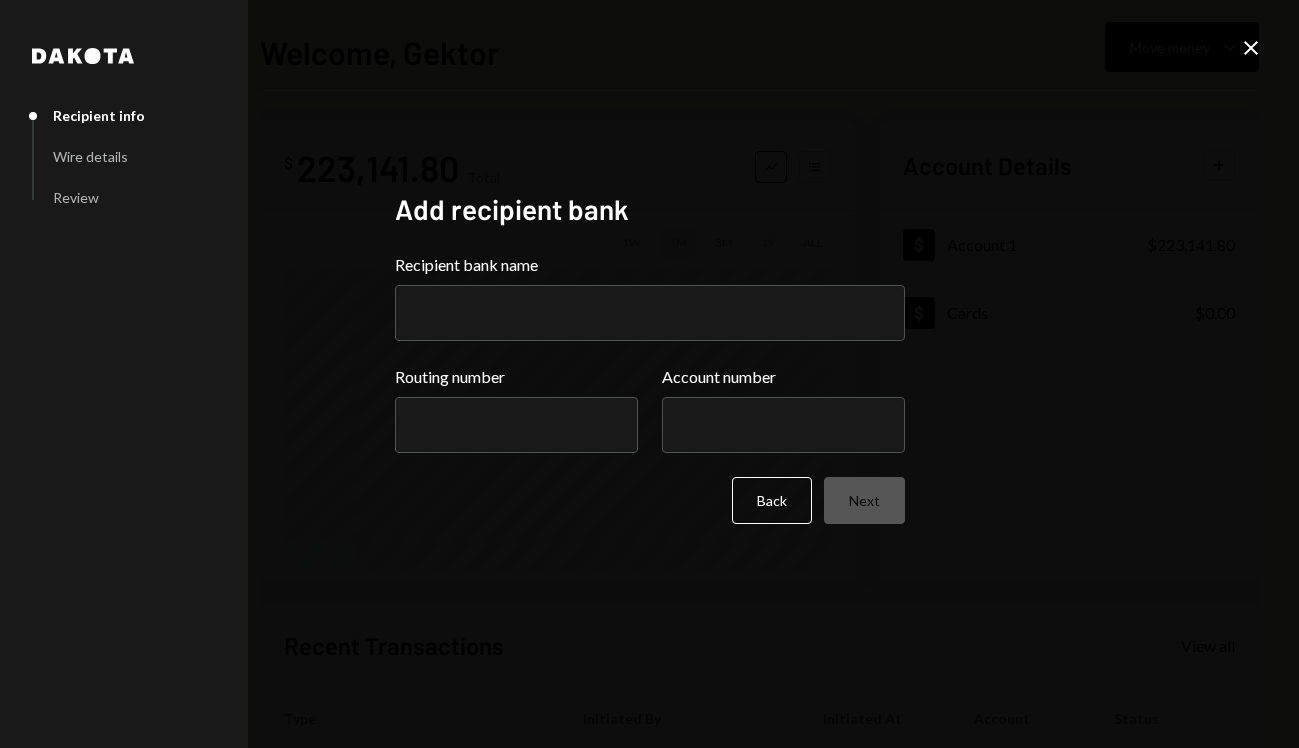 scroll, scrollTop: 0, scrollLeft: 0, axis: both 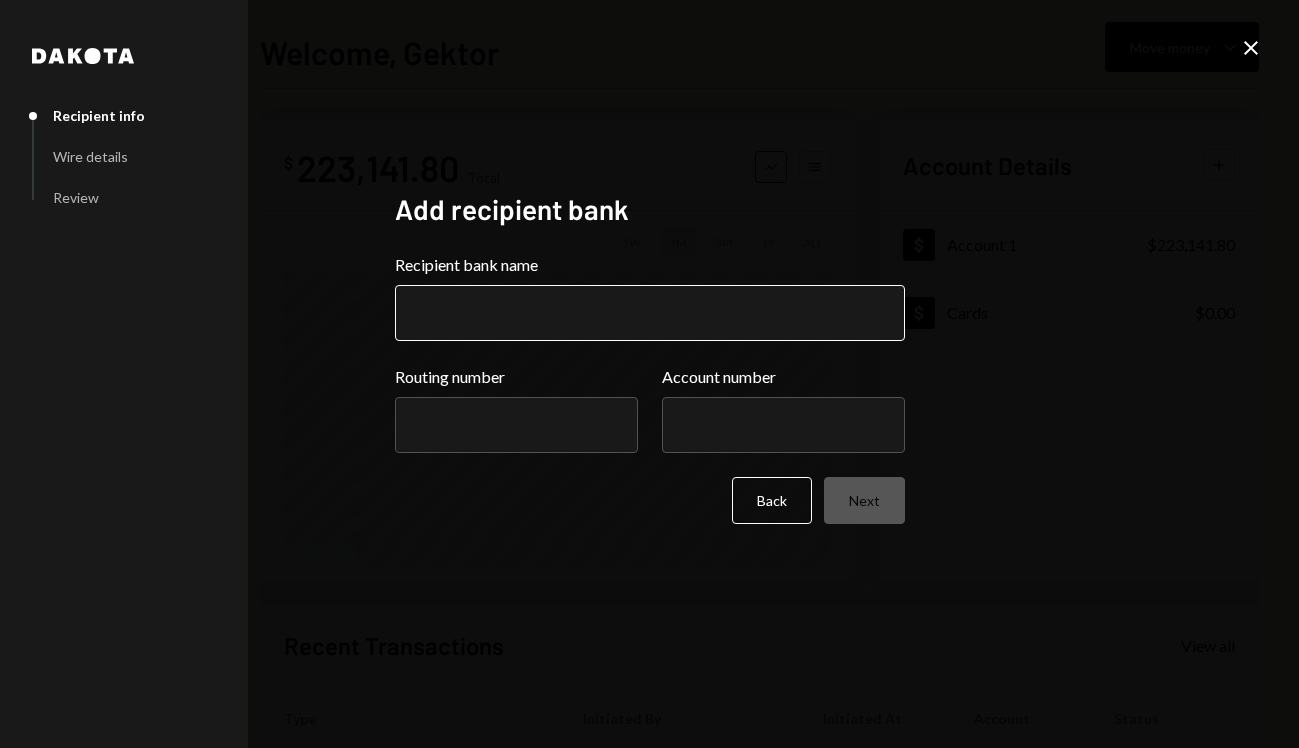 click on "Recipient bank name" at bounding box center [650, 313] 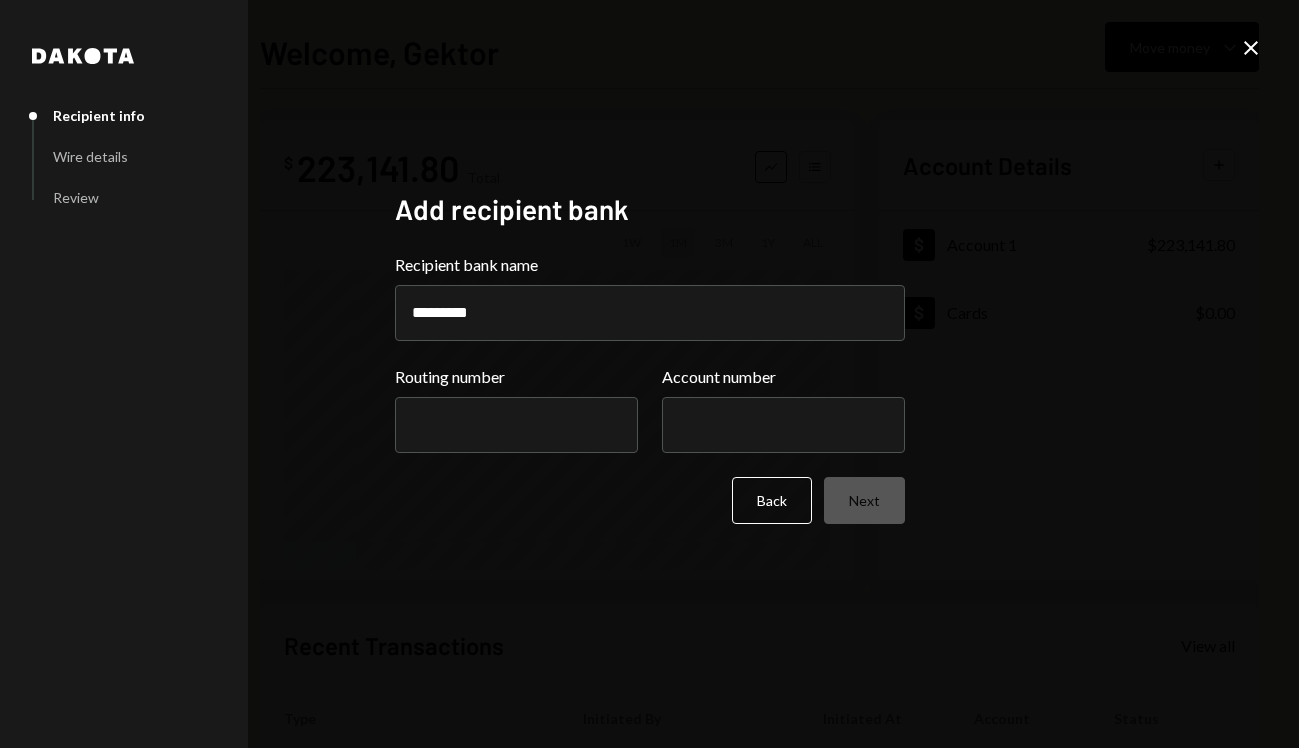 type on "*********" 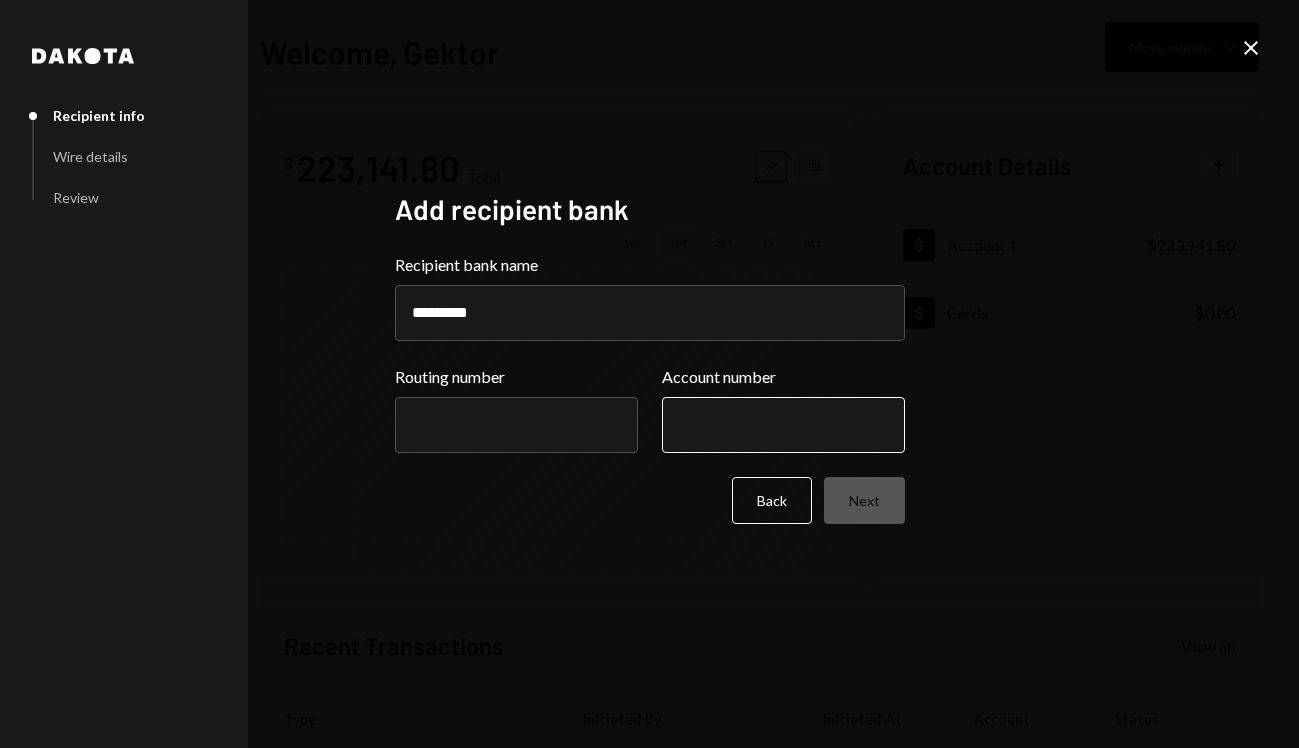 click on "Account number" at bounding box center (783, 425) 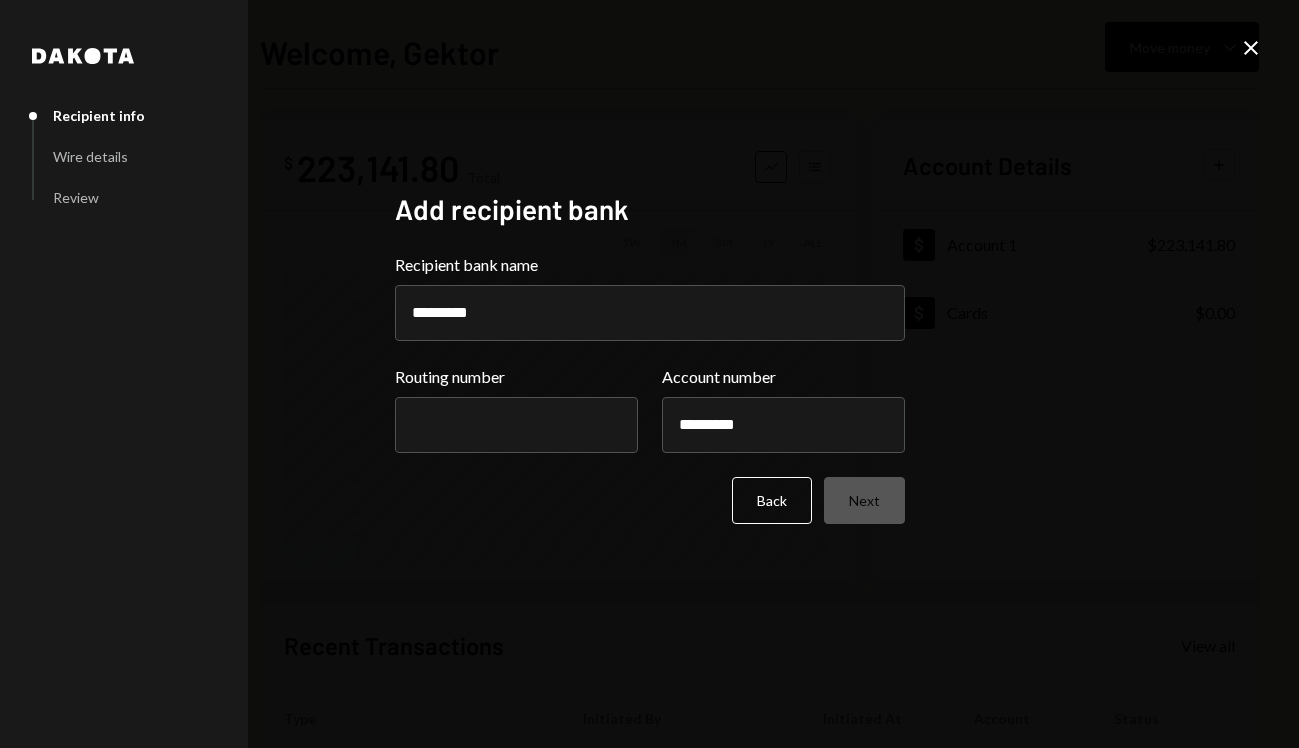 type on "*********" 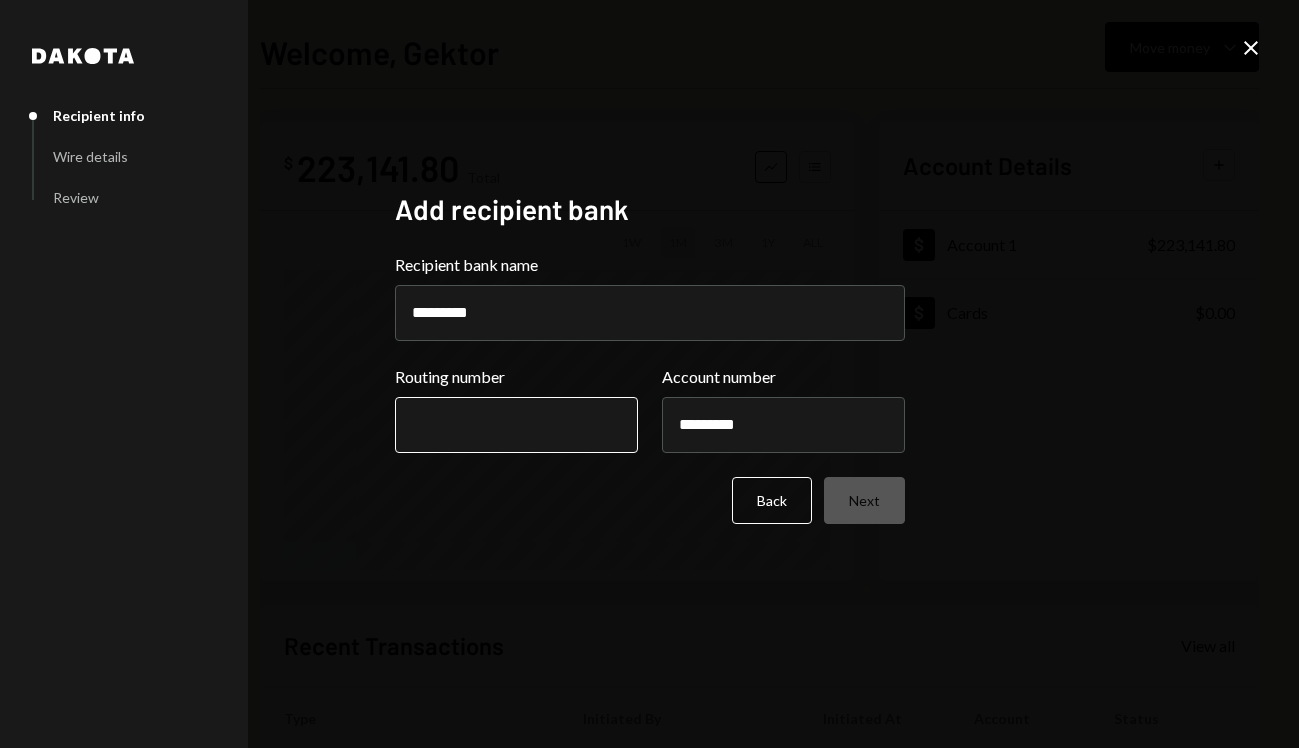 click on "Routing number" at bounding box center (516, 425) 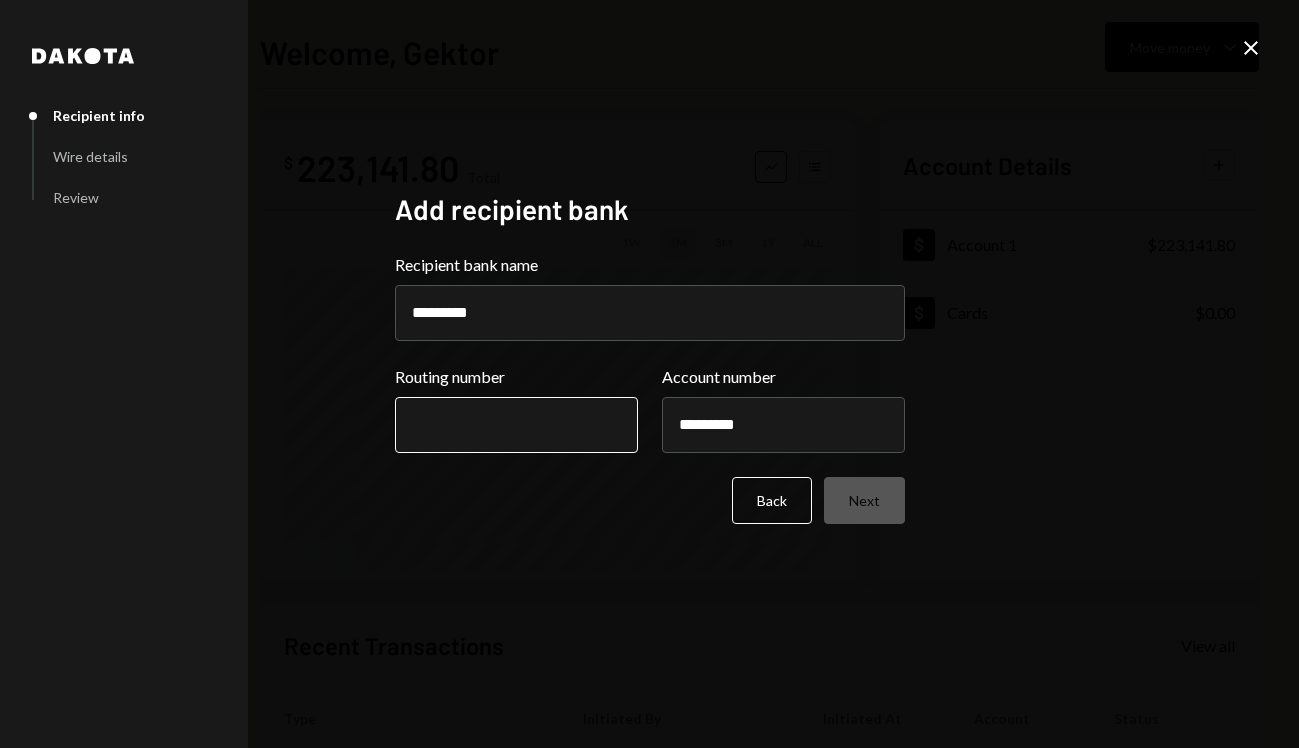 paste on "*********" 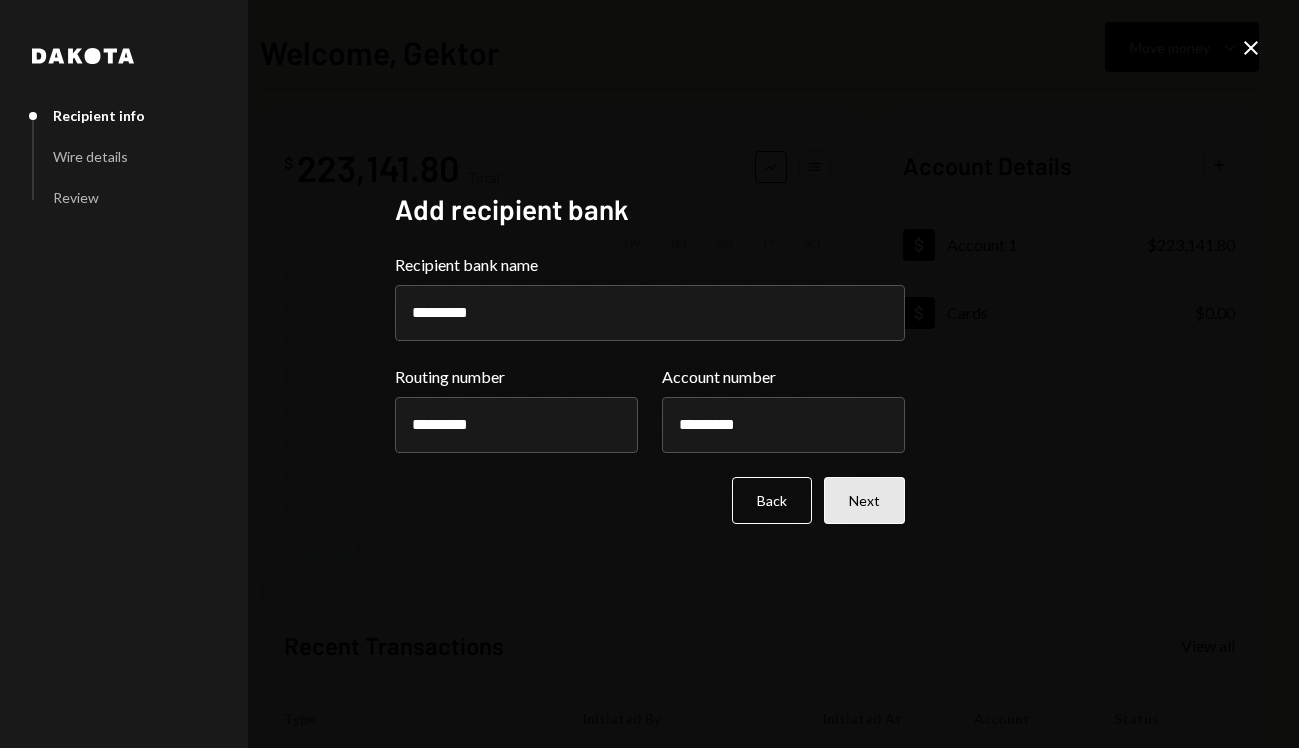 type on "*********" 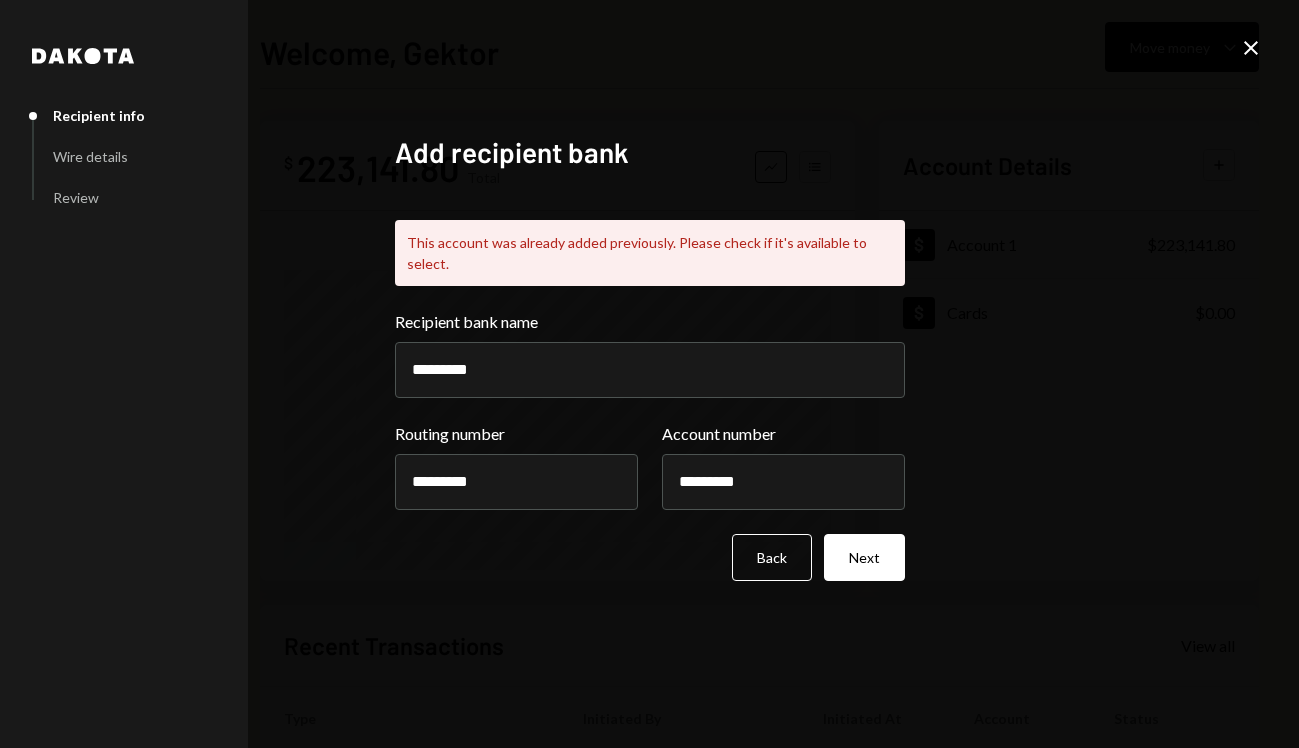 click on "Dakota Recipient info Wire details Review Add recipient bank This account was already added previously. Please check if it's available to select. Recipient bank name ********* Routing number ********* Account number ********* Back Next Close" at bounding box center [649, 374] 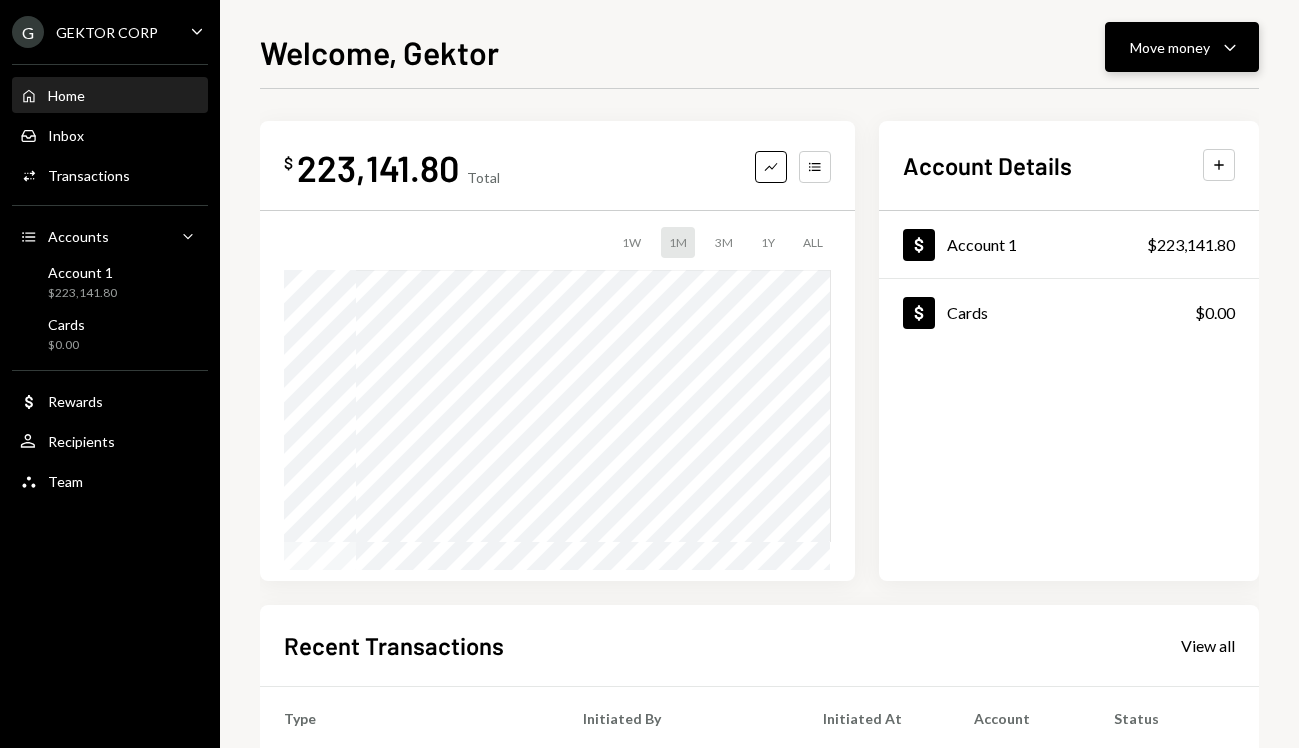 click on "Caret Down" 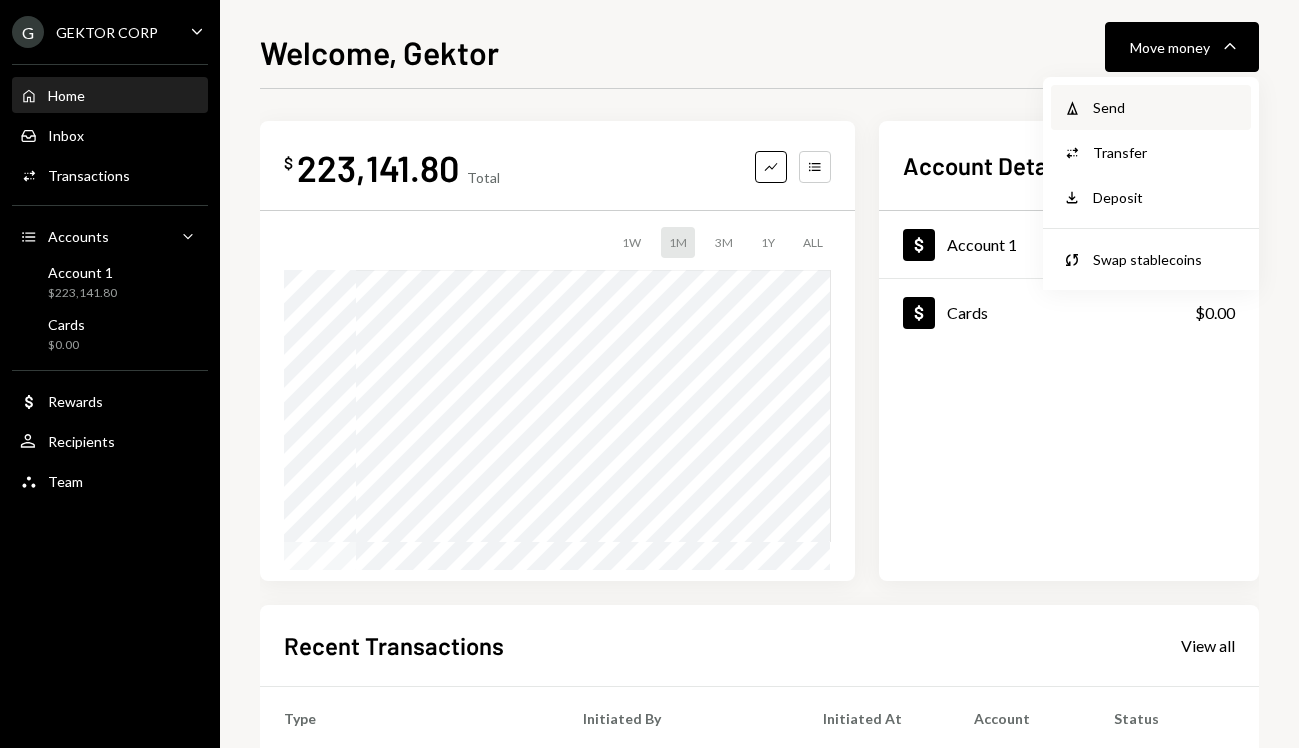 click on "Withdraw Send" at bounding box center (1151, 107) 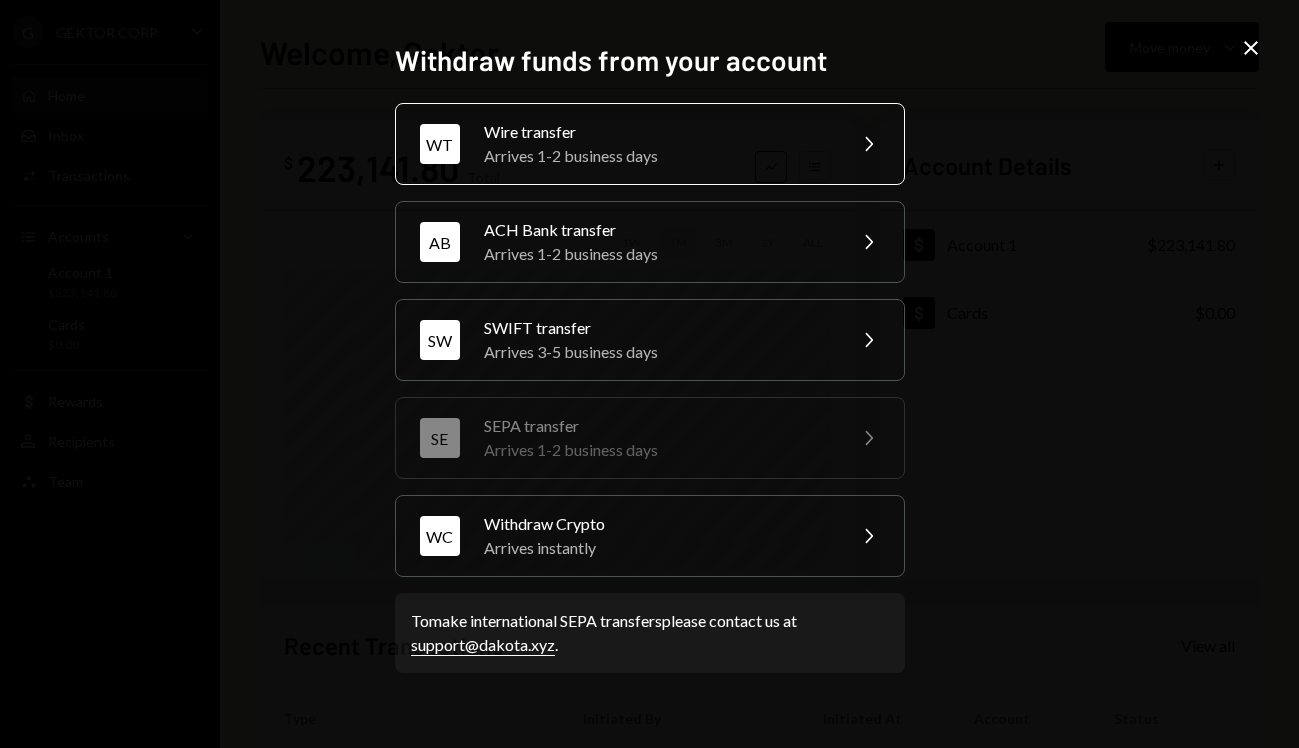 click on "Wire transfer" at bounding box center [658, 132] 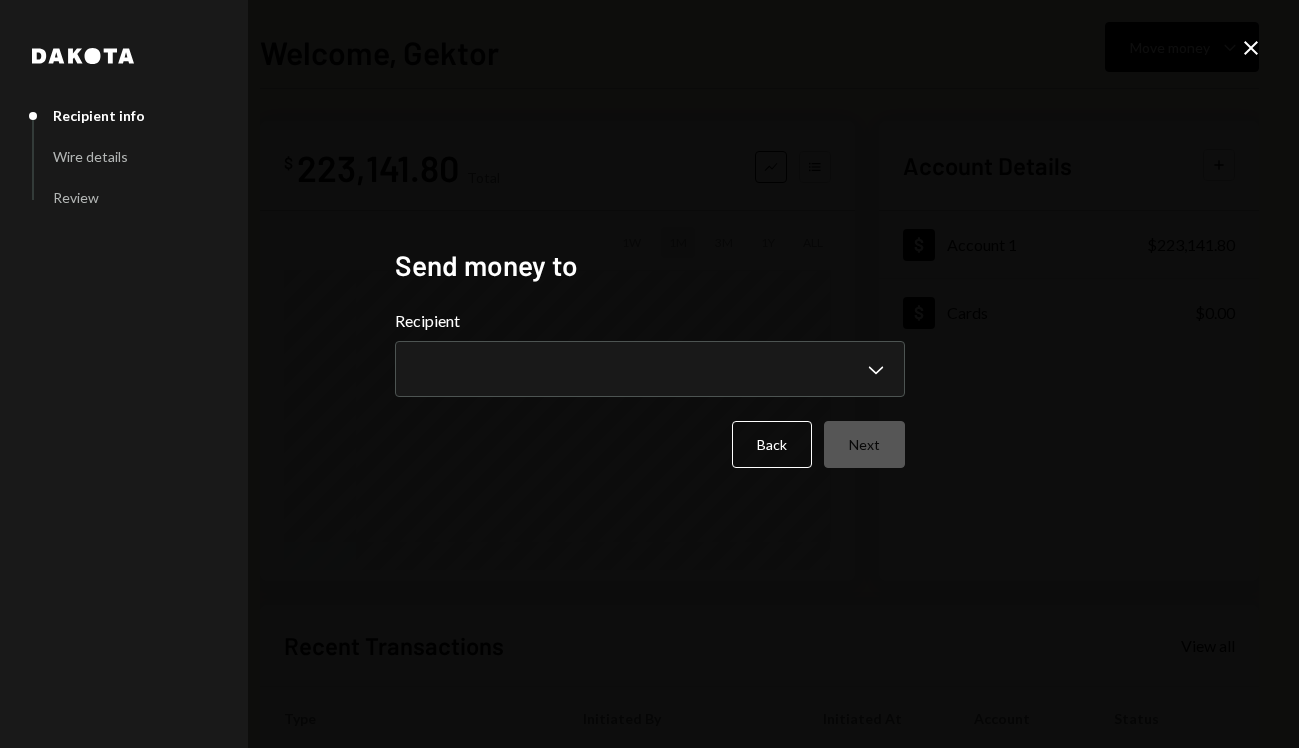 type 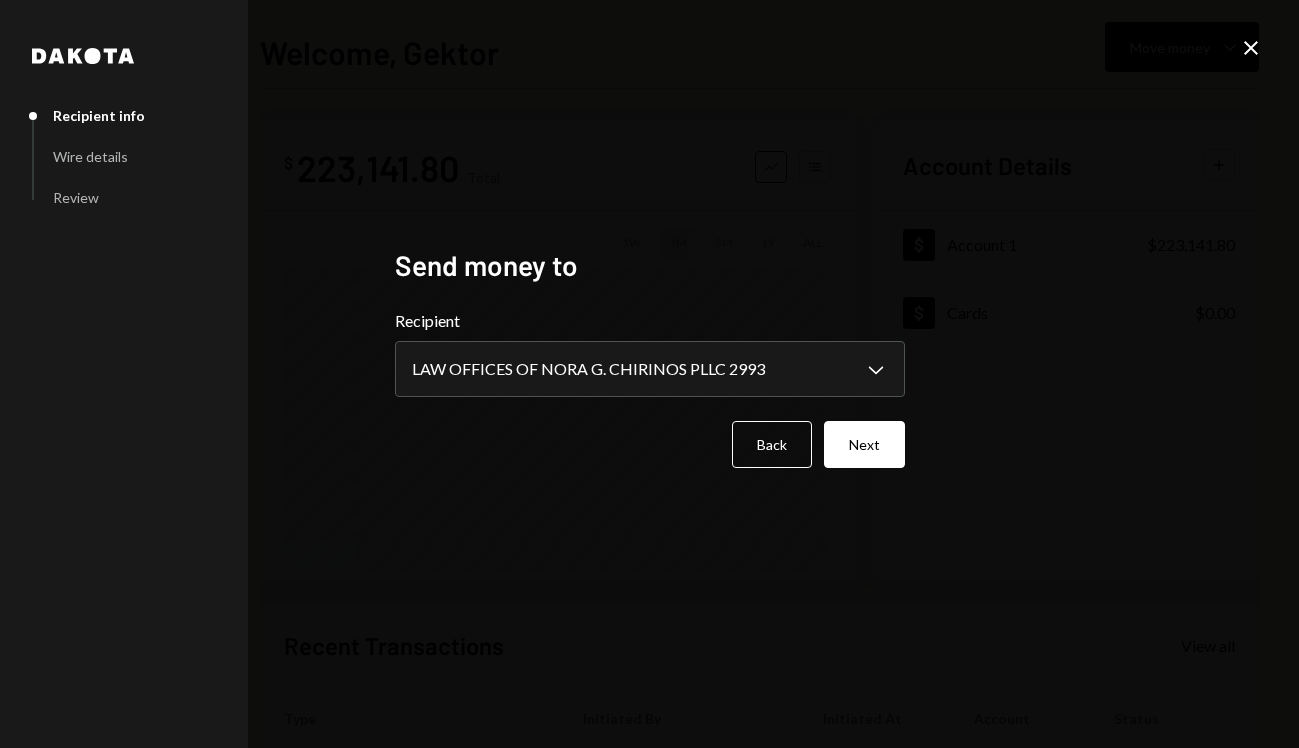 select on "**********" 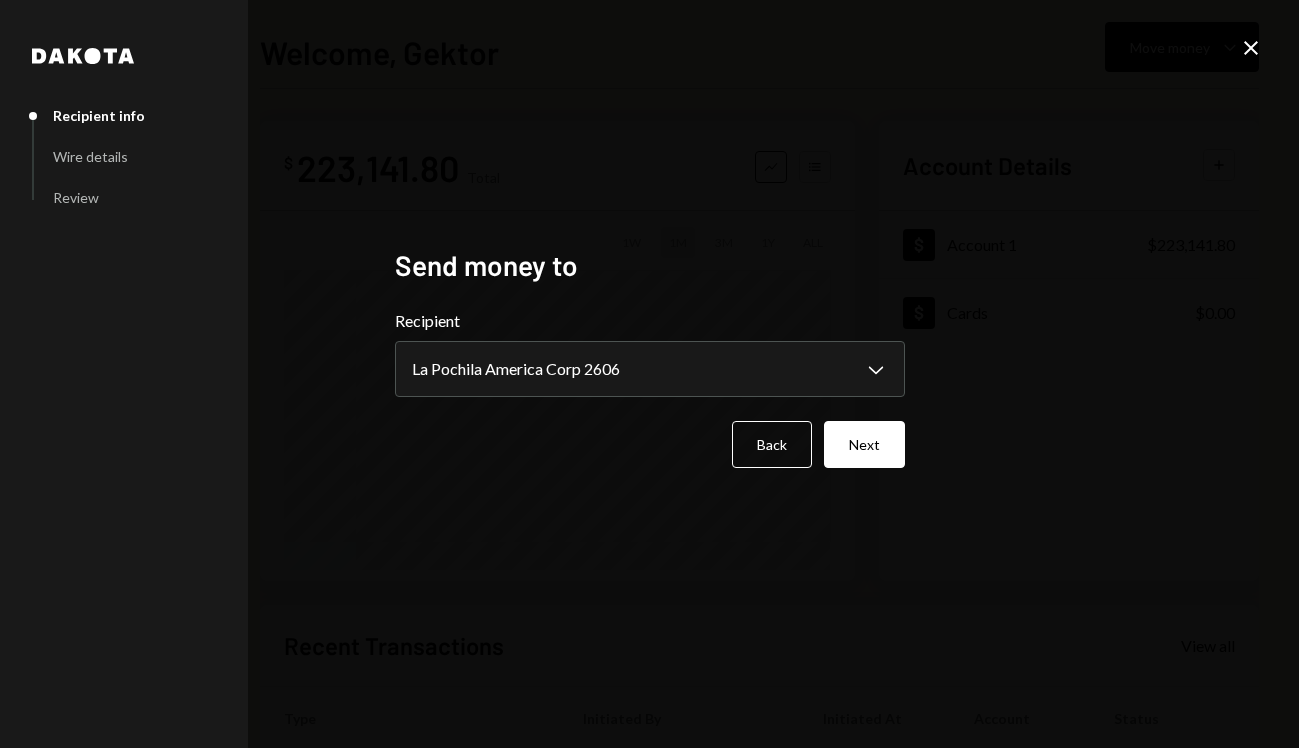 type 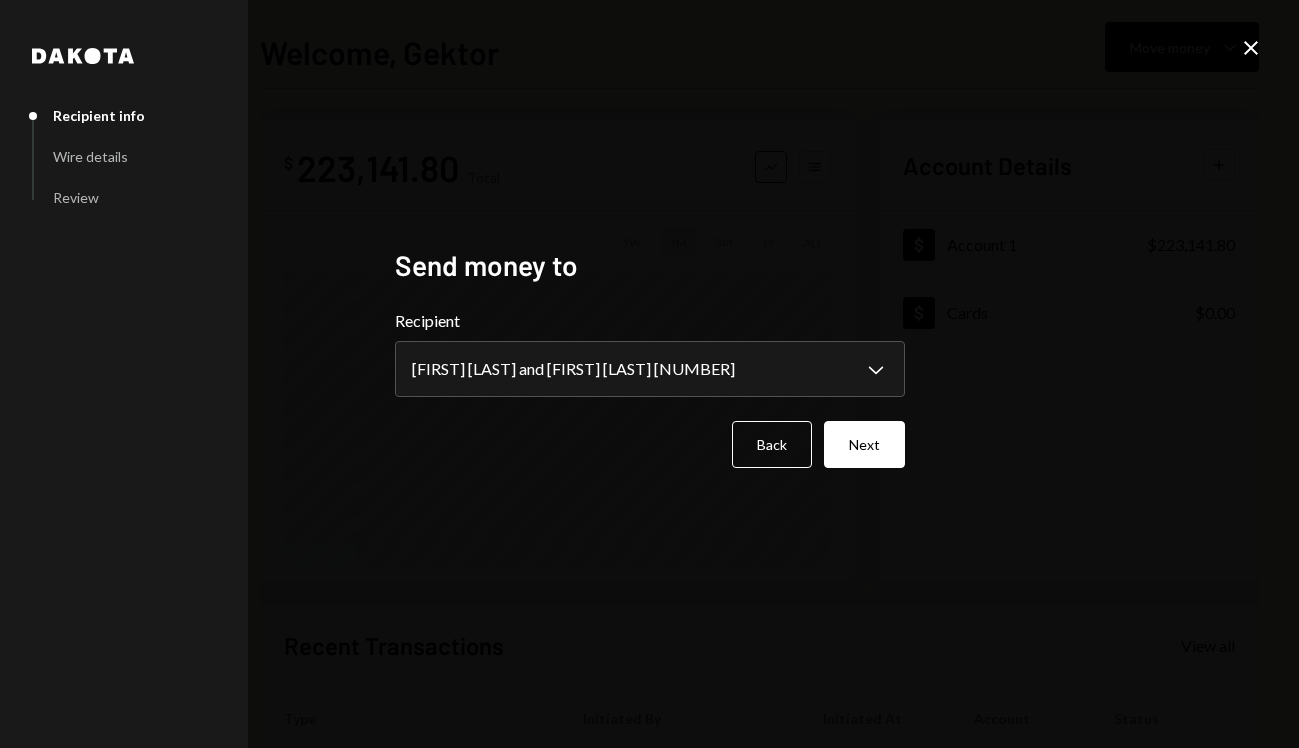 select on "**********" 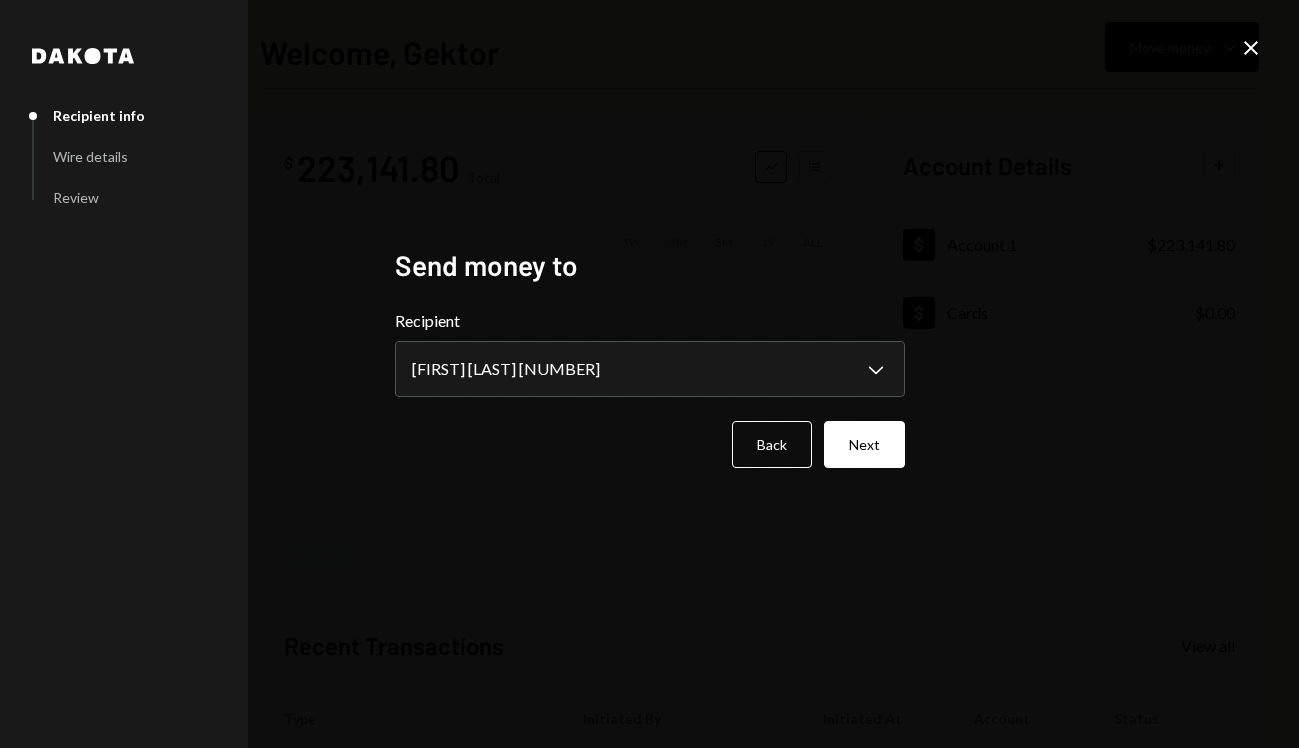 click on "Close" 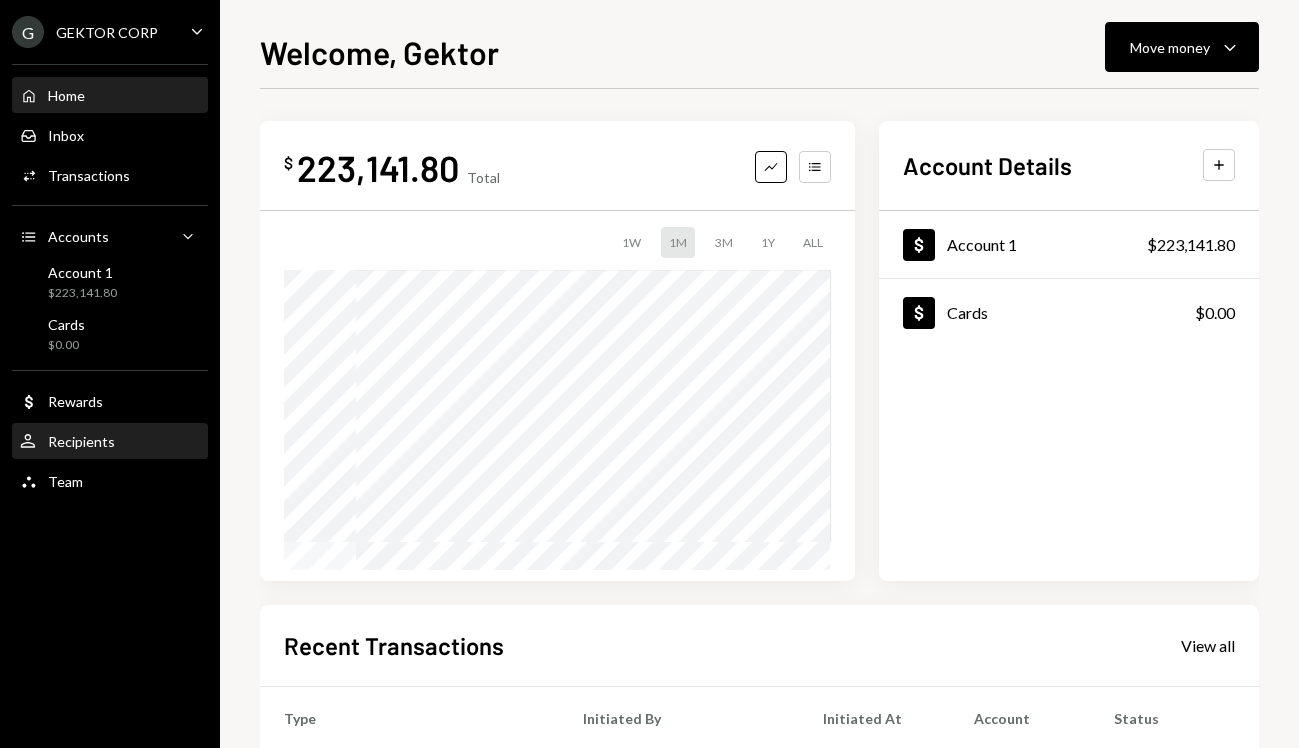 click on "Recipients" at bounding box center (81, 441) 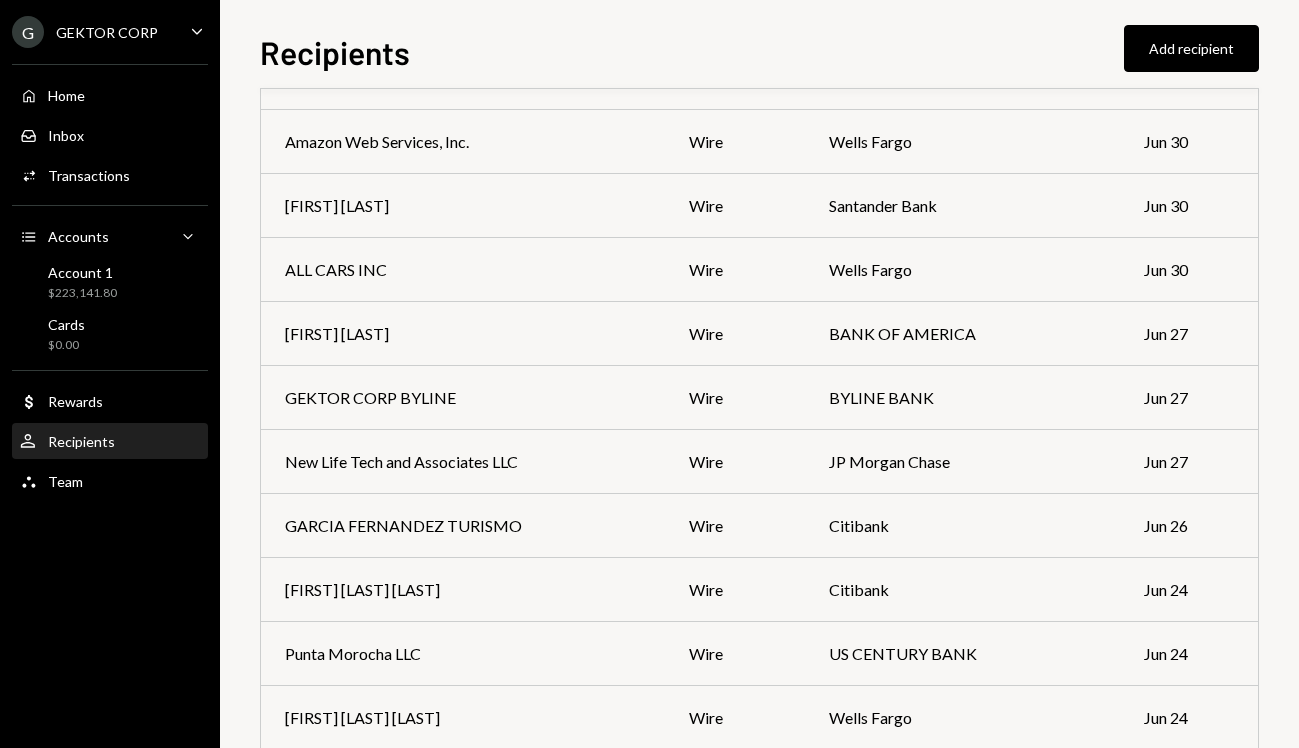 scroll, scrollTop: 3721, scrollLeft: 0, axis: vertical 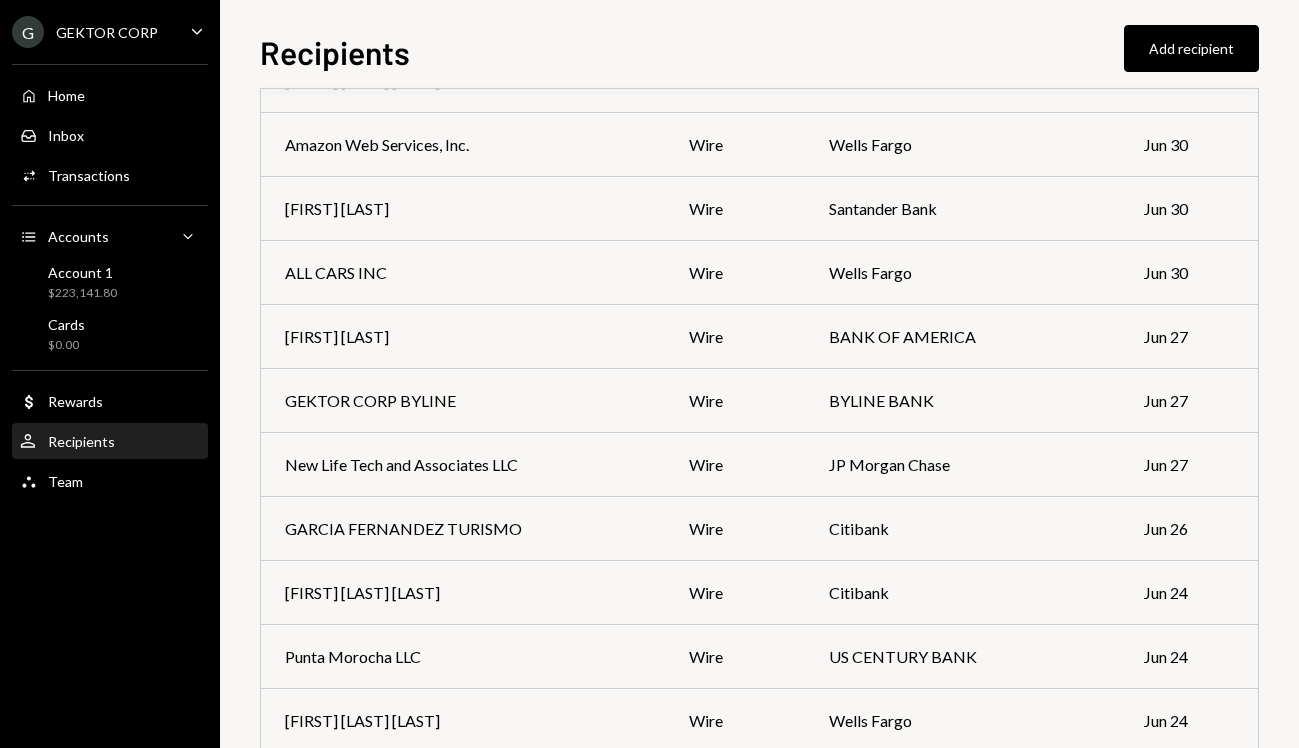 click on "Recipients Add recipient Name Payment type Bank name Last payment [FIRST] [LAST] wire JP Morgan Chase Jul 18 FRANBA LOGISTIC AND TRADE LLC wire JP Morgan Chase Jul 18 Juniper Technologies Corporation wire CITIBANK Jul 18 Interactive Brokers LLC CITI wire Citibank Jul 18 Concierge Services LLC wire bank of america Jul 17 Mirror Palais LLC wire JP Morgan Chase Jul 17 UBS Financial Services wire UBS AG Jul 17 [FIRST] [LAST] [LAST] wire Citibank Jul 16 [FIRST] [LAST] [LAST] wire bank of america Jul 16 [FIRST] [LAST] wire CITIBANK, N.A Jul 15 [FIRST] [LAST] [LAST] wire TD BANK Jul 15 [FIRST] [LAST] wire Citizens Bank NA Jul 15 SIMPLESTATE TECHNOLOGY LLC wire Choice Financial Group Jul 15 CGGC Construction wire JP Morgan Chase Jul 15 [FIRST] [LAST] wire Citibank Jul 15 Alexander Beverly Hills wire Wells Fargo Bank Jul 15 M and M TOURISM AND MARKETING LLC wire BANK OF AMERICA Jul 14 MANTISA LLC wire Citibank Jul 14 BB3G LLC  wire Safra National Bank Of New York Jul 14 Morgan Stanley wire Citibank Jul 14 —" at bounding box center (759, 388) 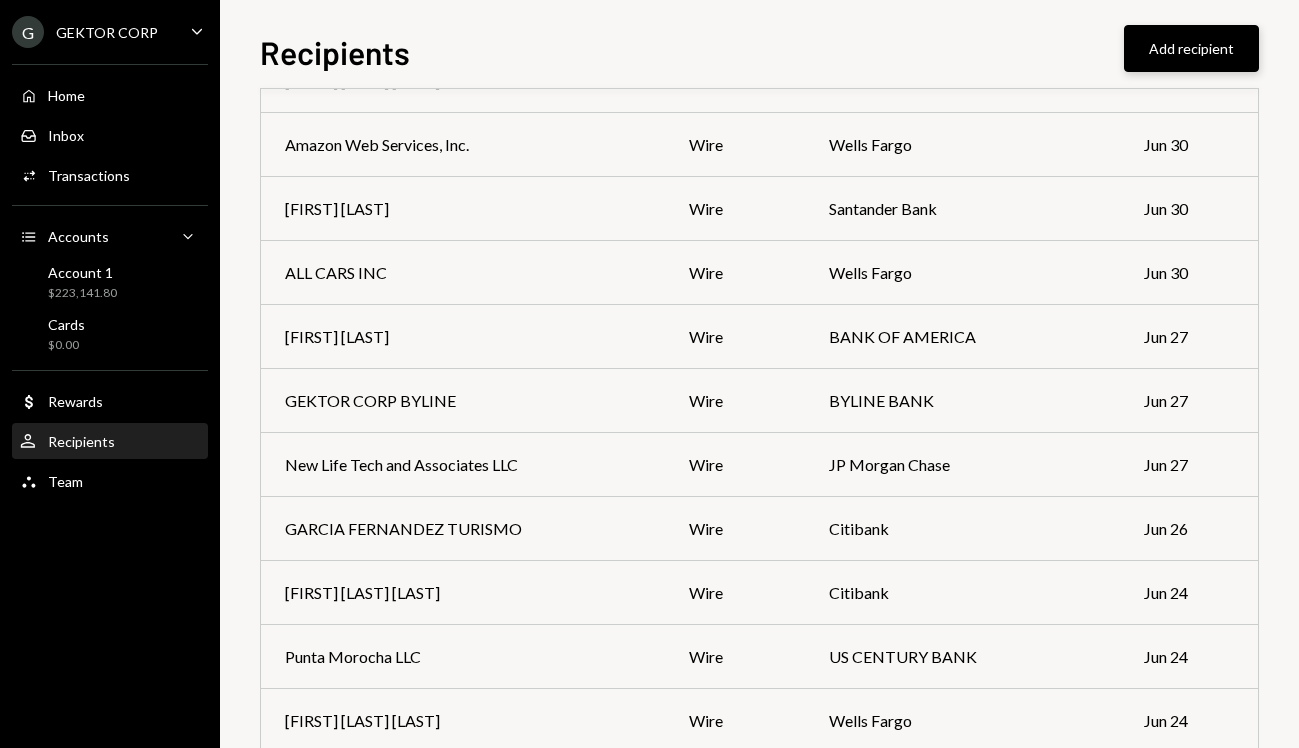 click on "Add recipient" at bounding box center [1191, 48] 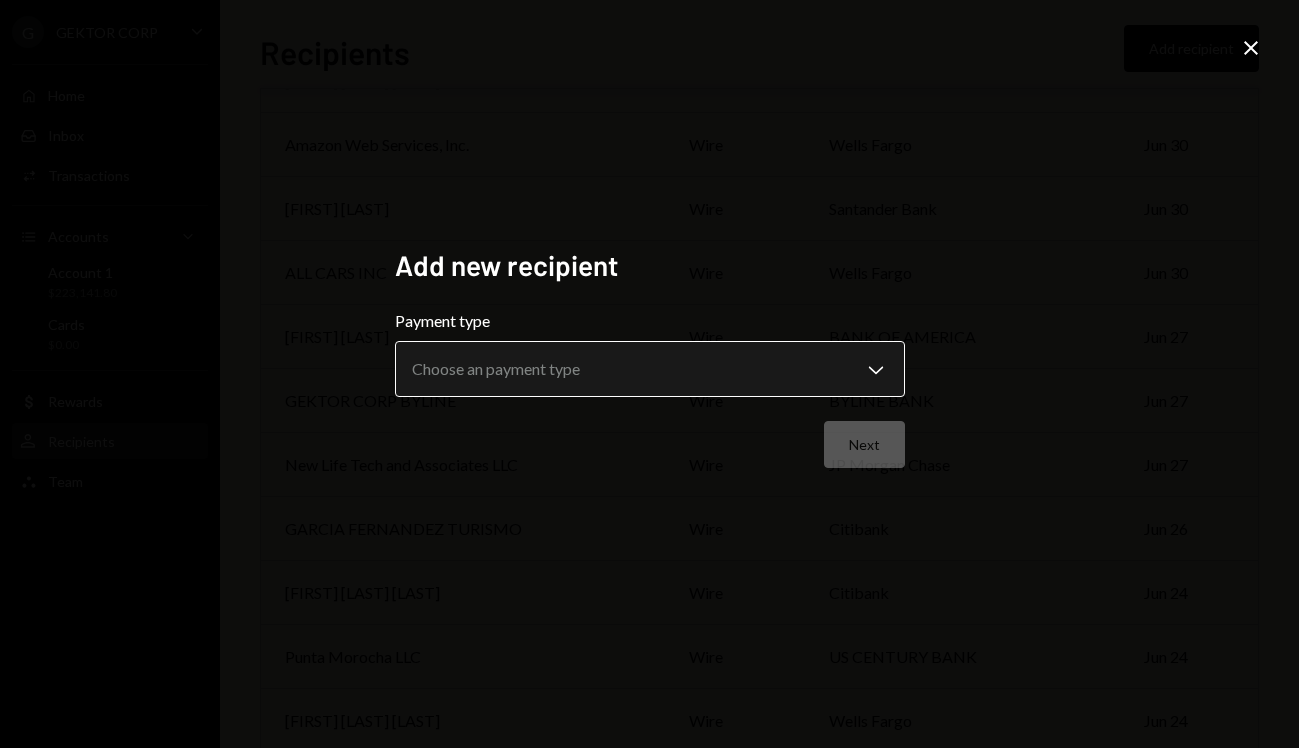 click on "G GEKTOR CORP Caret Down Home Home Inbox Inbox Activities Transactions Accounts Accounts Caret Down Account 1 $223,141.80 Cards $0.00 Dollar Rewards User Recipients Team Team Recipients Add recipient Name Payment type Bank name Last payment [FIRST] [LAST] wire JP Morgan Chase Jul 18 FRANBA LOGISTIC AND TRADE LLC wire JP Morgan Chase Jul 18 Juniper Technologies Corporation wire CITIBANK Jul 18 Interactive Brokers LLC CITI wire Citibank Jul 18 Concierge Services LLC wire bank of america Jul 17 Mirror Palais LLC wire JP Morgan Chase Jul 17 UBS Financial Services wire UBS AG Jul 17 [FIRST] [LAST] [LAST] wire Citibank Jul 16 [FIRST] [LAST] [LAST] wire bank of america Jul 16 [FIRST] [LAST] wire CITIBANK, N.A Jul 15 [FIRST] [LAST] [LAST] wire TD BANK Jul 15 [FIRST] [LAST] wire Citizens Bank NA Jul 15 SIMPLESTATE TECHNOLOGY LLC wire Choice Financial Group Jul 15 CGGC Construction wire JP Morgan Chase Jul 15 [FIRST] [LAST] wire Citibank Jul 15 Alexander Beverly Hills wire Wells Fargo Bank Jul 15 wire Jul 14" at bounding box center [649, 374] 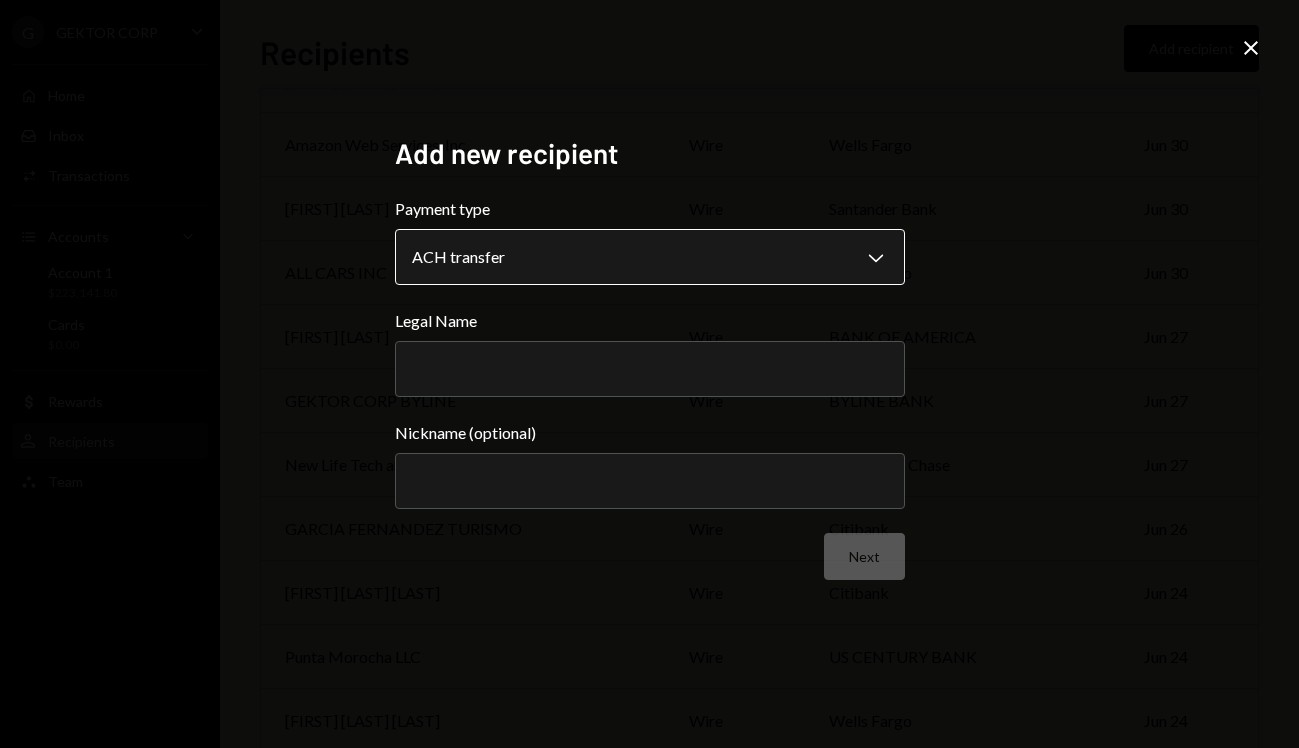 click on "G GEKTOR CORP Caret Down Home Home Inbox Inbox Activities Transactions Accounts Accounts Caret Down Account 1 $223,141.80 Cards $0.00 Dollar Rewards User Recipients Team Team Recipients Add recipient Name Payment type Bank name Last payment [FIRST] [LAST] wire JP Morgan Chase Jul 18 FRANBA LOGISTIC AND TRADE LLC wire JP Morgan Chase Jul 18 Juniper Technologies Corporation wire CITIBANK Jul 18 Interactive Brokers LLC CITI wire Citibank Jul 18 Concierge Services LLC wire bank of america Jul 17 Mirror Palais LLC wire JP Morgan Chase Jul 17 UBS Financial Services wire UBS AG Jul 17 [FIRST] [LAST] [LAST] wire Citibank Jul 16 [FIRST] [LAST] [LAST] wire bank of america Jul 16 [FIRST] [LAST] wire CITIBANK, N.A Jul 15 [FIRST] [LAST] [LAST] wire TD BANK Jul 15 [FIRST] [LAST] wire Citizens Bank NA Jul 15 SIMPLESTATE TECHNOLOGY LLC wire Choice Financial Group Jul 15 CGGC Construction wire JP Morgan Chase Jul 15 [FIRST] [LAST] wire Citibank Jul 15 Alexander Beverly Hills wire Wells Fargo Bank Jul 15 wire Jul 14" at bounding box center [649, 374] 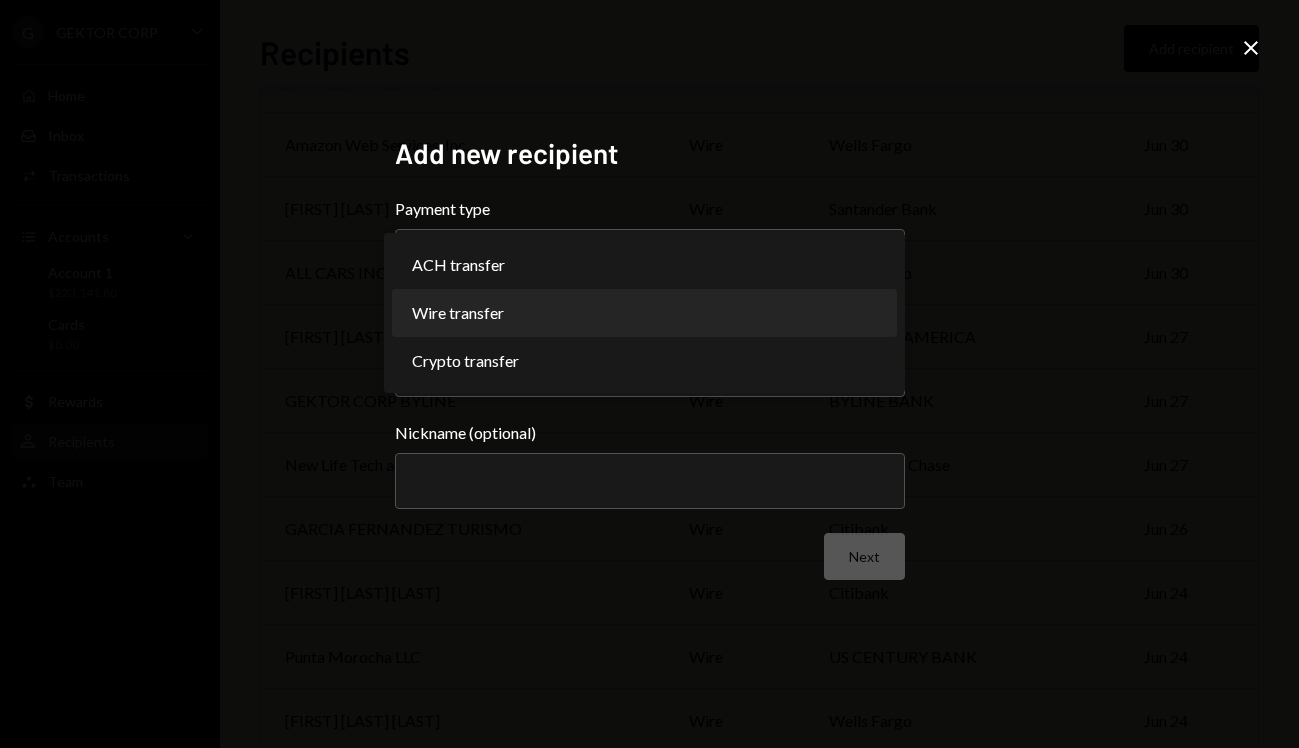 select on "****" 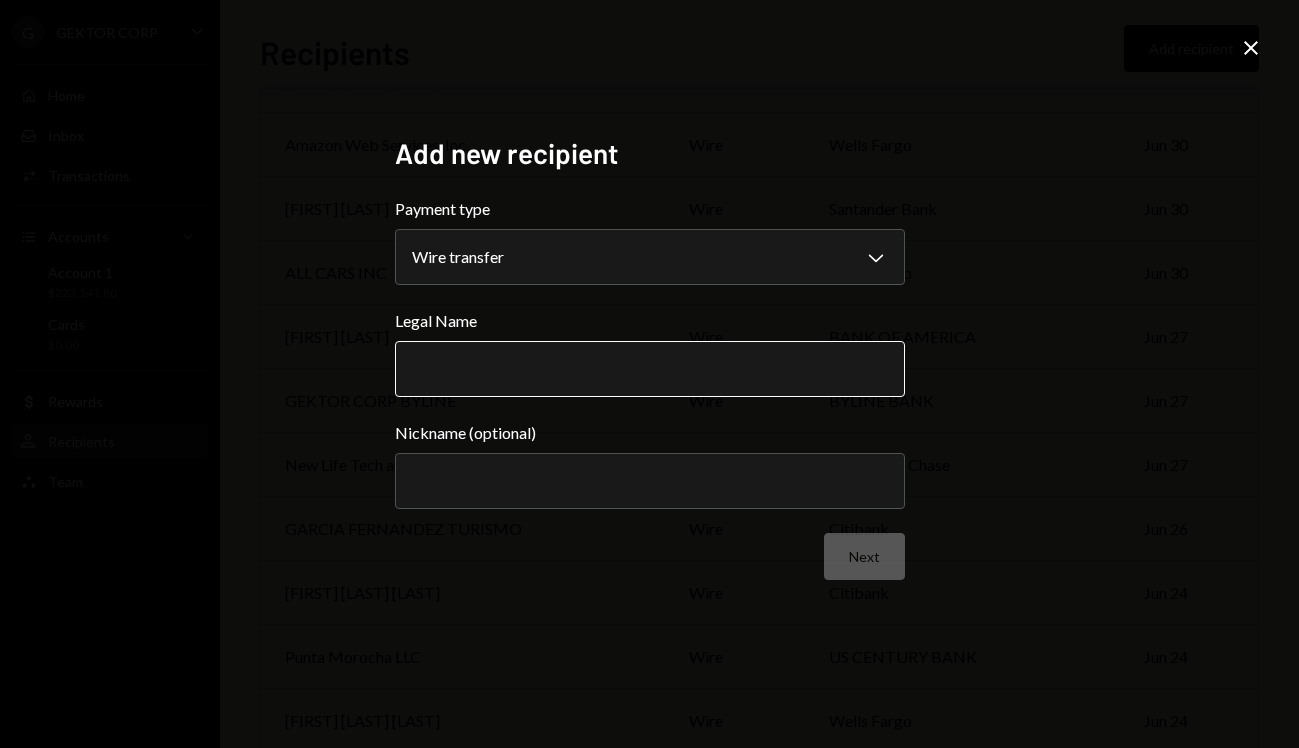 click on "Legal Name" at bounding box center [650, 369] 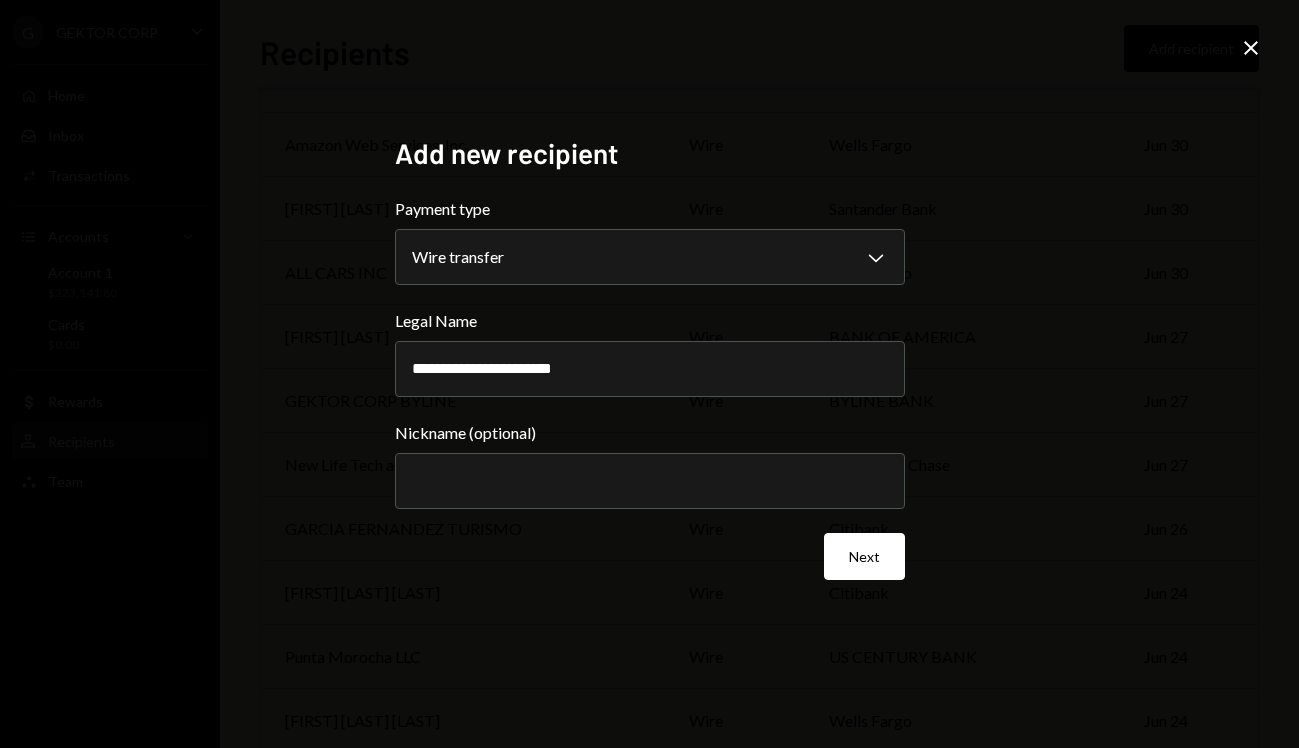 type on "**********" 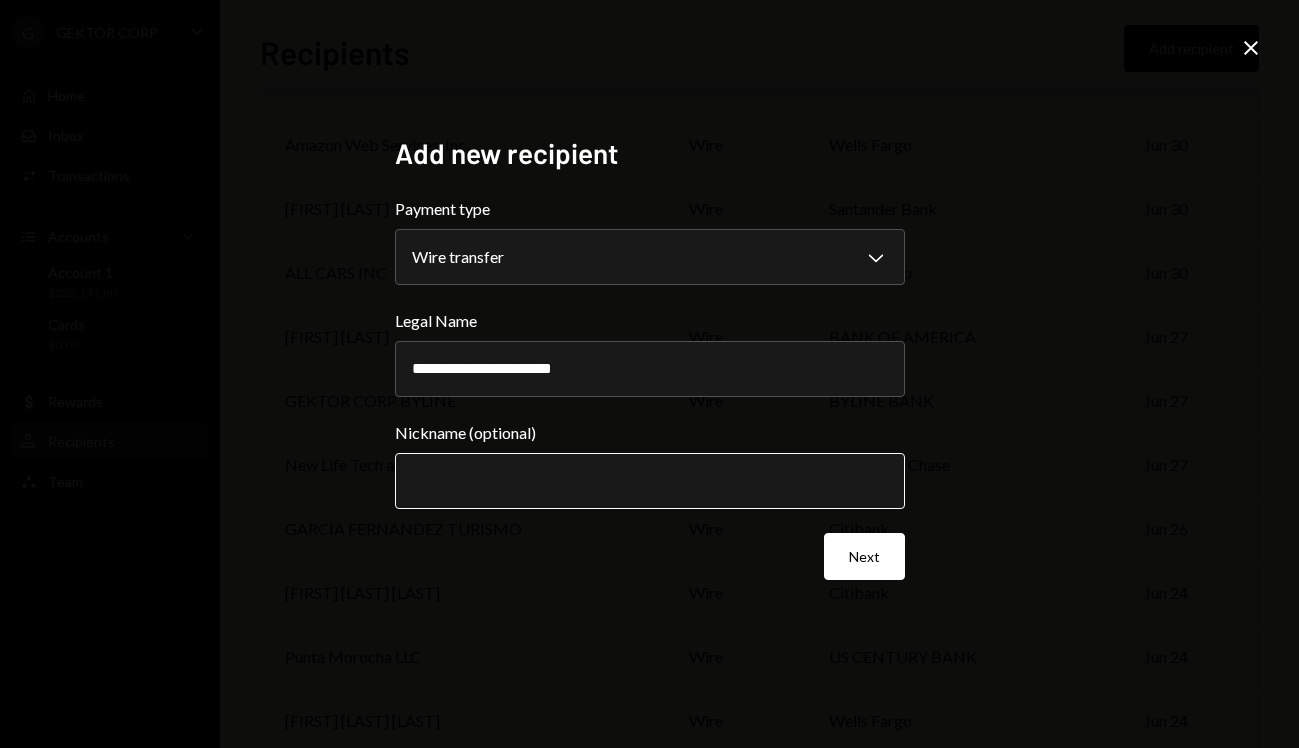 click on "Nickname (optional)" at bounding box center [650, 481] 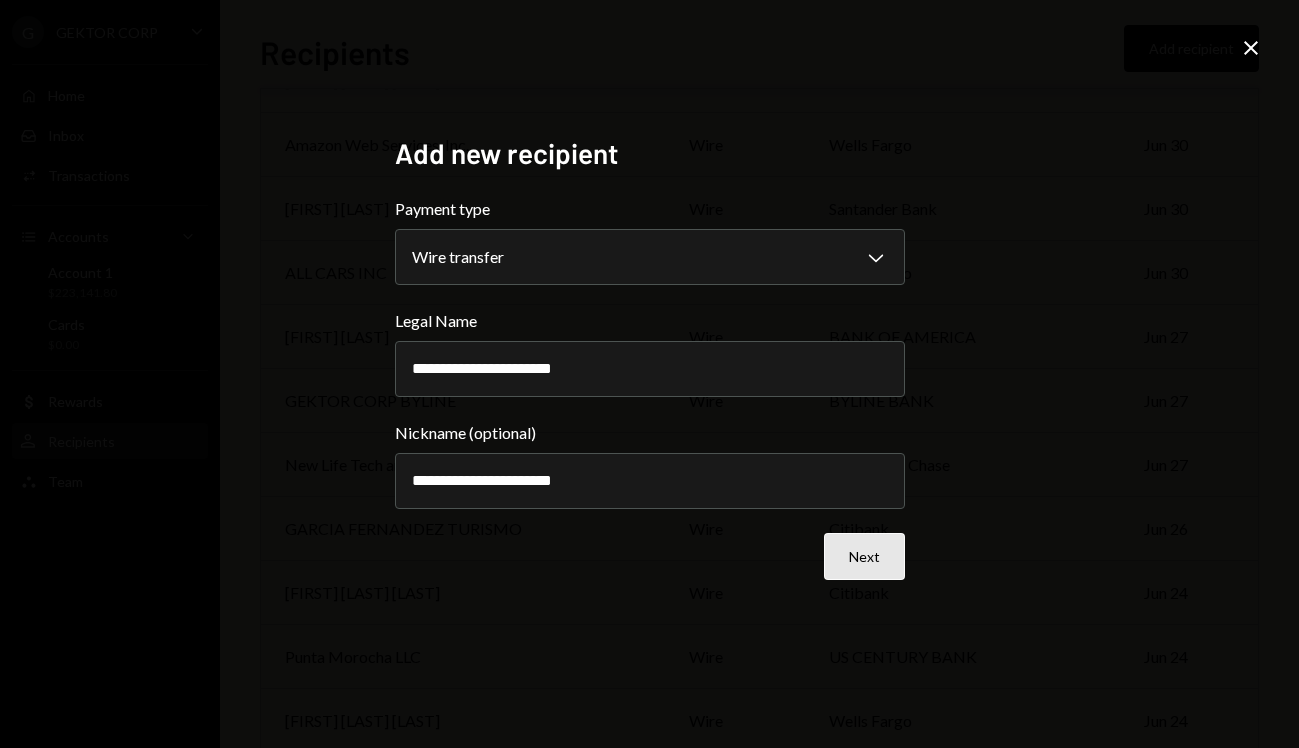 type on "**********" 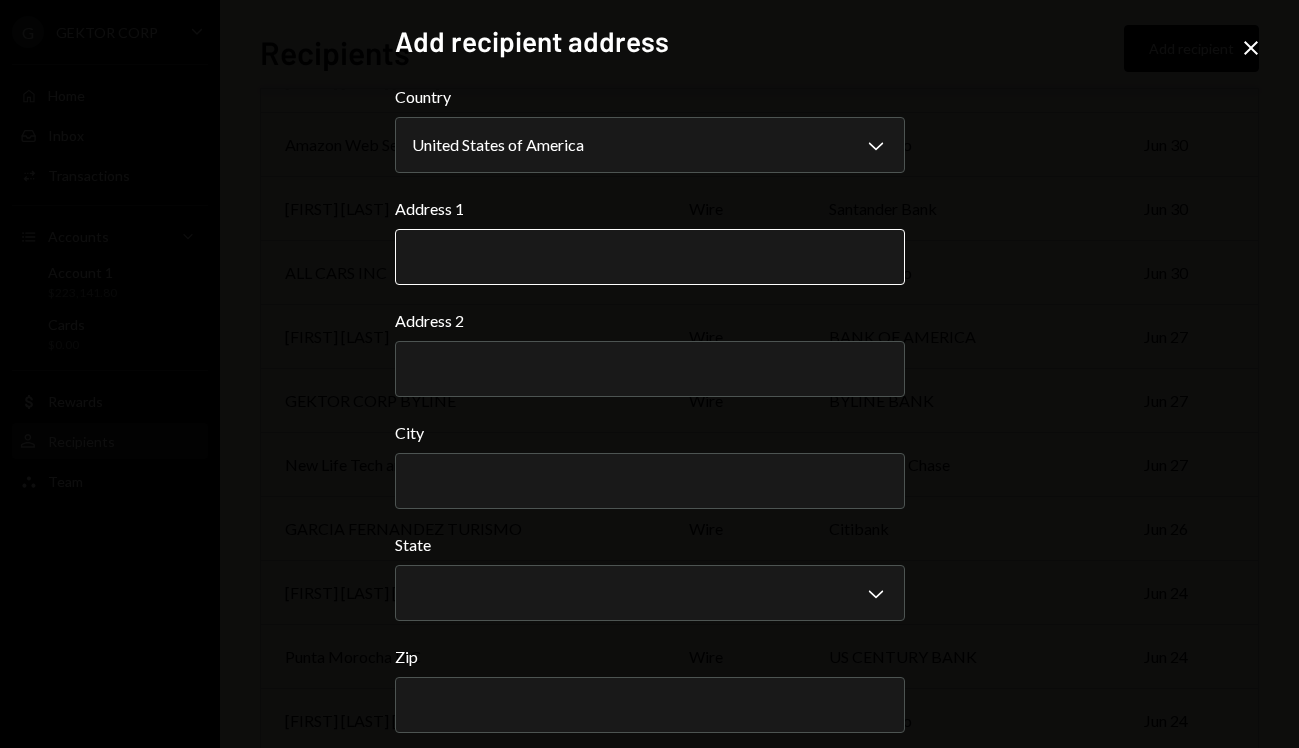 click on "Address 1" at bounding box center [650, 257] 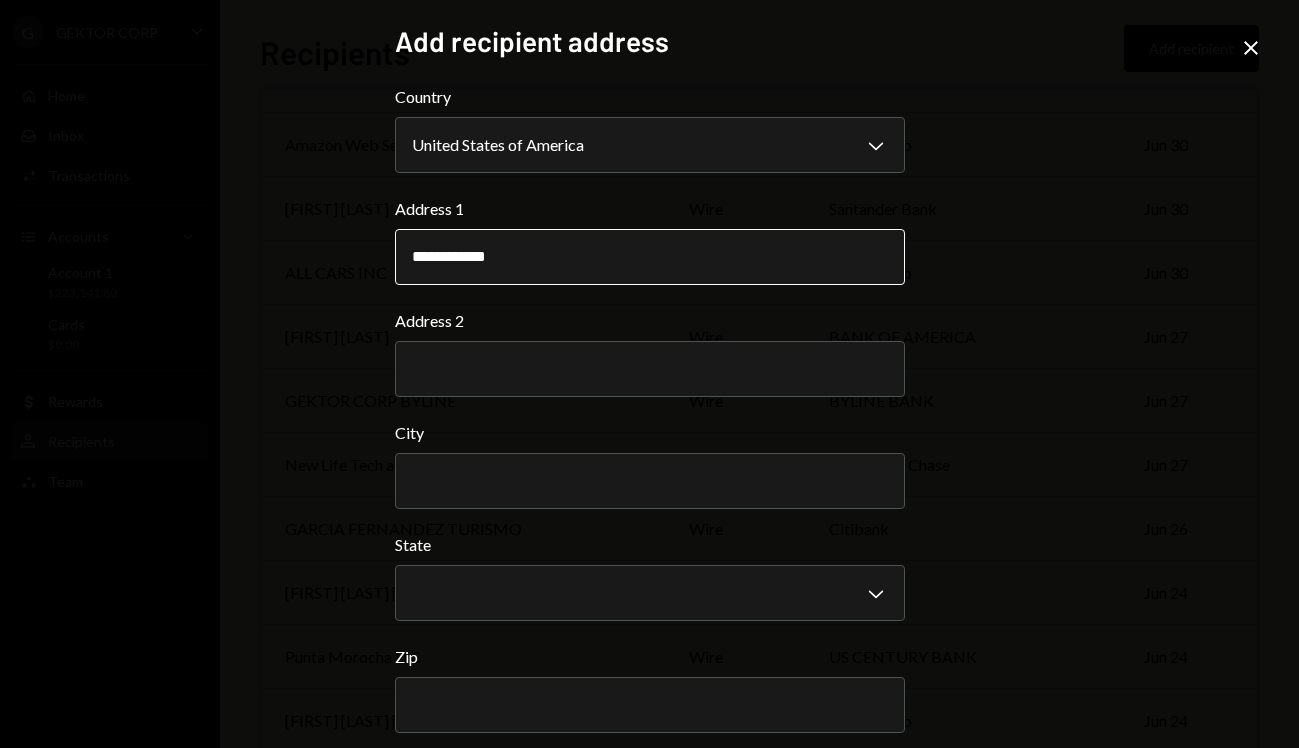 type on "**********" 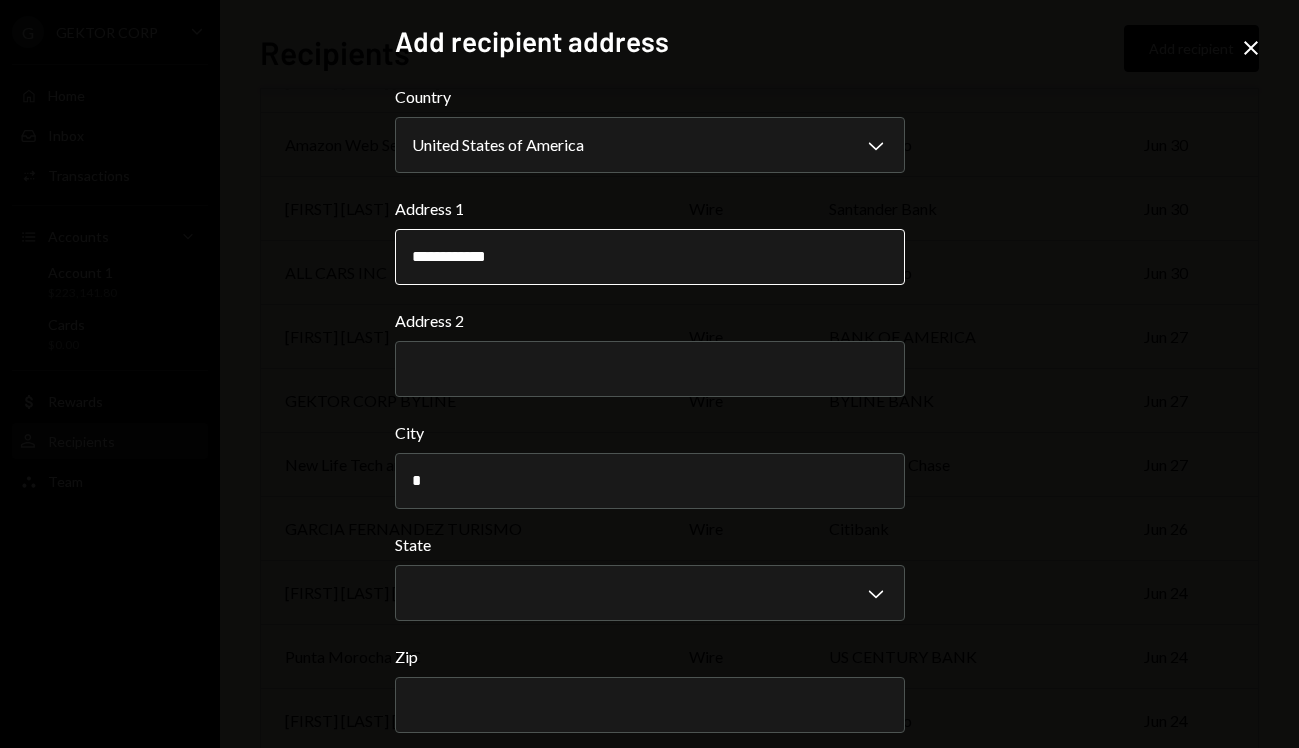 type on "********" 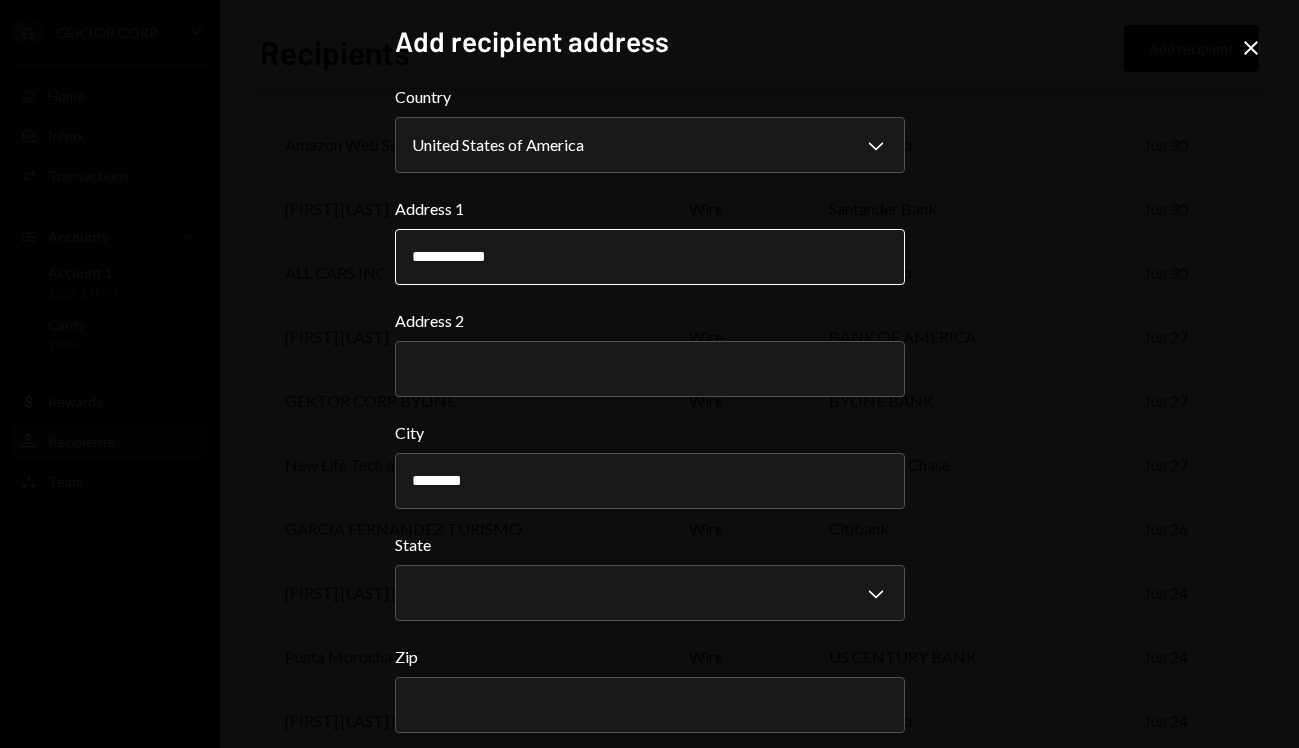 type 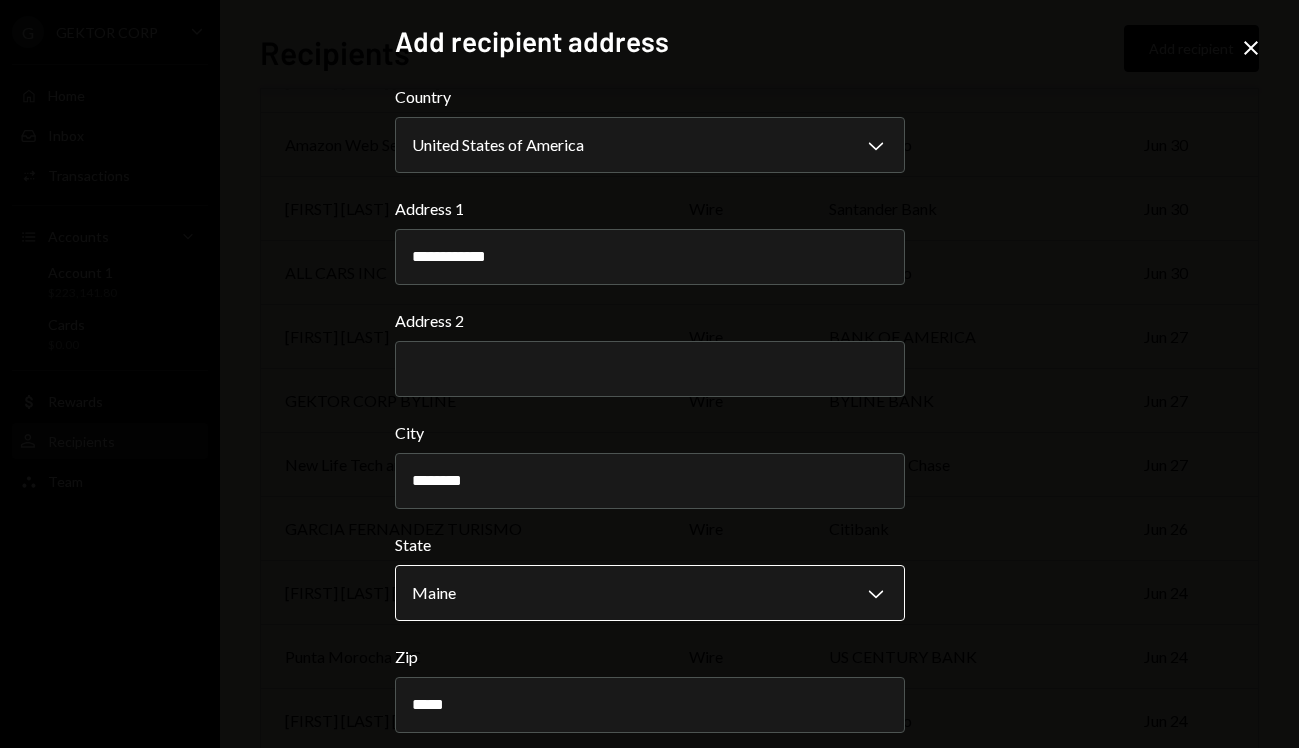type on "*****" 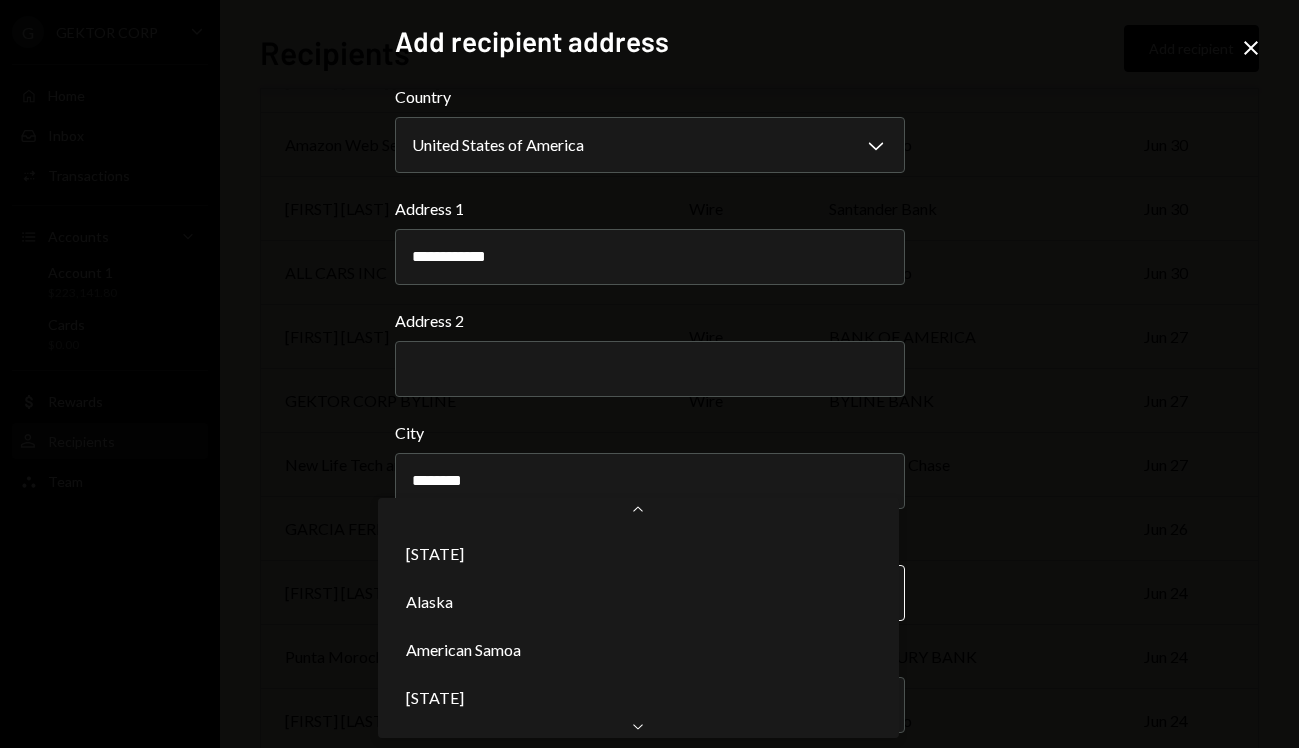 click on "G GEKTOR CORP Caret Down Home Home Inbox Inbox Activities Transactions Accounts Accounts Caret Down Account 1 $223,141.80 Cards $0.00 Dollar Rewards User Recipients Team Team Recipients Add recipient Name Payment type Bank name Last payment [FIRST] [LAST] wire JP Morgan Chase Jul 18 FRANBA LOGISTIC AND TRADE LLC wire JP Morgan Chase Jul 18 Juniper Technologies Corporation wire CITIBANK Jul 18 Interactive Brokers LLC CITI wire Citibank Jul 18 Concierge Services LLC wire bank of america Jul 17 Mirror Palais LLC wire JP Morgan Chase Jul 17 UBS Financial Services wire UBS AG Jul 17 [FIRST] [LAST] [LAST] wire Citibank Jul 16 [FIRST] [LAST] [LAST] wire bank of america Jul 16 [FIRST] [LAST] wire CITIBANK, N.A Jul 15 [FIRST] [LAST] [LAST] wire TD BANK Jul 15 [FIRST] [LAST] wire Citizens Bank NA Jul 15 SIMPLESTATE TECHNOLOGY LLC wire Choice Financial Group Jul 15 CGGC Construction wire JP Morgan Chase Jul 15 [FIRST] [LAST] wire Citibank Jul 15 Alexander Beverly Hills wire Wells Fargo Bank Jul 15 wire Jul 14" at bounding box center (649, 374) 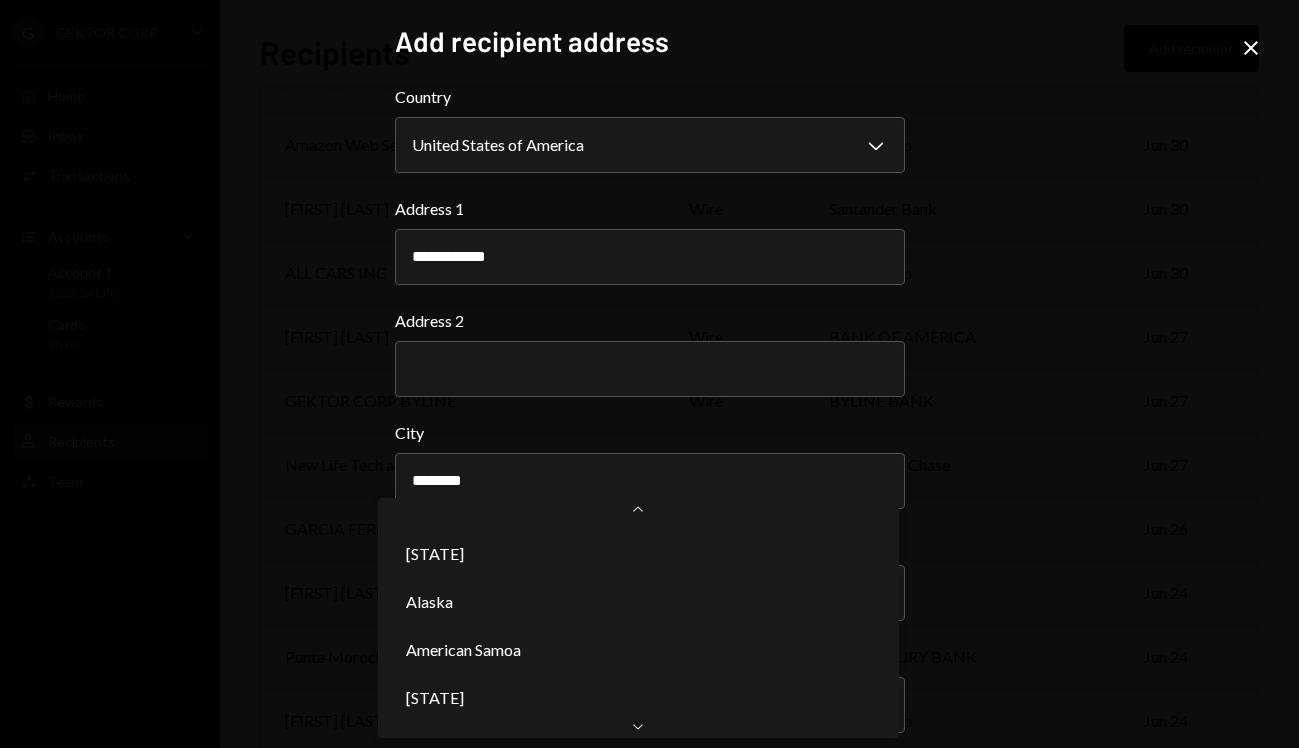scroll, scrollTop: 848, scrollLeft: 0, axis: vertical 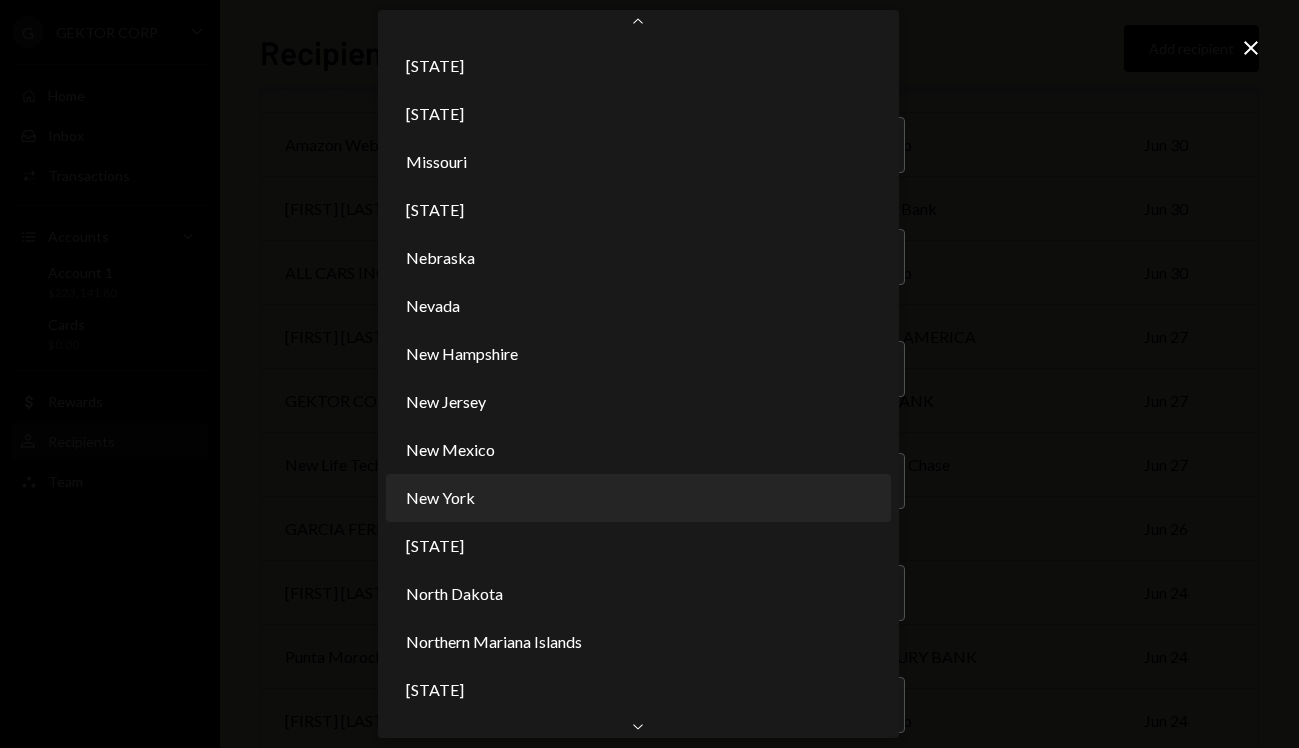 select on "**" 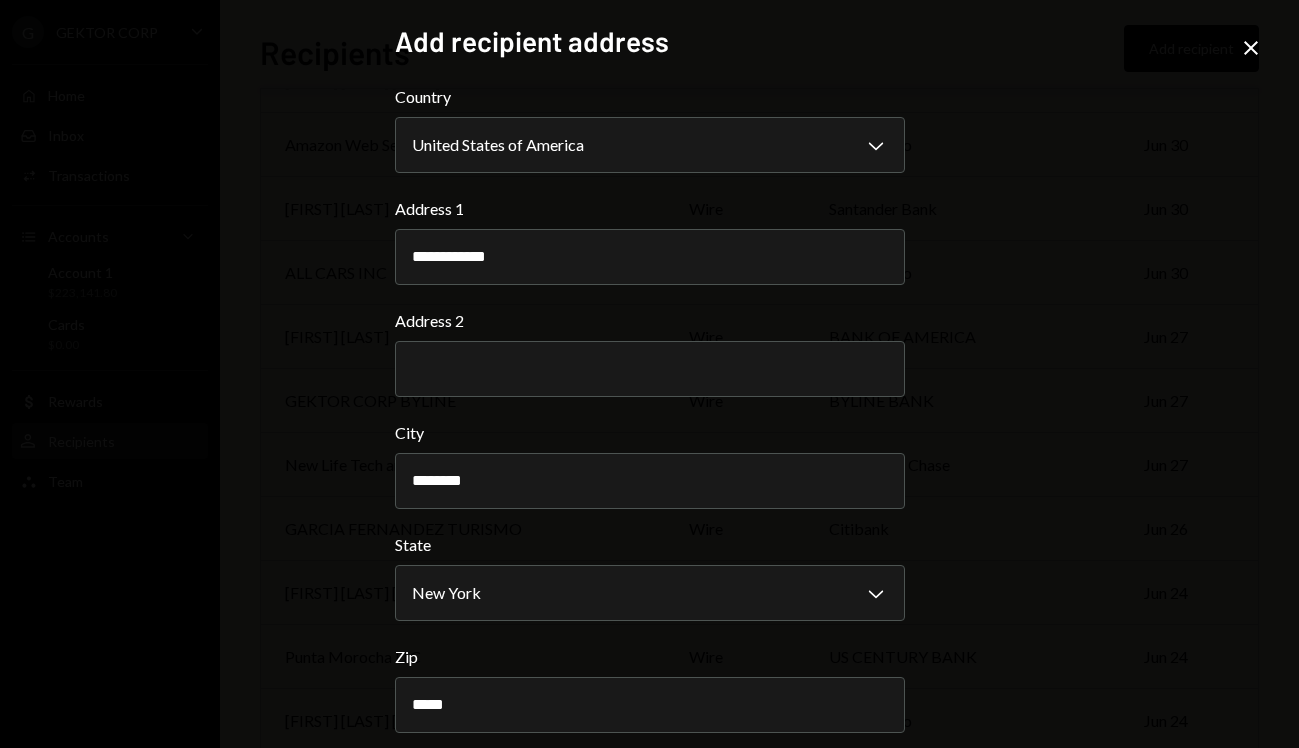scroll, scrollTop: 87, scrollLeft: 0, axis: vertical 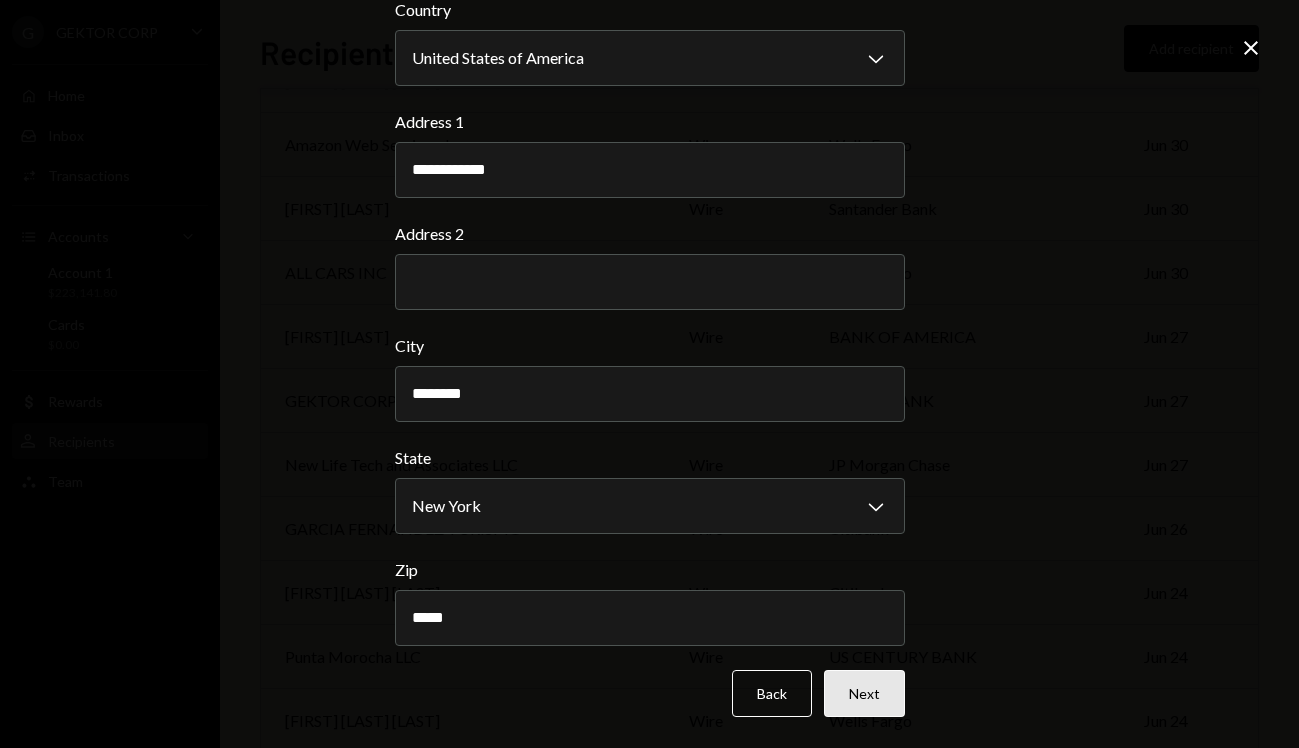 click on "Next" at bounding box center (864, 693) 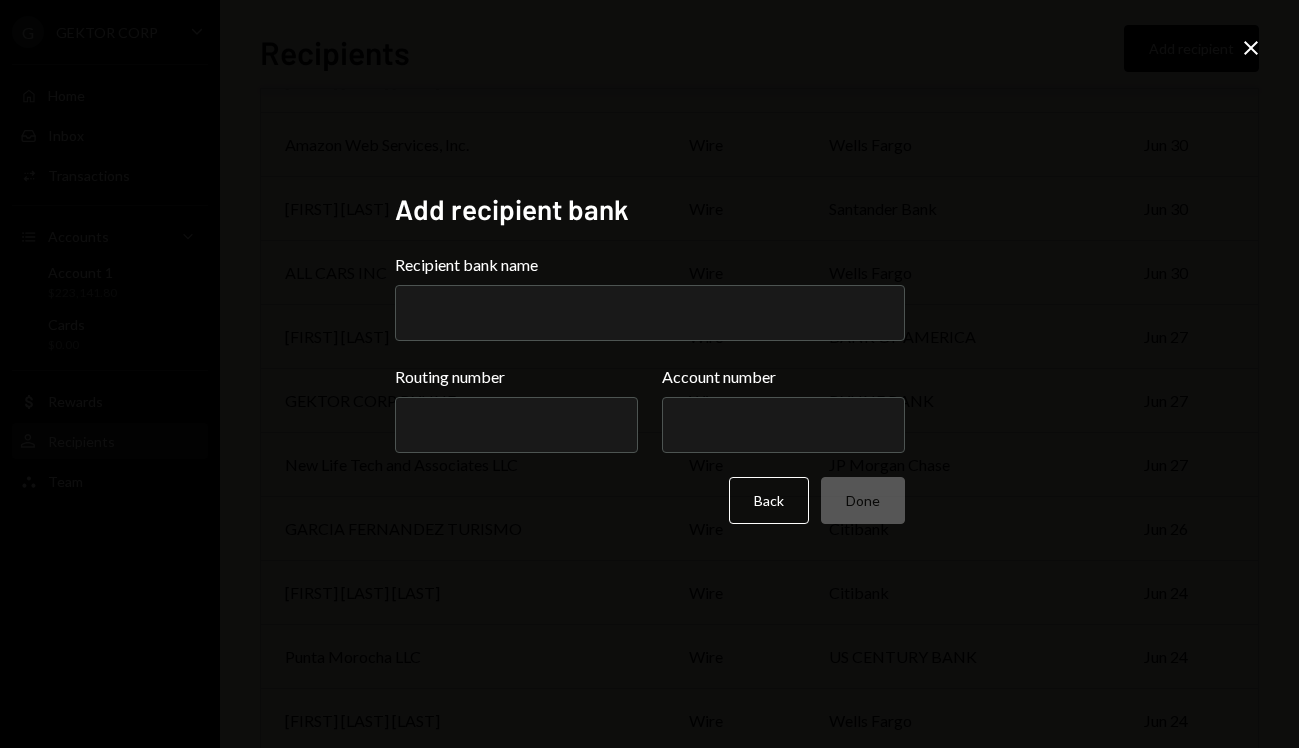click on "Recipient bank name" at bounding box center [650, 297] 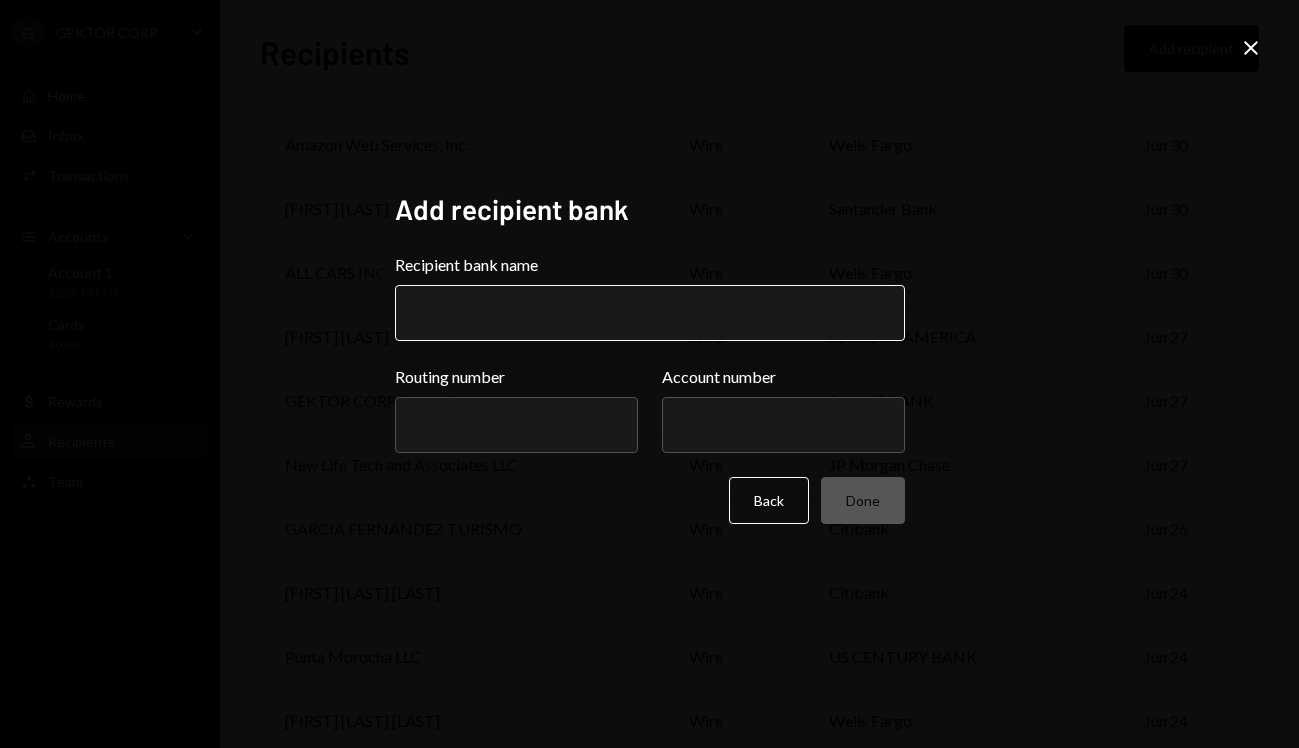 click on "Recipient bank name" at bounding box center [650, 313] 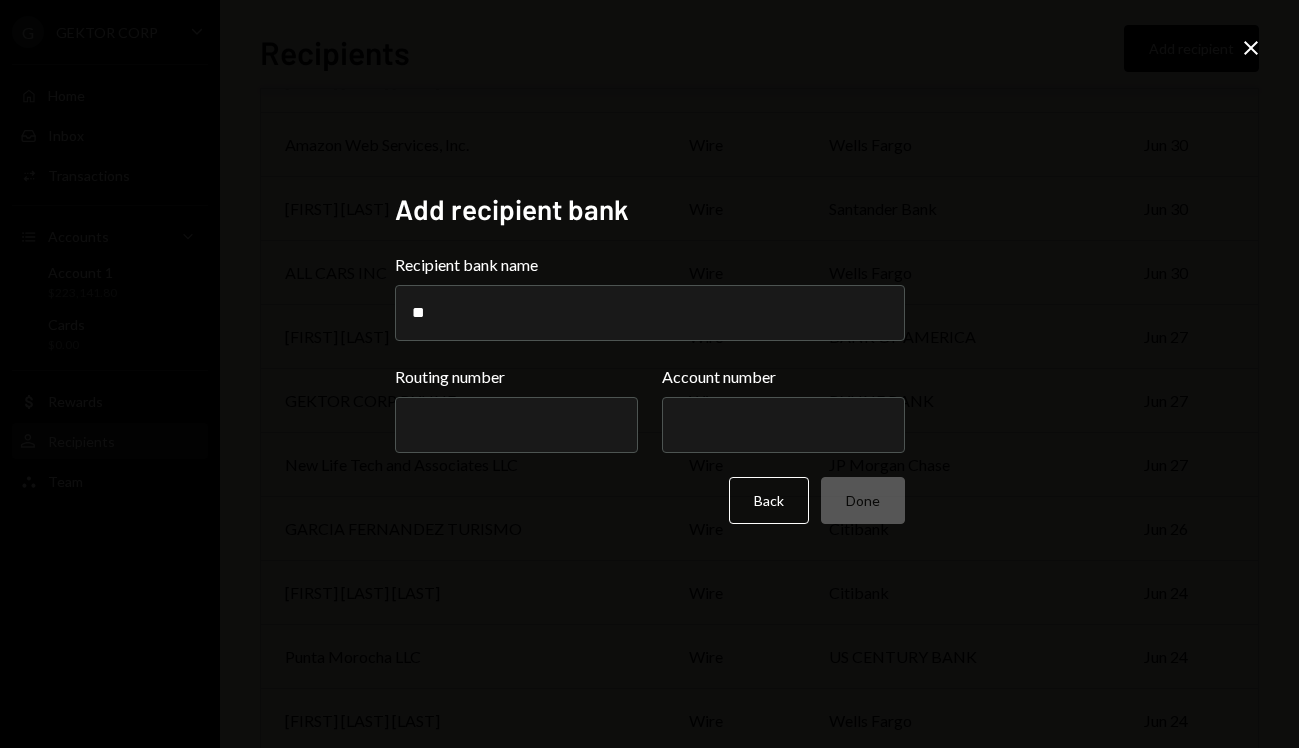 type on "*********" 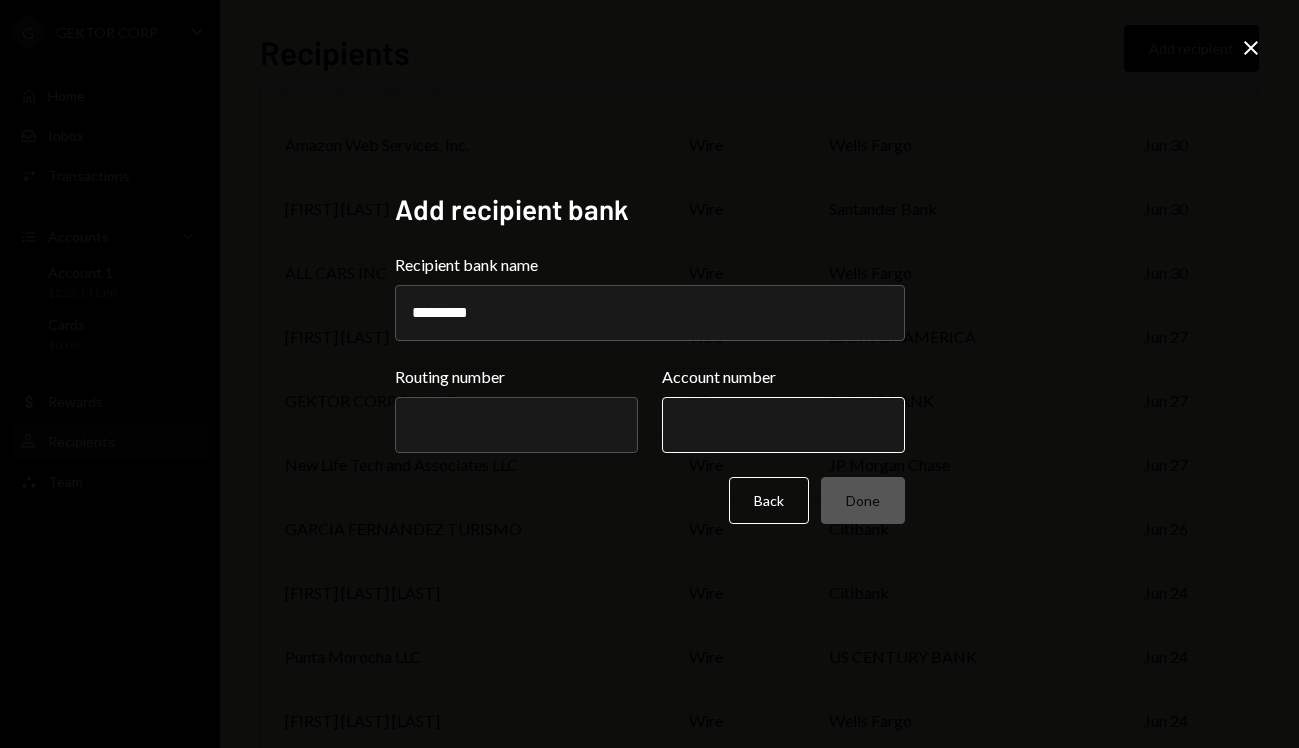 click on "Account number" at bounding box center (783, 425) 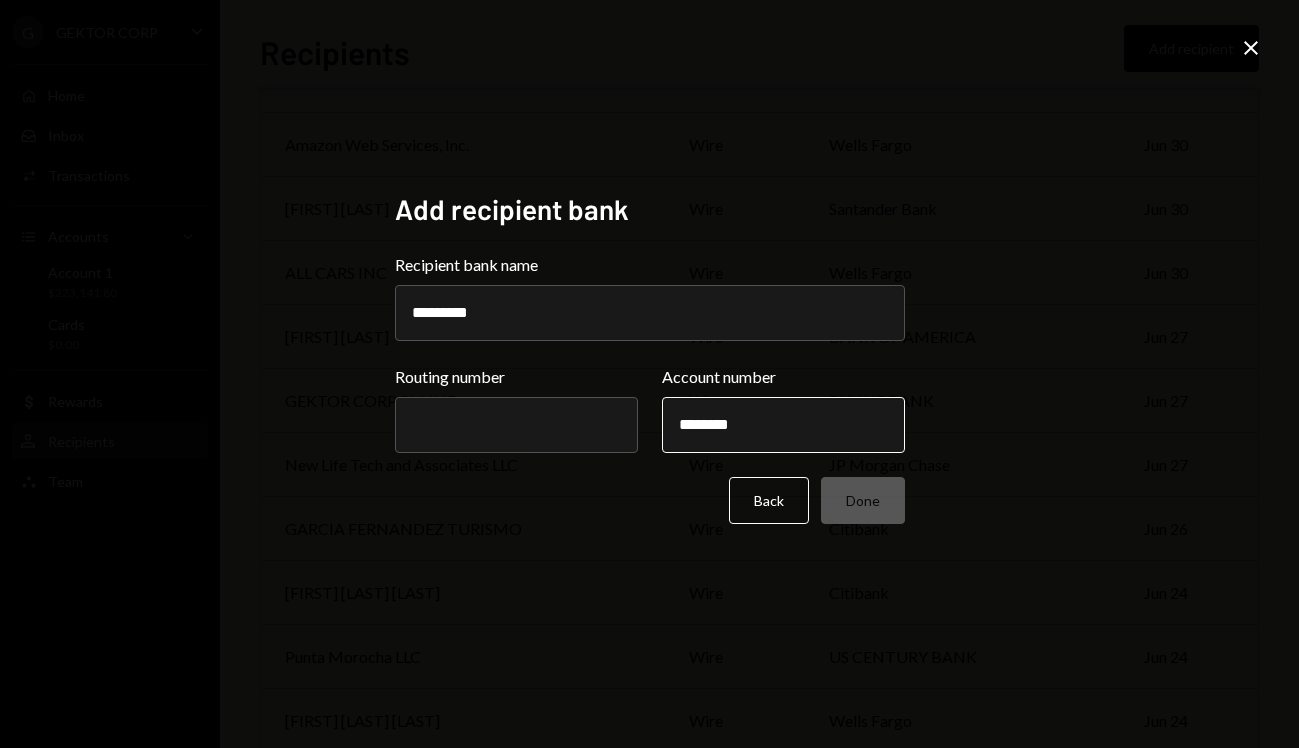 type on "*********" 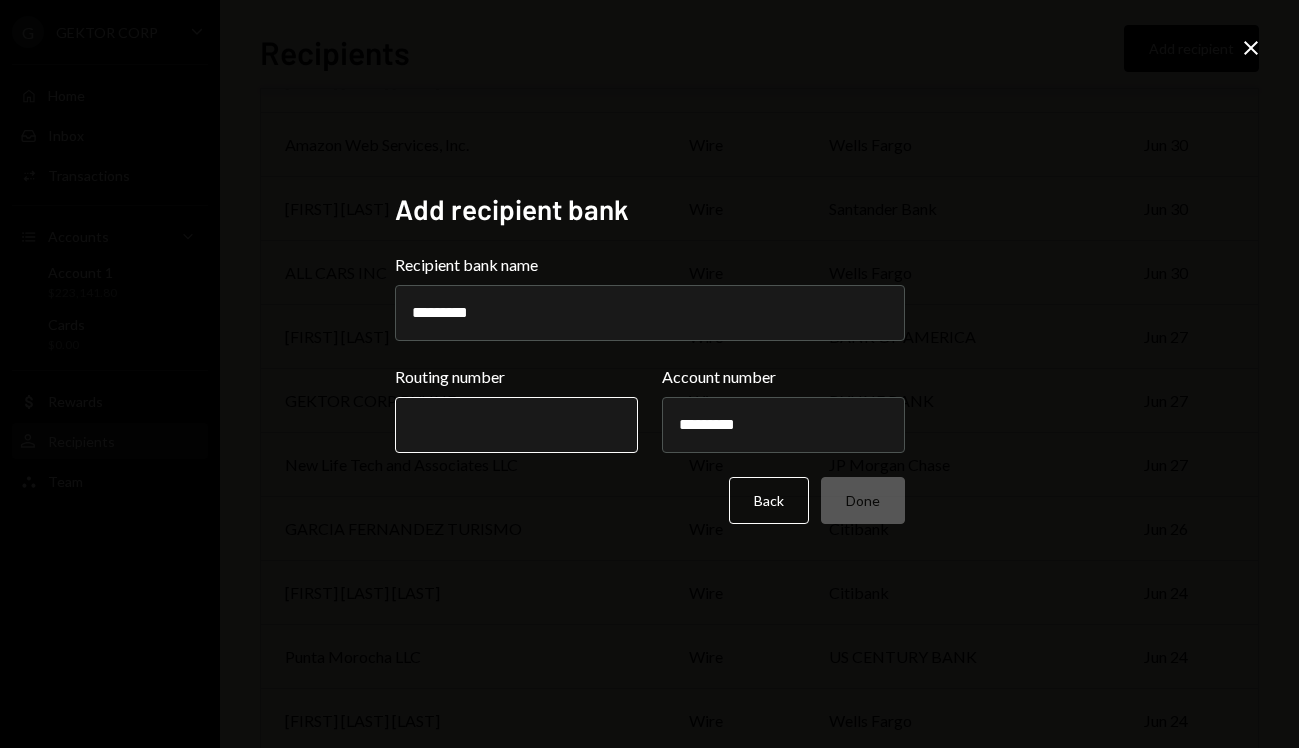 click on "Routing number" at bounding box center [516, 425] 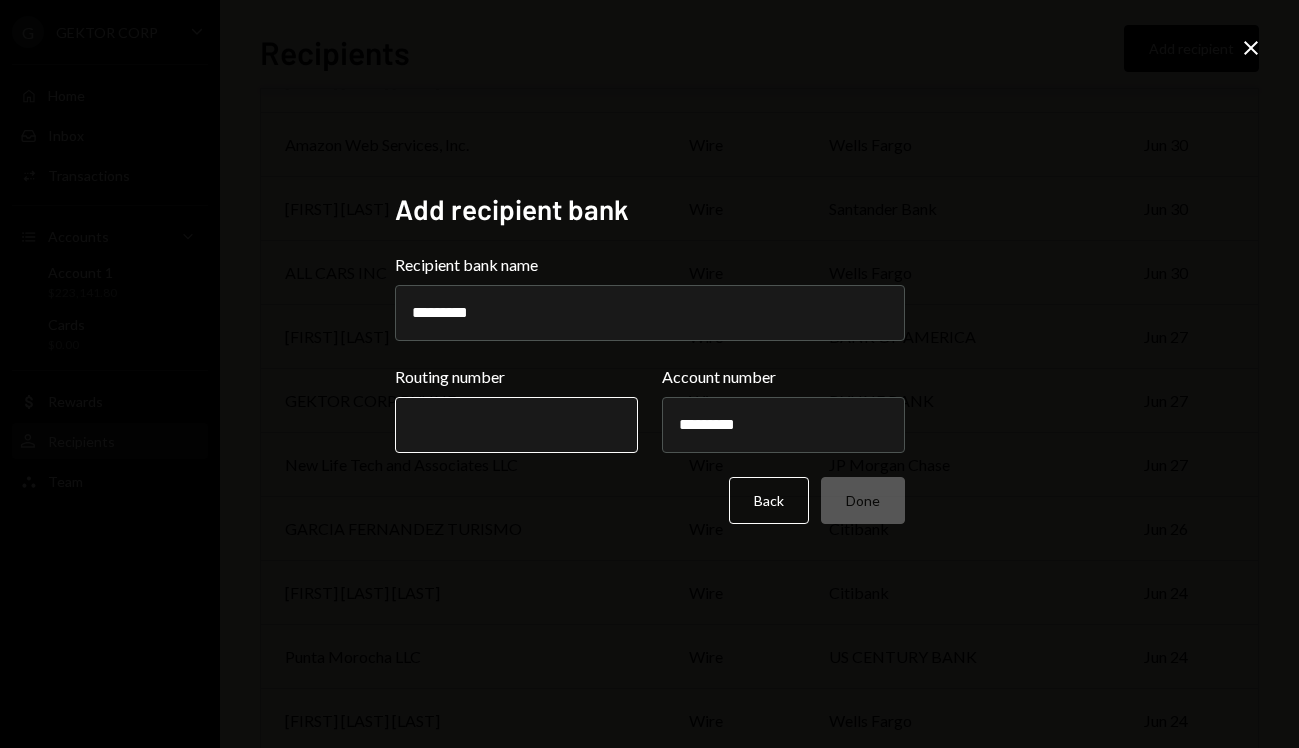paste on "*********" 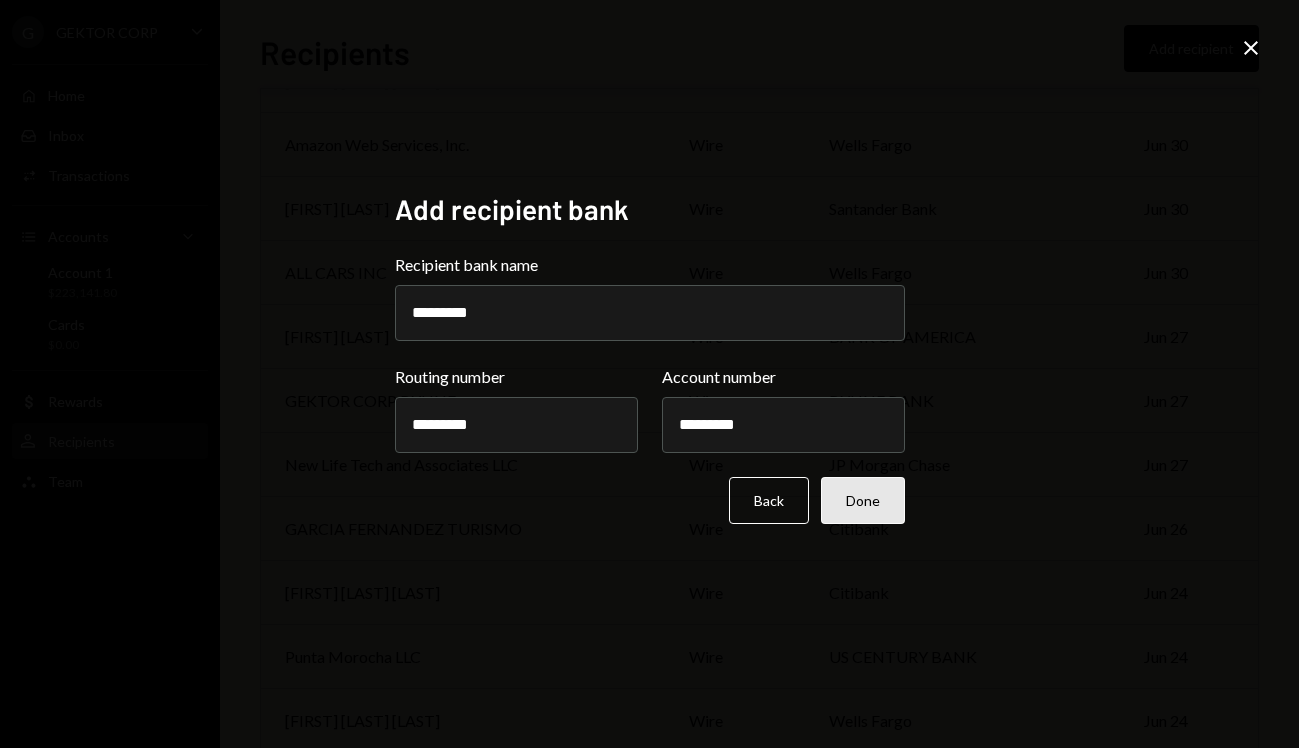type on "*********" 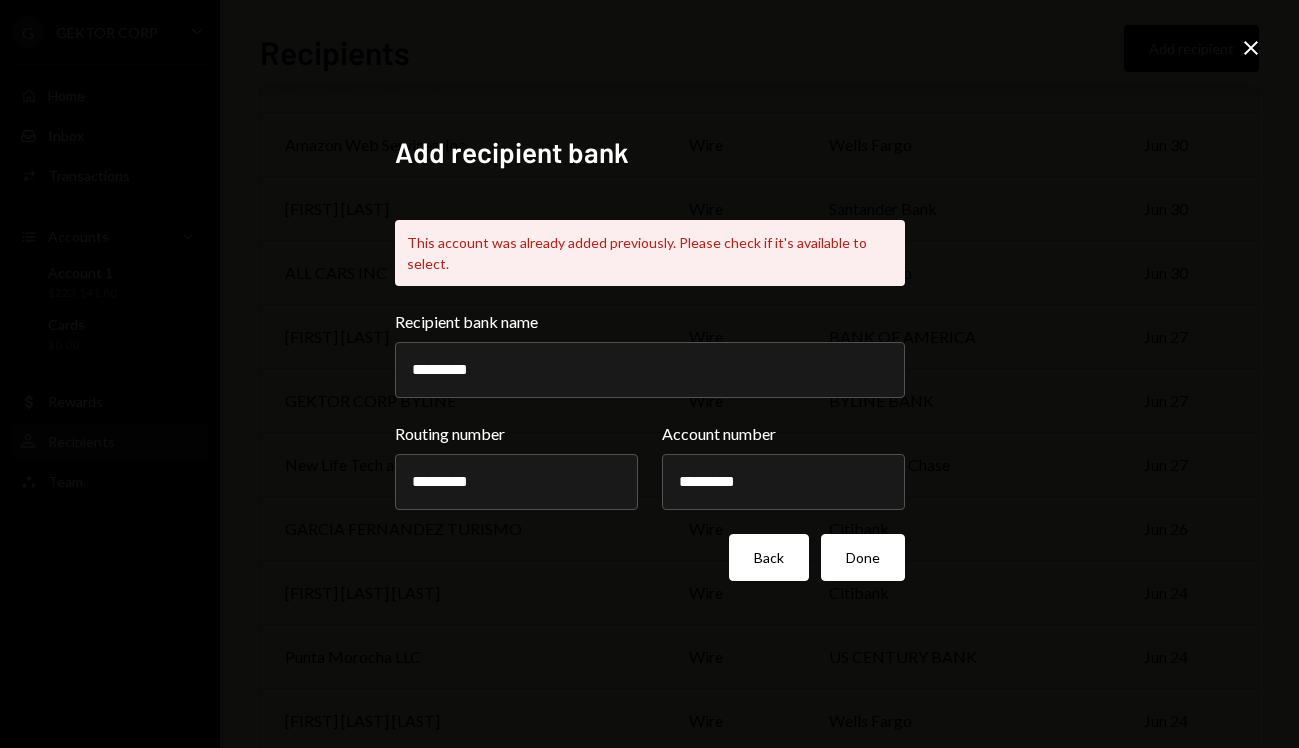 click on "Back" at bounding box center (769, 557) 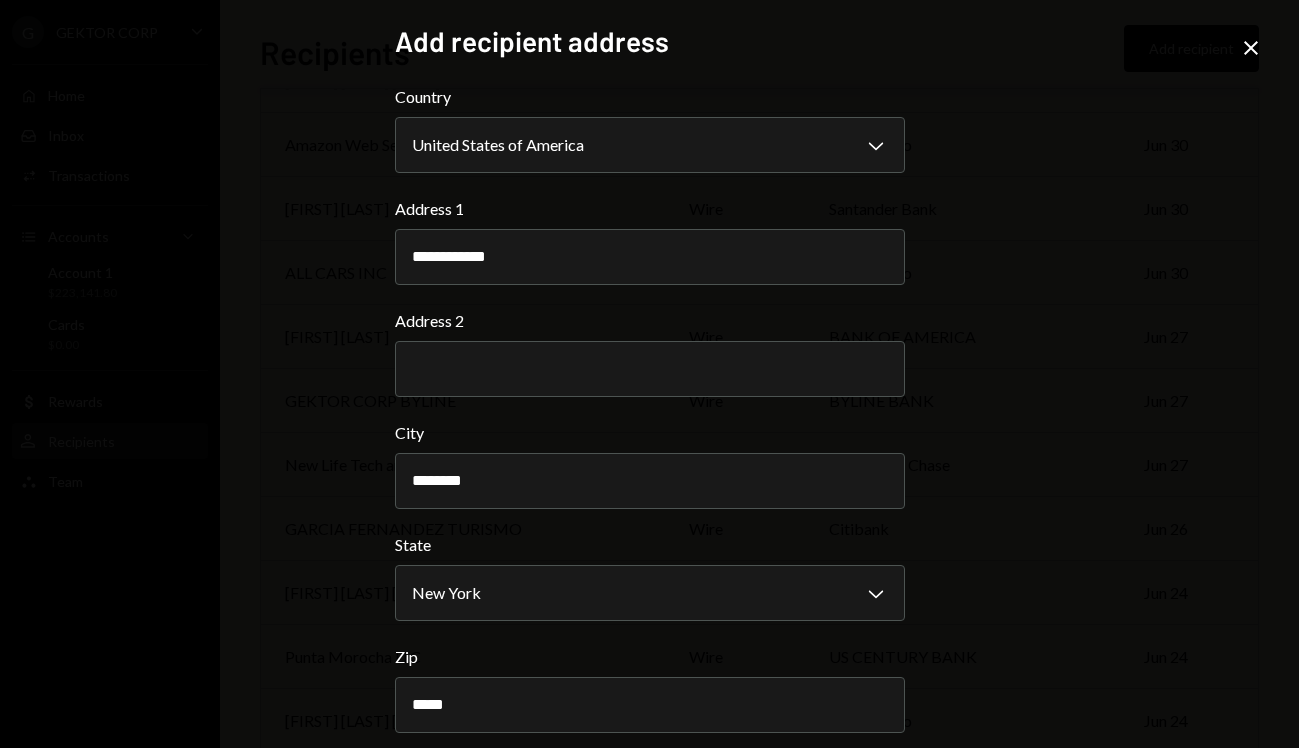 scroll, scrollTop: 87, scrollLeft: 0, axis: vertical 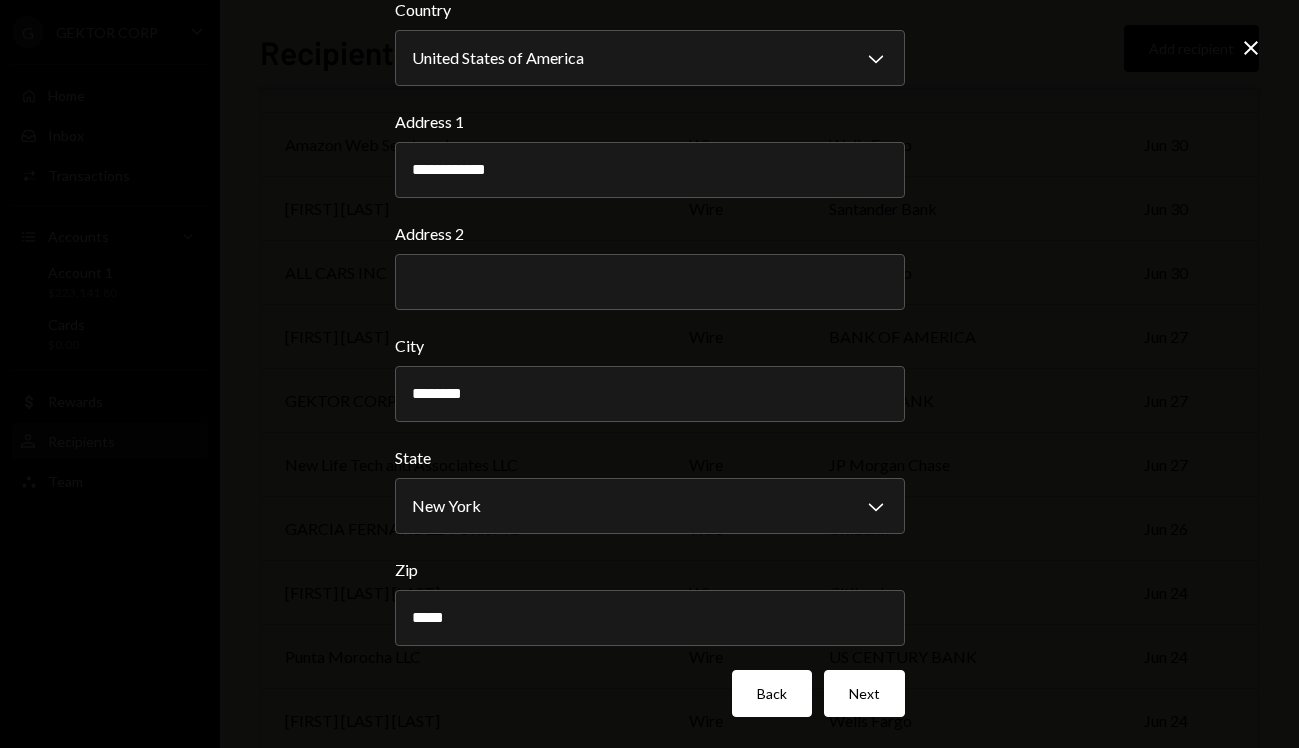 click on "Back" at bounding box center [772, 693] 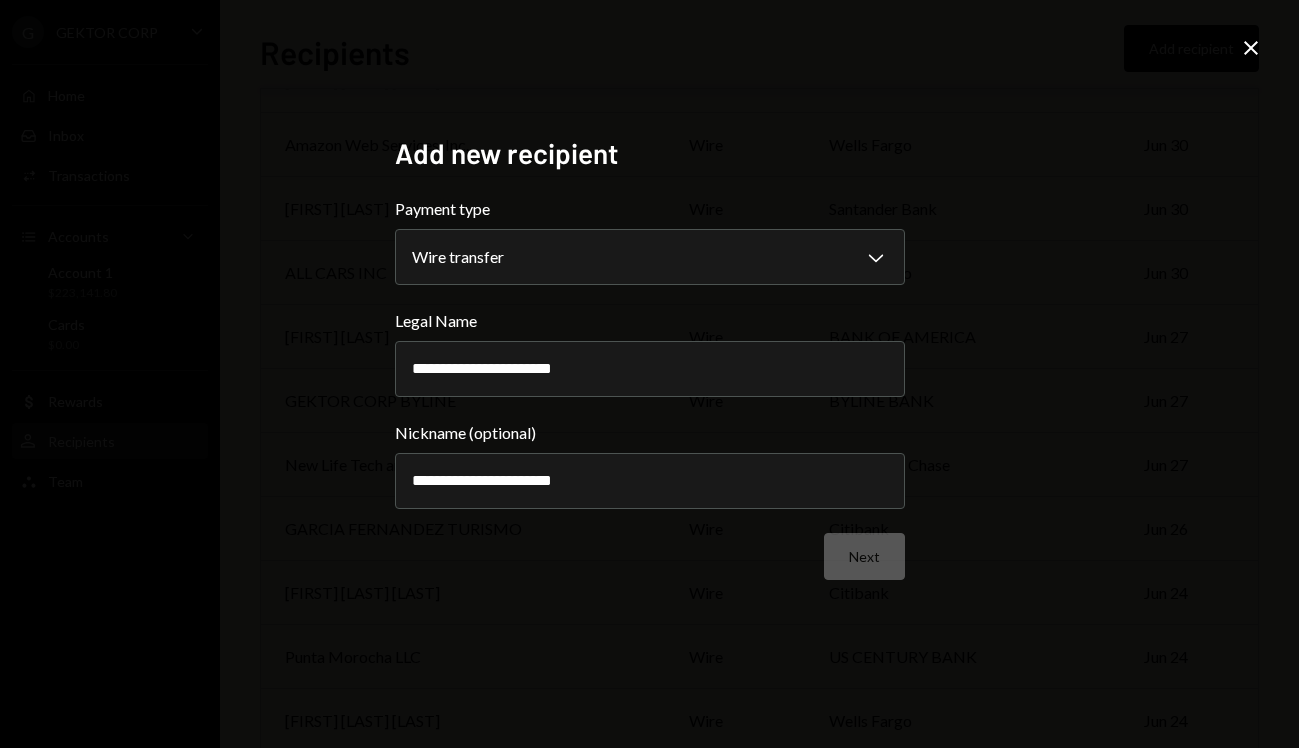 scroll, scrollTop: 0, scrollLeft: 0, axis: both 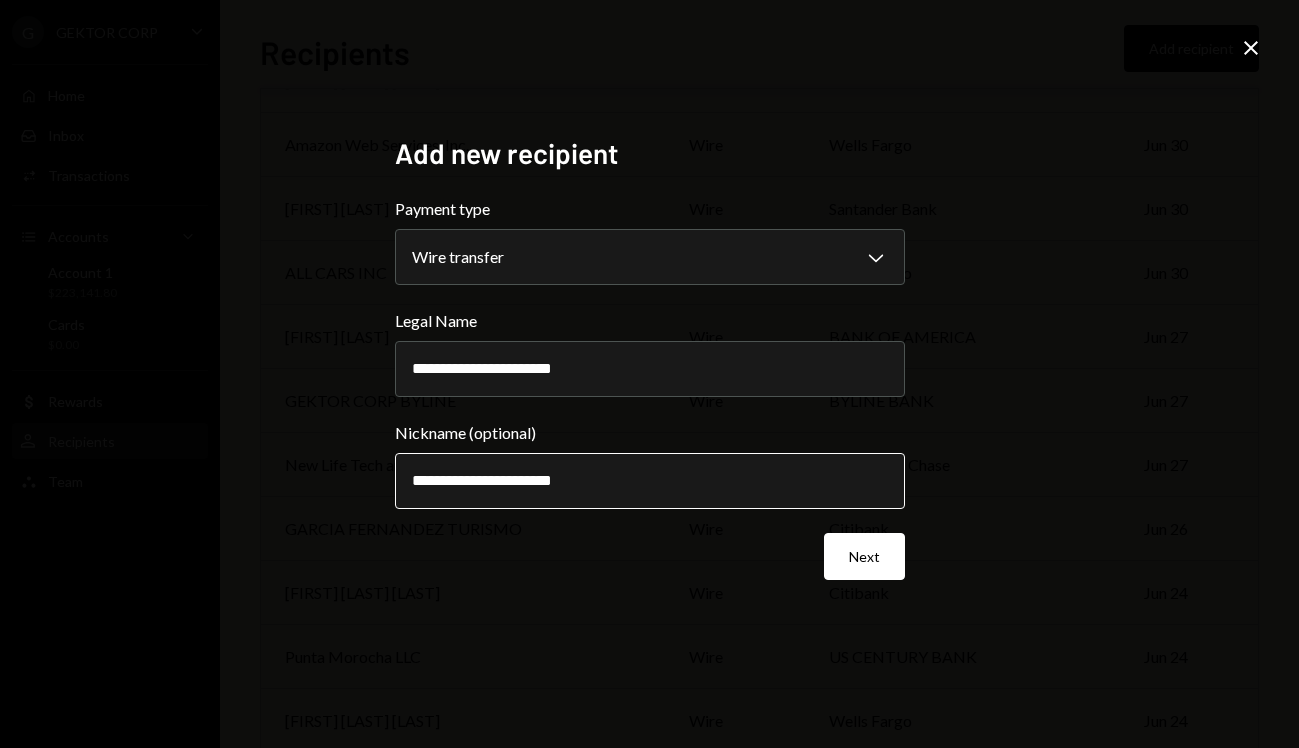 click on "**********" at bounding box center (650, 481) 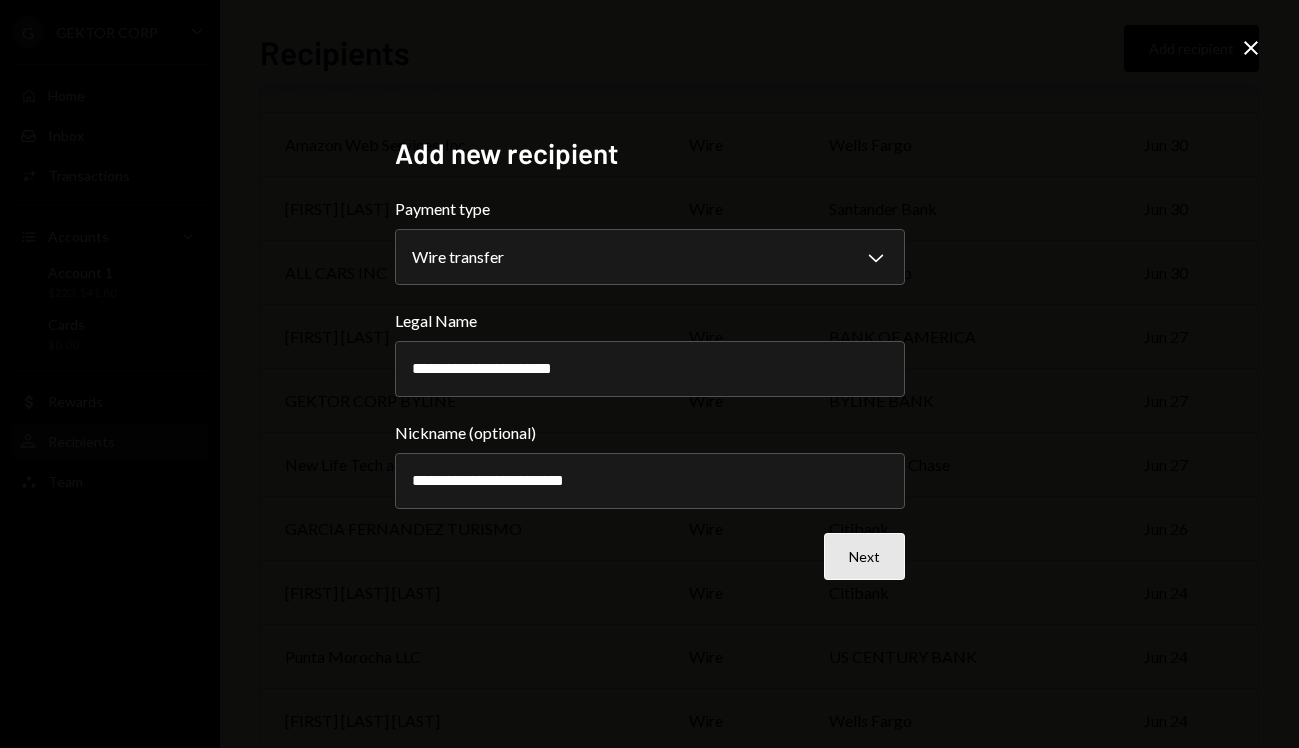type on "**********" 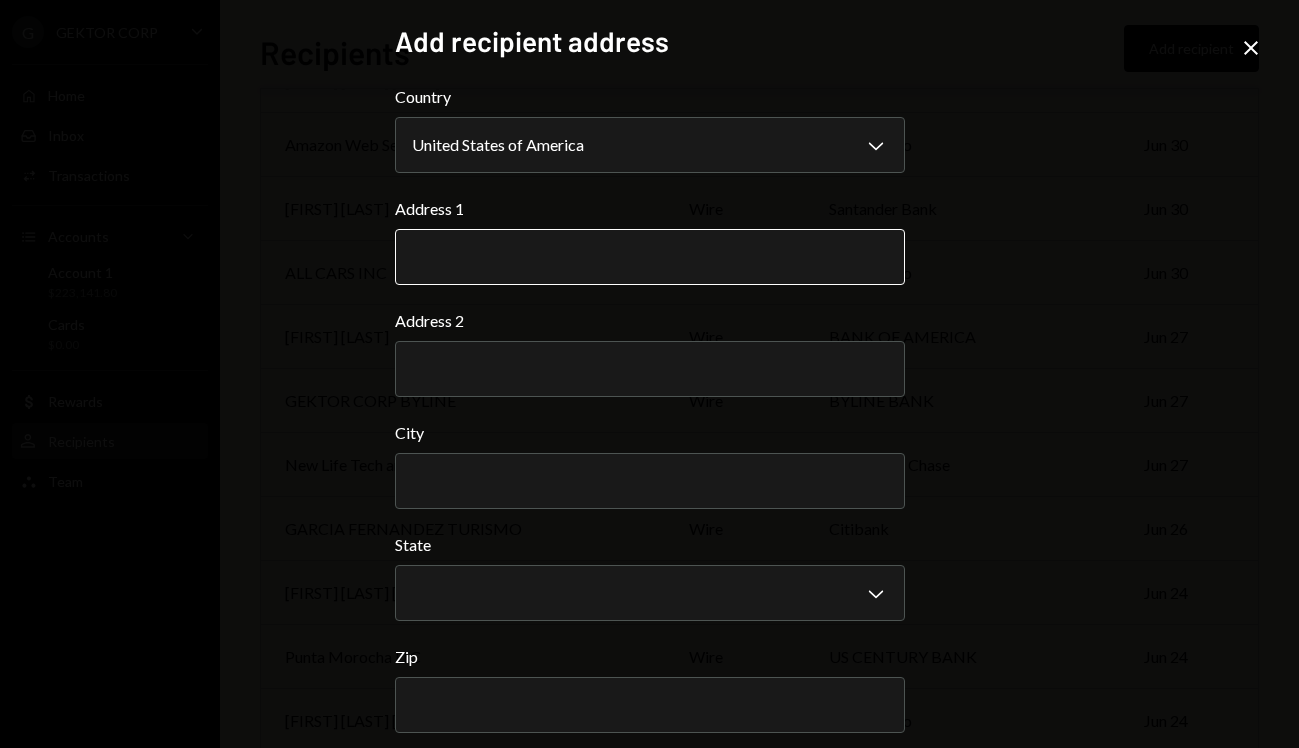 click on "Address 1" at bounding box center [650, 257] 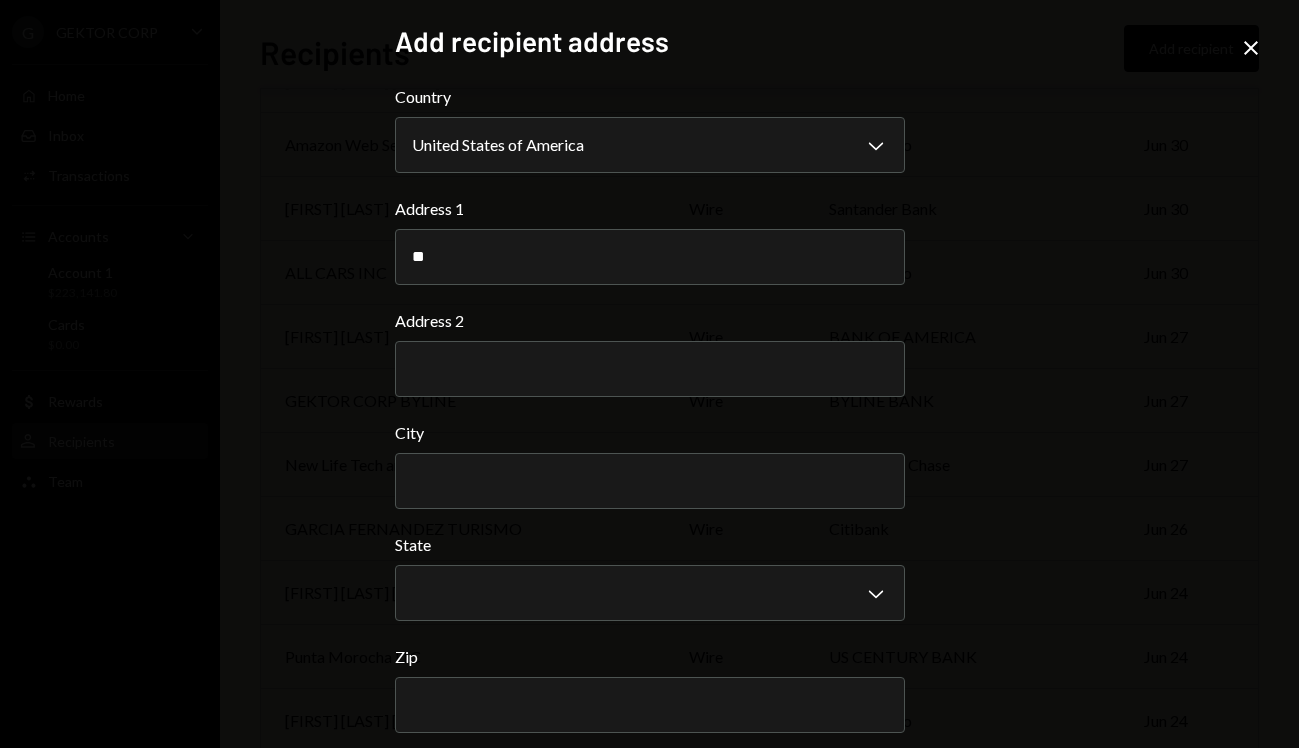 type on "**********" 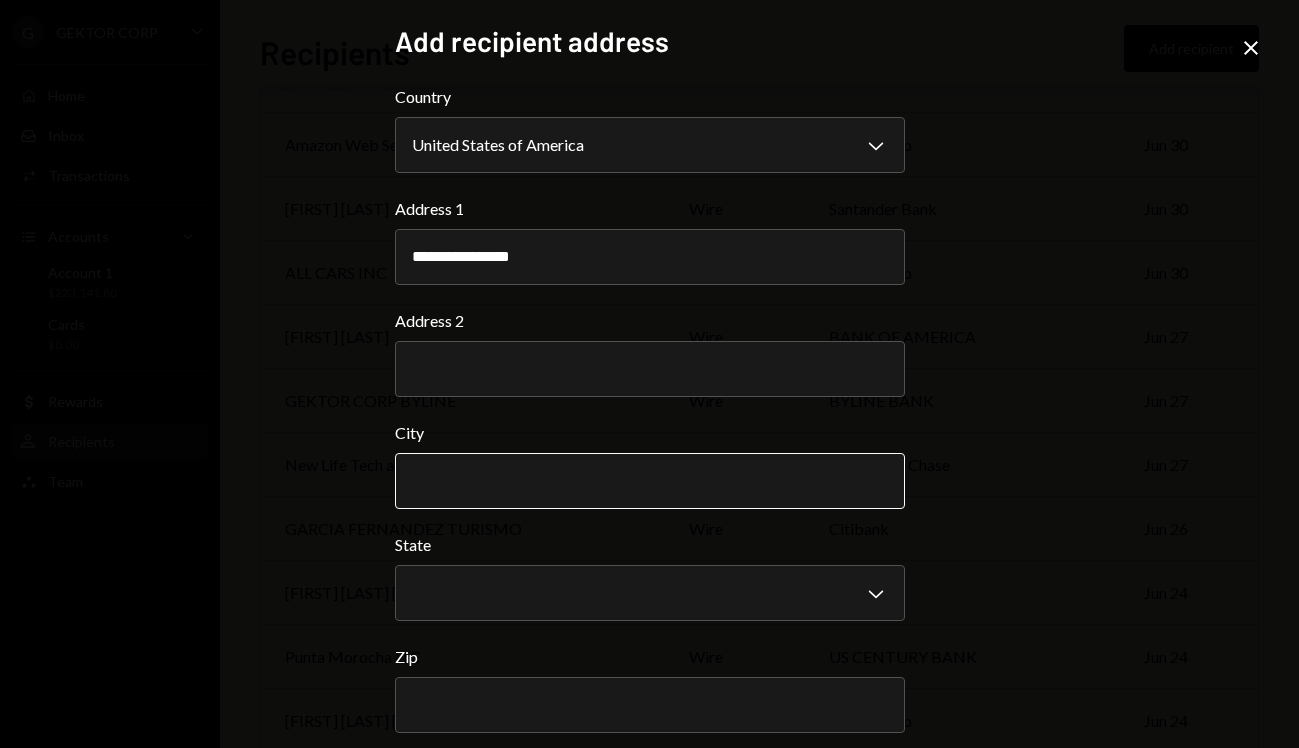 click on "City" at bounding box center [650, 481] 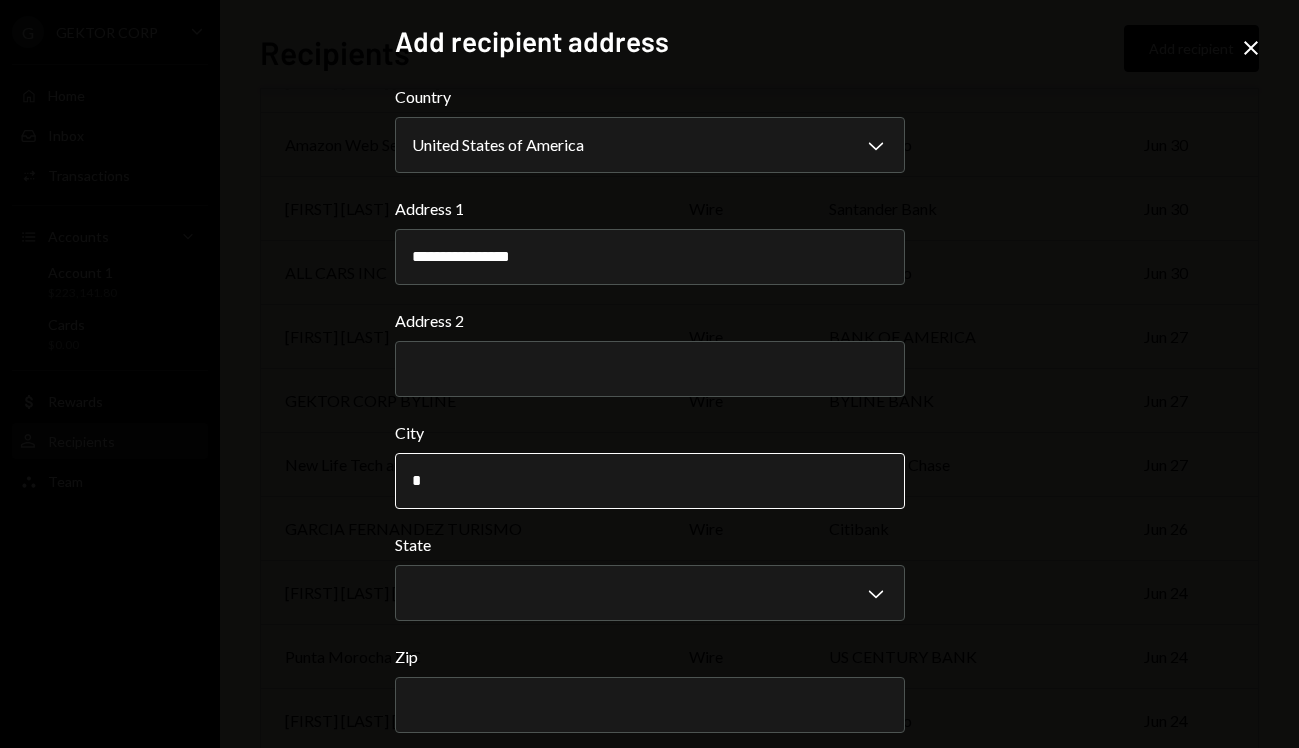 type on "********" 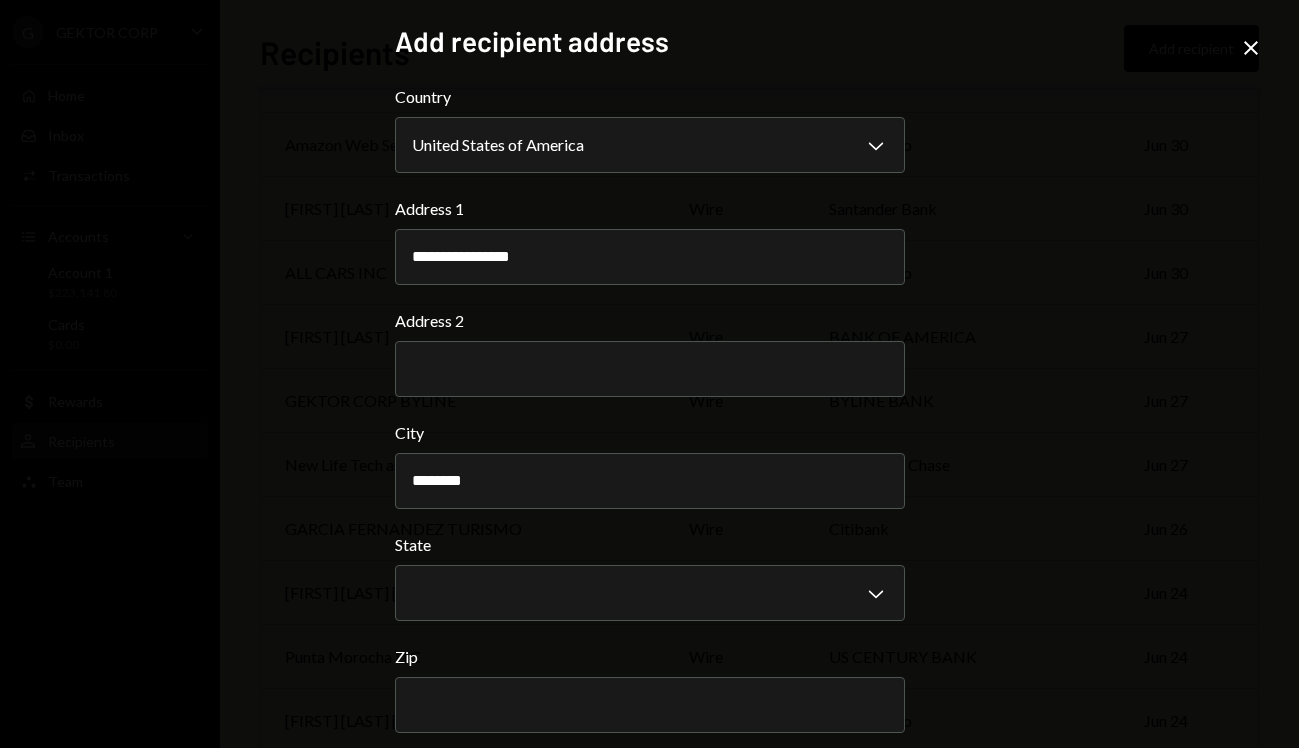 type 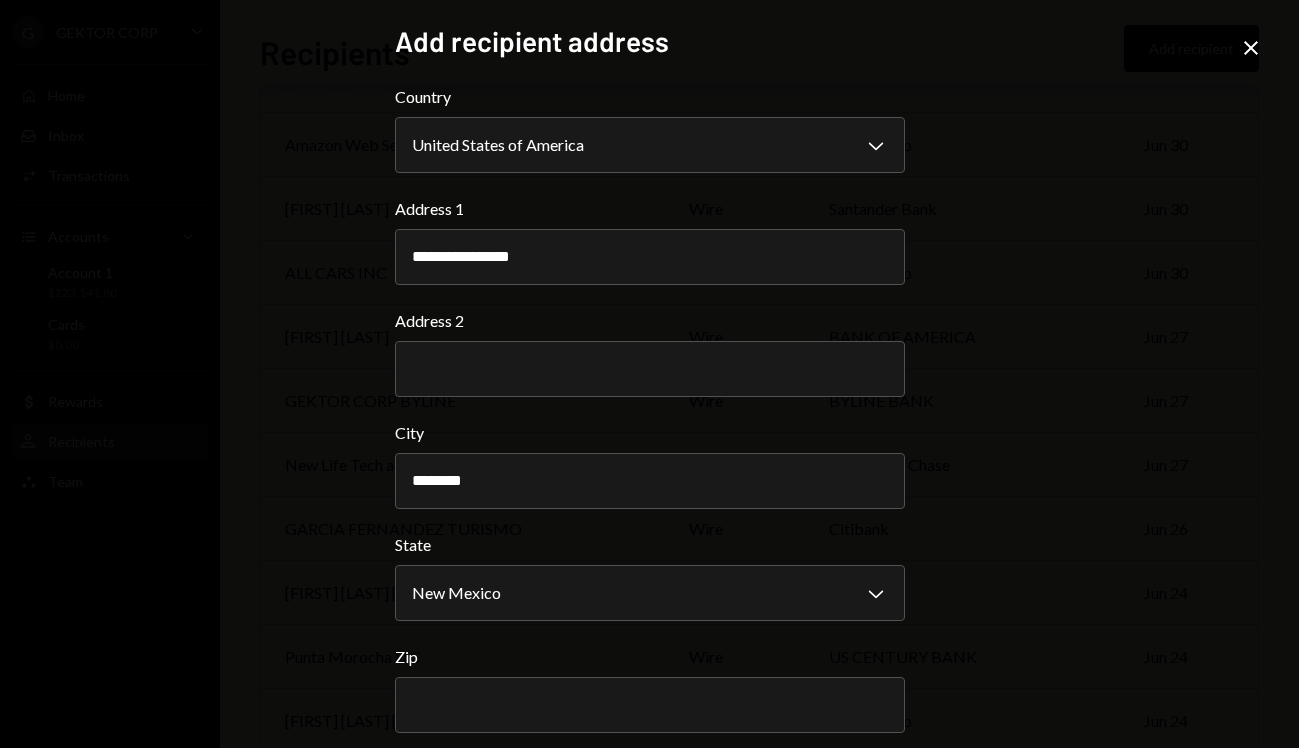 select on "**" 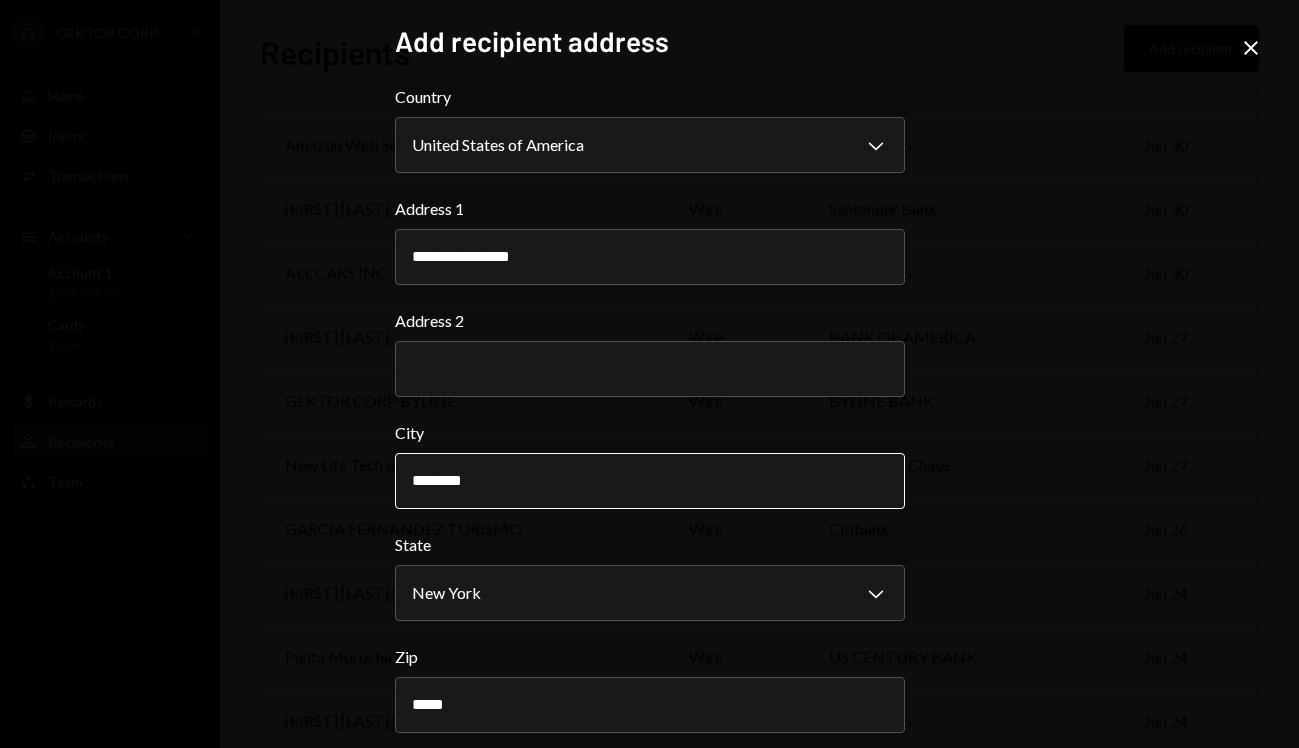 scroll, scrollTop: 87, scrollLeft: 0, axis: vertical 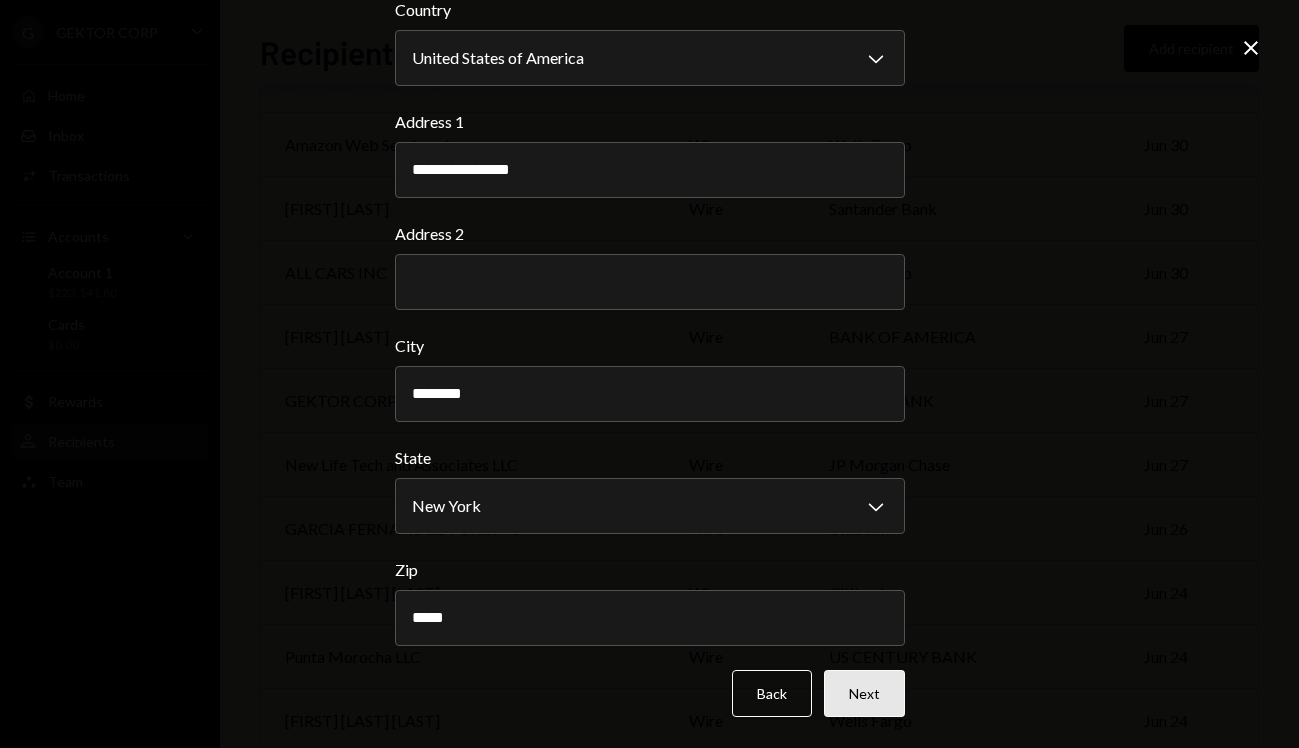 type on "*****" 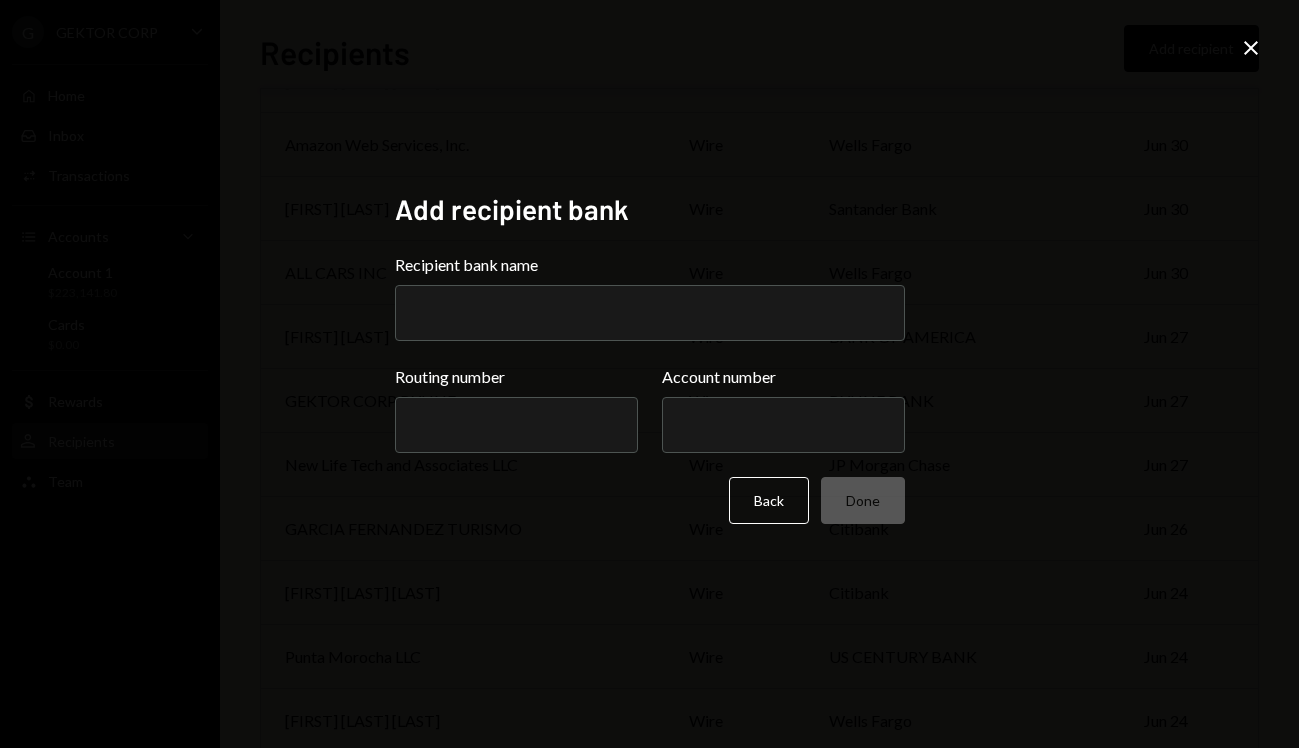 scroll, scrollTop: 0, scrollLeft: 0, axis: both 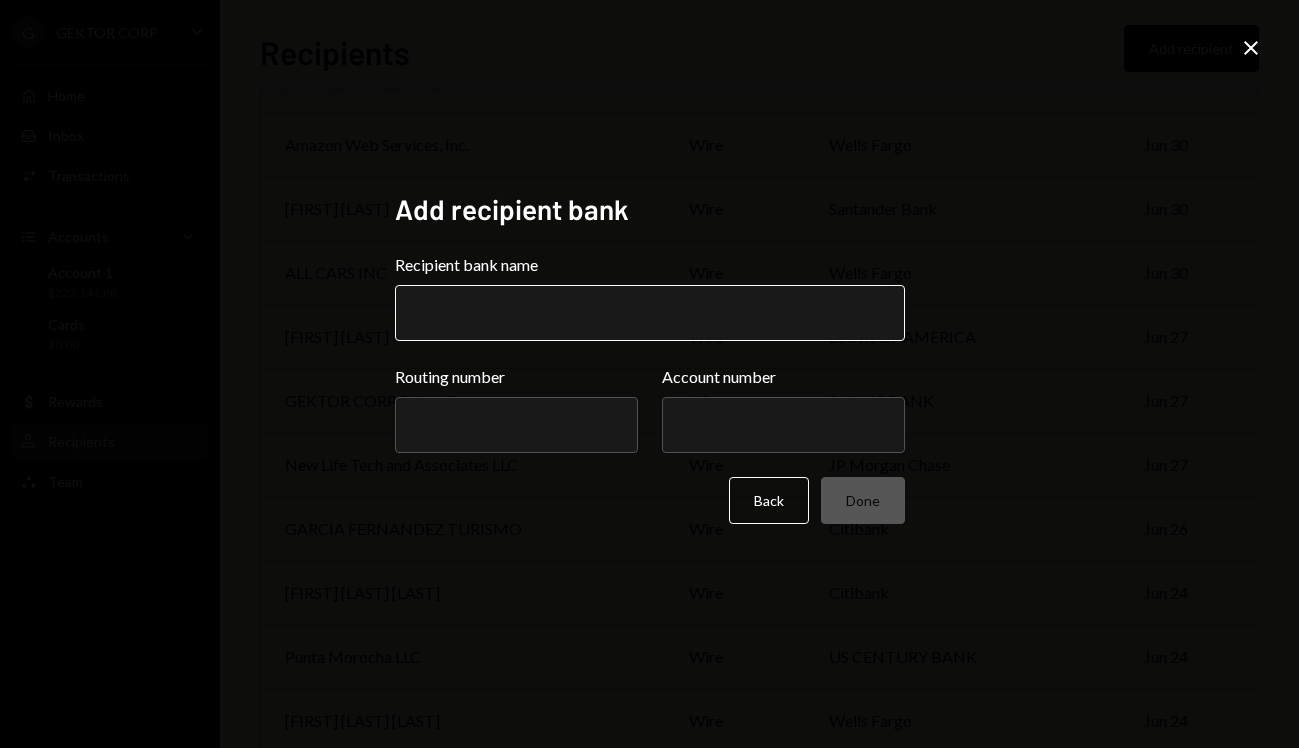 click on "Recipient bank name" at bounding box center (650, 313) 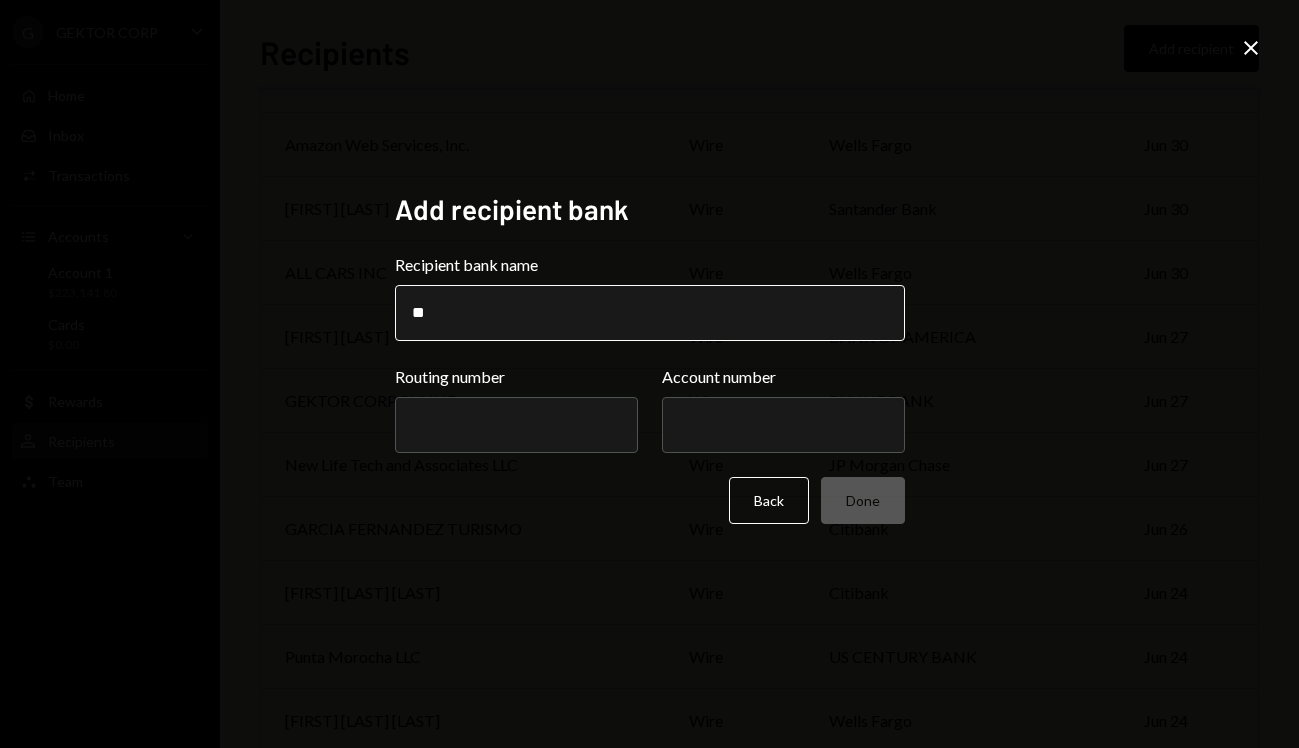 type on "*********" 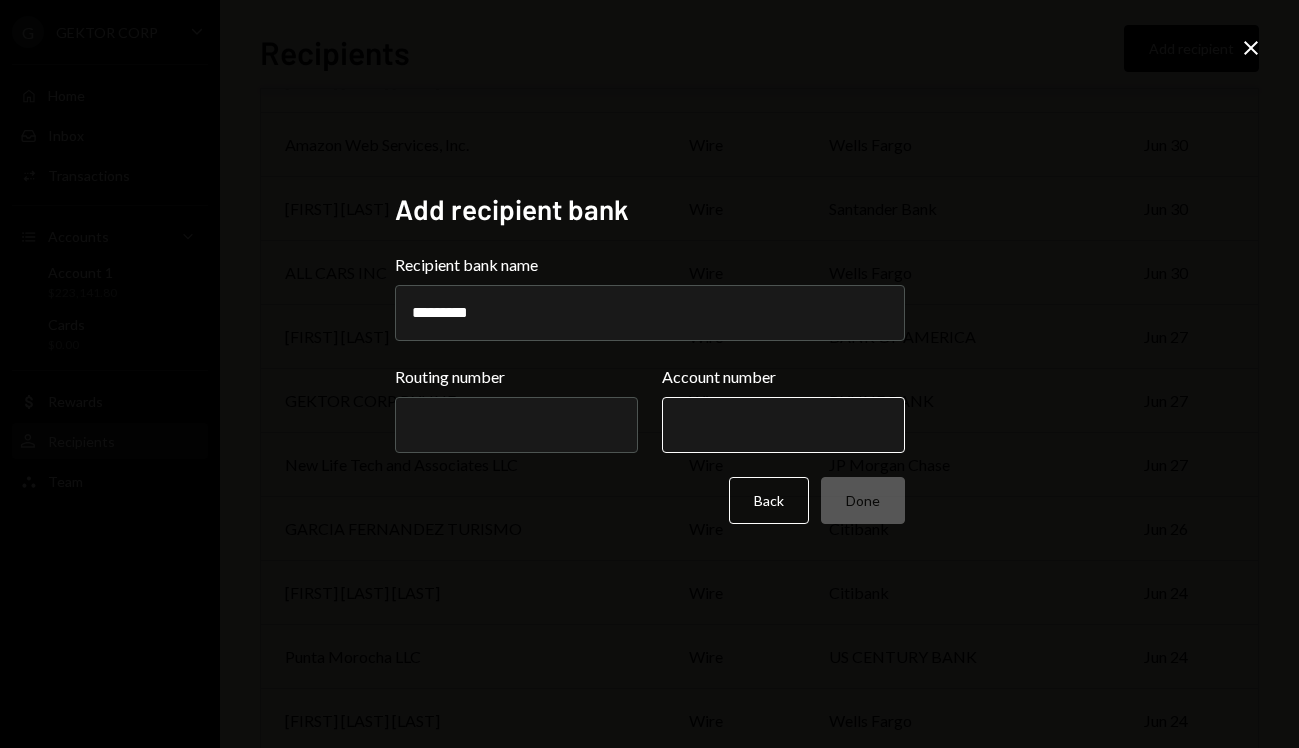 click on "Account number" at bounding box center (783, 425) 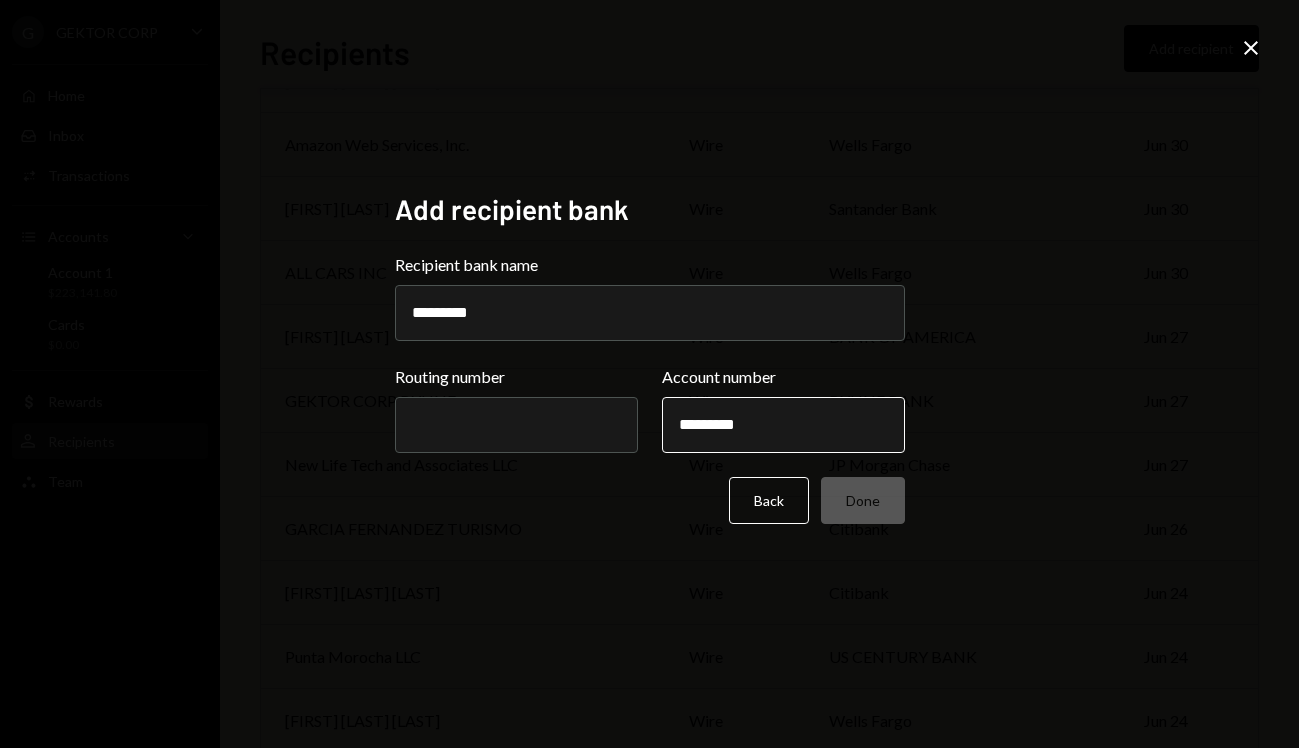 type 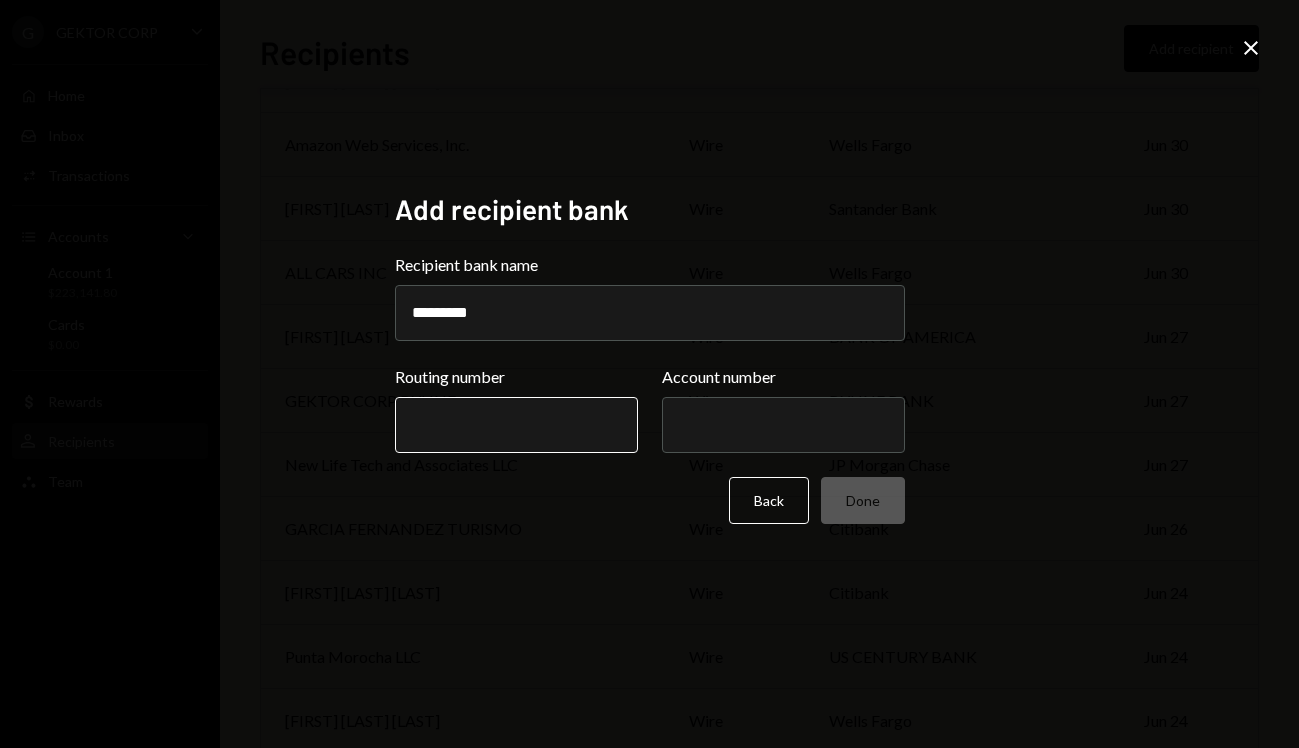 click on "Routing number" at bounding box center [516, 425] 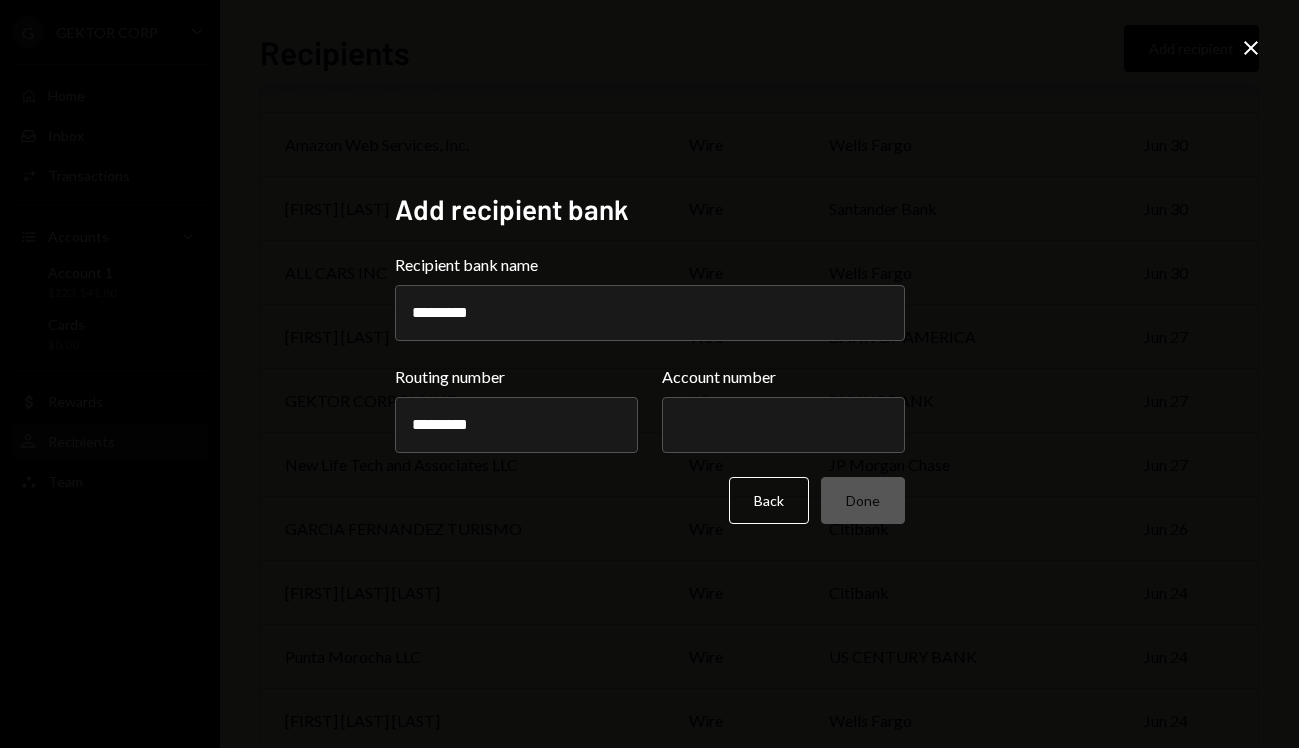 type on "*********" 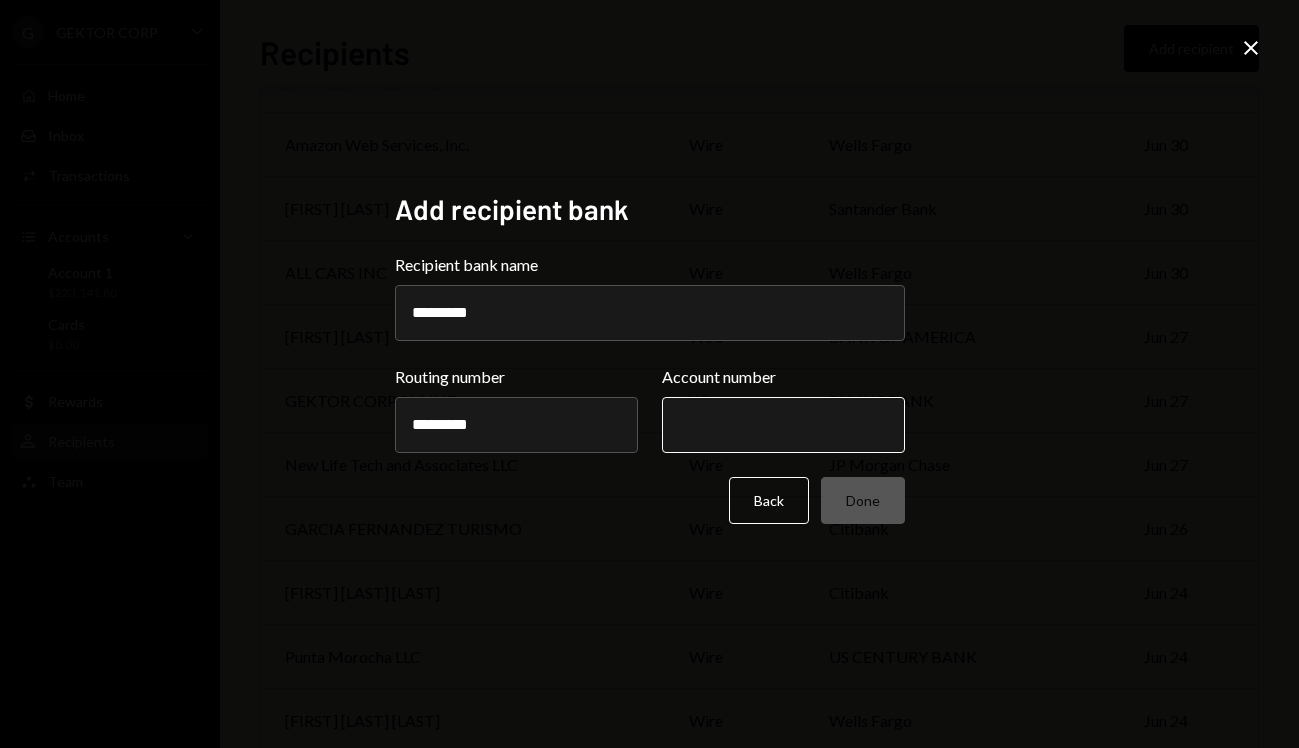 click on "Account number" at bounding box center (783, 425) 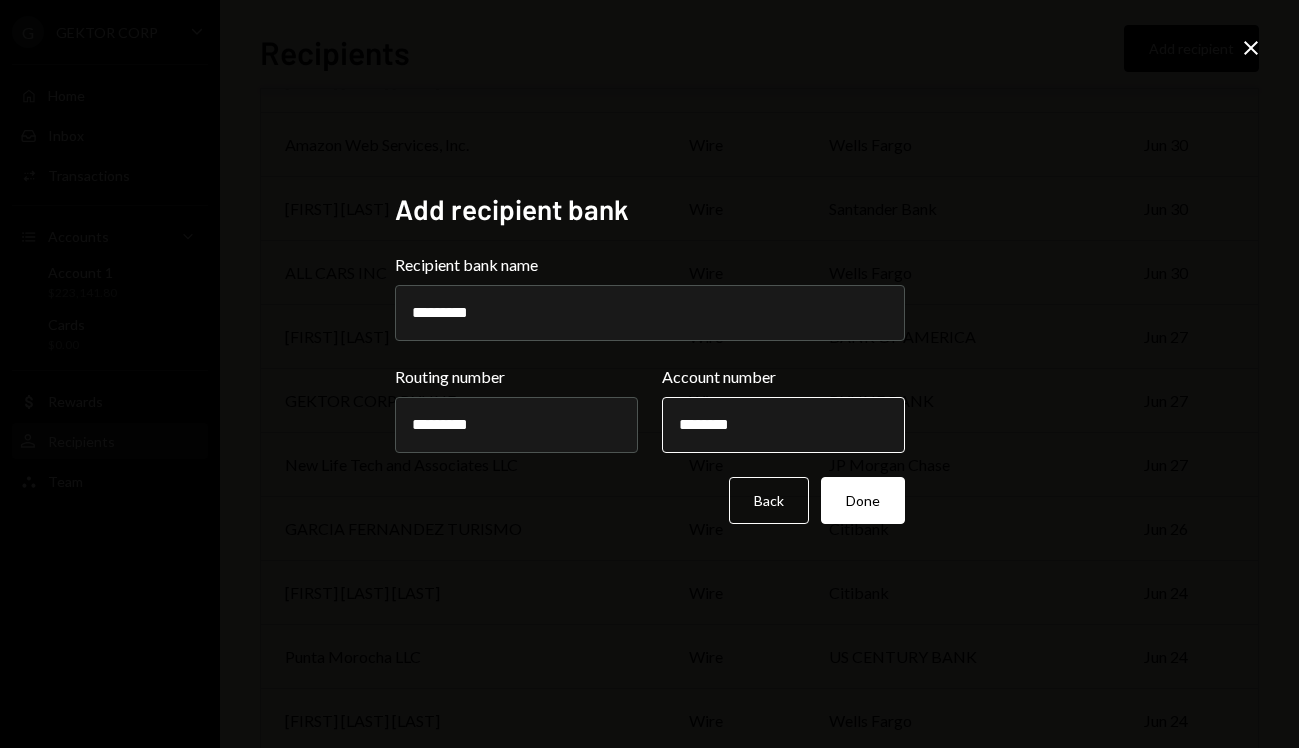type on "*********" 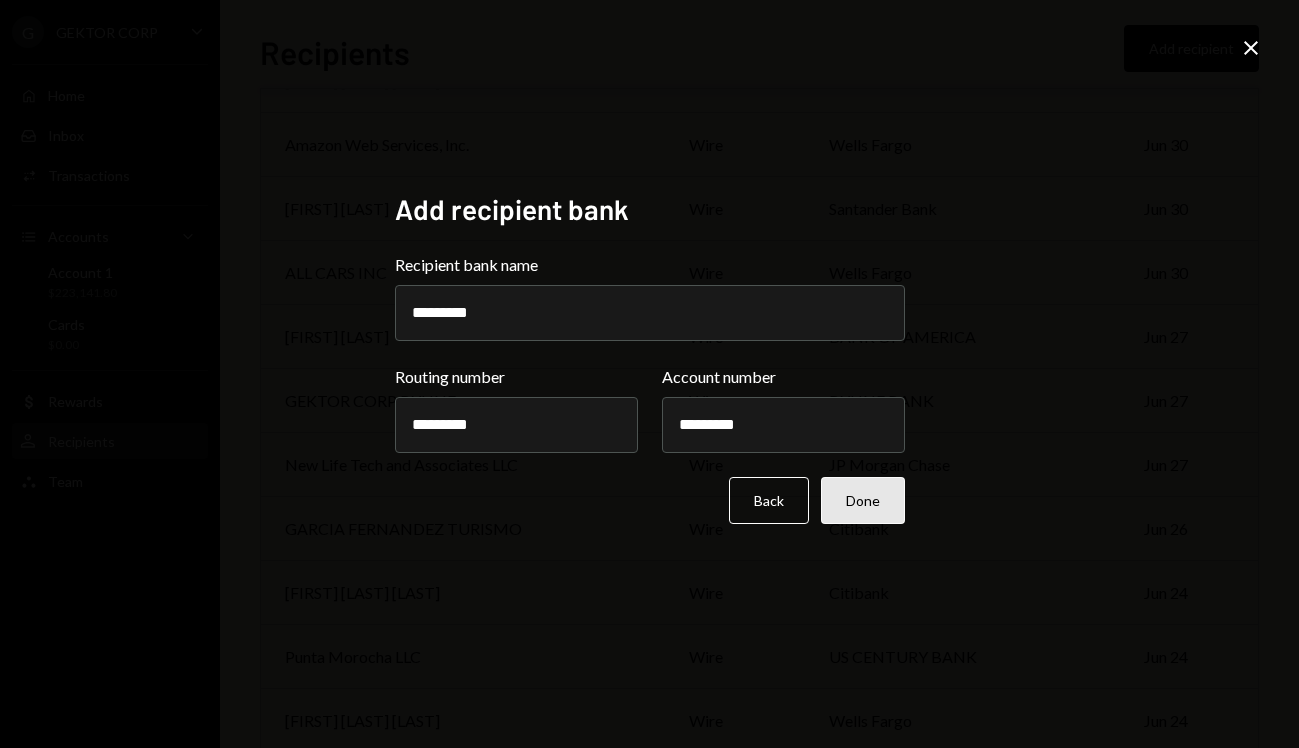 click on "Done" at bounding box center [863, 500] 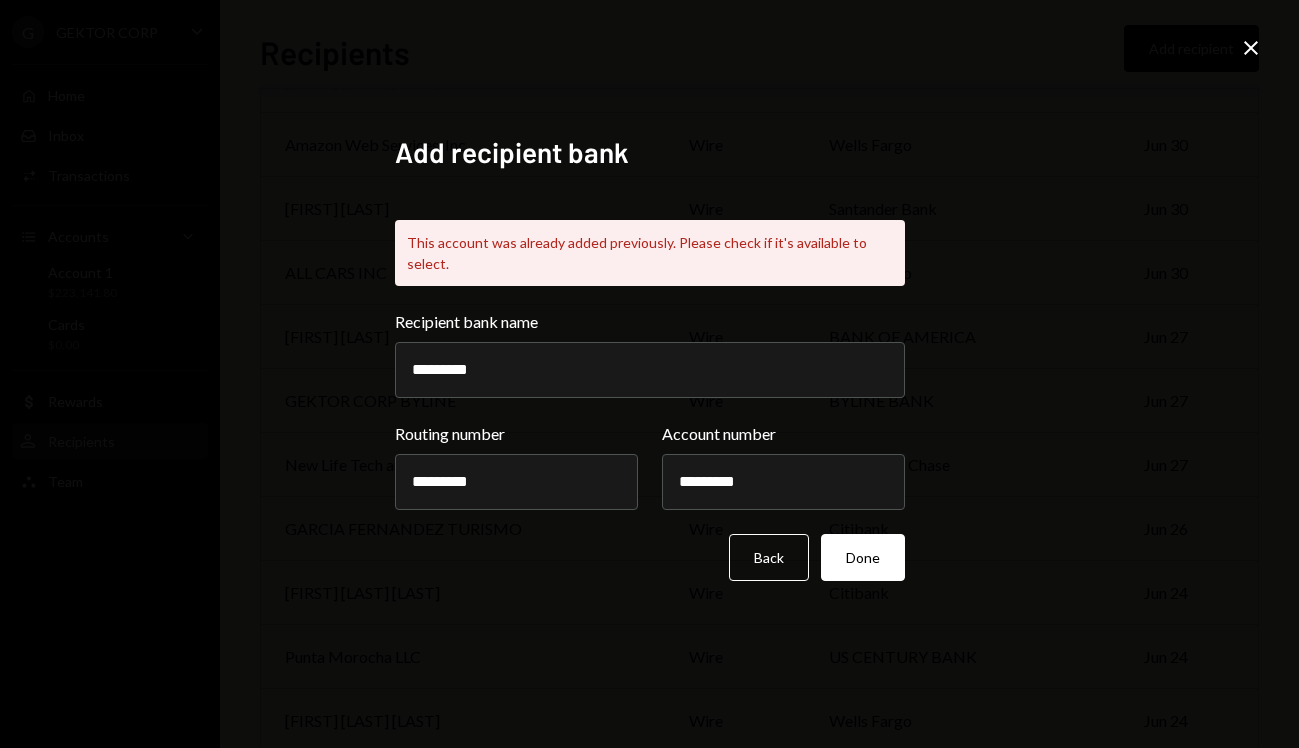 click on "Add recipient bank This account was already added previously. Please check if it's available to select. Recipient bank name ********* Routing number ********* Account number ********* Back Done Close" at bounding box center [649, 374] 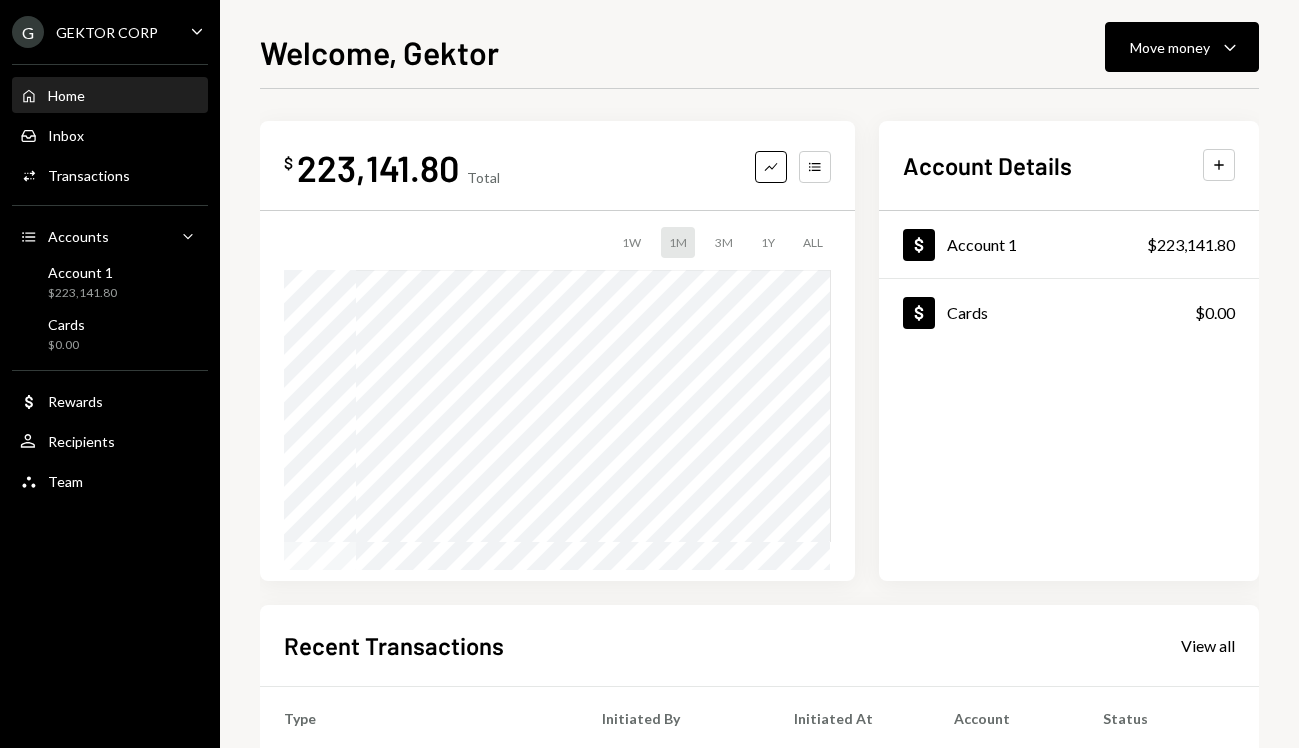 scroll, scrollTop: 0, scrollLeft: 0, axis: both 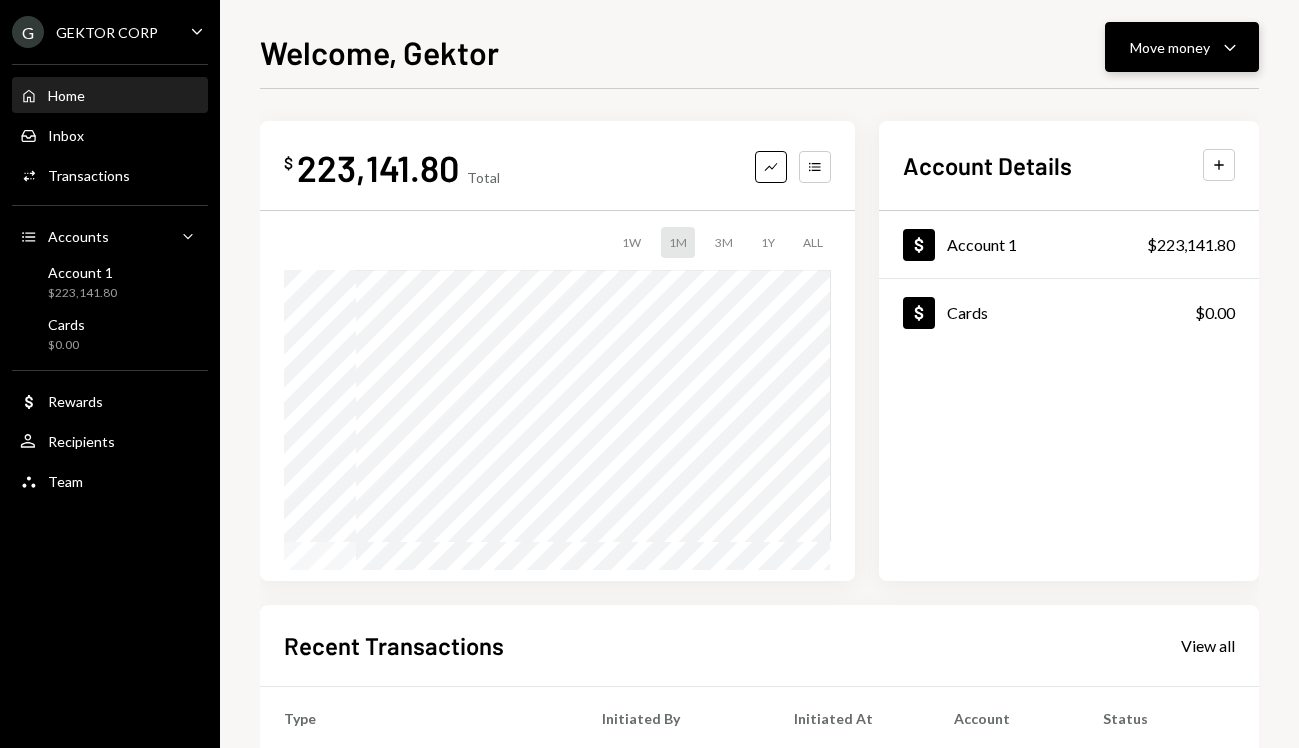 click on "Move money Caret Down" at bounding box center (1182, 47) 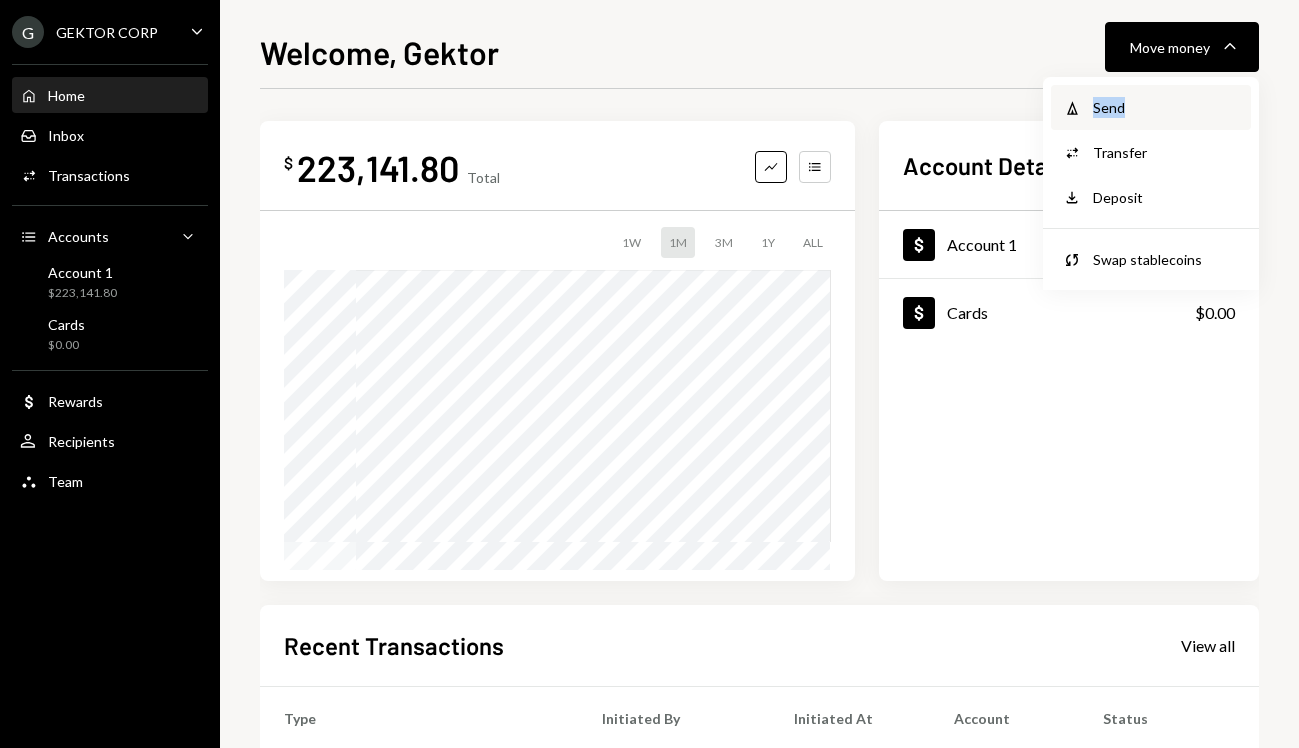 click on "Send" at bounding box center [1166, 107] 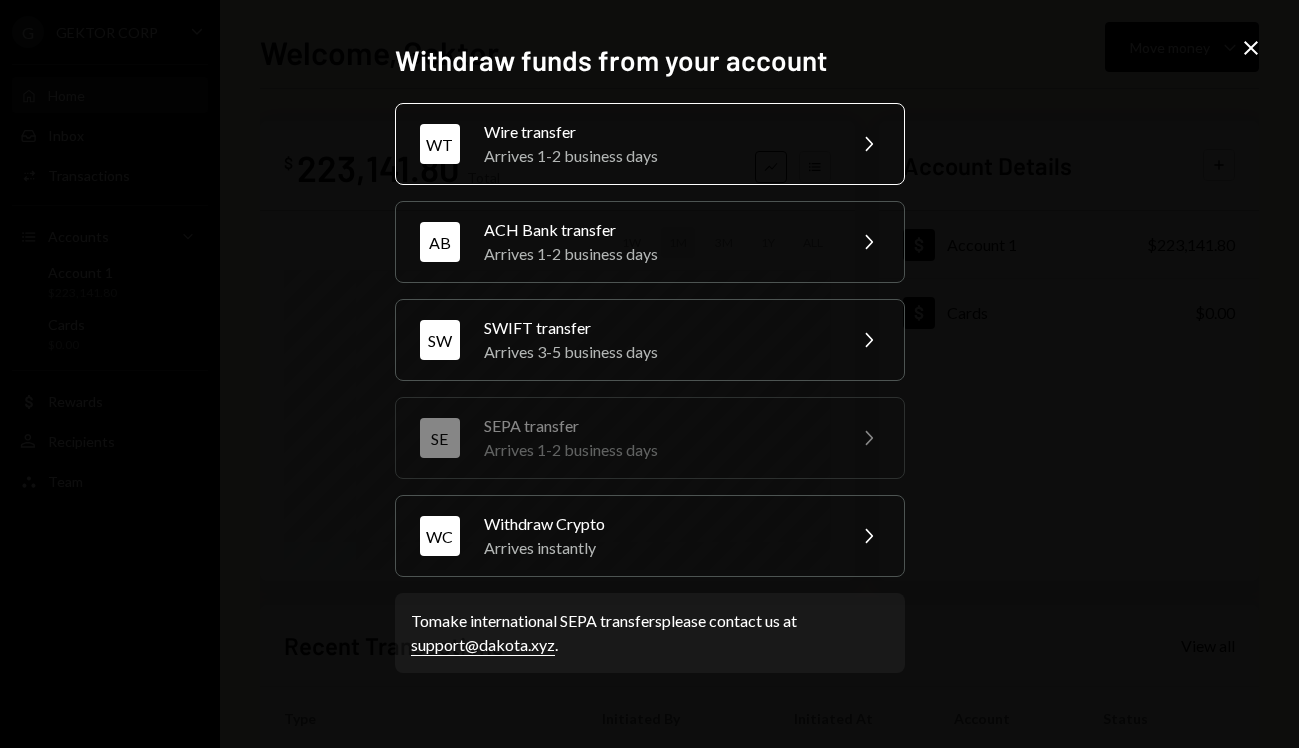 click on "Arrives 1-2 business days" at bounding box center [658, 156] 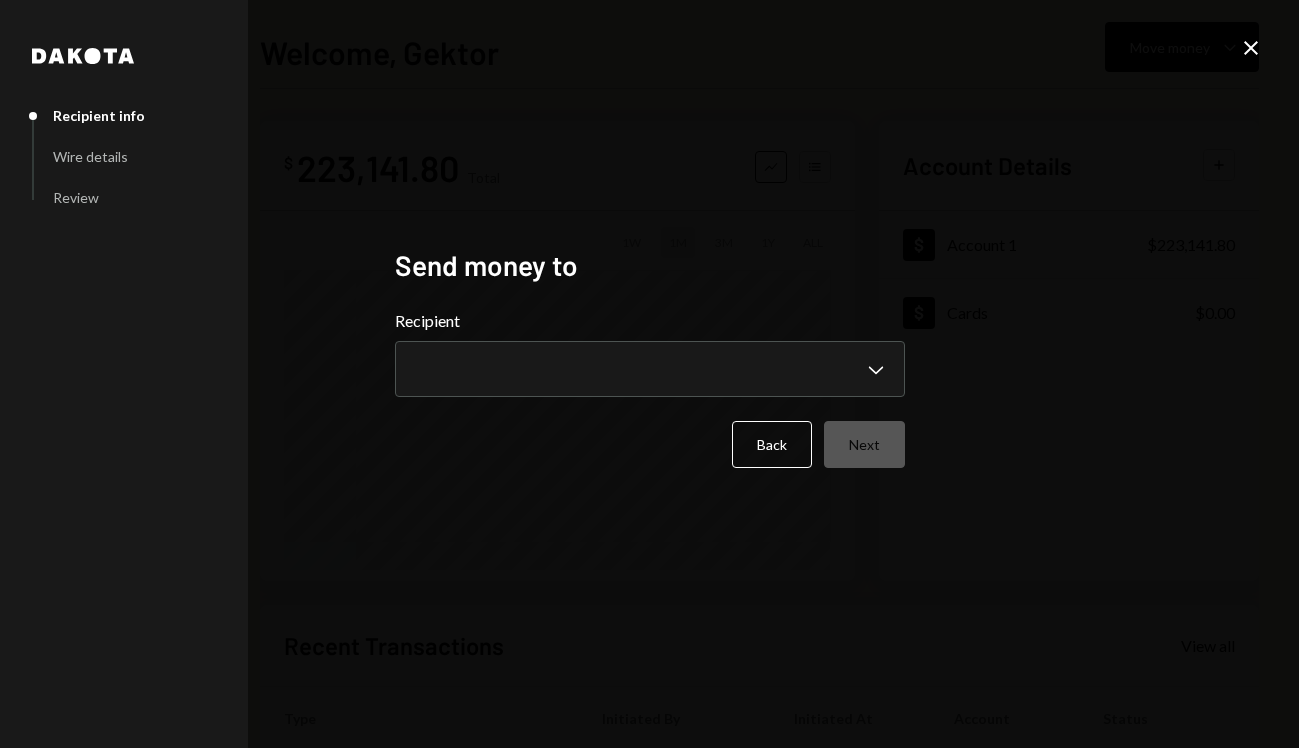 type 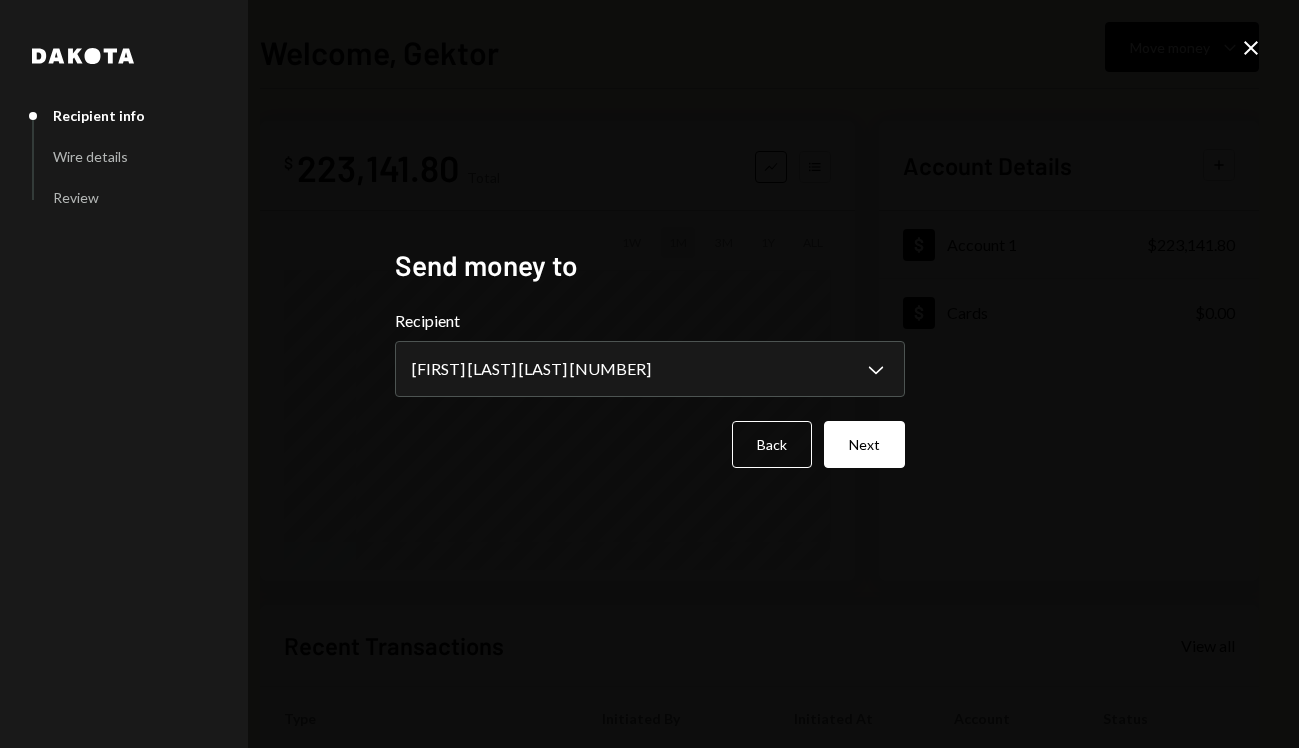 select on "**********" 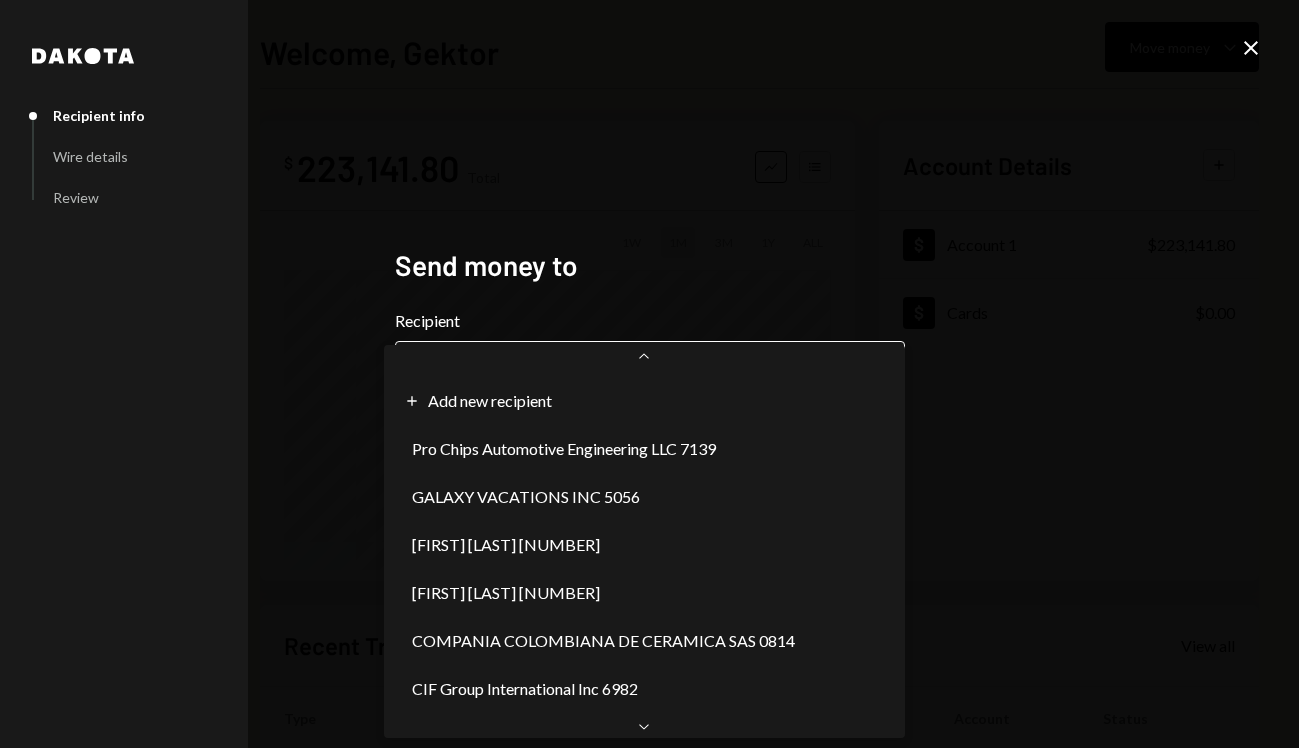 click on "**********" at bounding box center (649, 374) 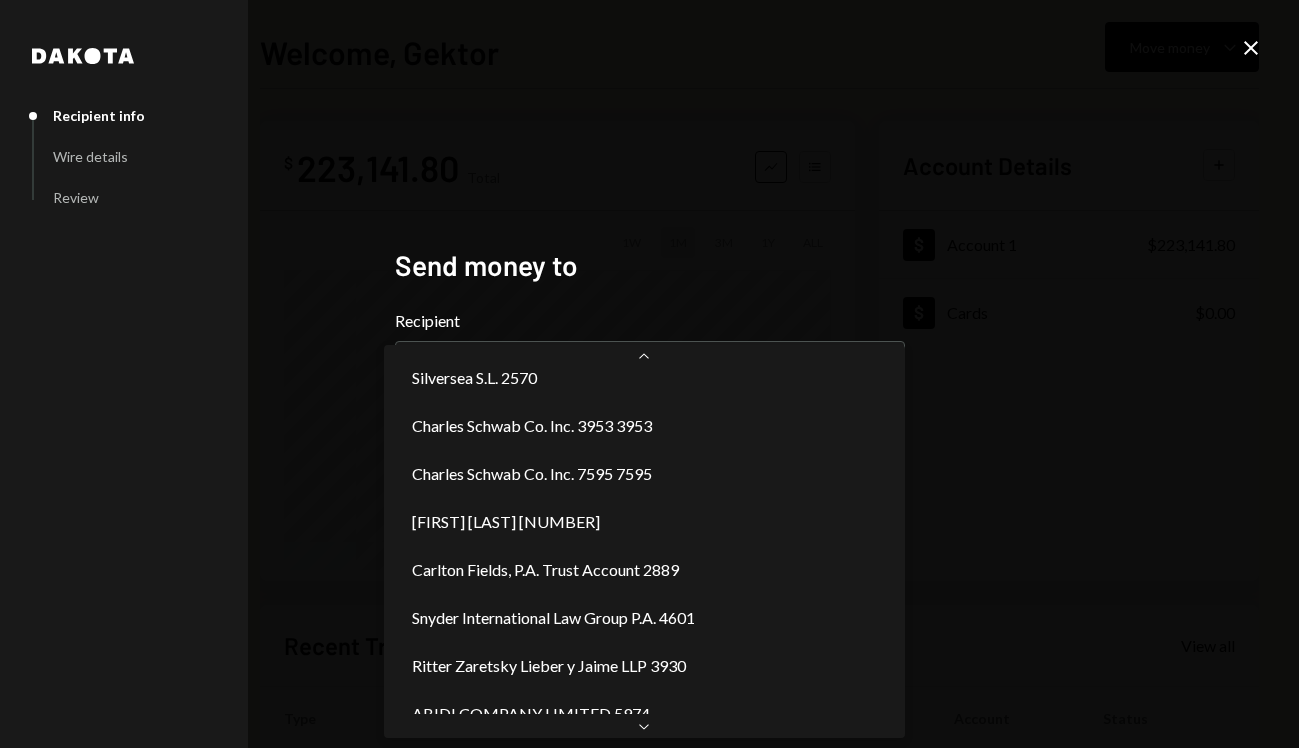 scroll, scrollTop: 0, scrollLeft: 0, axis: both 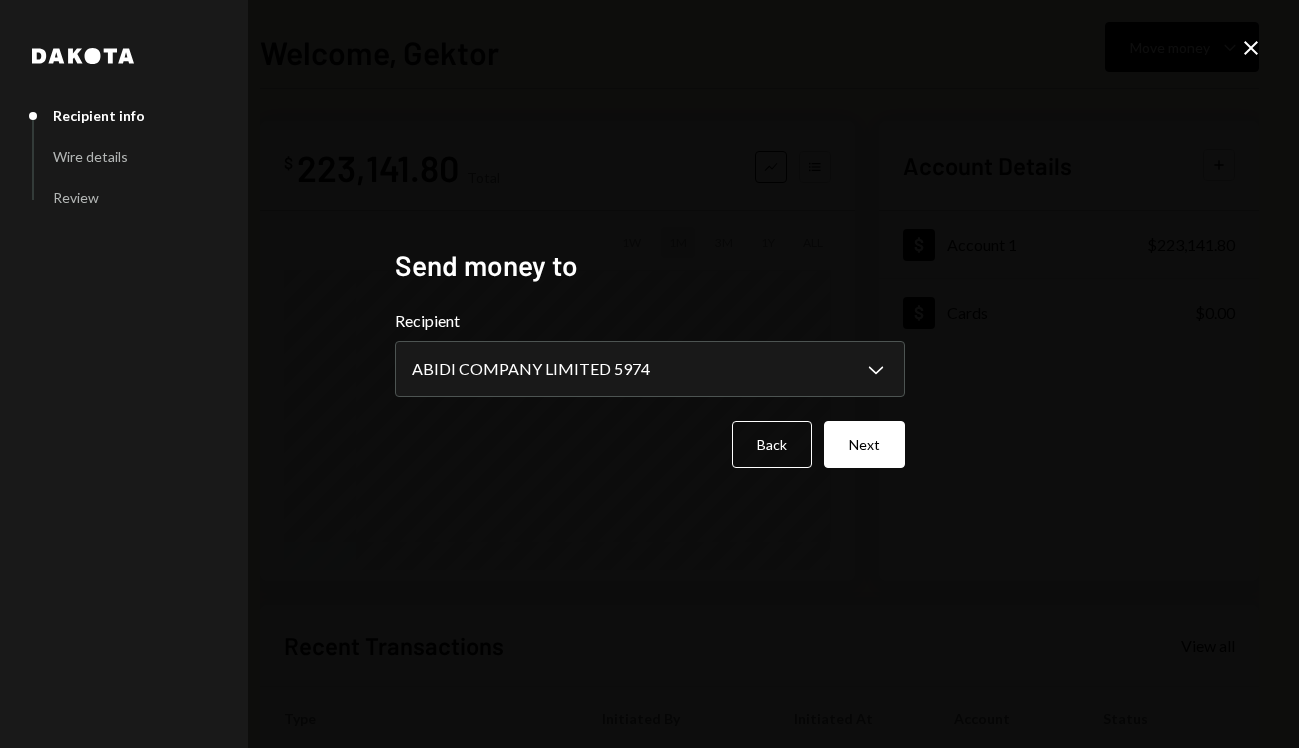 click 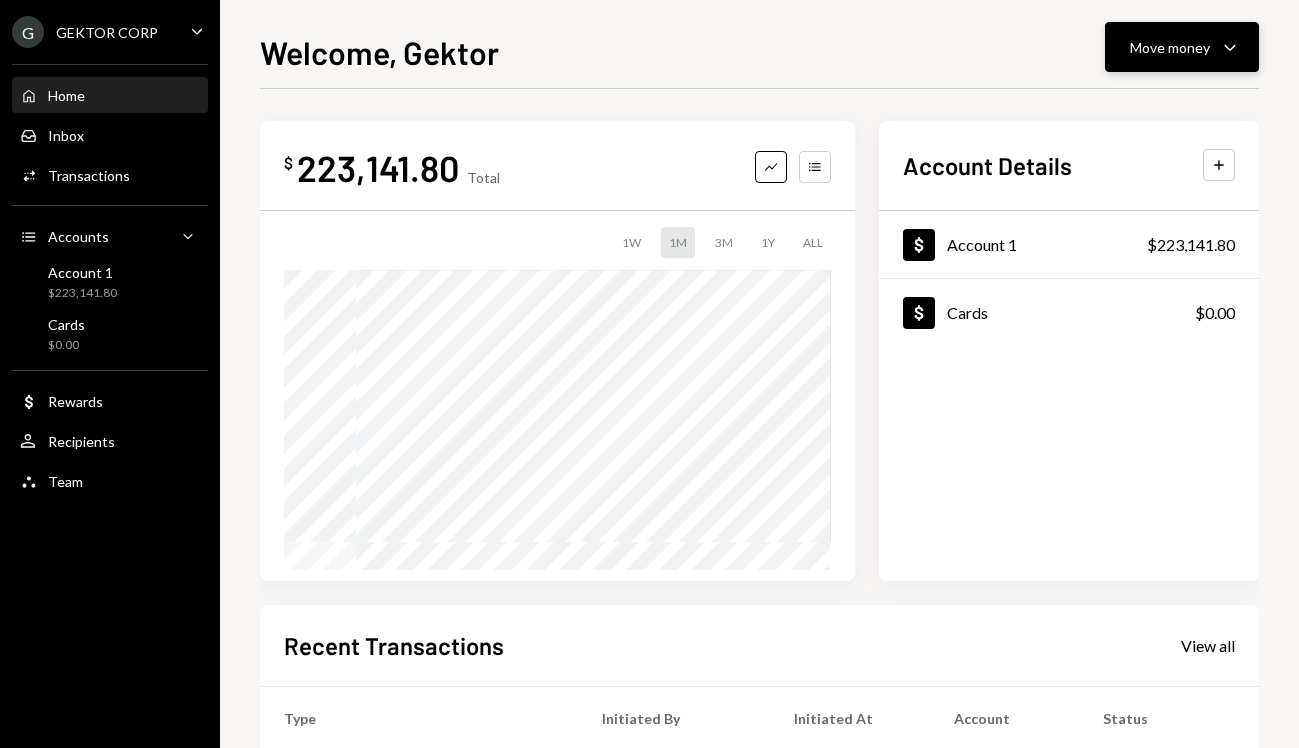 click on "Move money Caret Down" at bounding box center (1182, 47) 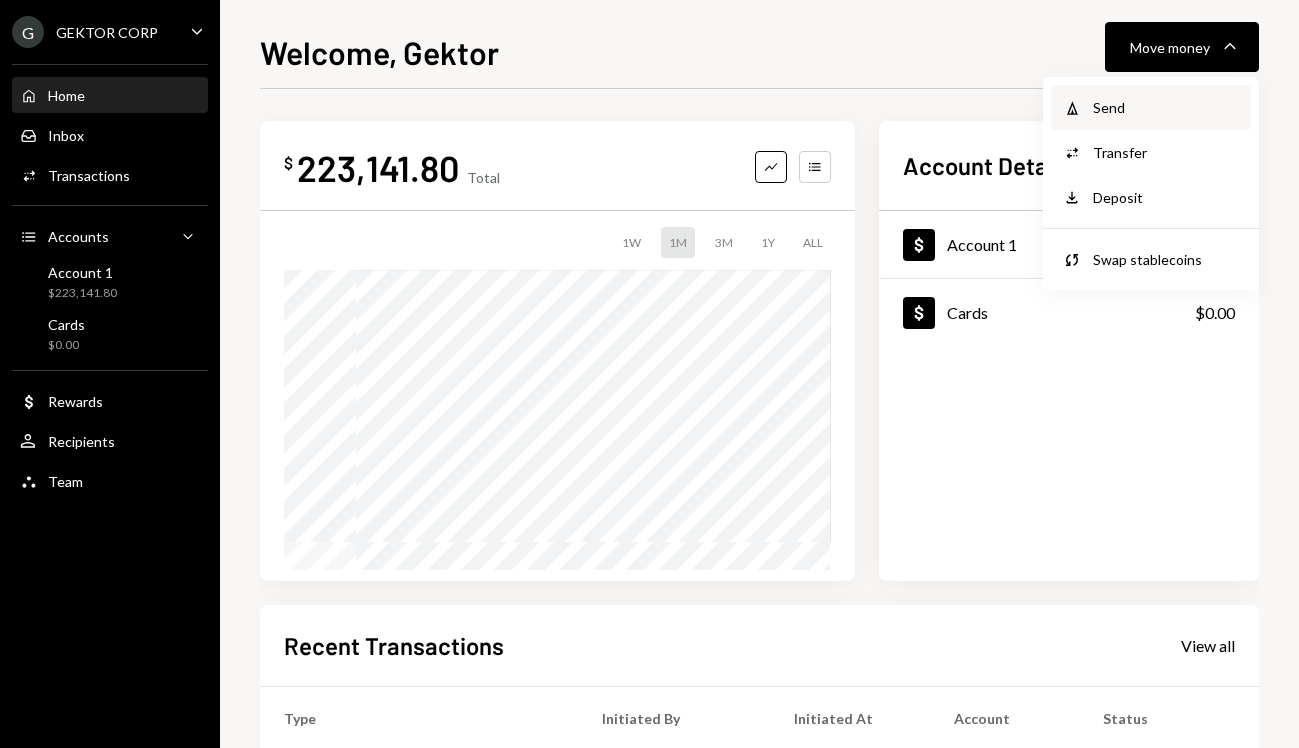 click on "Send" at bounding box center (1166, 107) 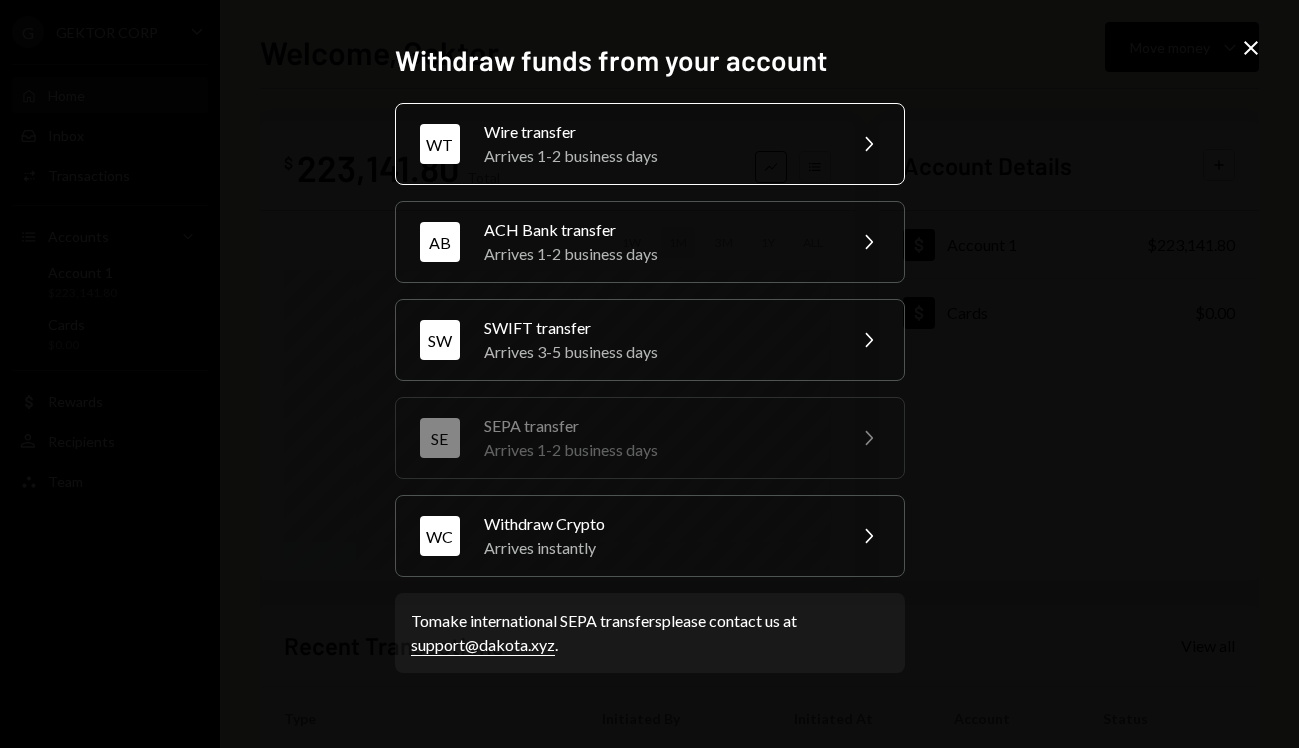click on "Arrives 1-2 business days" at bounding box center [658, 156] 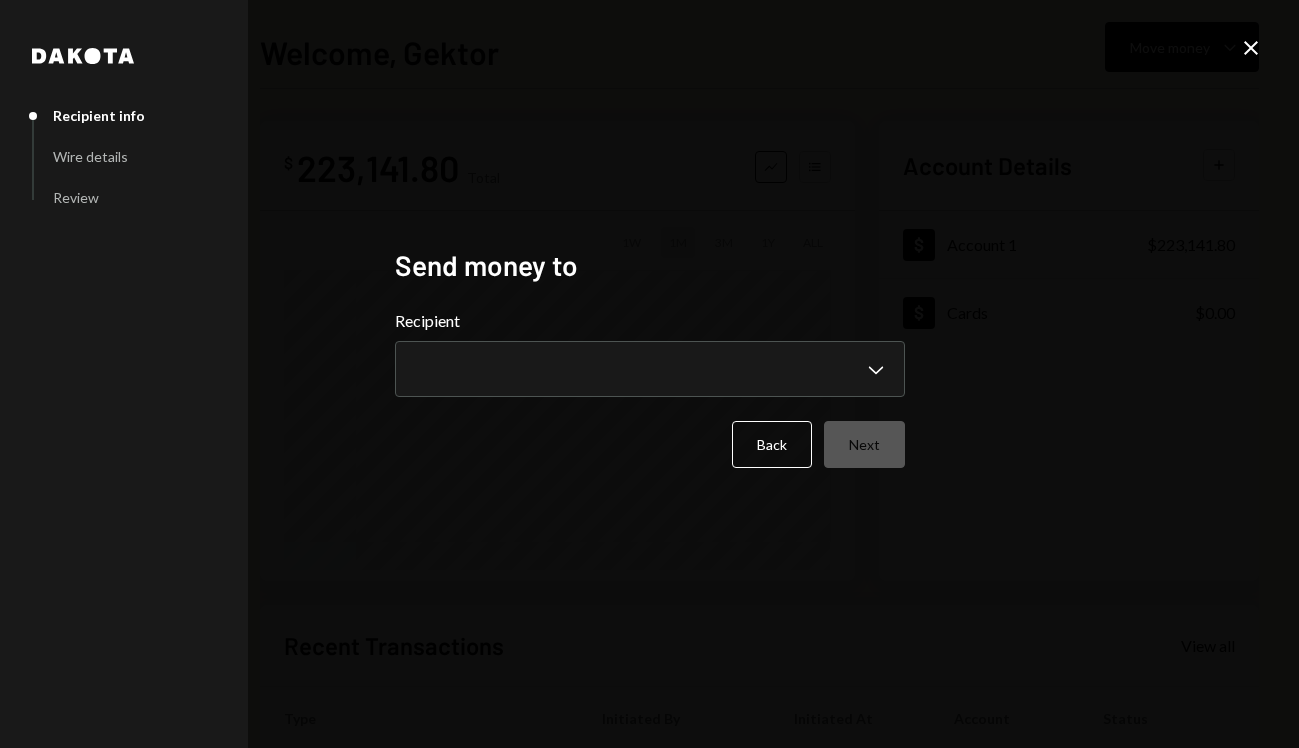 type 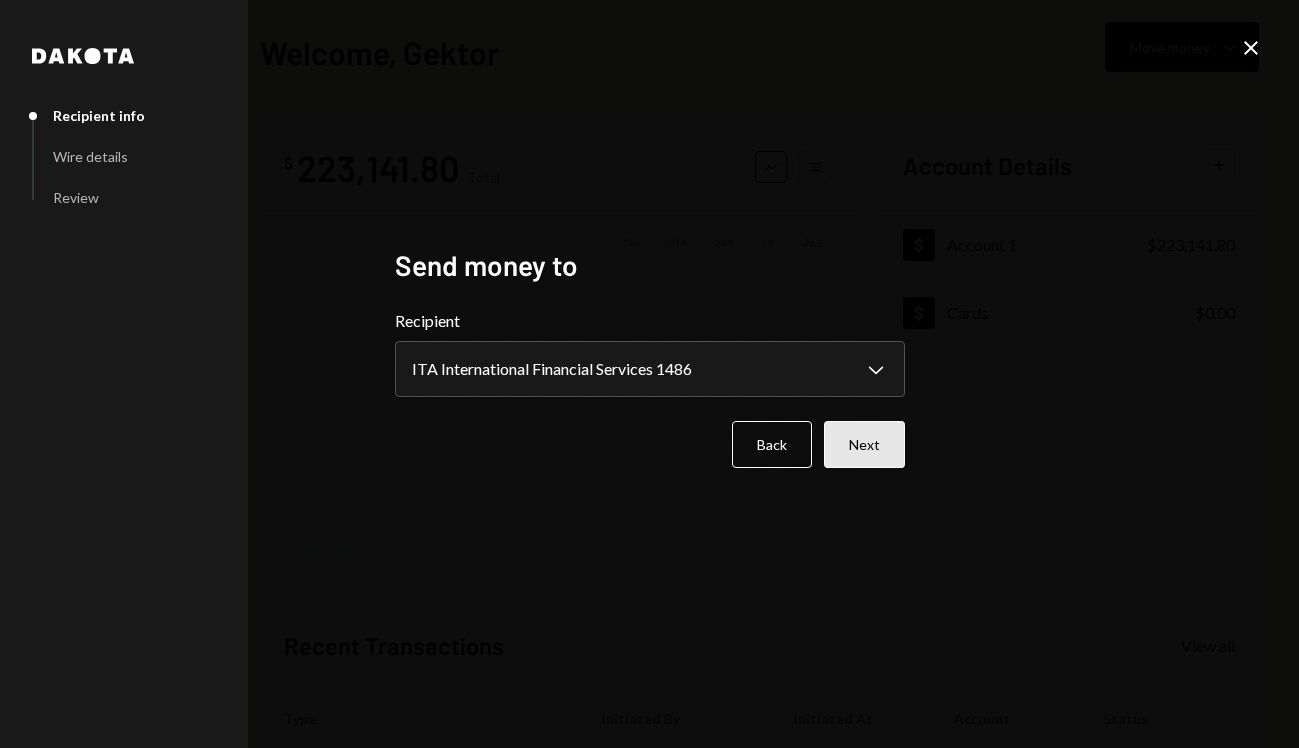 click on "Next" at bounding box center [864, 444] 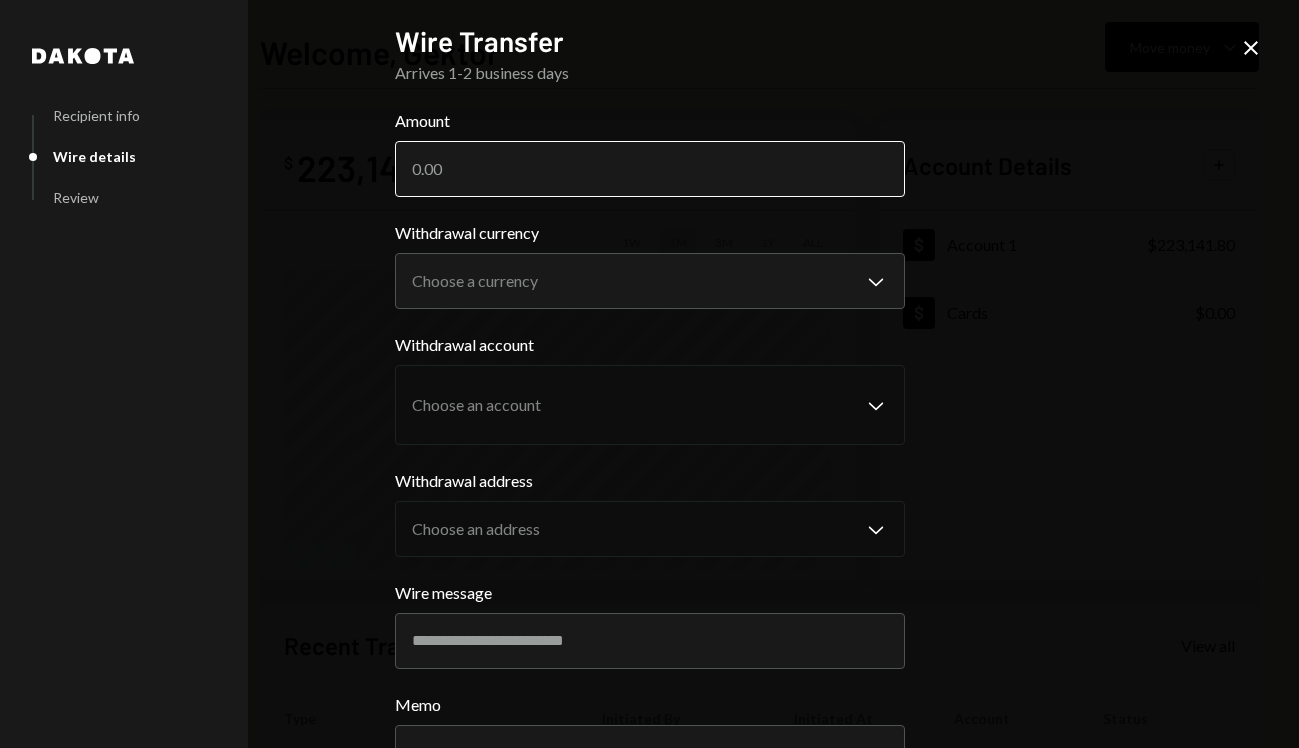 click on "Amount" at bounding box center [650, 169] 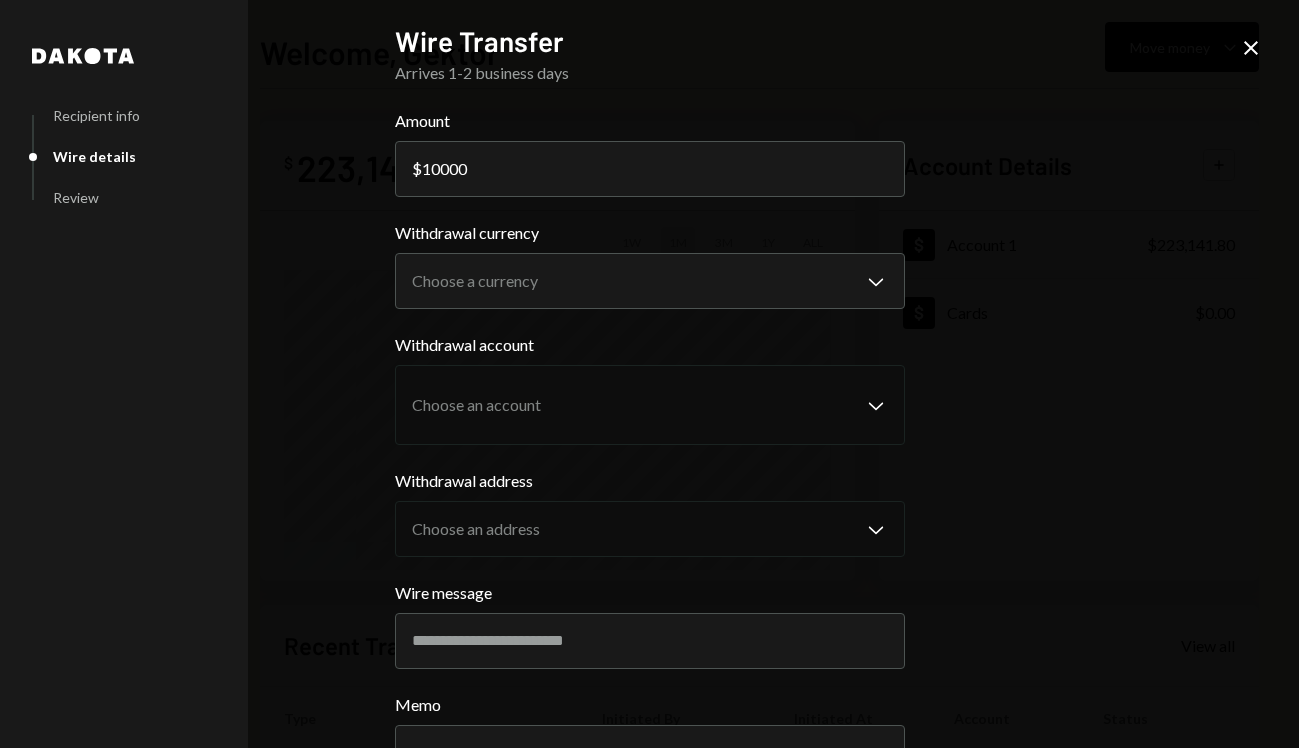 type on "10000" 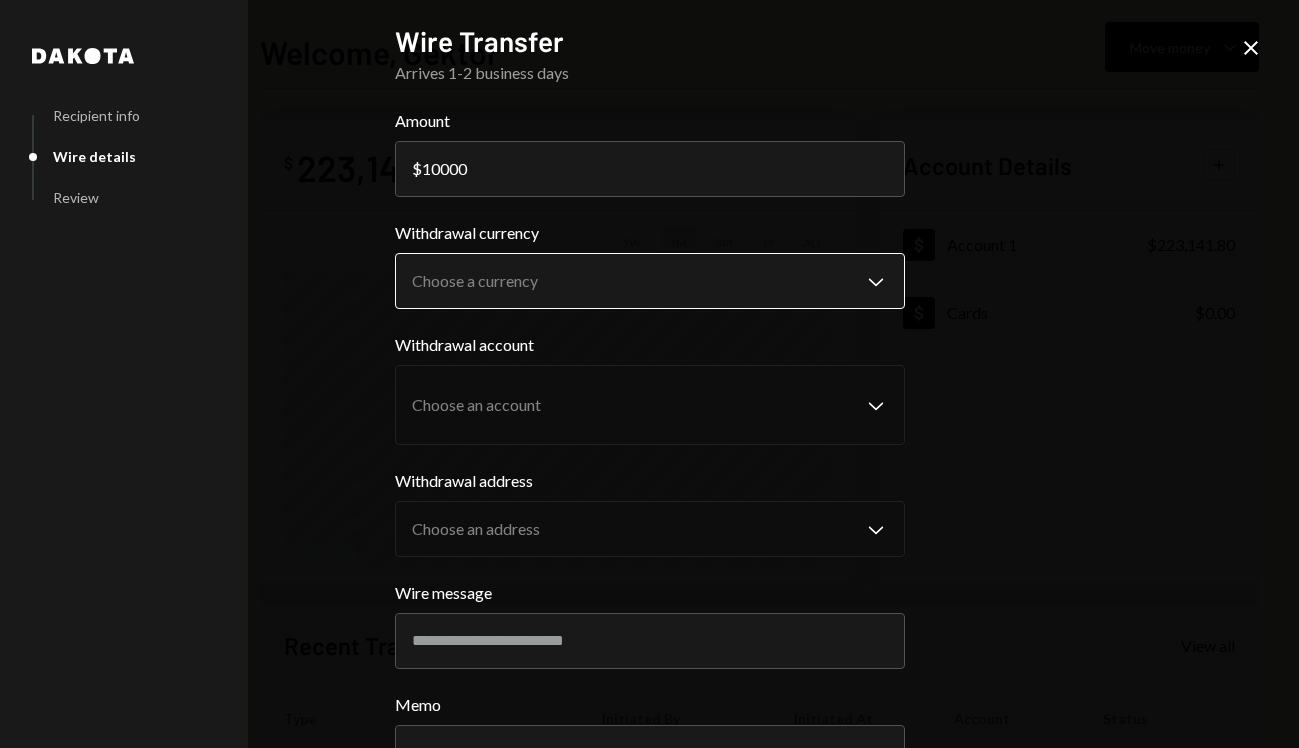click on "**********" at bounding box center (649, 374) 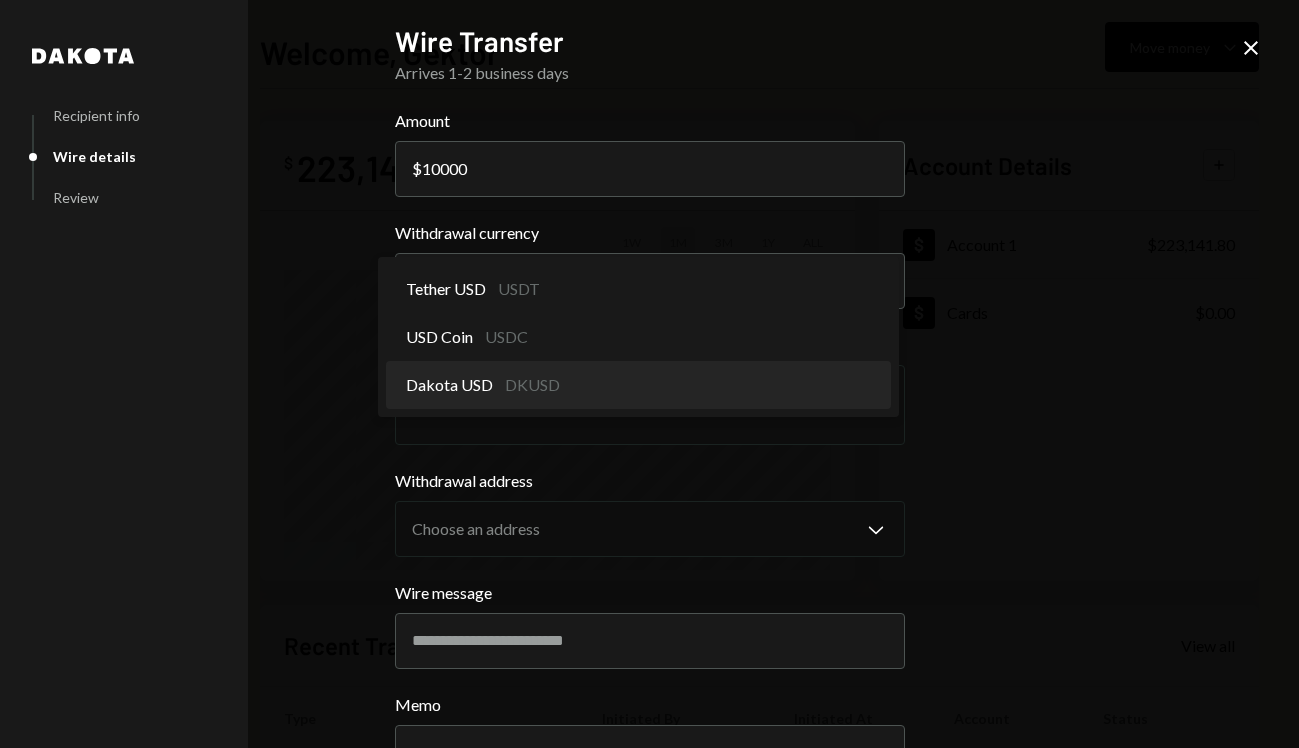 select on "*****" 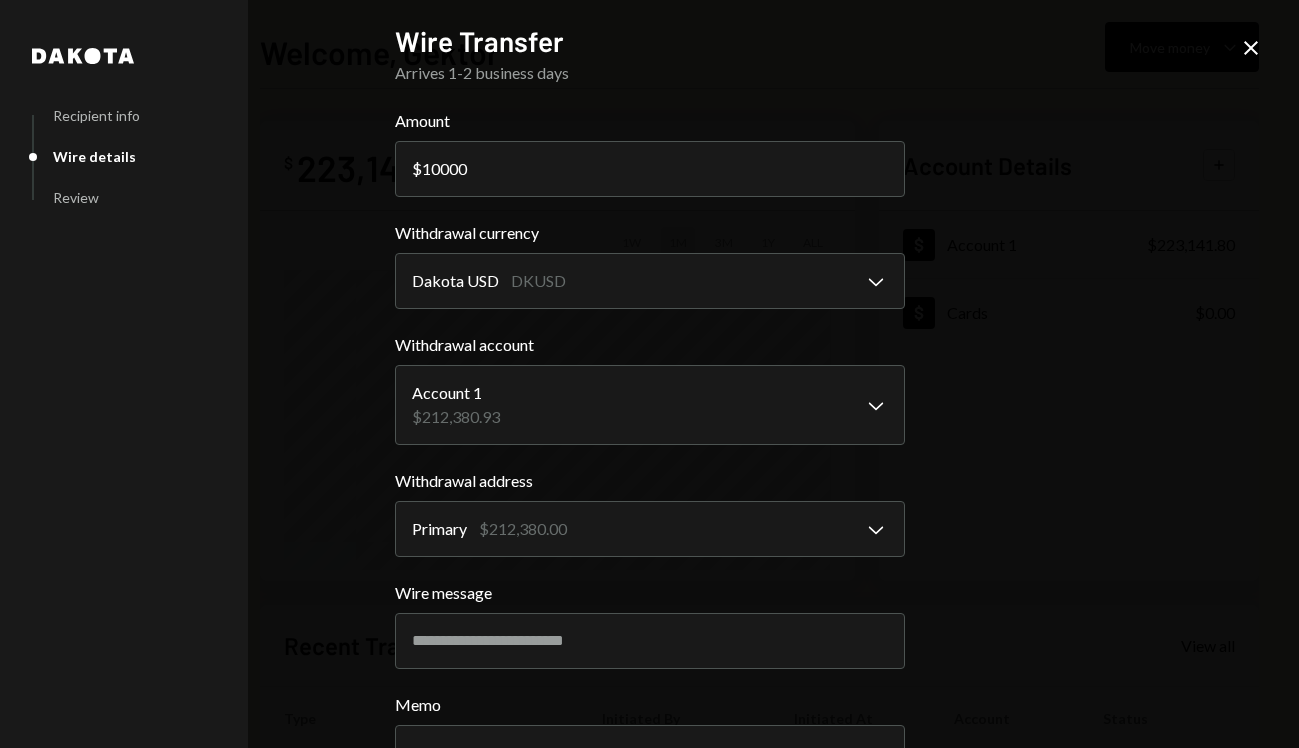 scroll, scrollTop: 159, scrollLeft: 0, axis: vertical 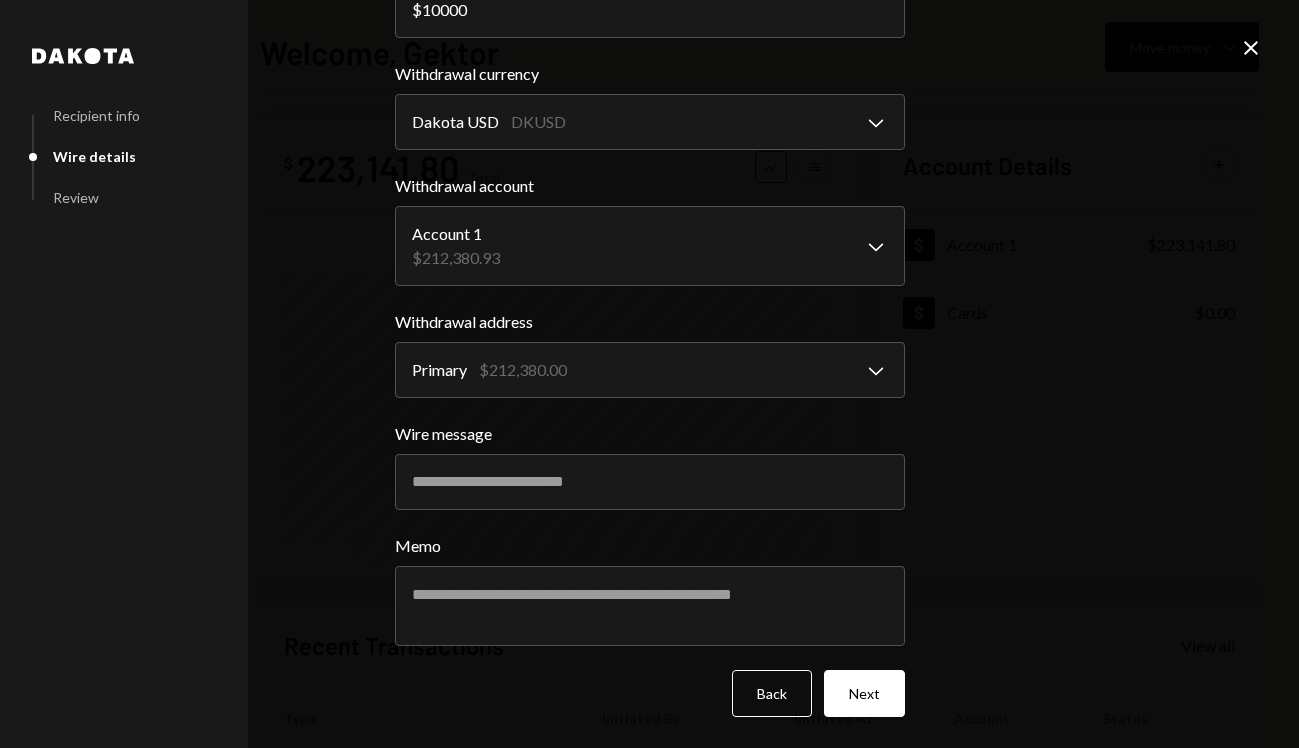 click on "**********" at bounding box center (650, 333) 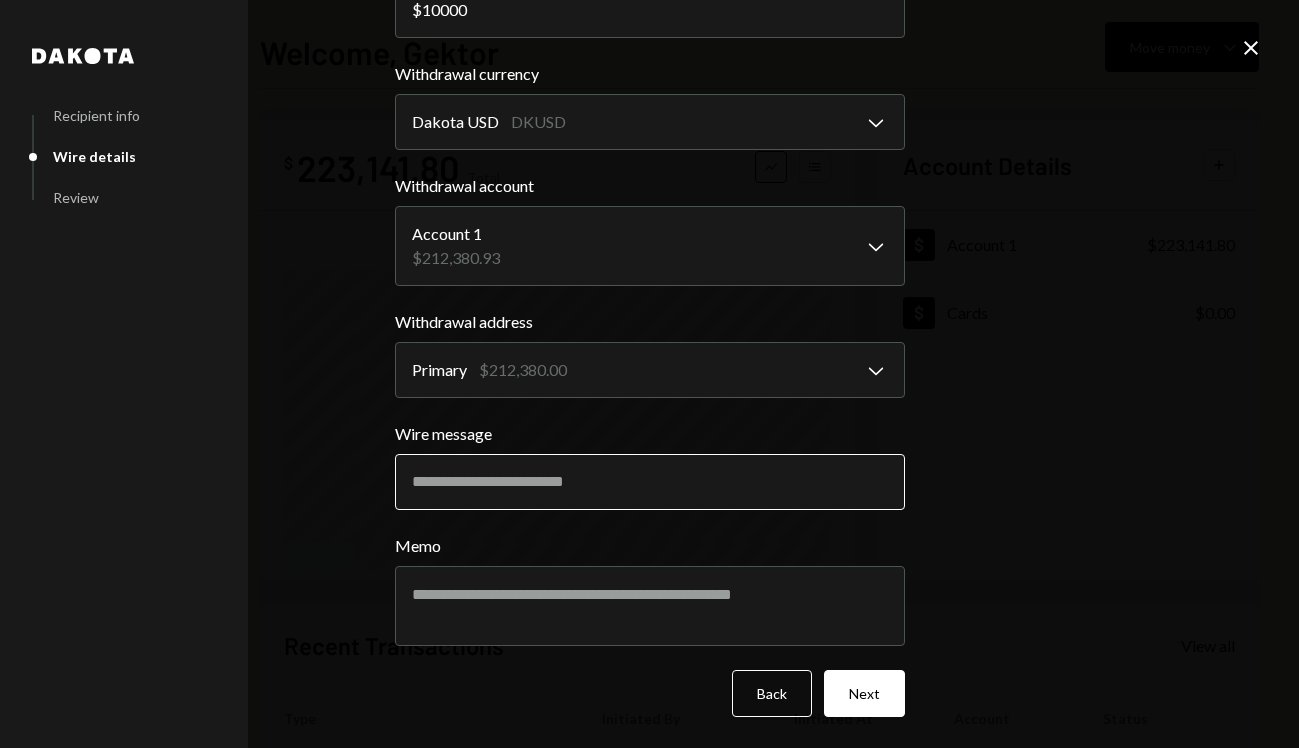 click on "Wire message" at bounding box center [650, 482] 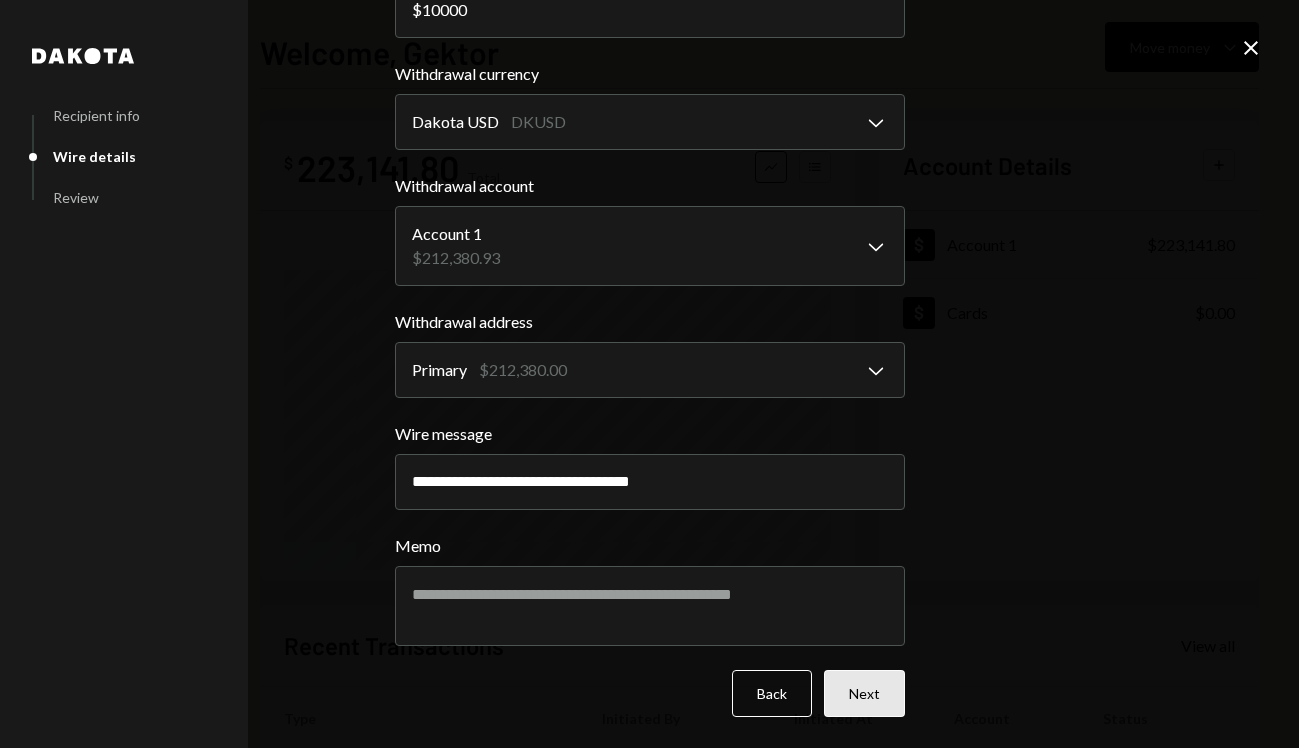 type on "**********" 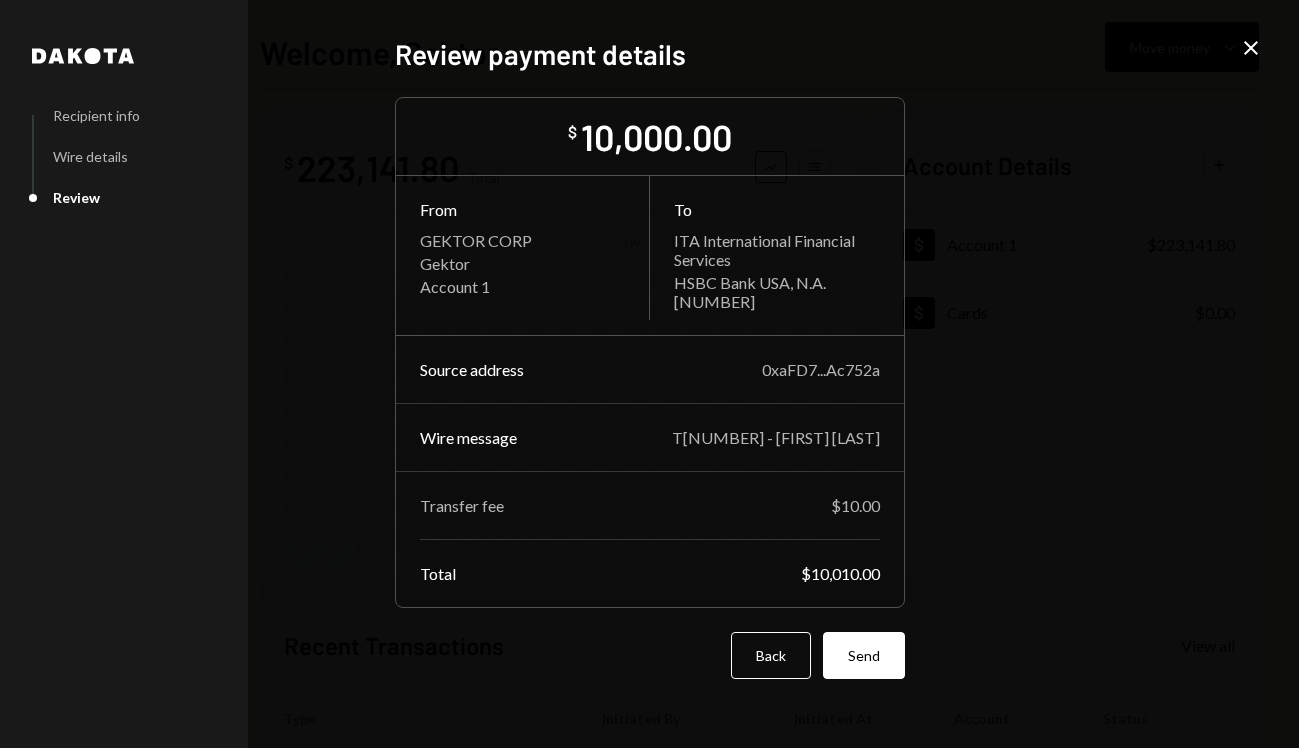 scroll, scrollTop: 0, scrollLeft: 0, axis: both 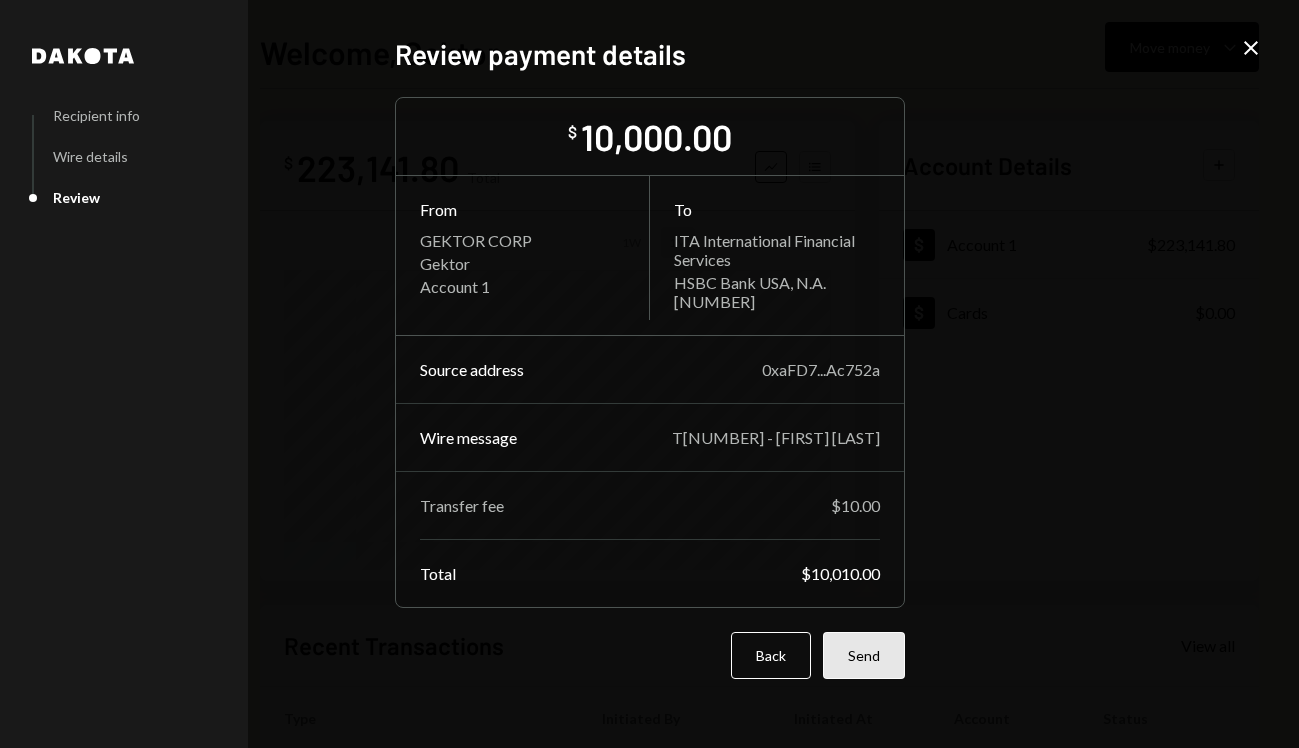 click on "Send" at bounding box center [864, 655] 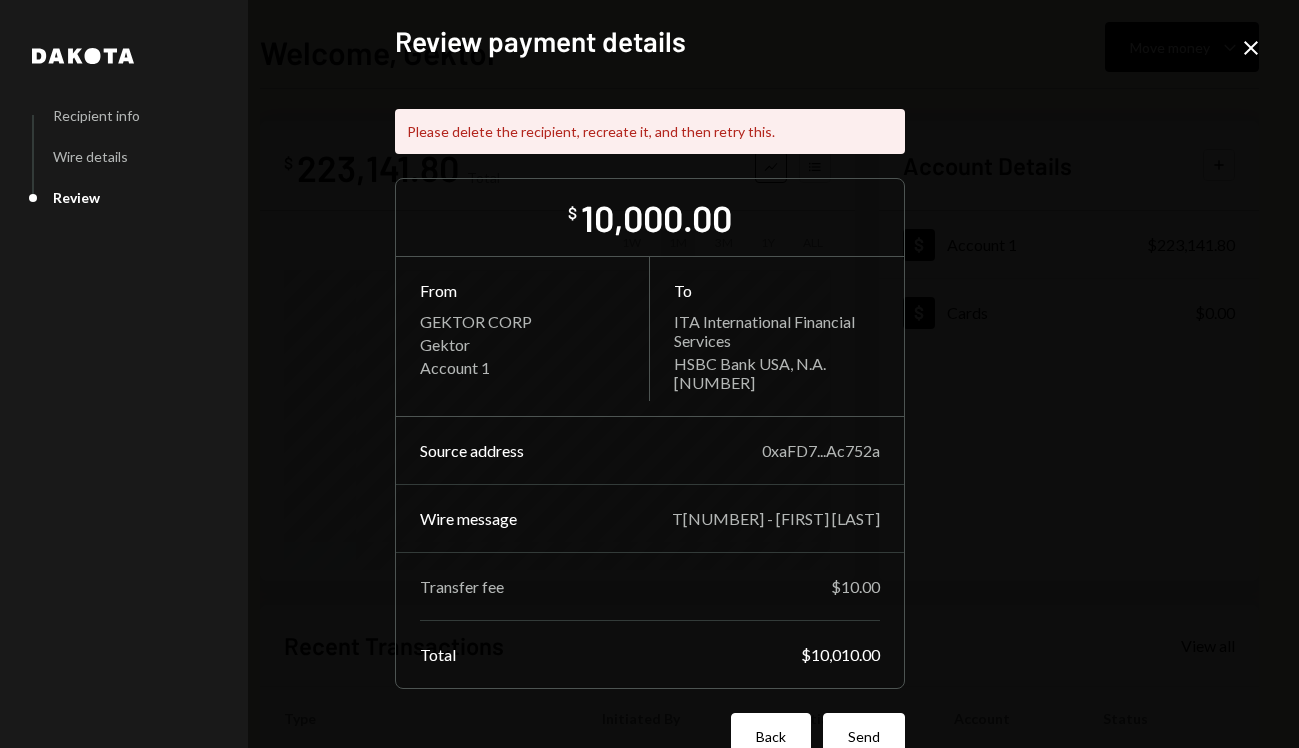 click on "Back" at bounding box center (771, 736) 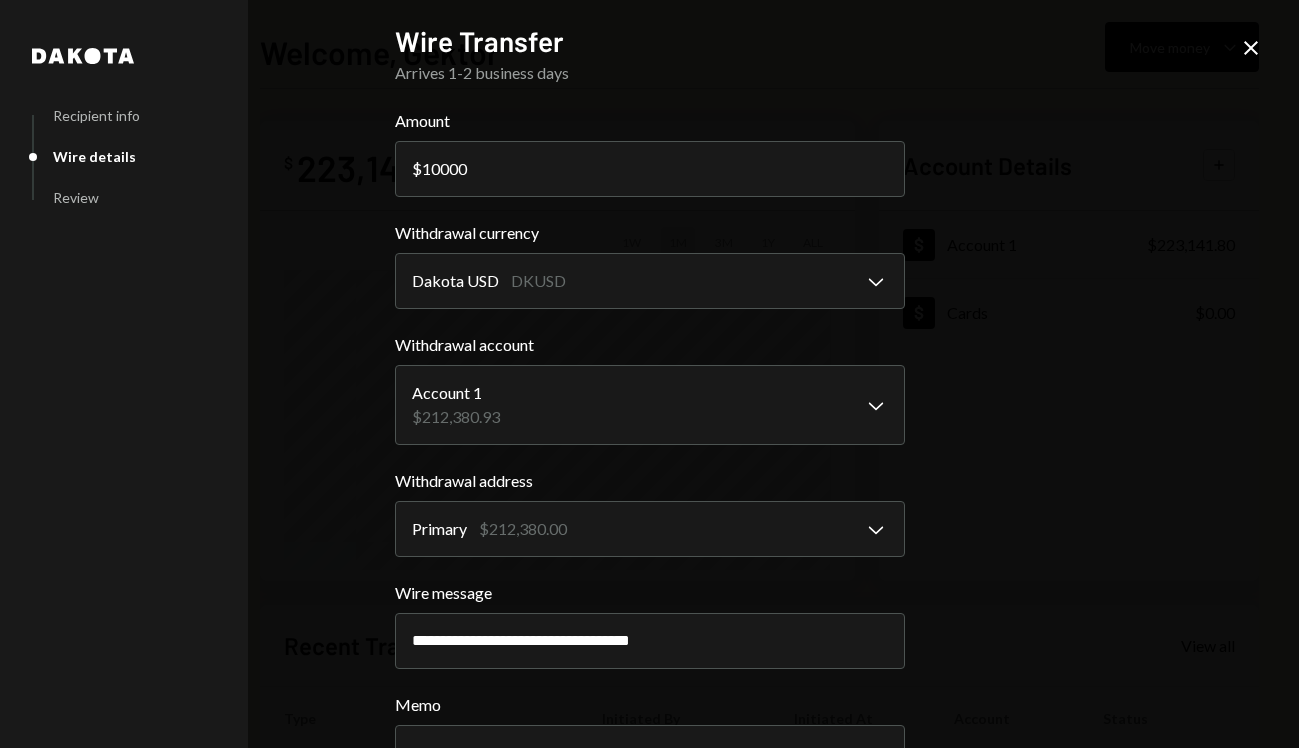 scroll, scrollTop: 159, scrollLeft: 0, axis: vertical 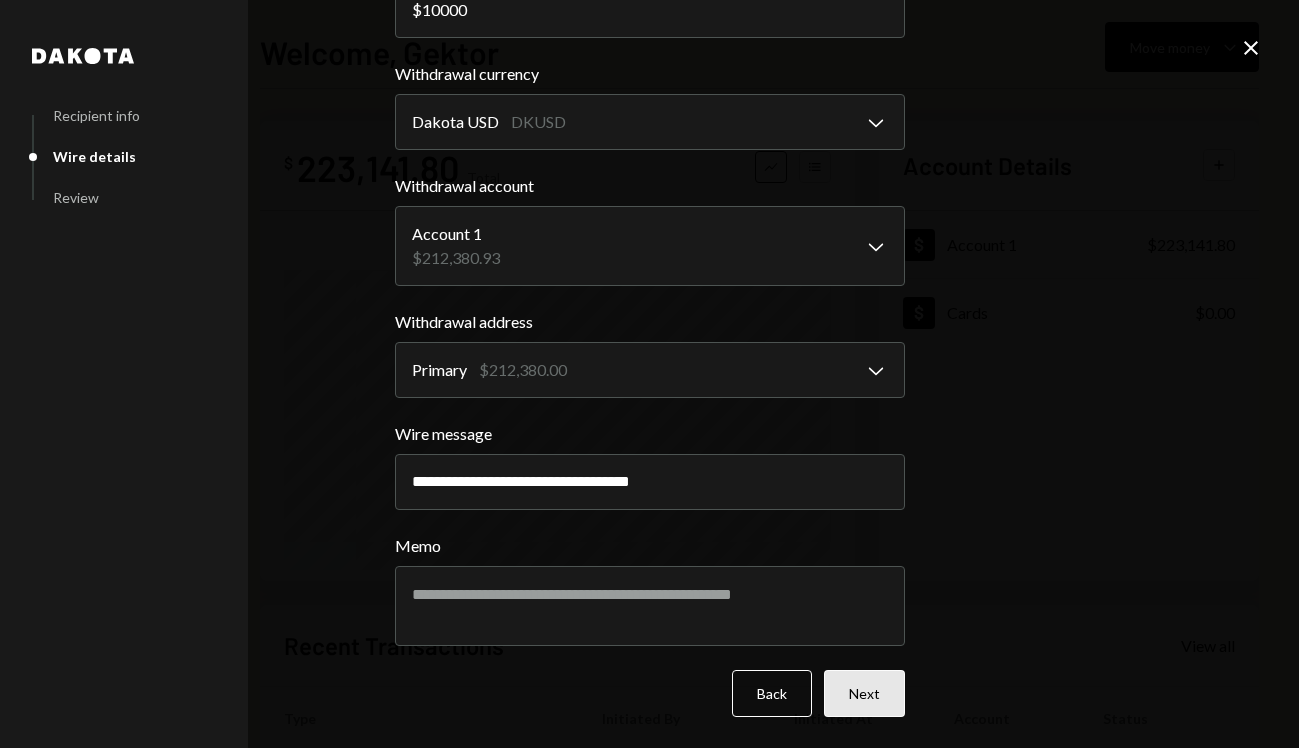 click on "Next" at bounding box center [864, 693] 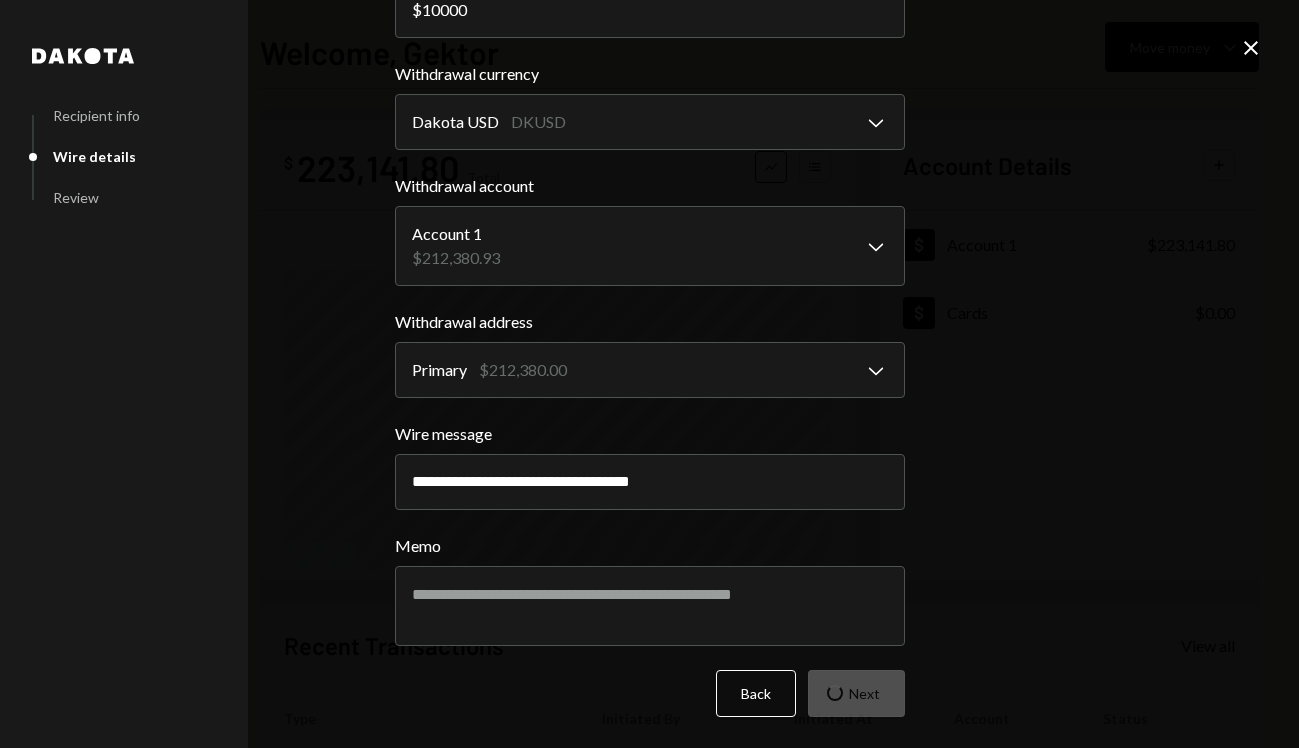 scroll, scrollTop: 0, scrollLeft: 0, axis: both 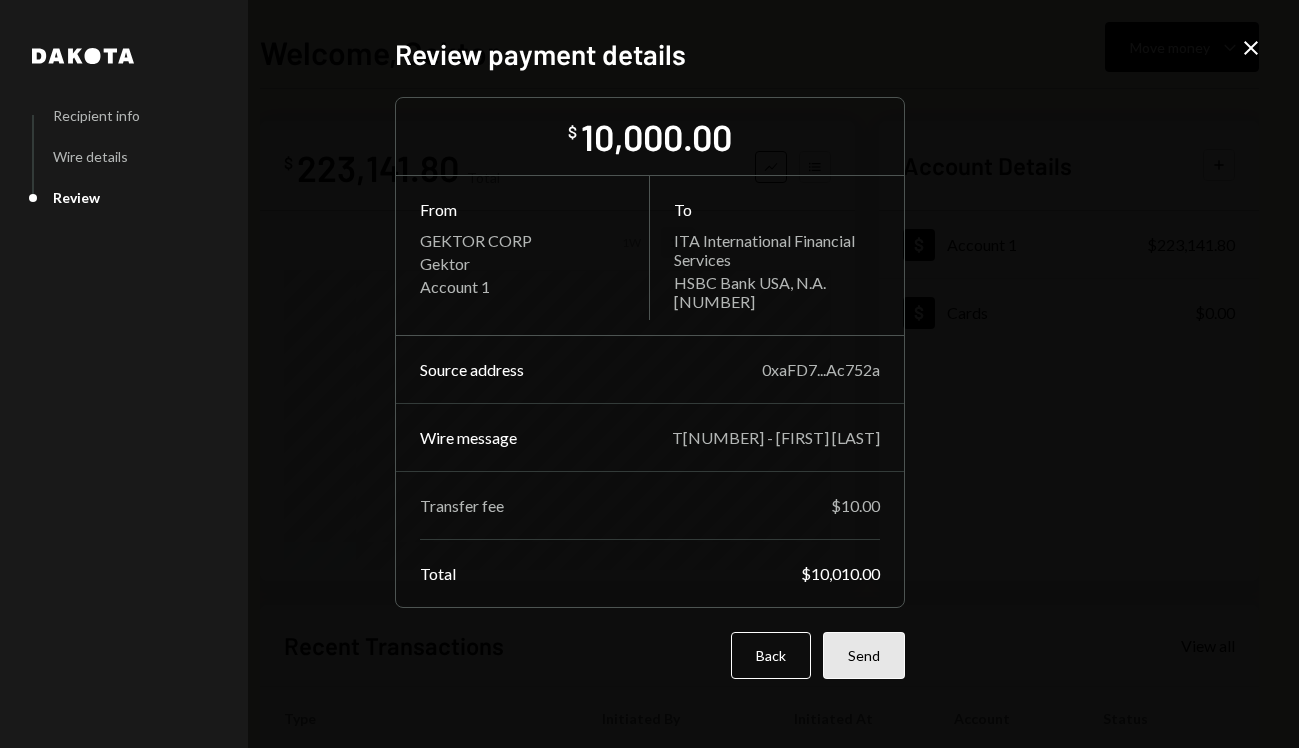 click on "Send" at bounding box center [864, 655] 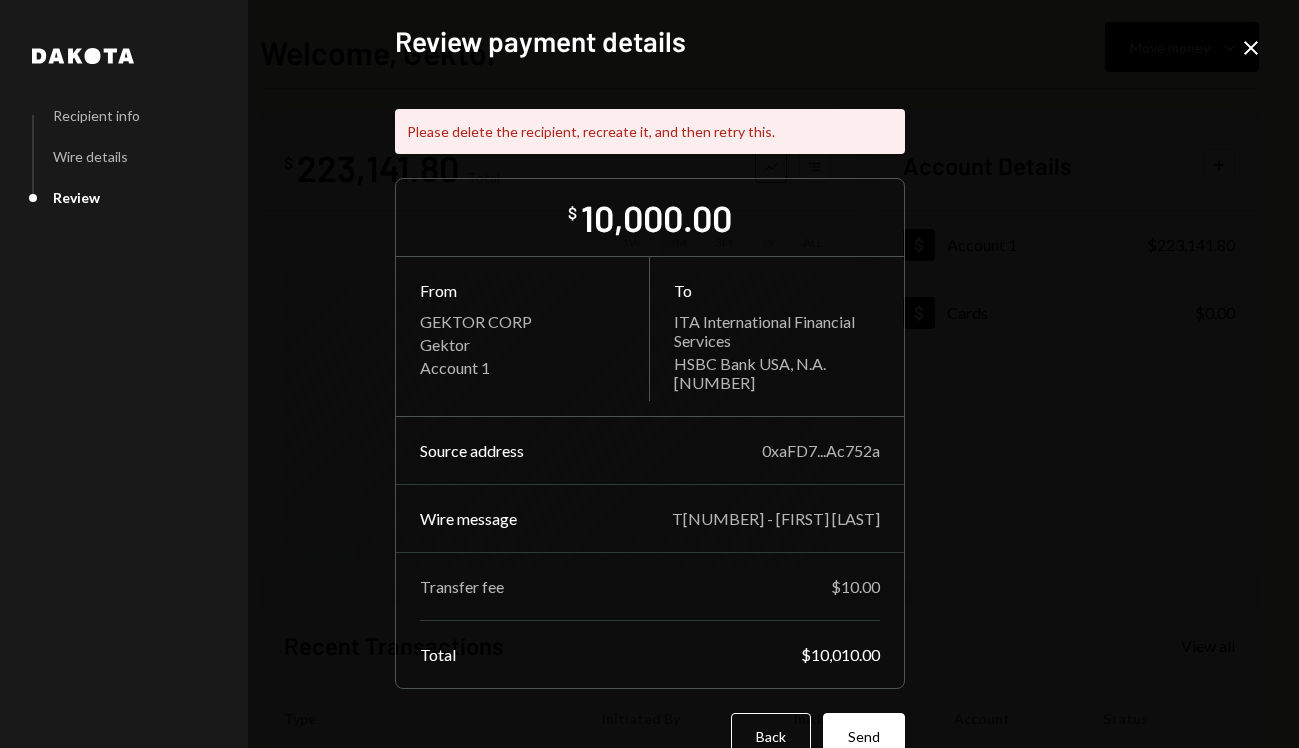 click on "Close" 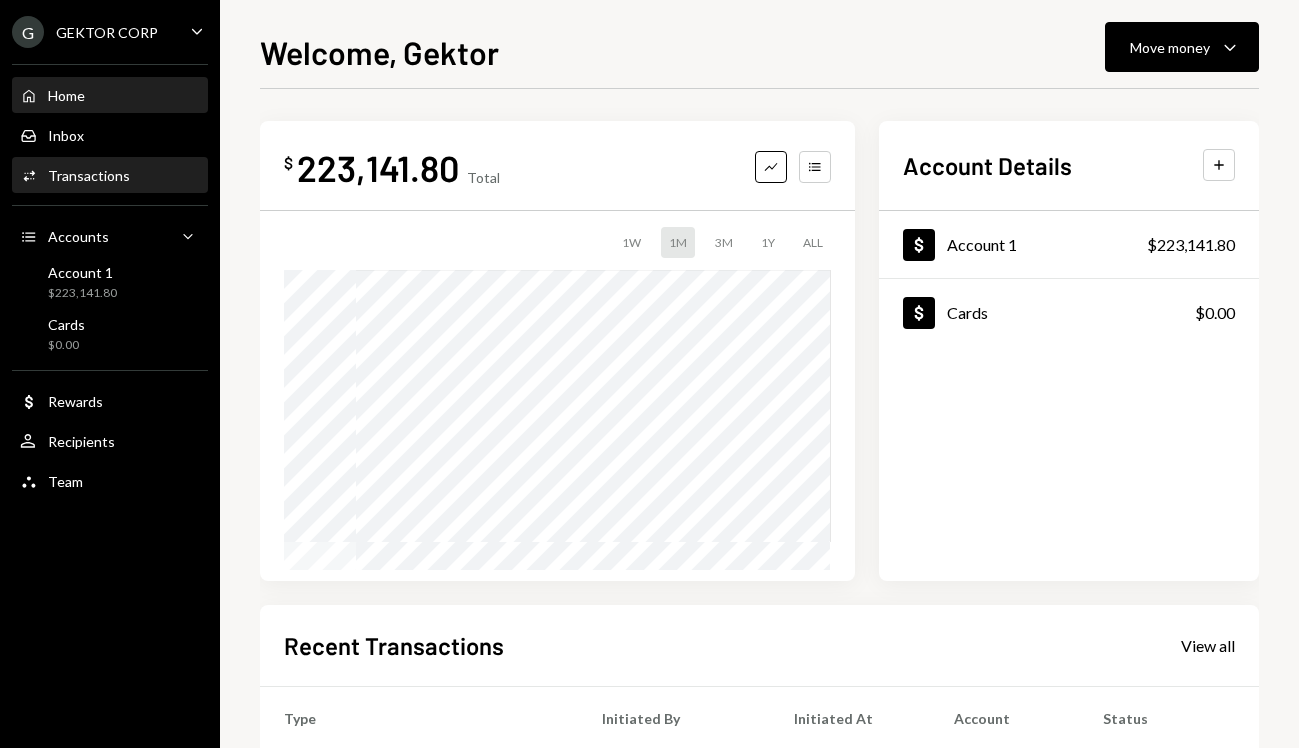click on "Transactions" at bounding box center [89, 175] 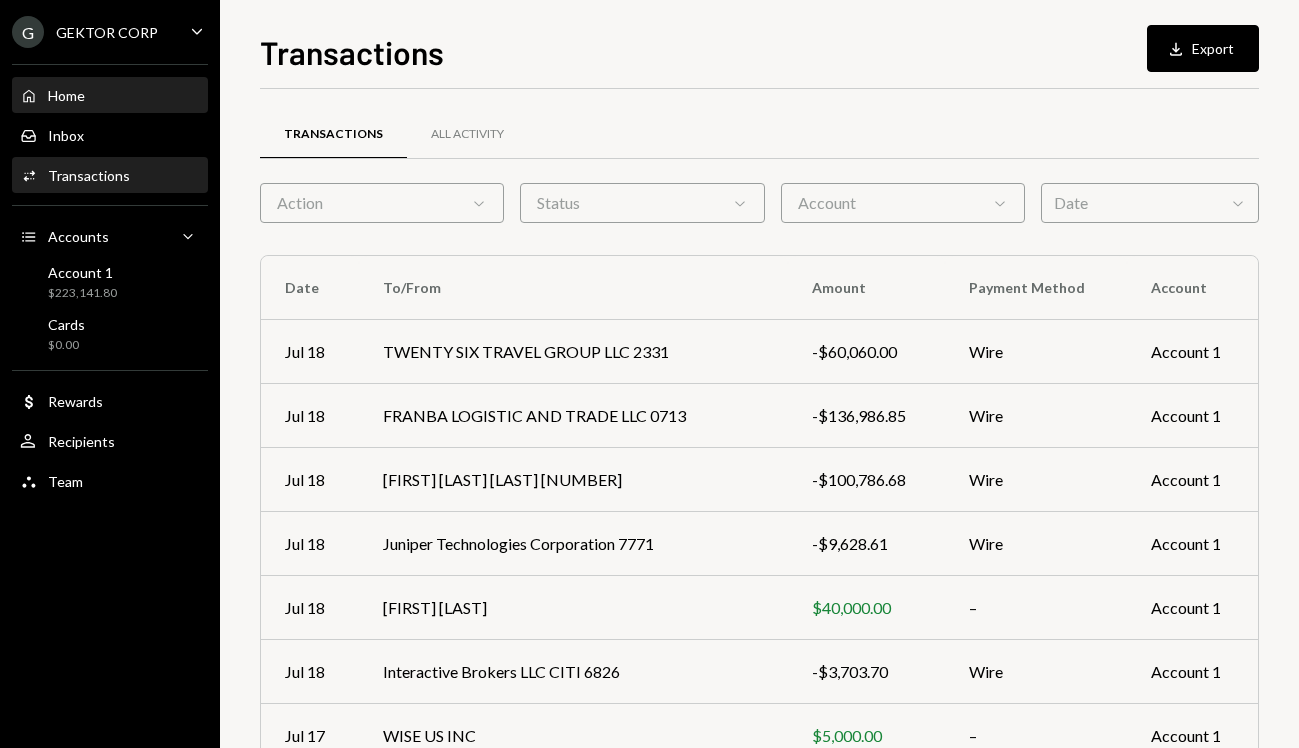 click on "Home Home" at bounding box center [110, 96] 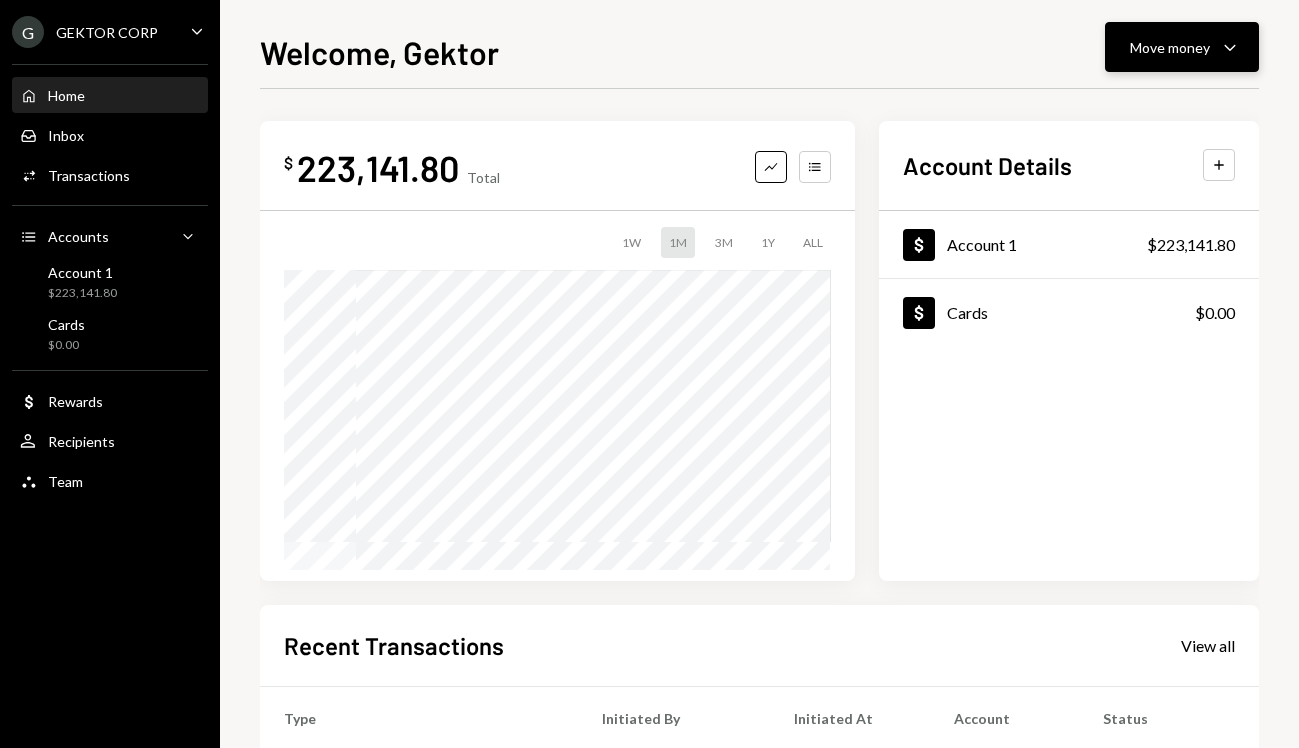 click on "Move money" at bounding box center [1170, 47] 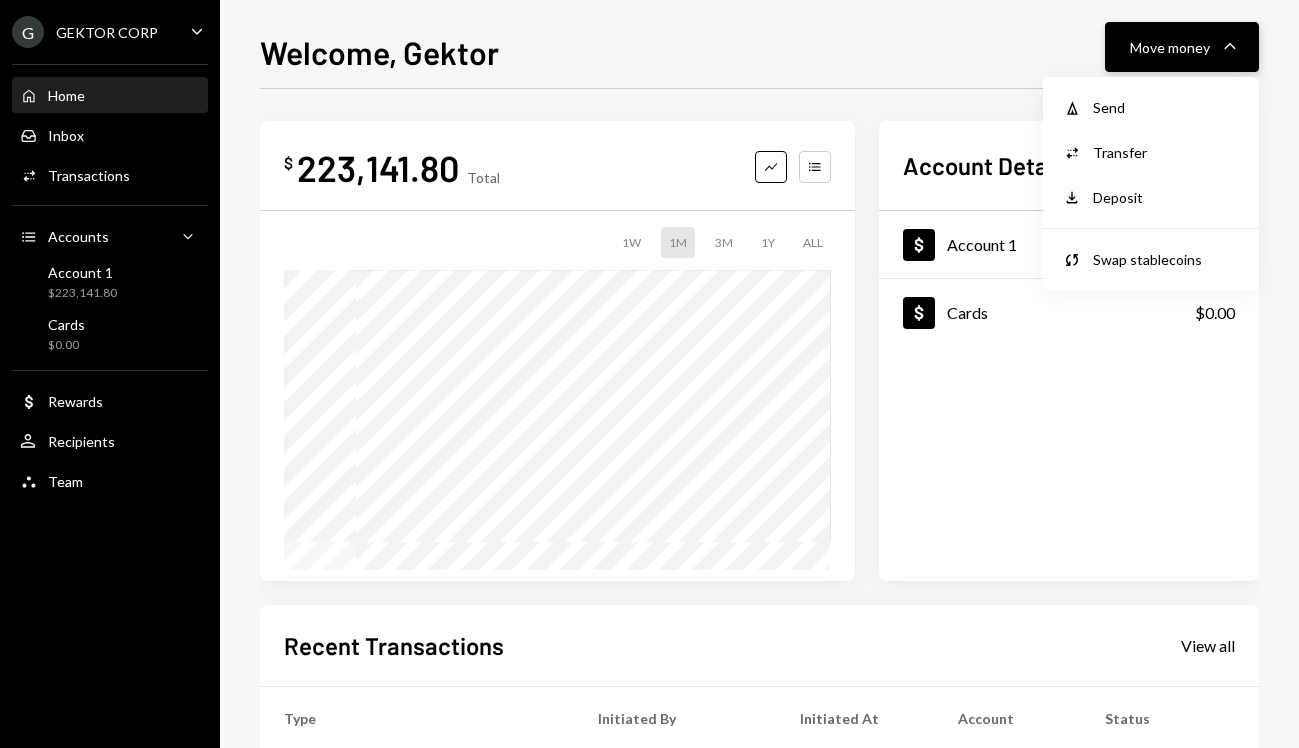 click on "Move money" at bounding box center (1170, 47) 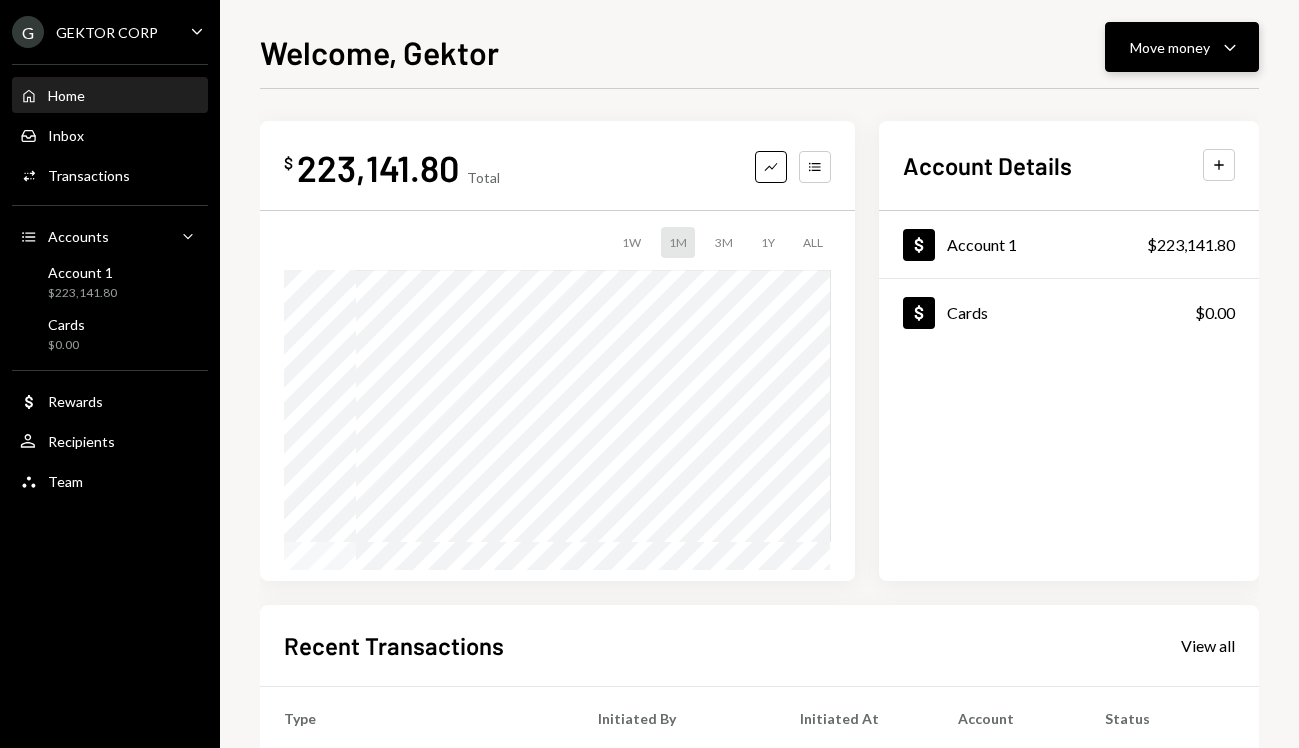click on "Move money Caret Down" at bounding box center (1182, 47) 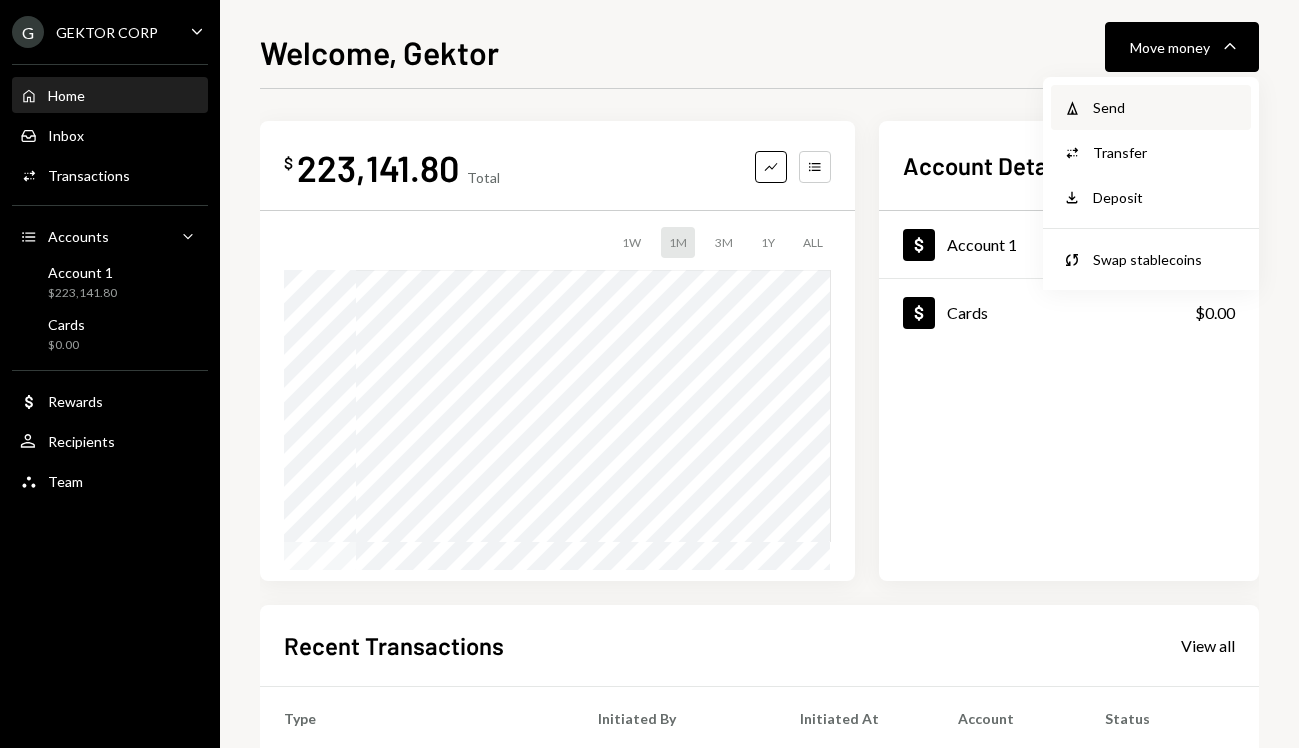 click on "Send" at bounding box center (1166, 107) 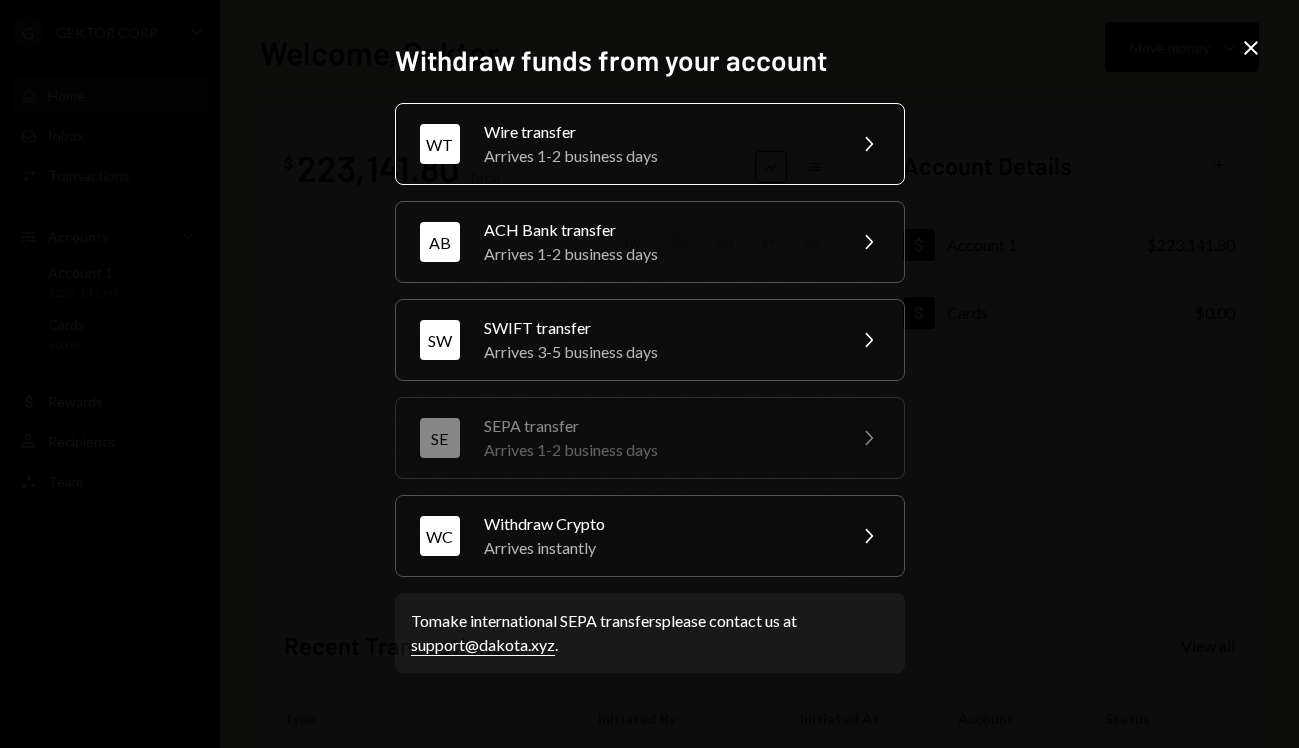 click on "Arrives 1-2 business days" at bounding box center [658, 156] 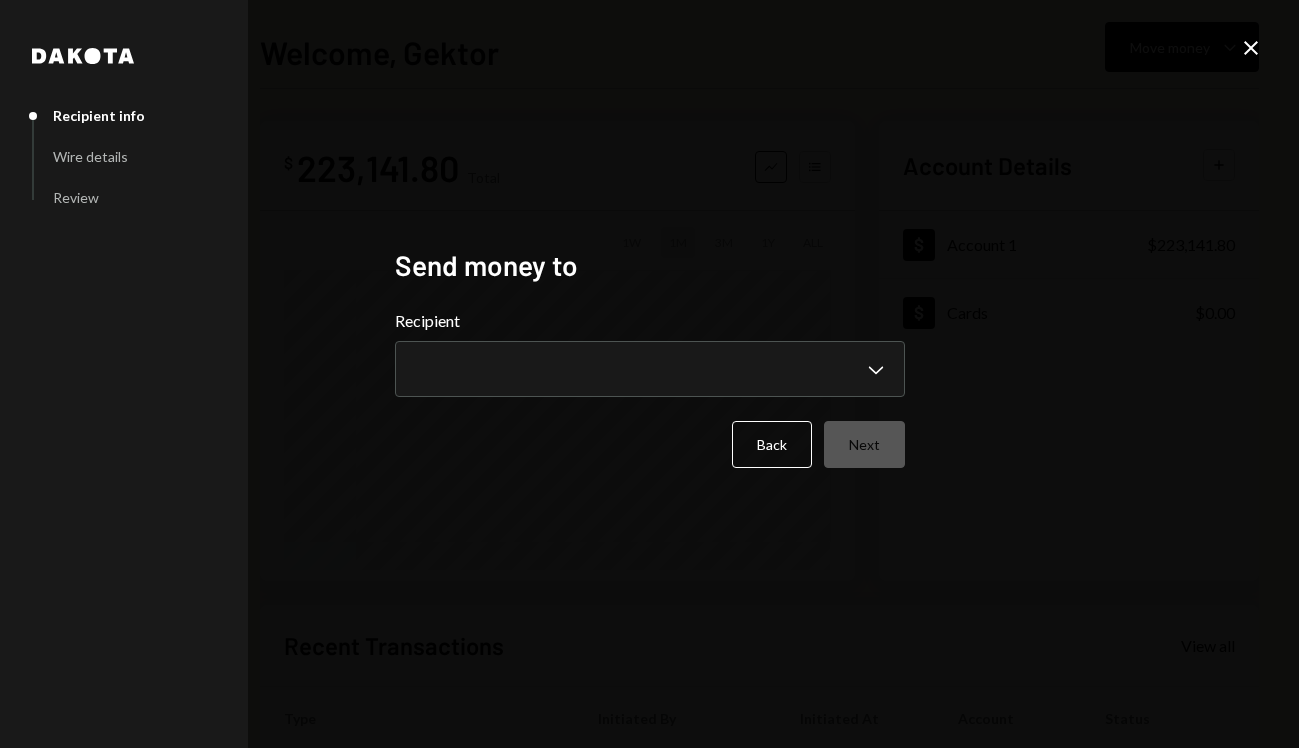 type 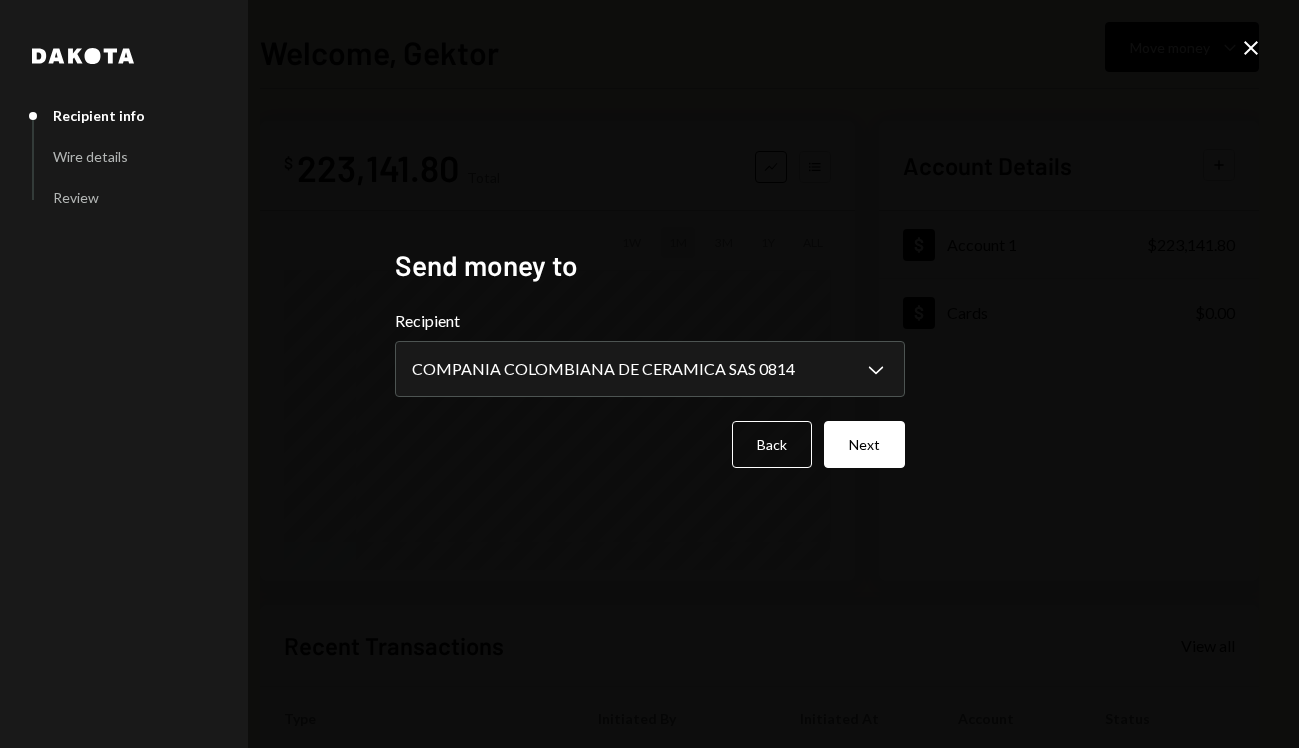 select on "**********" 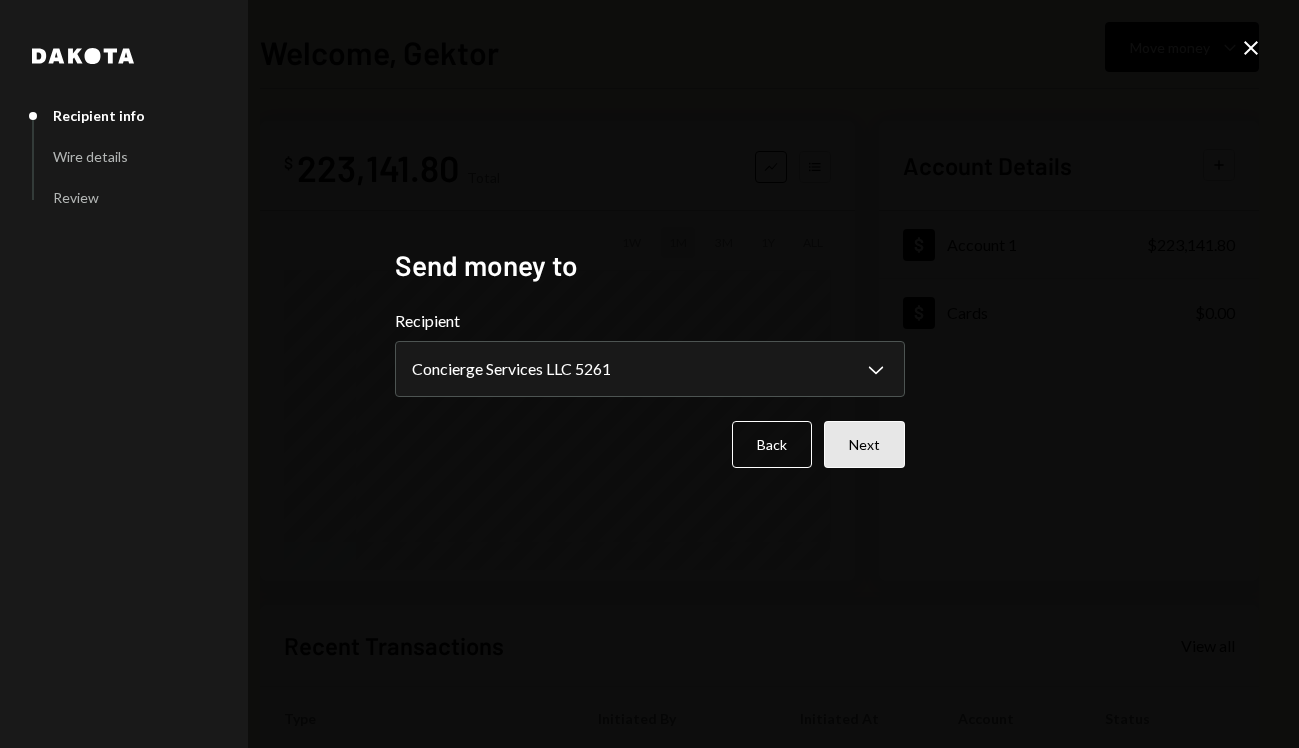 click on "Next" at bounding box center [864, 444] 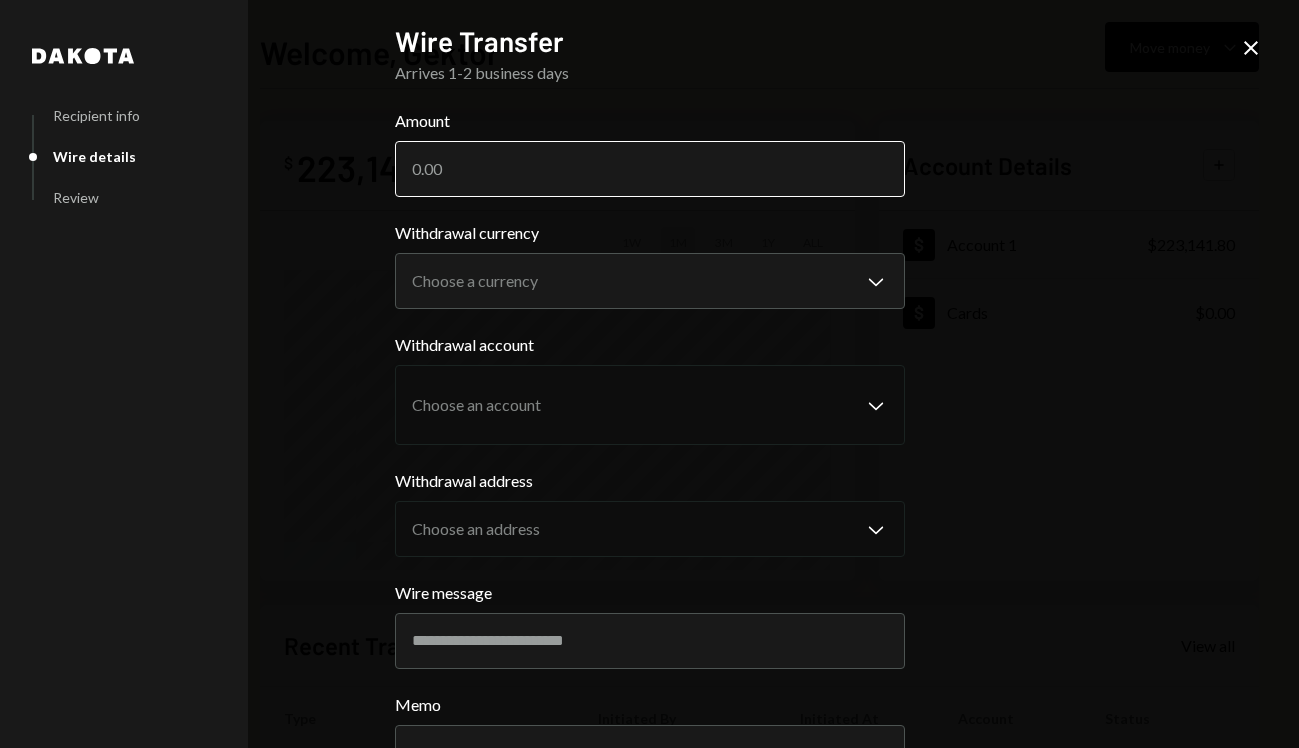 click on "Amount" at bounding box center (650, 169) 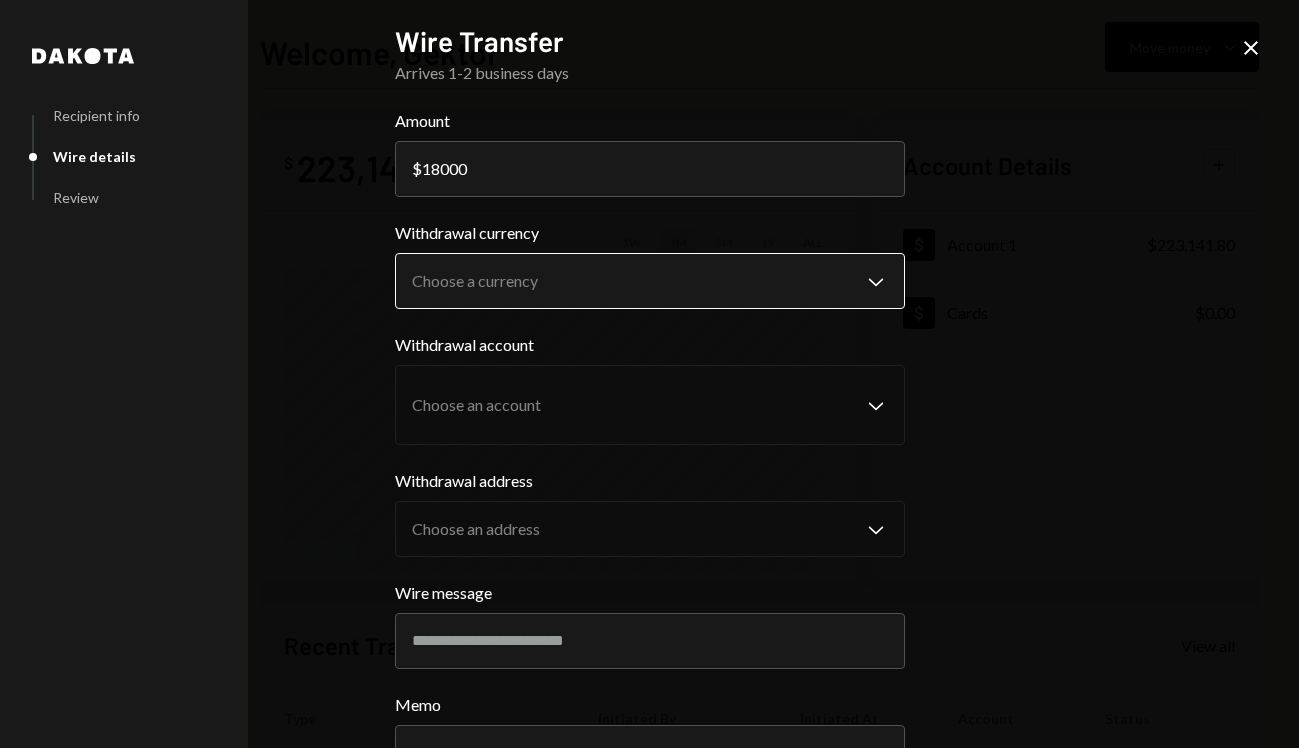 type on "18000" 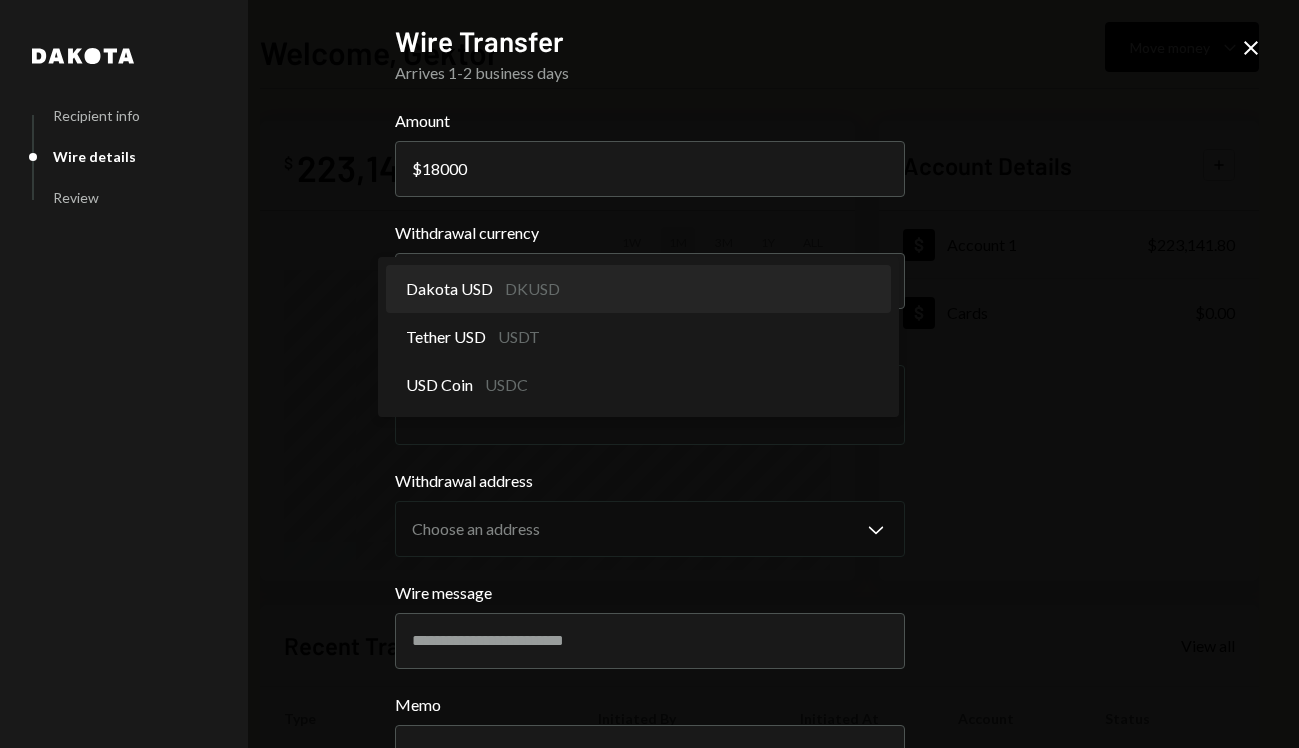 select on "*****" 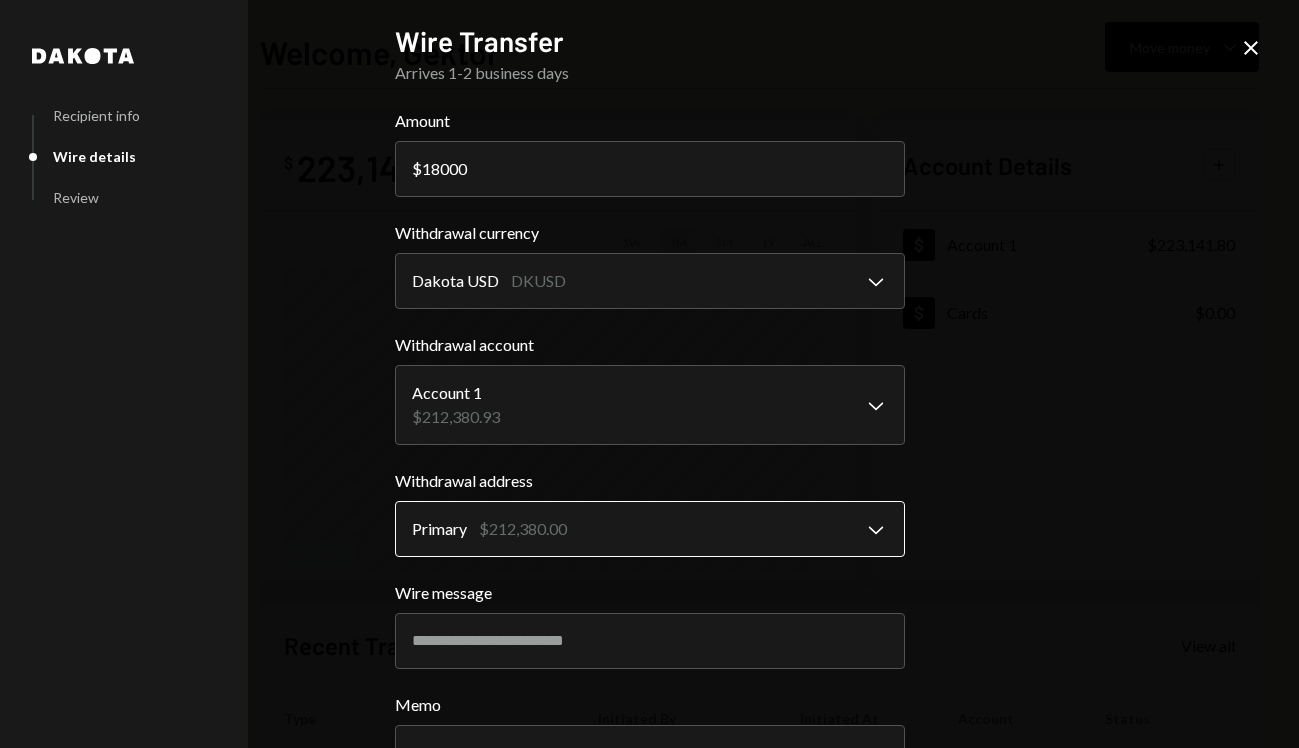 scroll, scrollTop: 159, scrollLeft: 0, axis: vertical 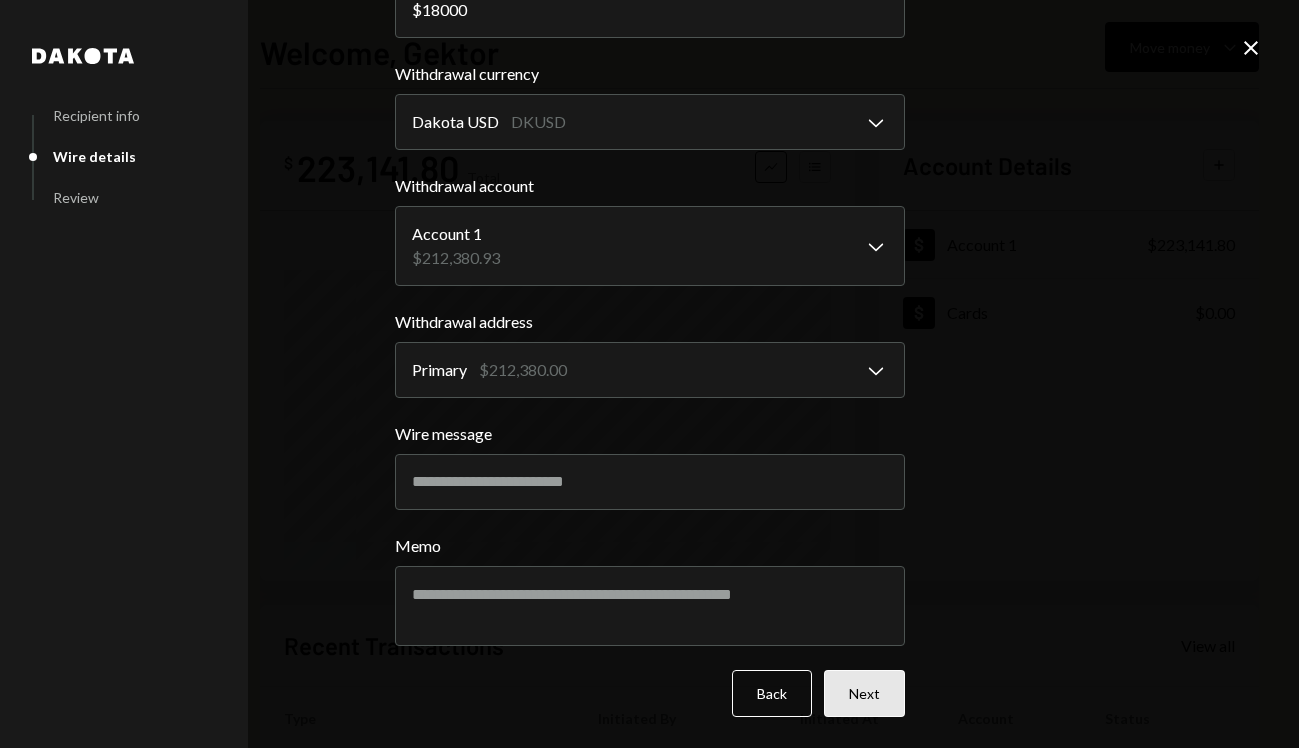 click on "Next" at bounding box center [864, 693] 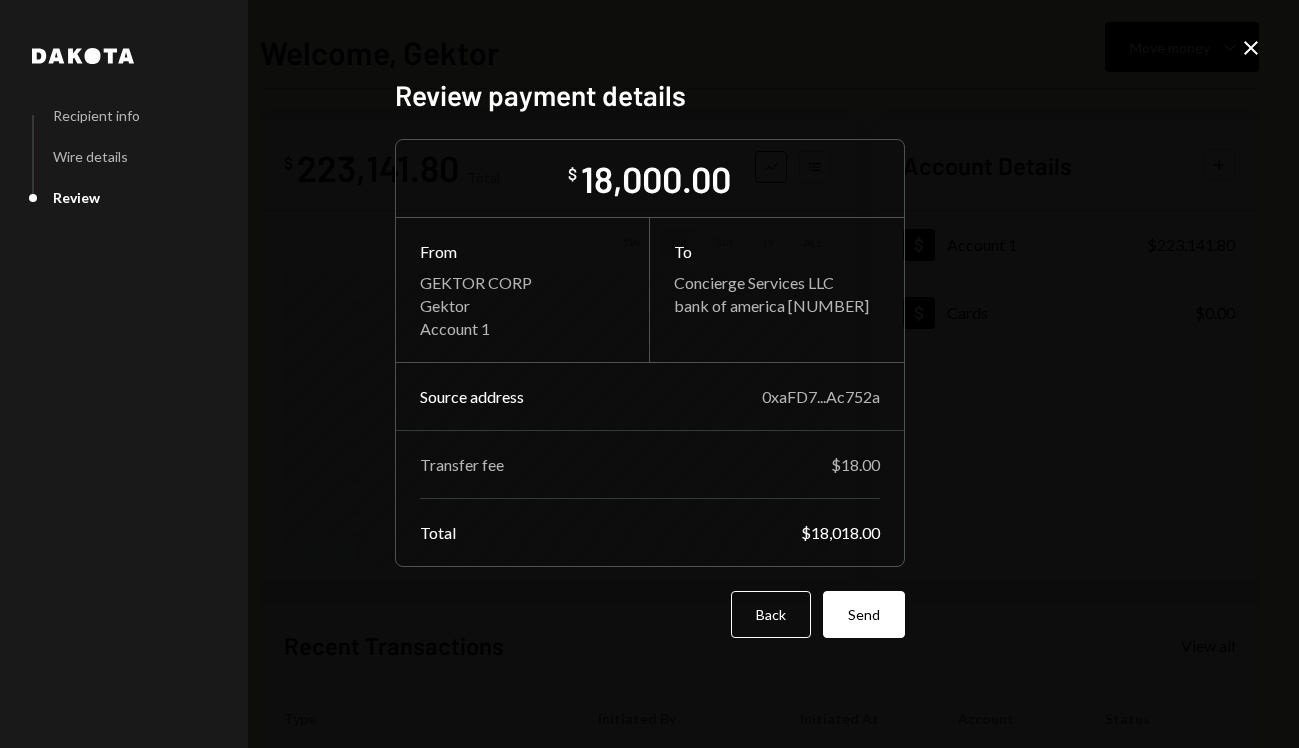 scroll, scrollTop: 0, scrollLeft: 0, axis: both 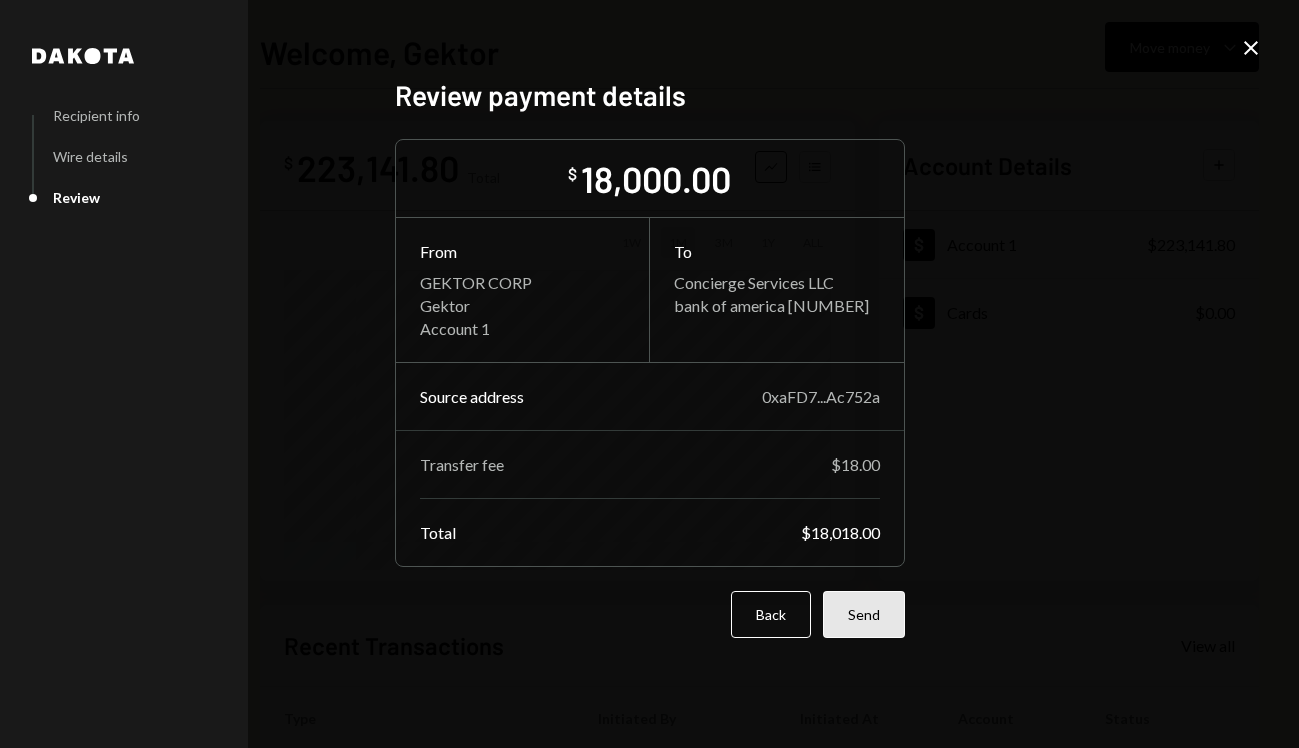 click on "Send" at bounding box center [864, 614] 